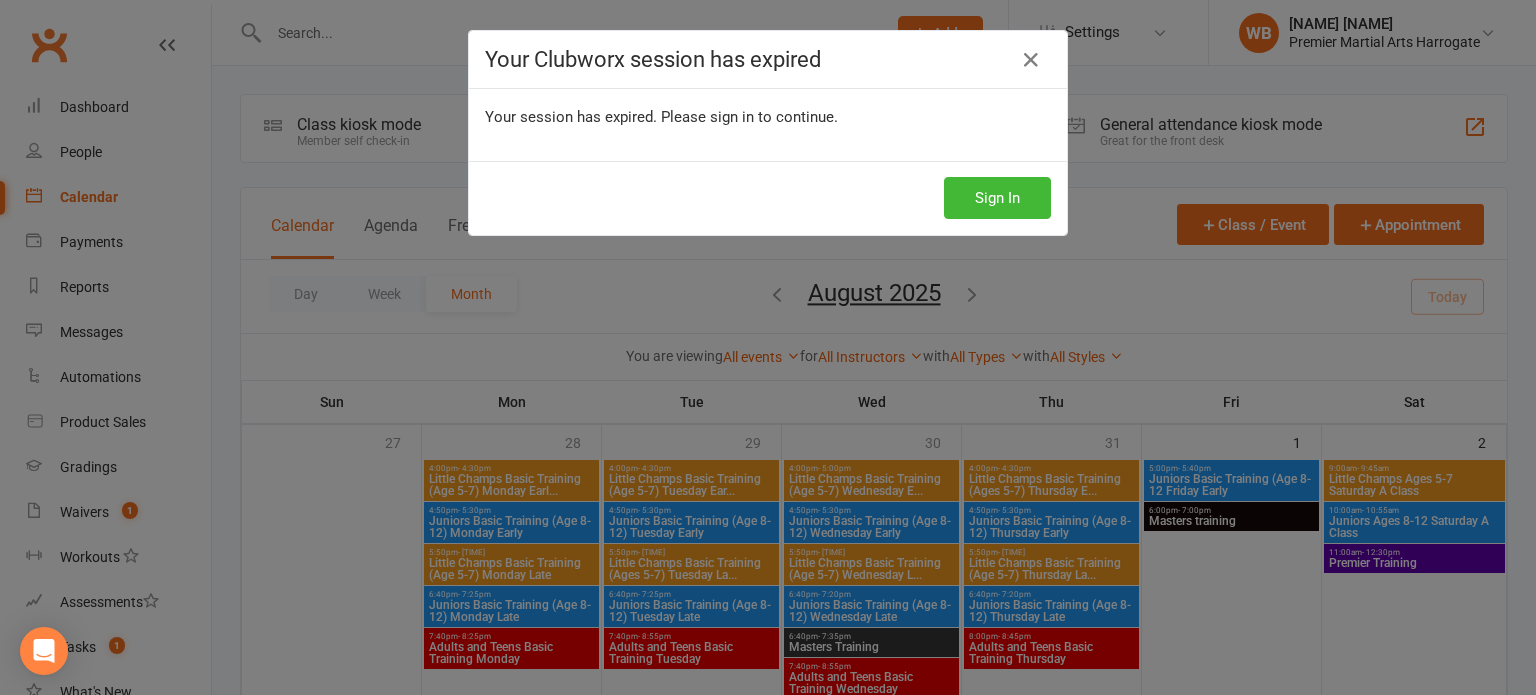 scroll, scrollTop: 360, scrollLeft: 0, axis: vertical 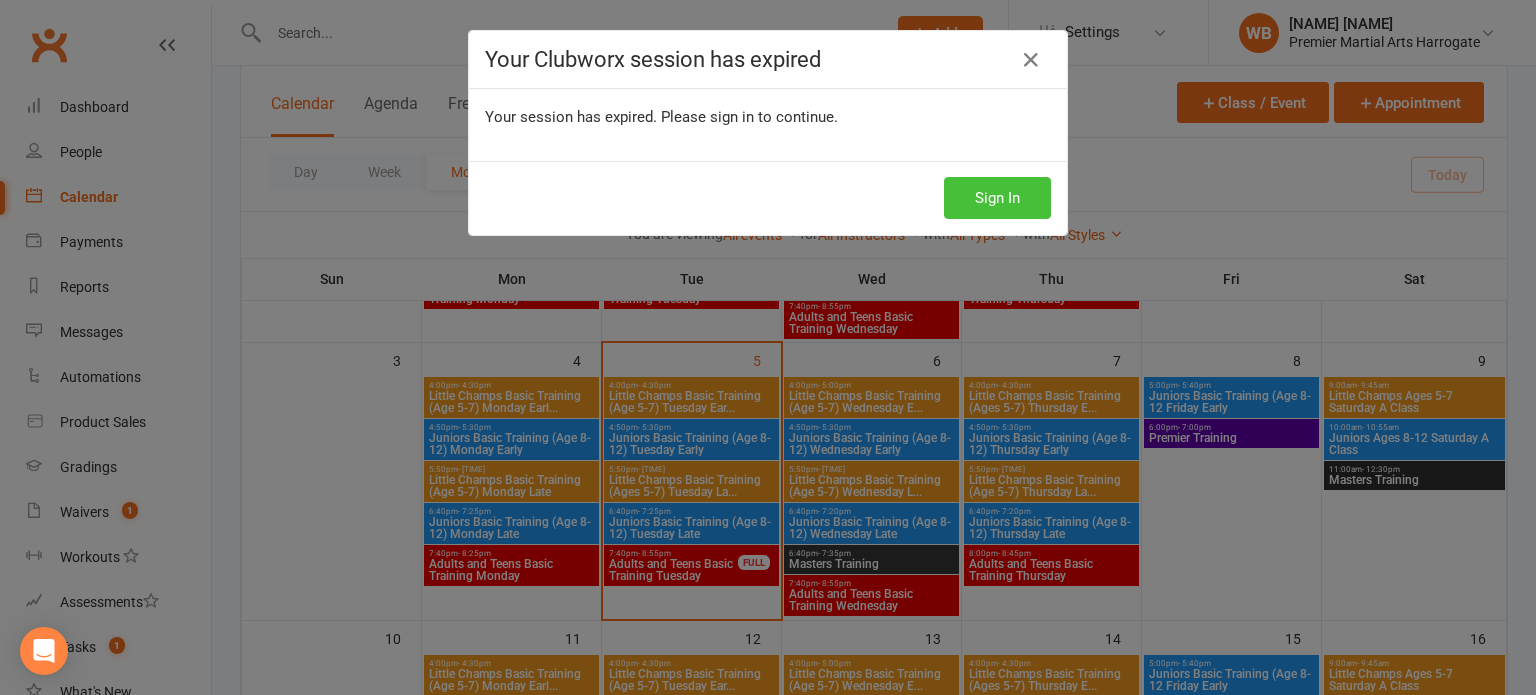 click on "Sign In" at bounding box center [997, 198] 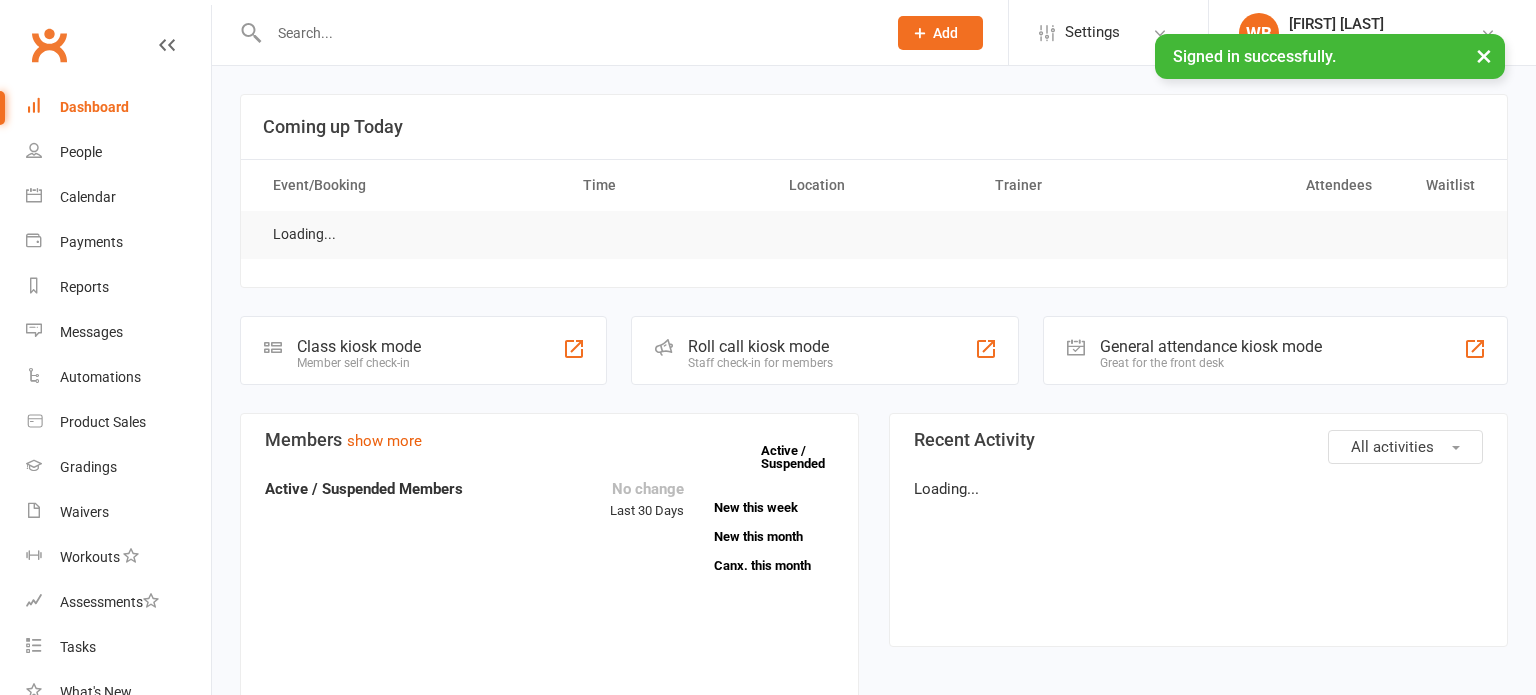 scroll, scrollTop: 0, scrollLeft: 0, axis: both 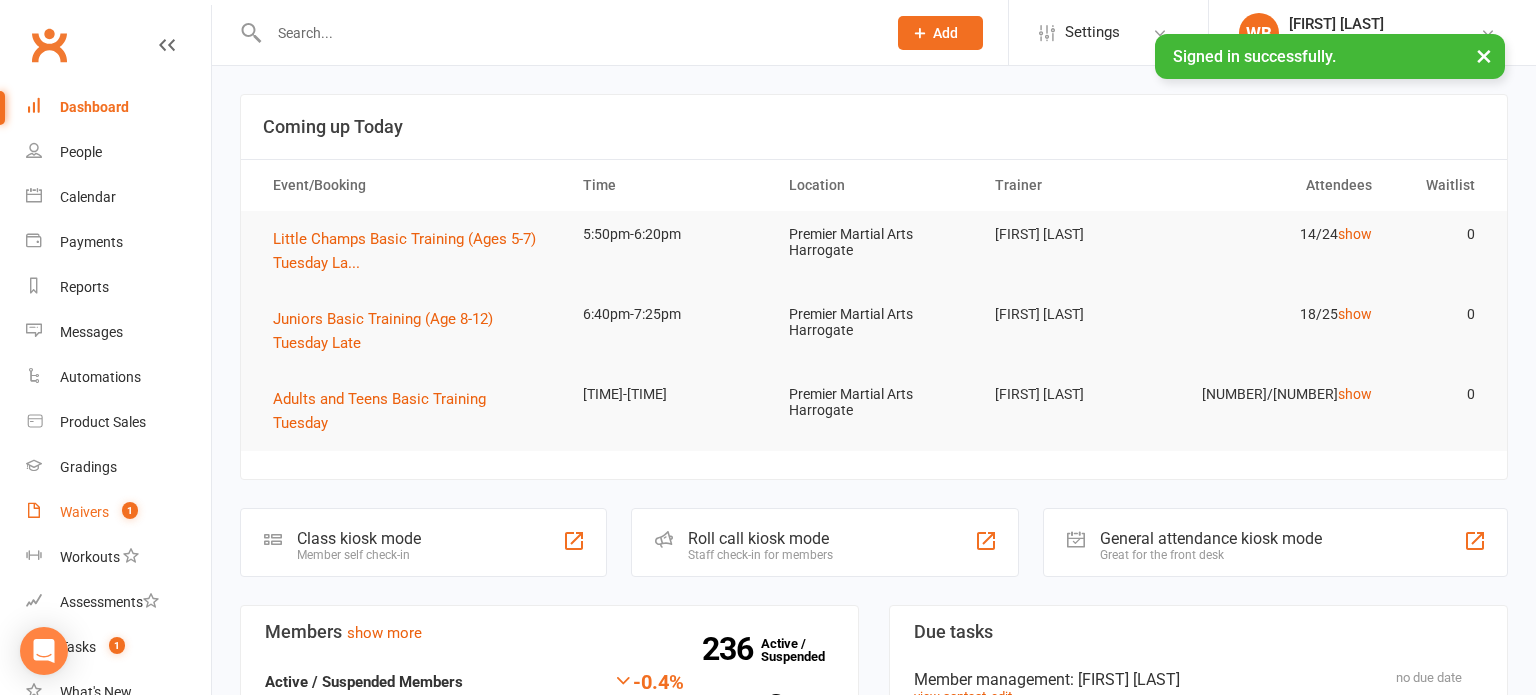 click on "Waivers" at bounding box center [84, 512] 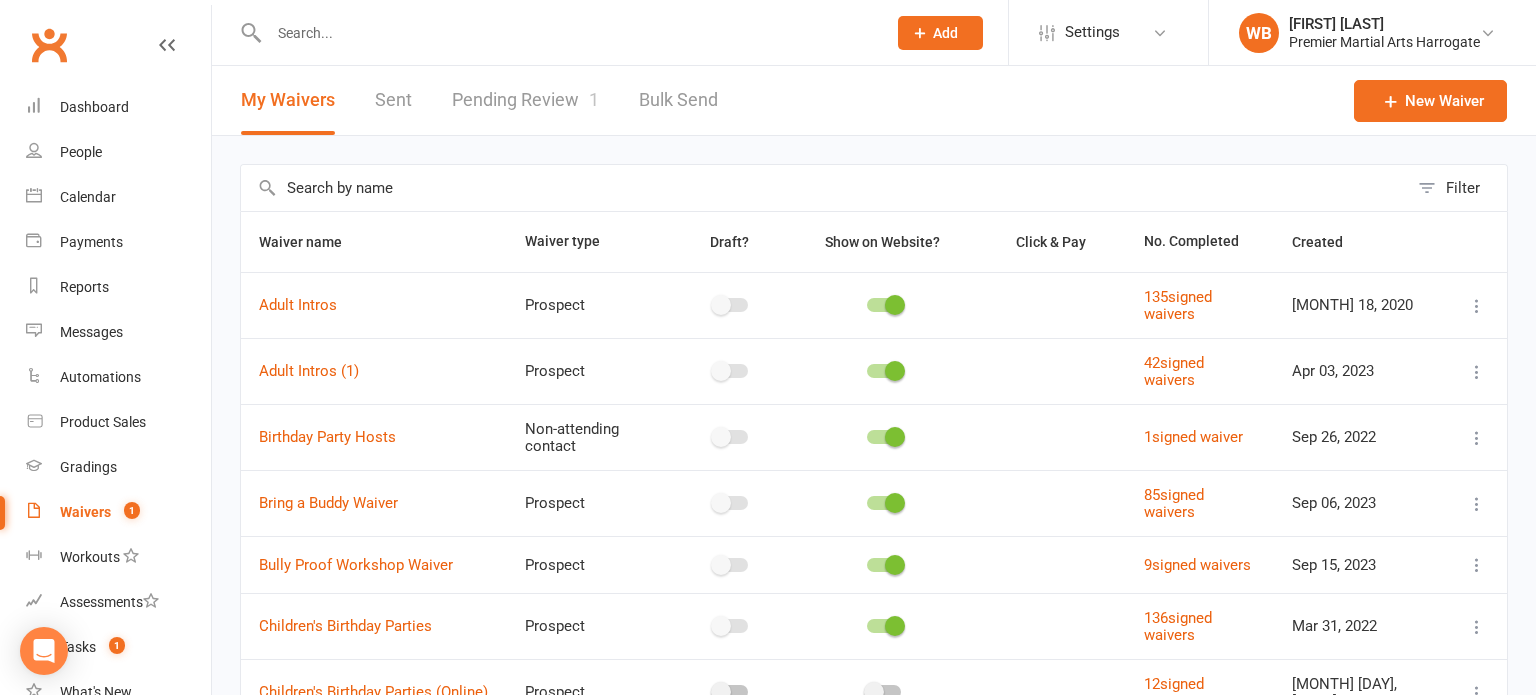 click on "Pending Review 1" at bounding box center (525, 100) 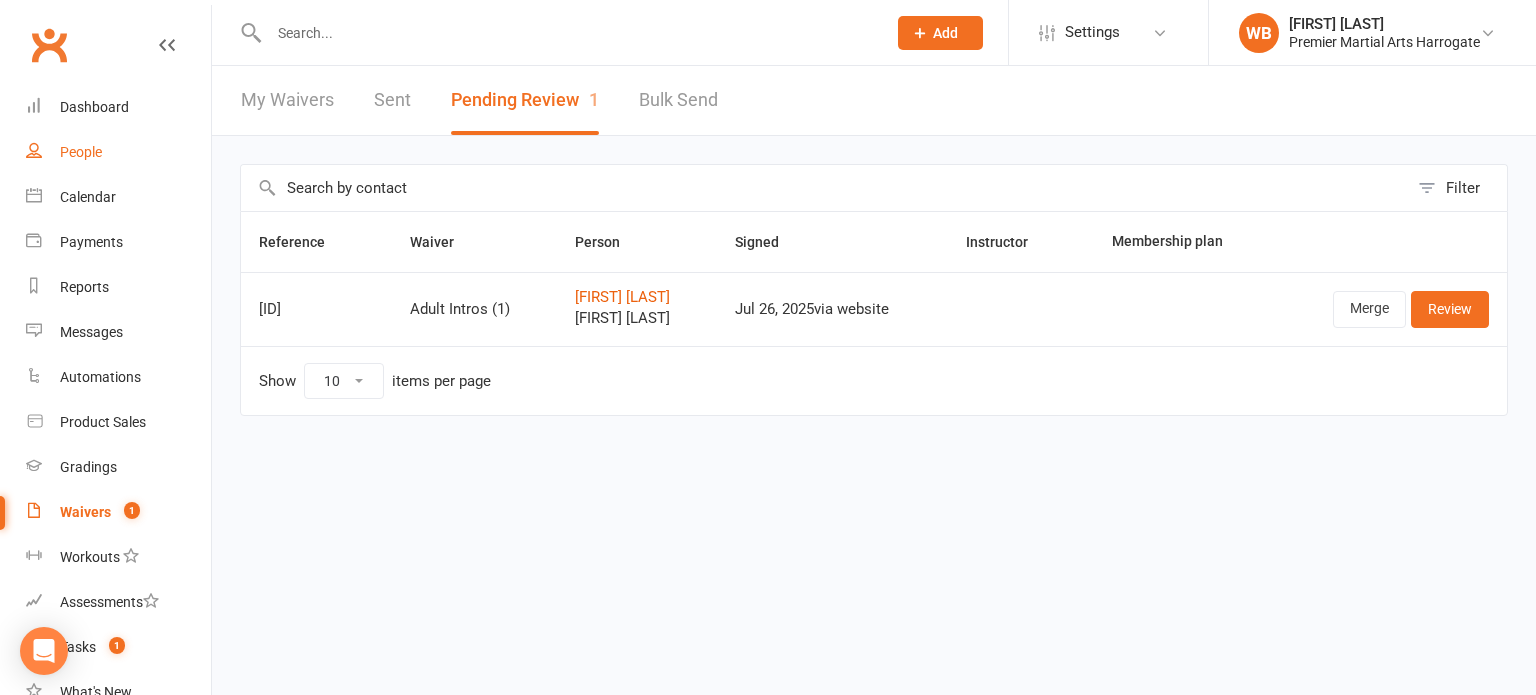 click on "People" at bounding box center (81, 152) 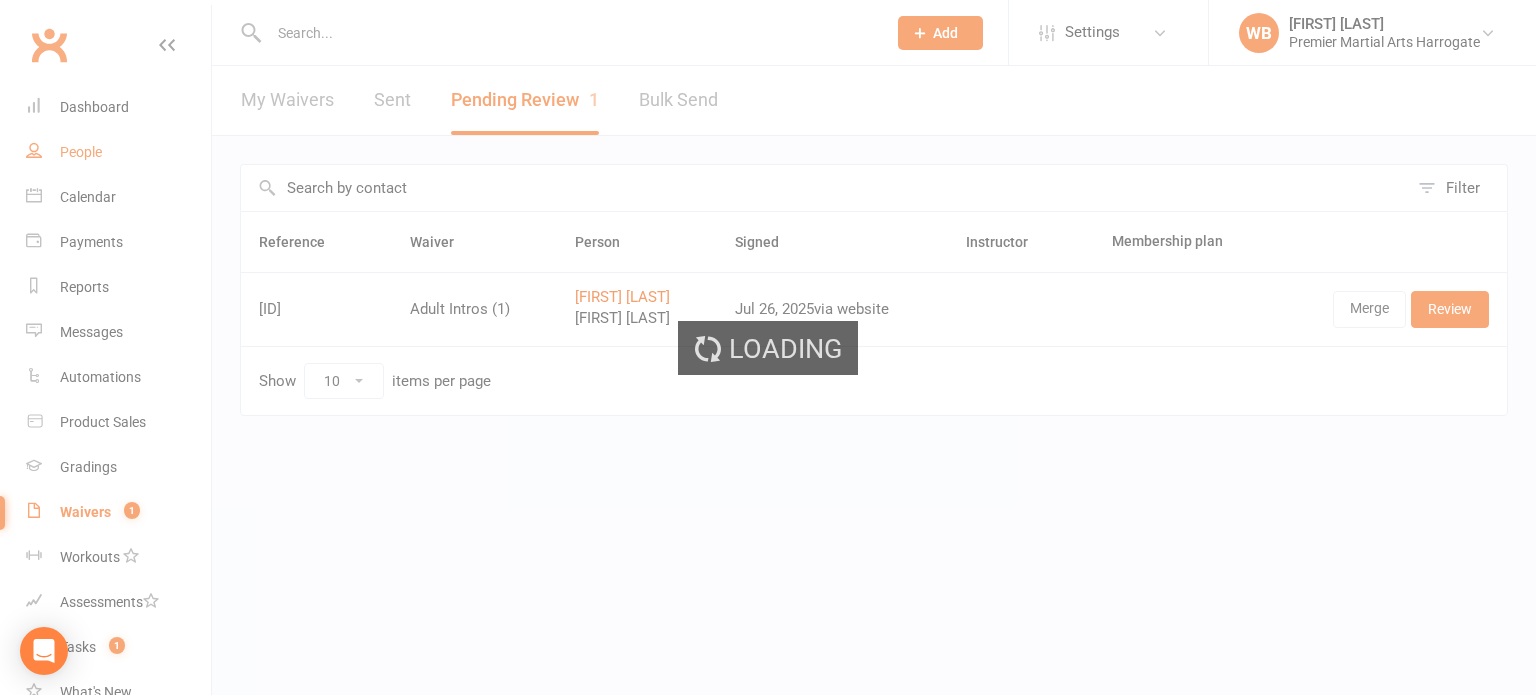 select on "100" 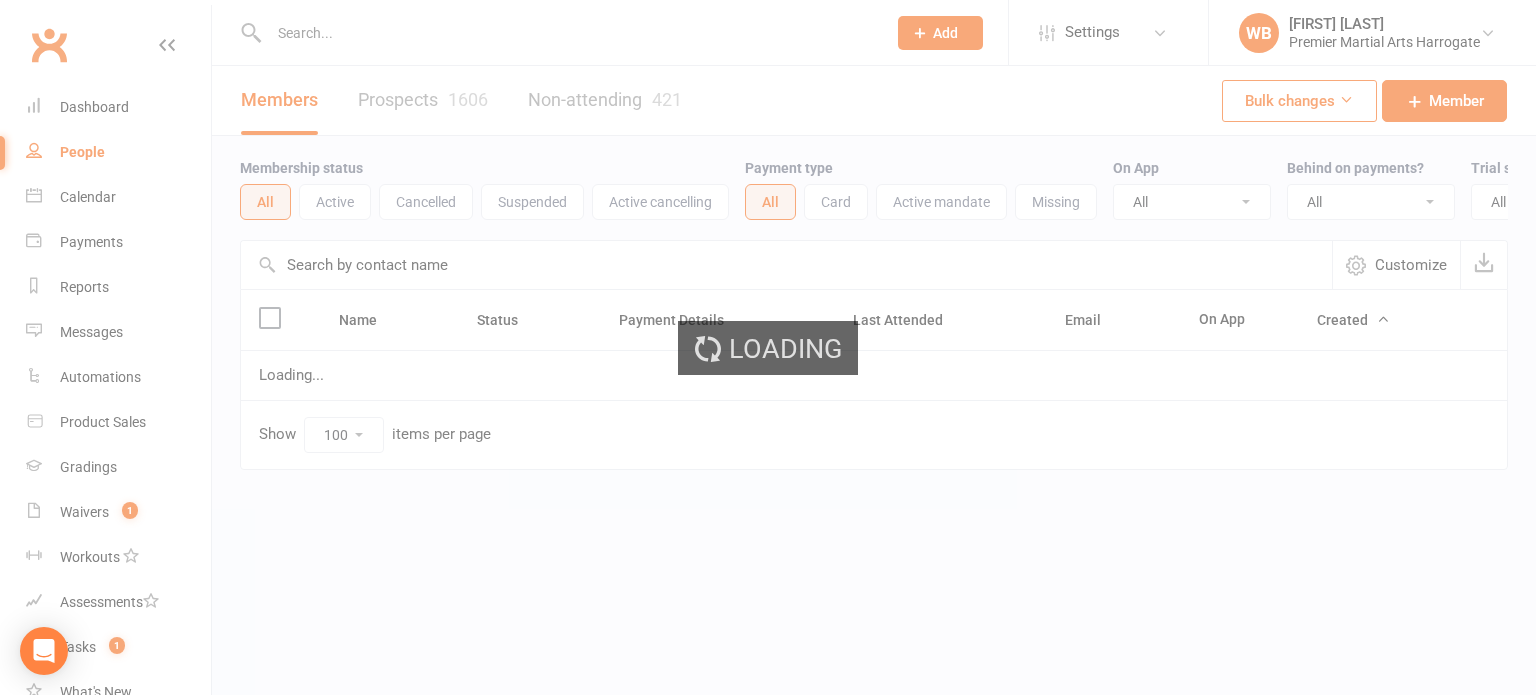 click at bounding box center [567, 33] 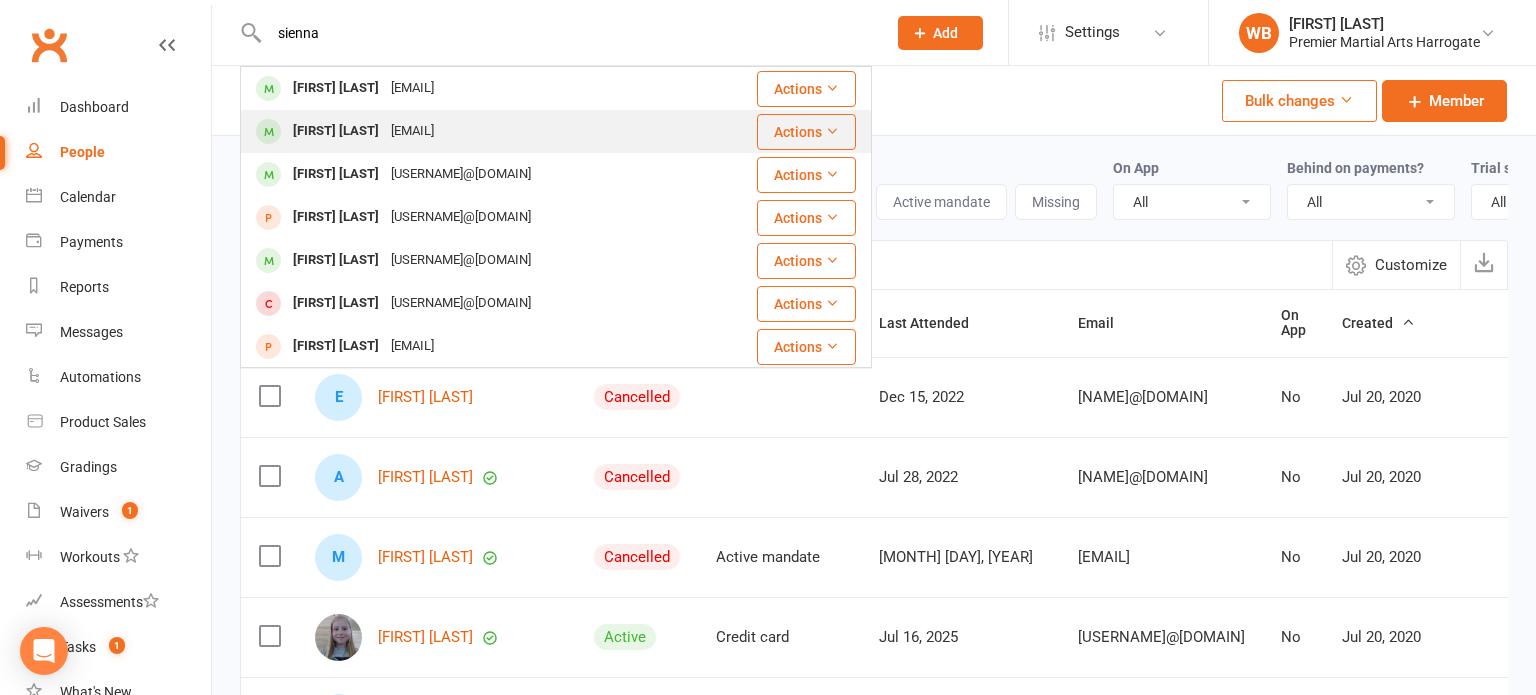 type on "sienna" 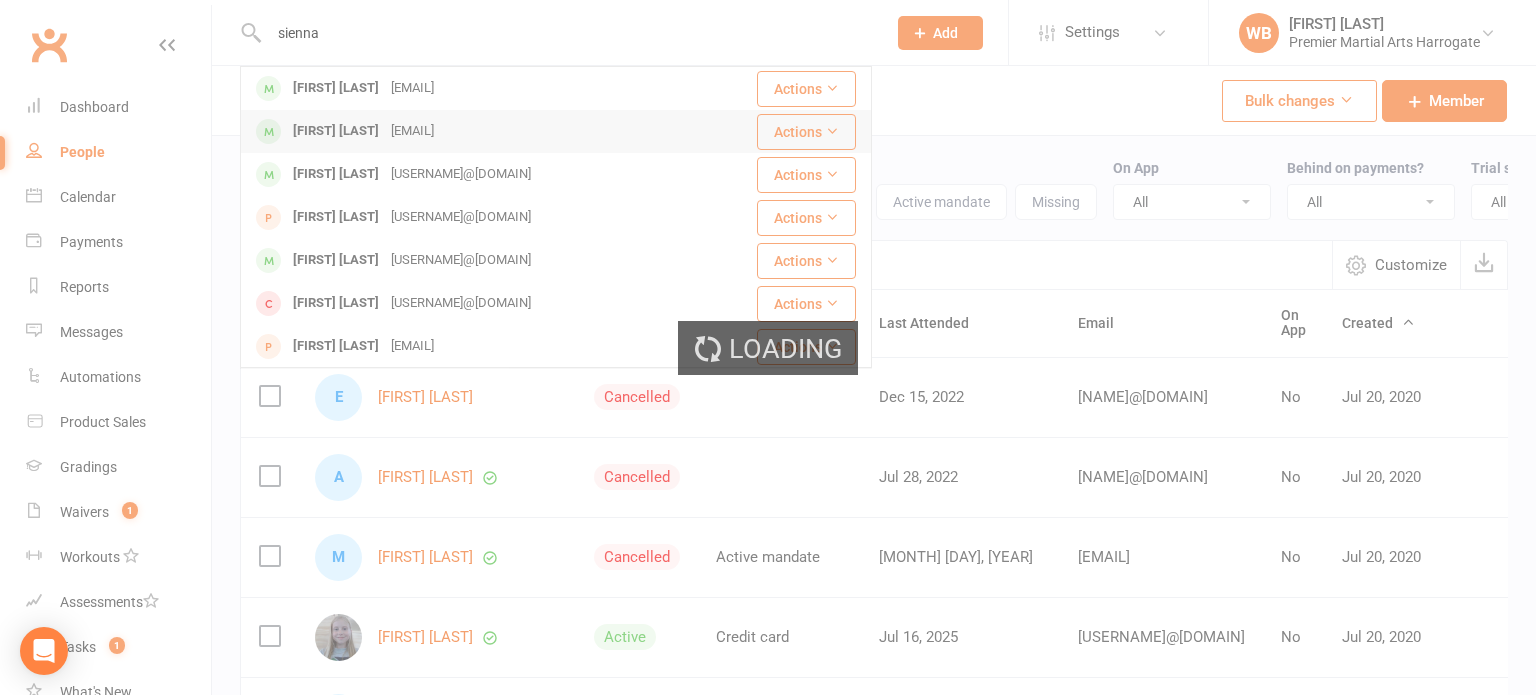 type 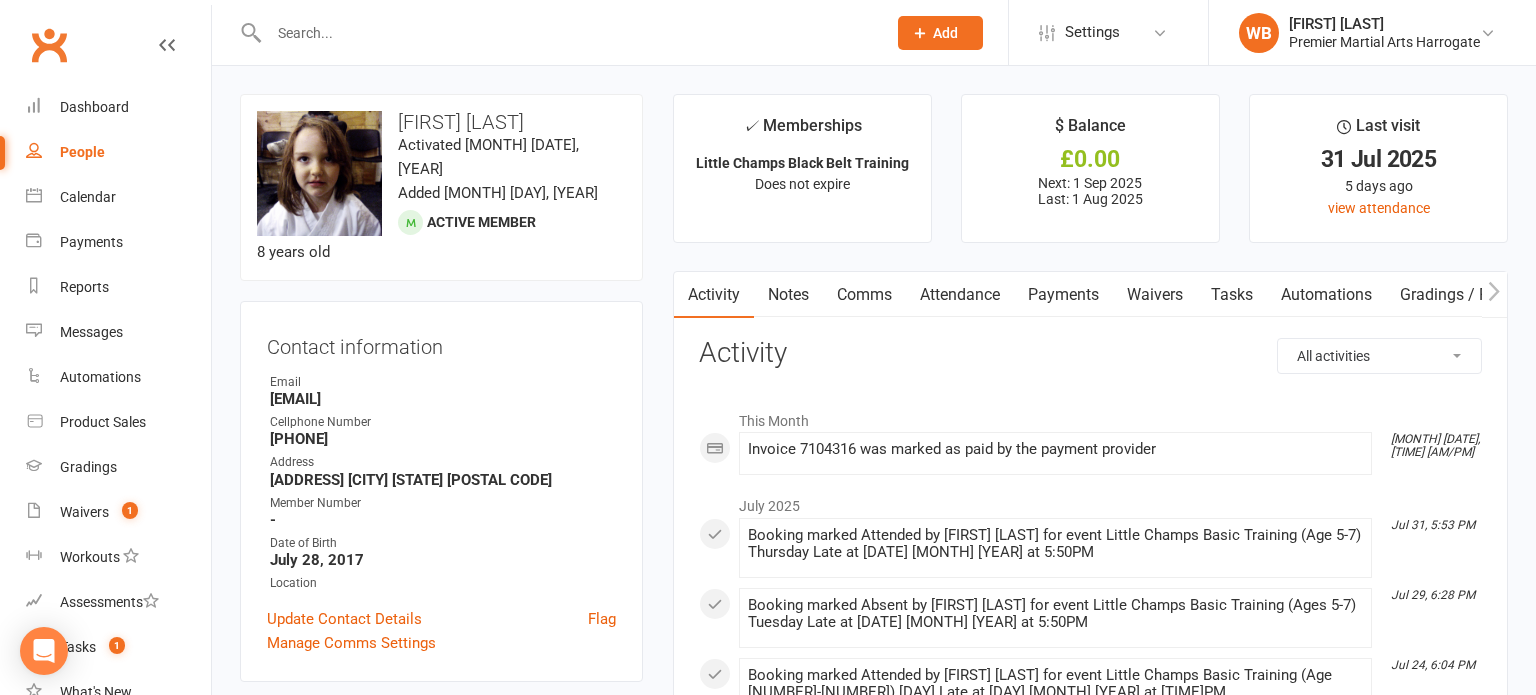click on "Waivers" at bounding box center (1155, 295) 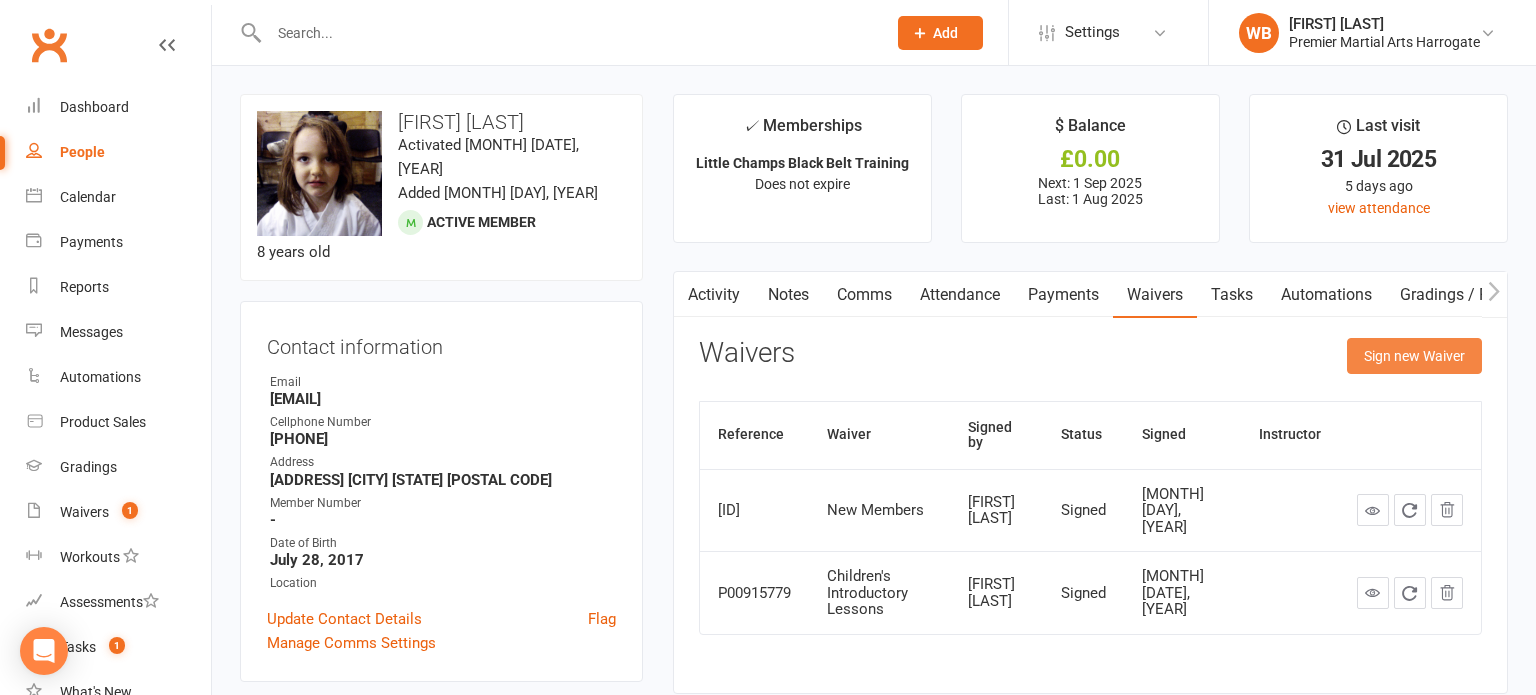 click on "Sign new Waiver" at bounding box center [1414, 356] 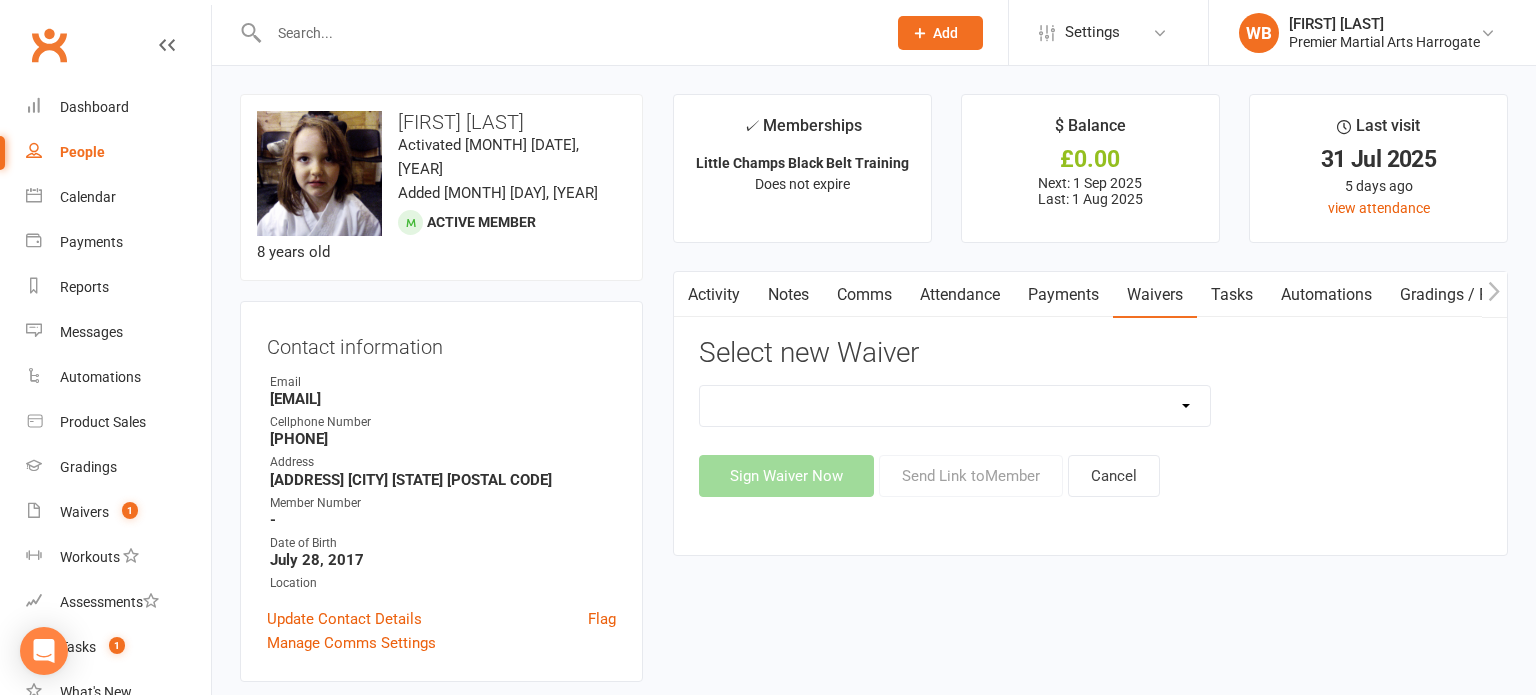 click on "Adult Intros Adult Intros (1) Bring a Buddy Waiver Bully Proof Workshop Waiver Children's Birthday Parties Children's Birthday Parties (Online) Children's Board Breaking Buddy Event Children's Introductory Classes (Online) Children's Introductory Workshops Digital Membership Registration Form Adult Digital Membership Registration Form Child Introductory Lessons Introductory Lessons and New Members (Under 18) Kid Safe Workshop Waiver New Members Open Week for Schools Return To Indoor Training Self-Defence Workshops Summer Camps" at bounding box center [955, 406] 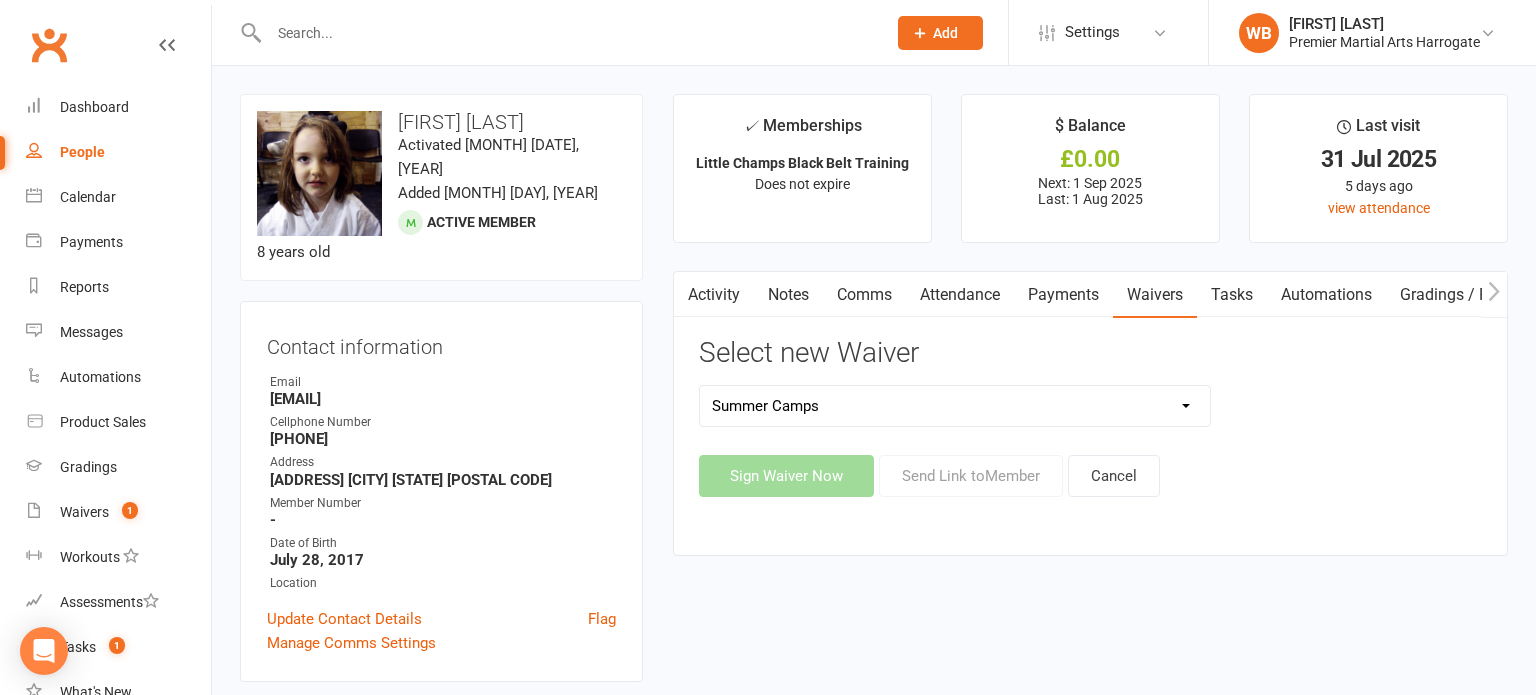 click on "Adult Intros Adult Intros (1) Bring a Buddy Waiver Bully Proof Workshop Waiver Children's Birthday Parties Children's Birthday Parties (Online) Children's Board Breaking Buddy Event Children's Introductory Classes (Online) Children's Introductory Workshops Digital Membership Registration Form Adult Digital Membership Registration Form Child Introductory Lessons Introductory Lessons and New Members (Under 18) Kid Safe Workshop Waiver New Members Open Week for Schools Return To Indoor Training Self-Defence Workshops Summer Camps" at bounding box center [955, 406] 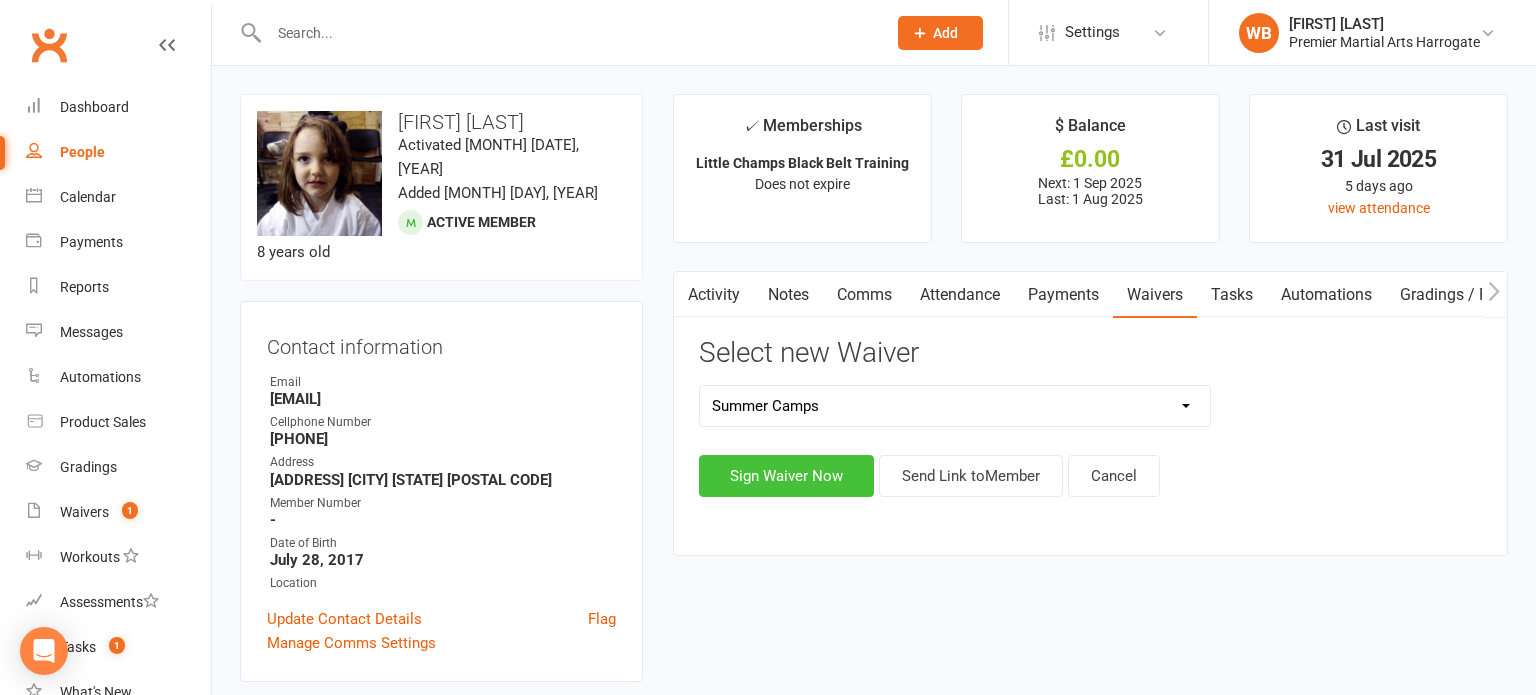 click on "Sign Waiver Now" at bounding box center (786, 476) 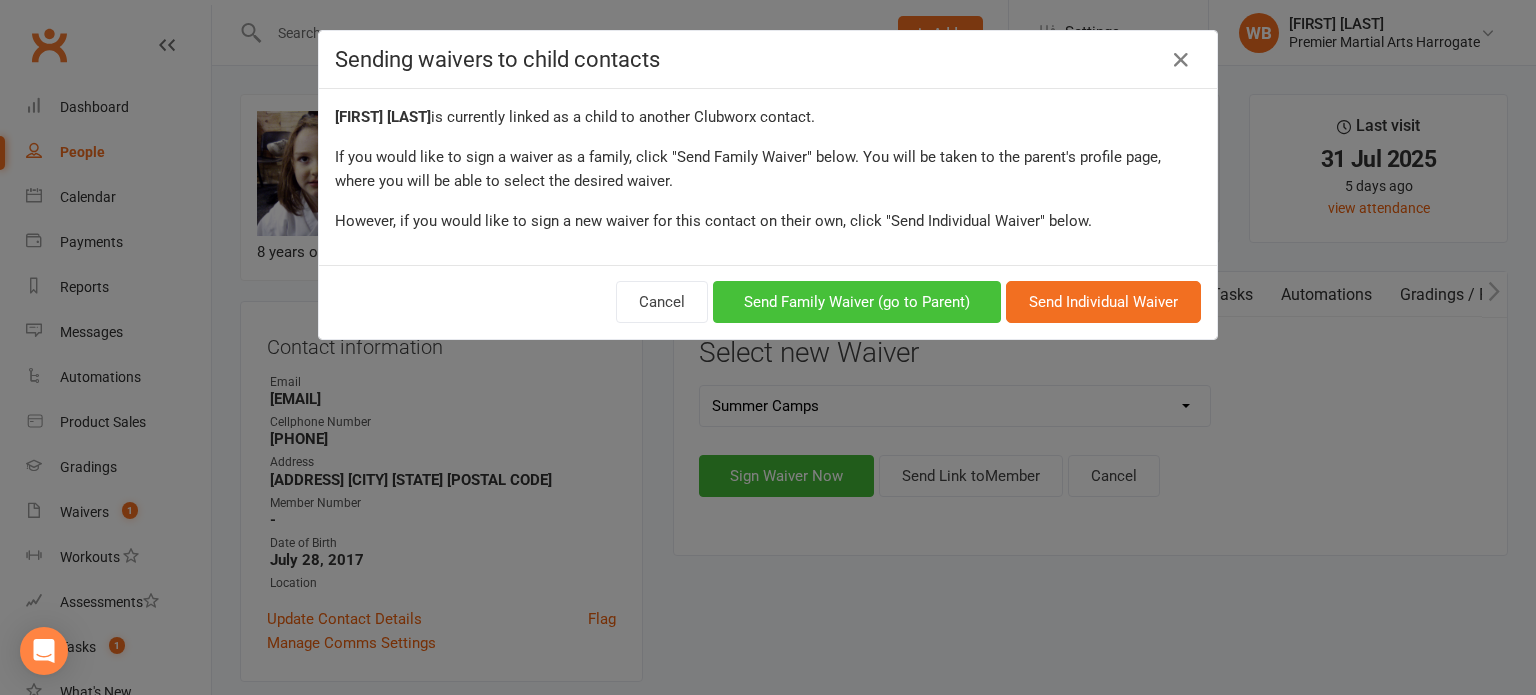 click on "Send Family Waiver (go to Parent)" at bounding box center [857, 302] 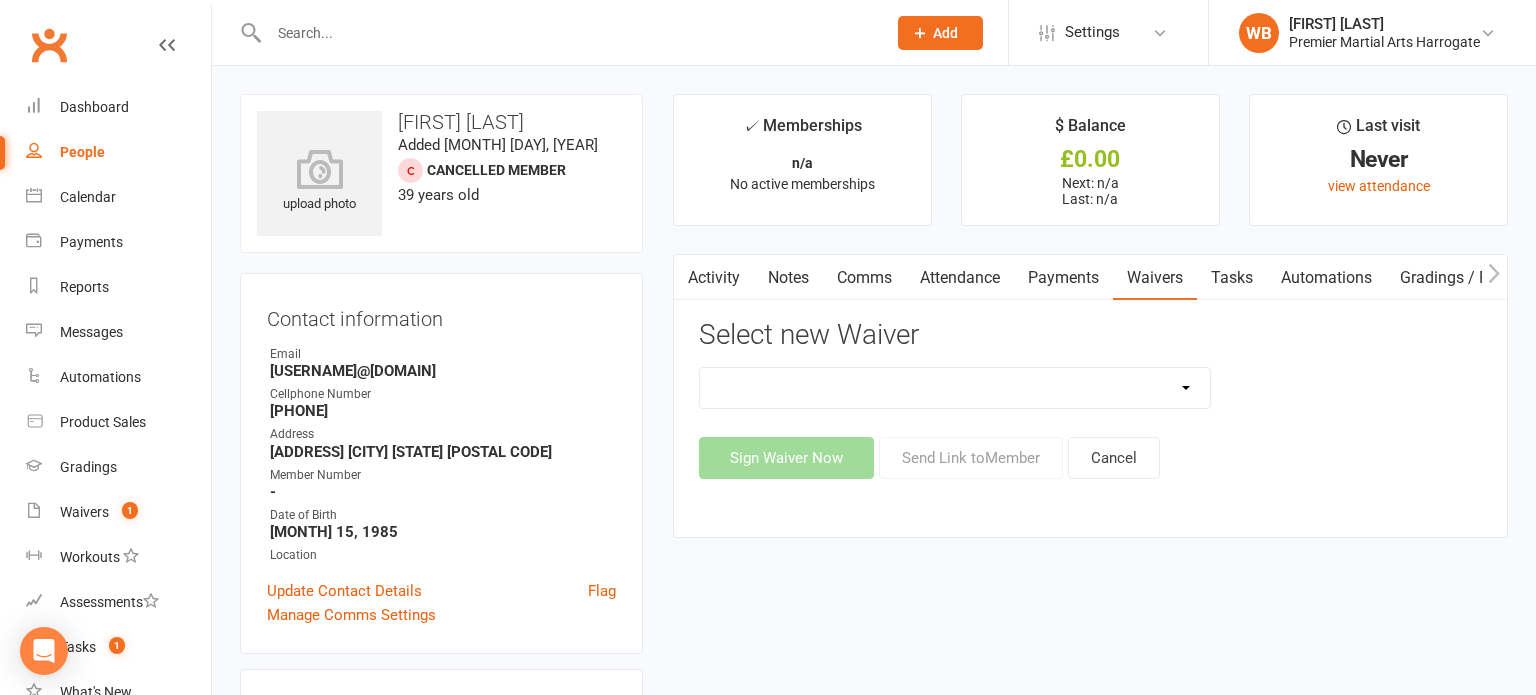 click on "Adult Intros Adult Intros (1) Bring a Buddy Waiver Bully Proof Workshop Waiver Children's Birthday Parties Children's Birthday Parties (Online) Children's Board Breaking Buddy Event Children's Introductory Classes (Online) Children's Introductory Workshops Digital Membership Registration Form Adult Digital Membership Registration Form Child Introductory Lessons Introductory Lessons and New Members (Under 18) Kid Safe Workshop Waiver New Members Open Week for Schools Return To Indoor Training Self-Defence Workshops Summer Camps" at bounding box center [955, 388] 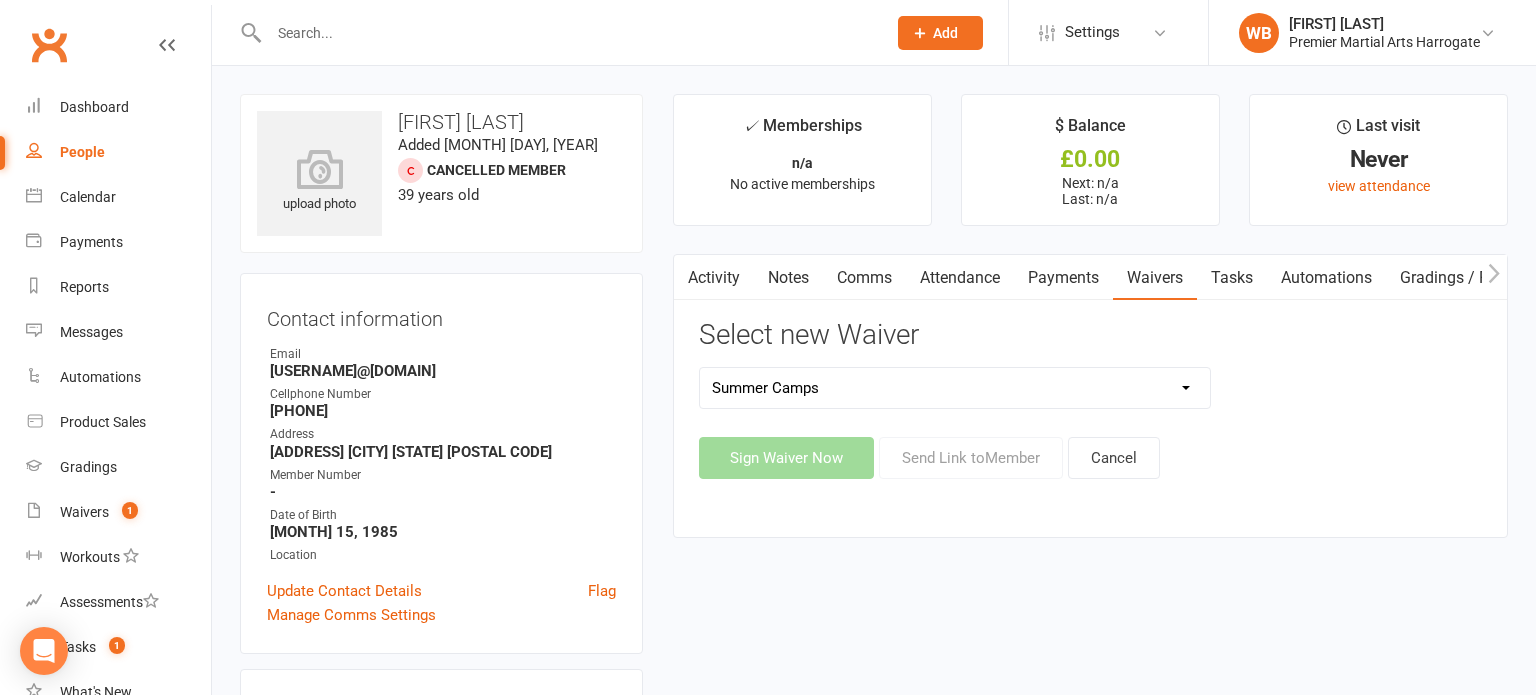 click on "Adult Intros Adult Intros (1) Bring a Buddy Waiver Bully Proof Workshop Waiver Children's Birthday Parties Children's Birthday Parties (Online) Children's Board Breaking Buddy Event Children's Introductory Classes (Online) Children's Introductory Workshops Digital Membership Registration Form Adult Digital Membership Registration Form Child Introductory Lessons Introductory Lessons and New Members (Under 18) Kid Safe Workshop Waiver New Members Open Week for Schools Return To Indoor Training Self-Defence Workshops Summer Camps" at bounding box center (955, 388) 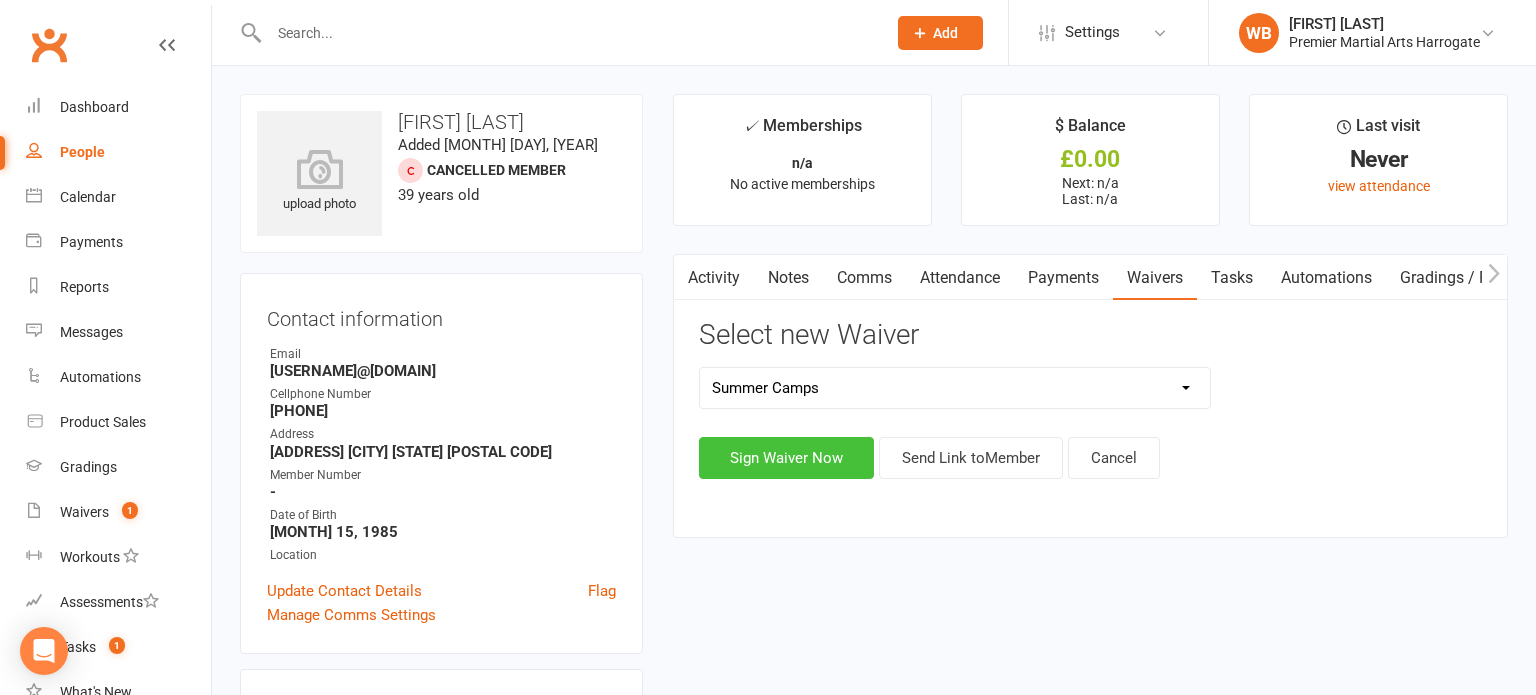 click on "Sign Waiver Now" at bounding box center (786, 458) 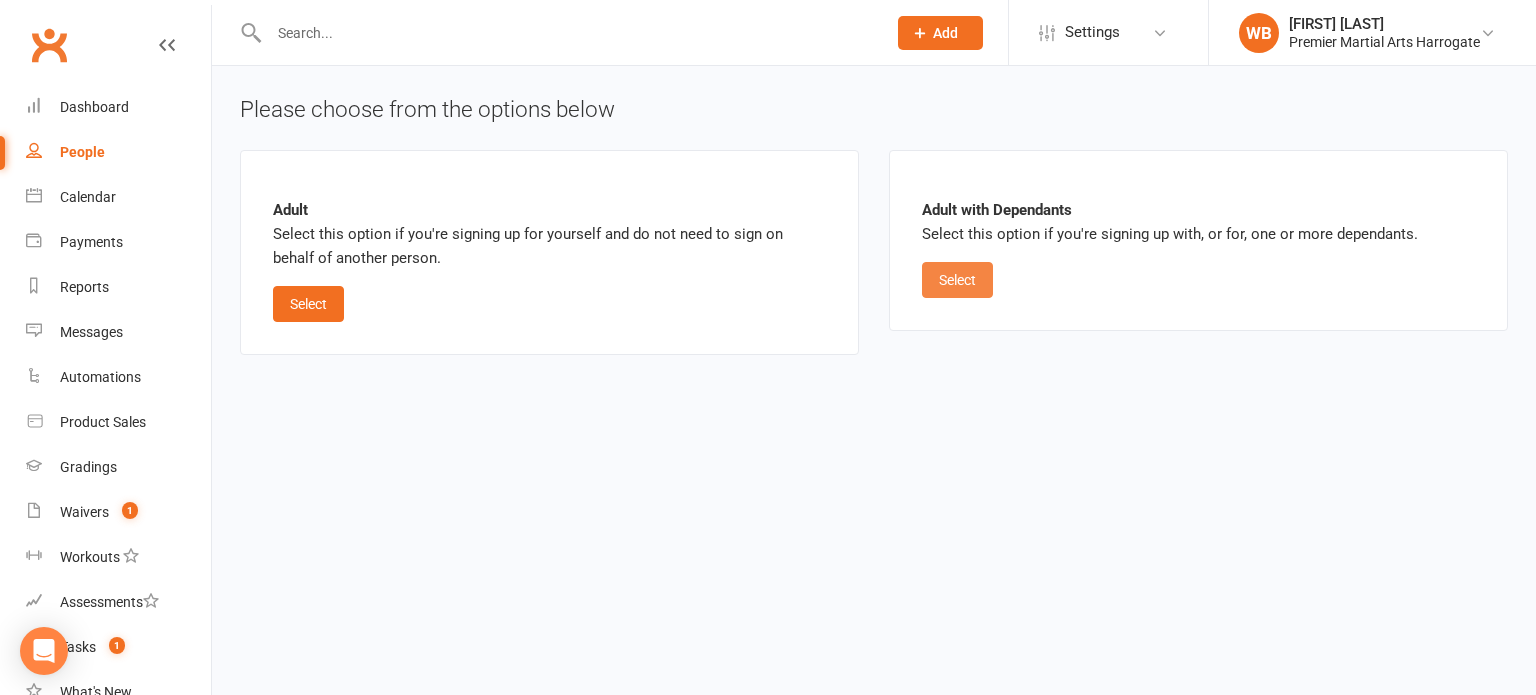click on "Select" at bounding box center (957, 280) 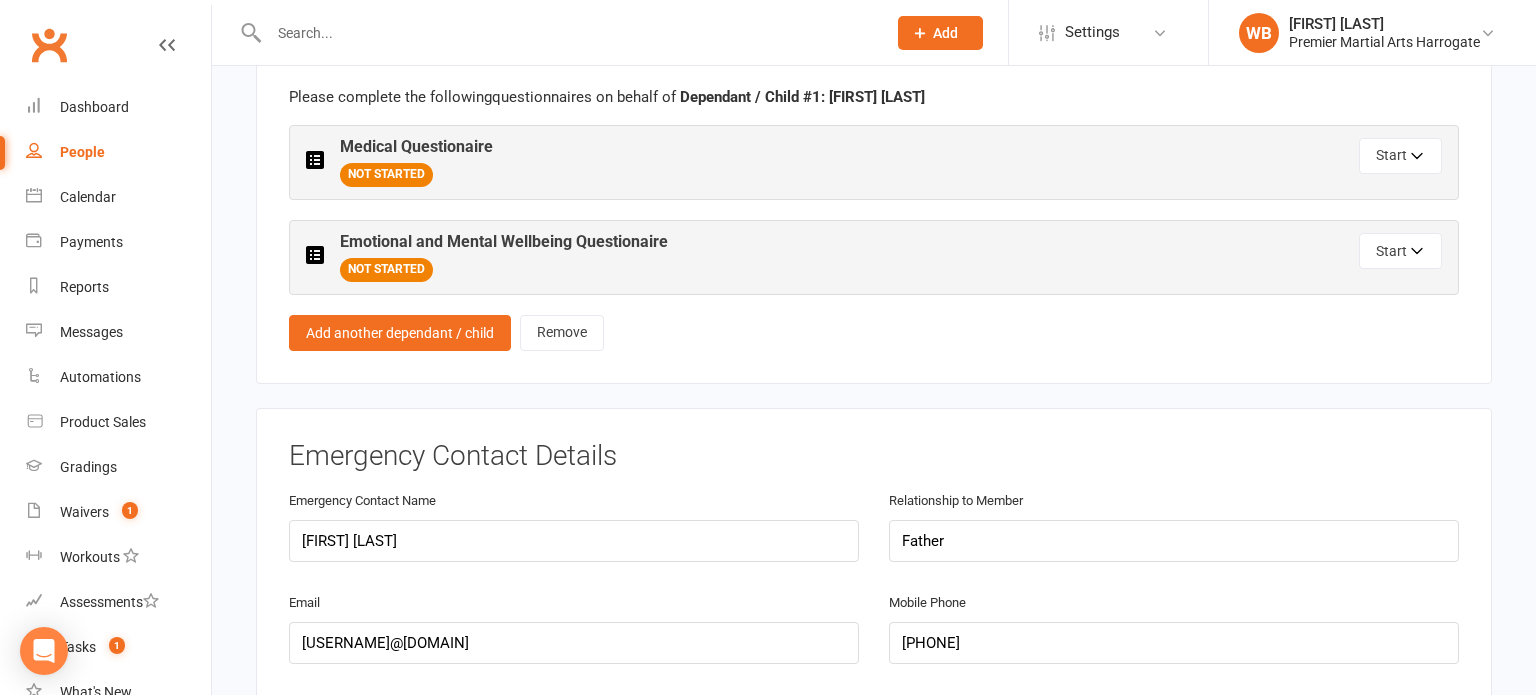 scroll, scrollTop: 1809, scrollLeft: 0, axis: vertical 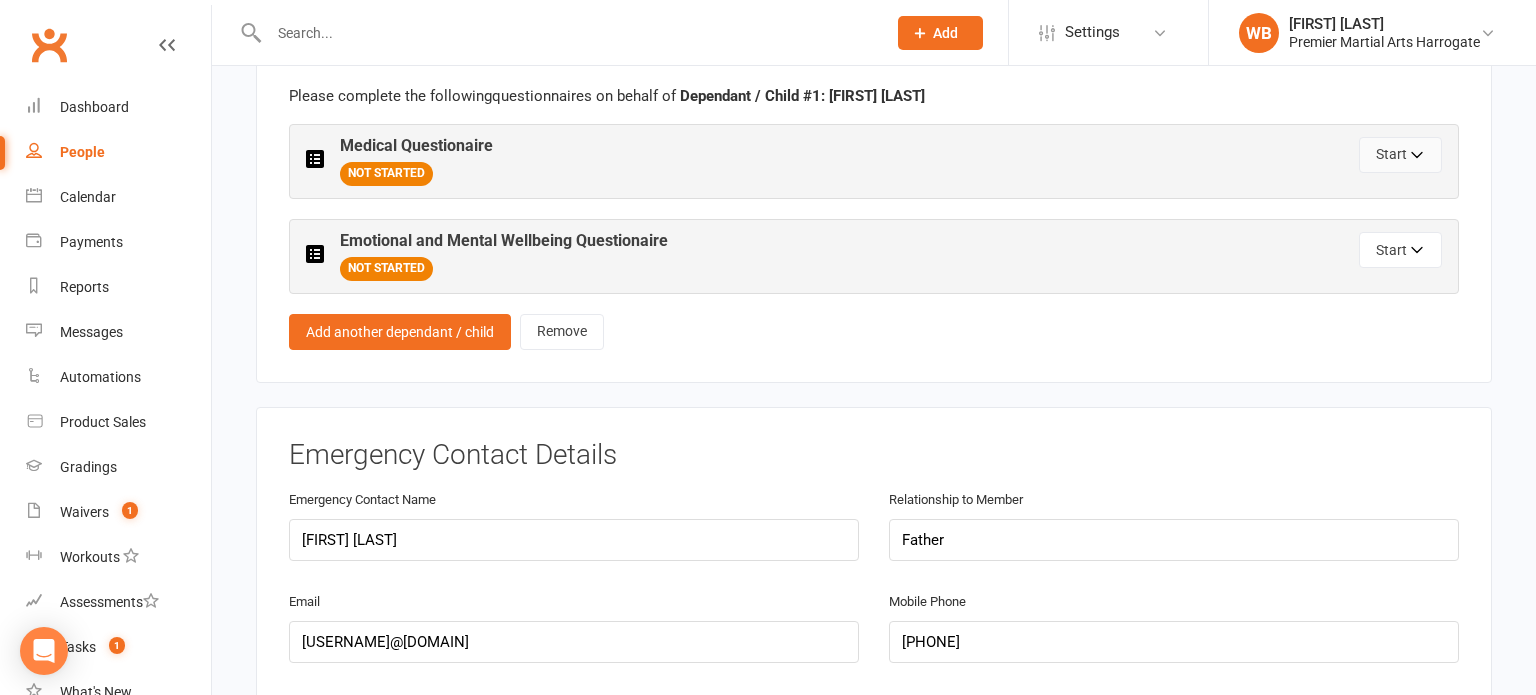 click on "Start" at bounding box center [1400, 155] 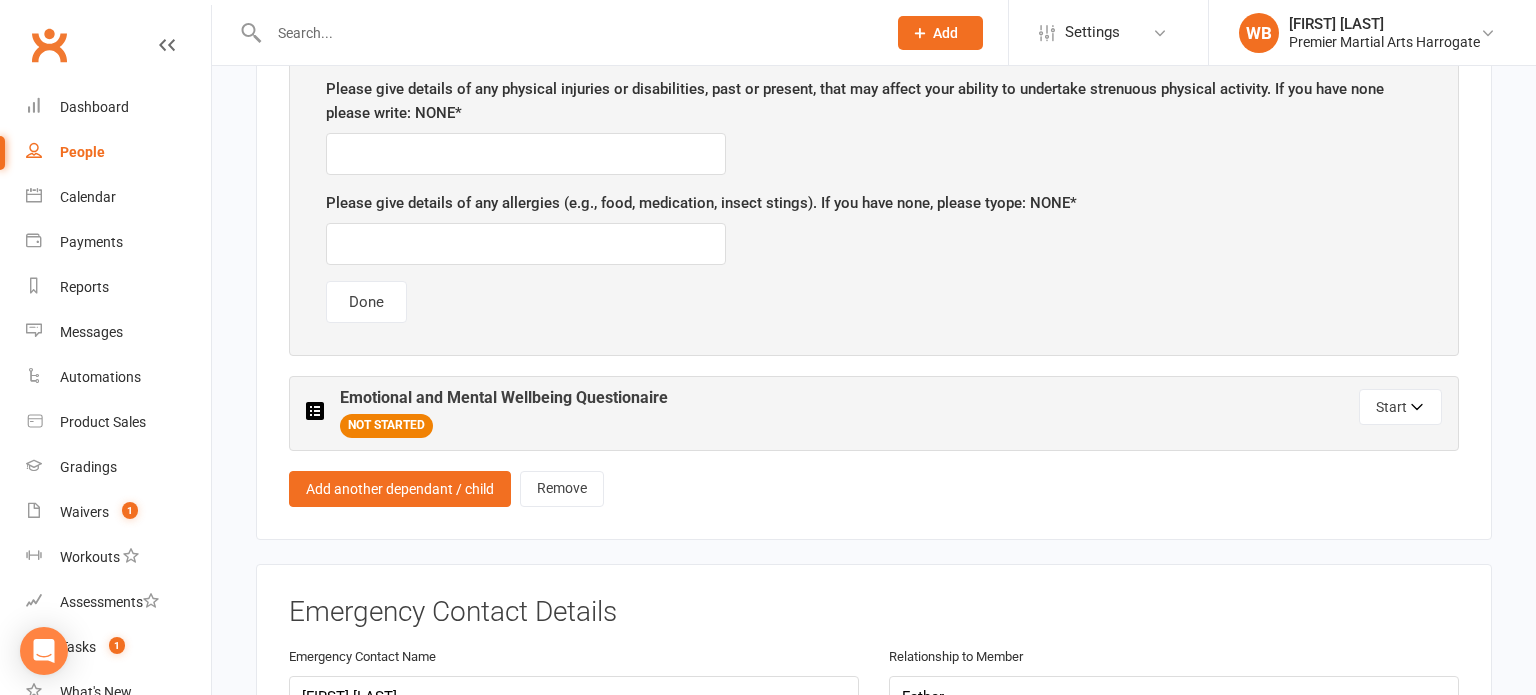 scroll, scrollTop: 2120, scrollLeft: 0, axis: vertical 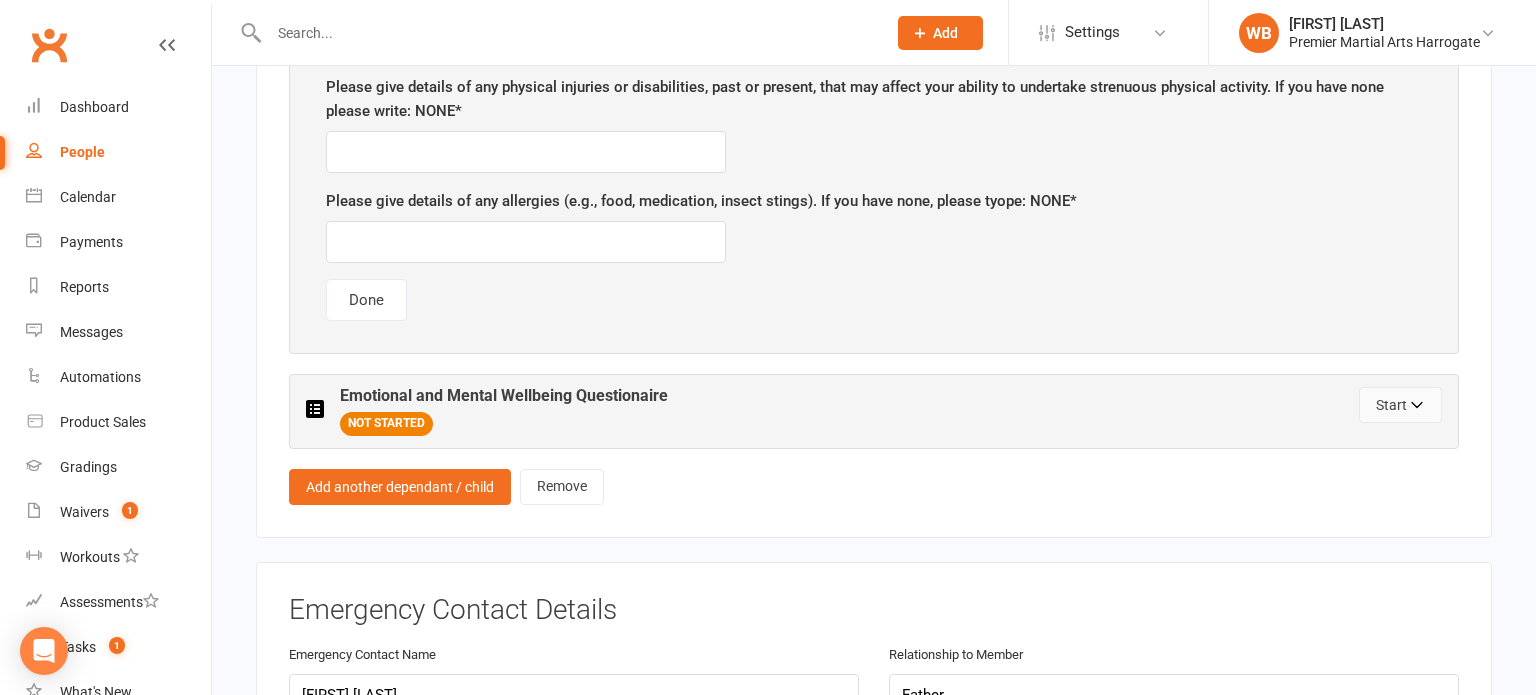 click on "Start" at bounding box center (1400, 405) 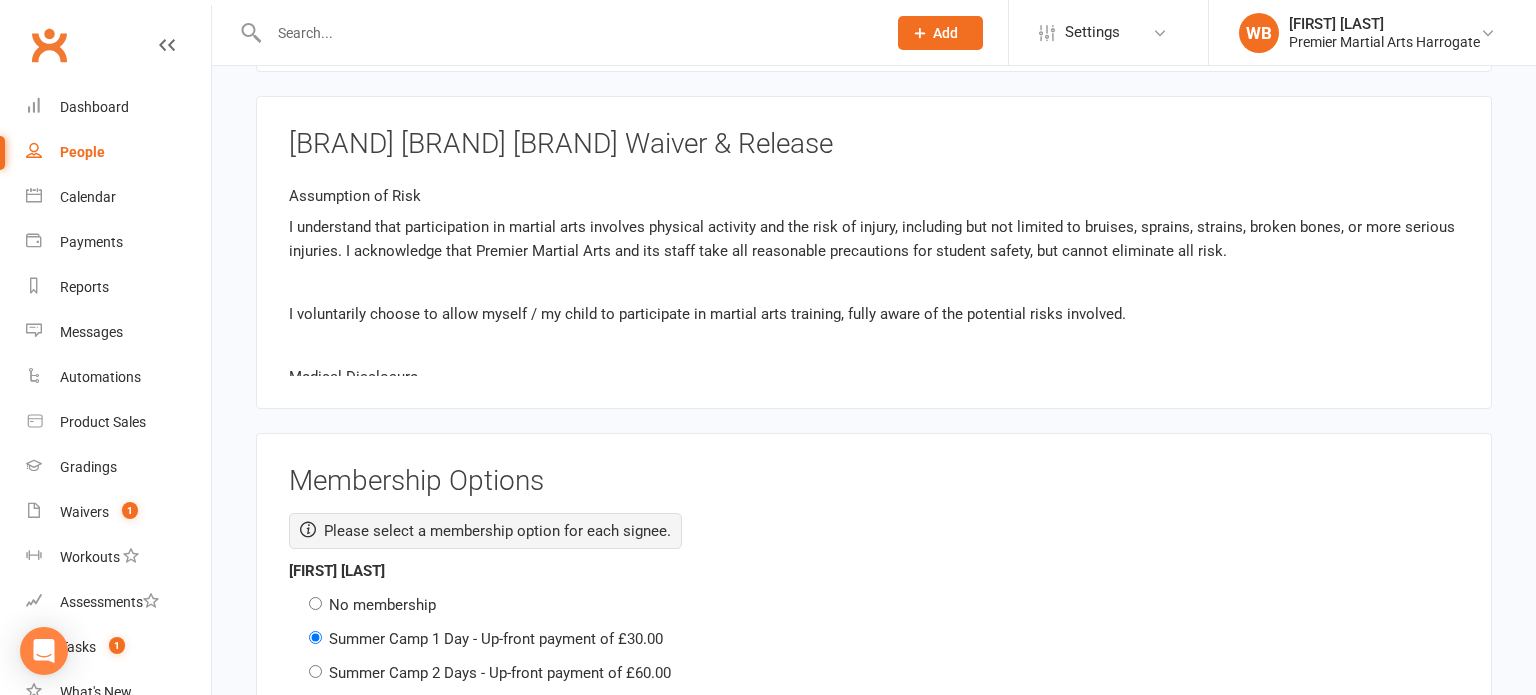scroll, scrollTop: 3808, scrollLeft: 0, axis: vertical 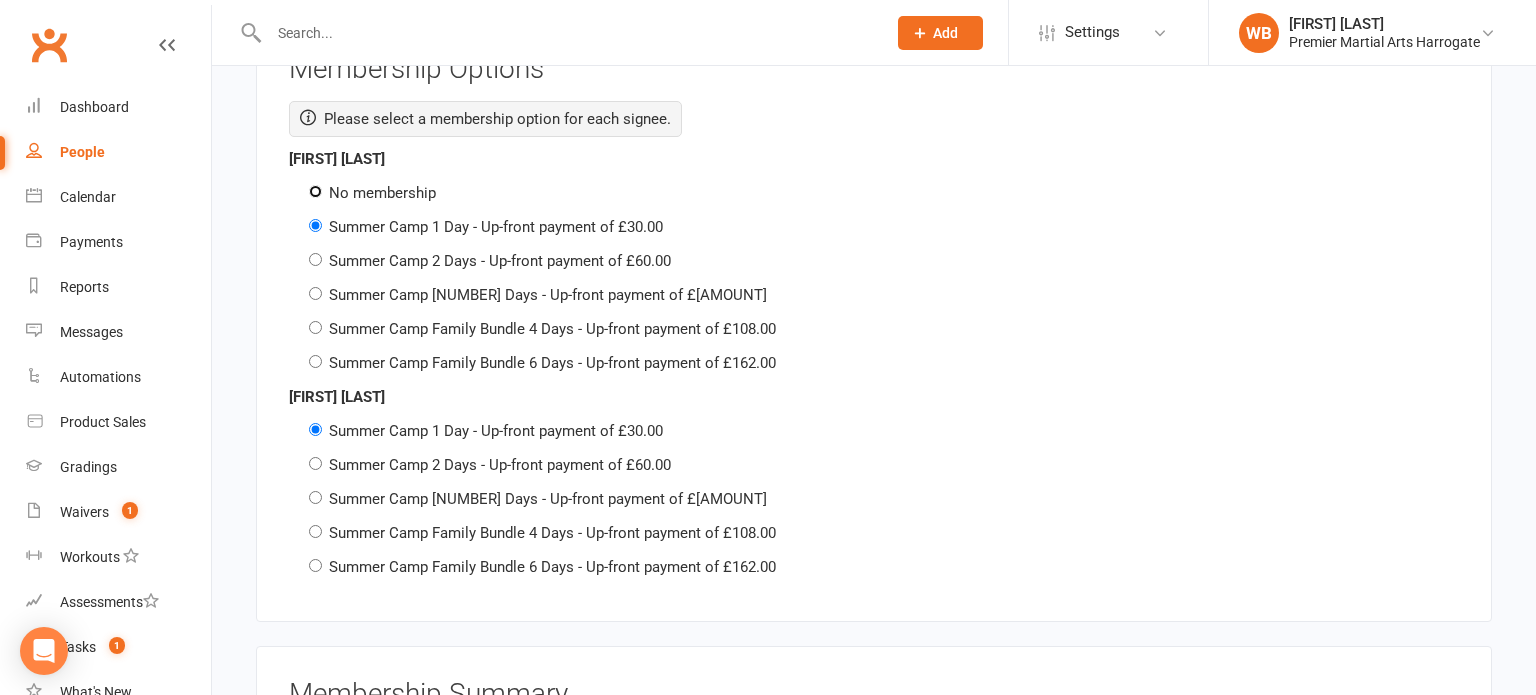 click on "No membership" at bounding box center (315, 191) 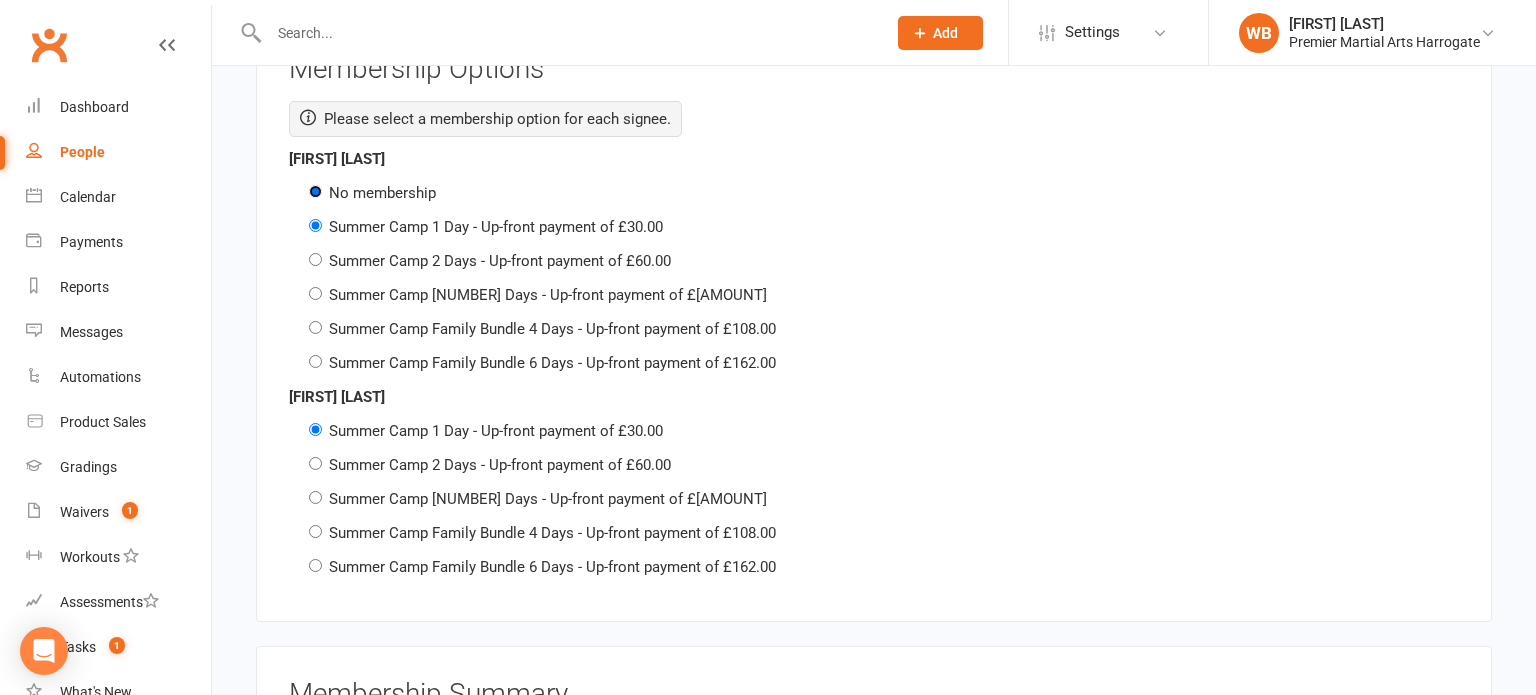 radio on "false" 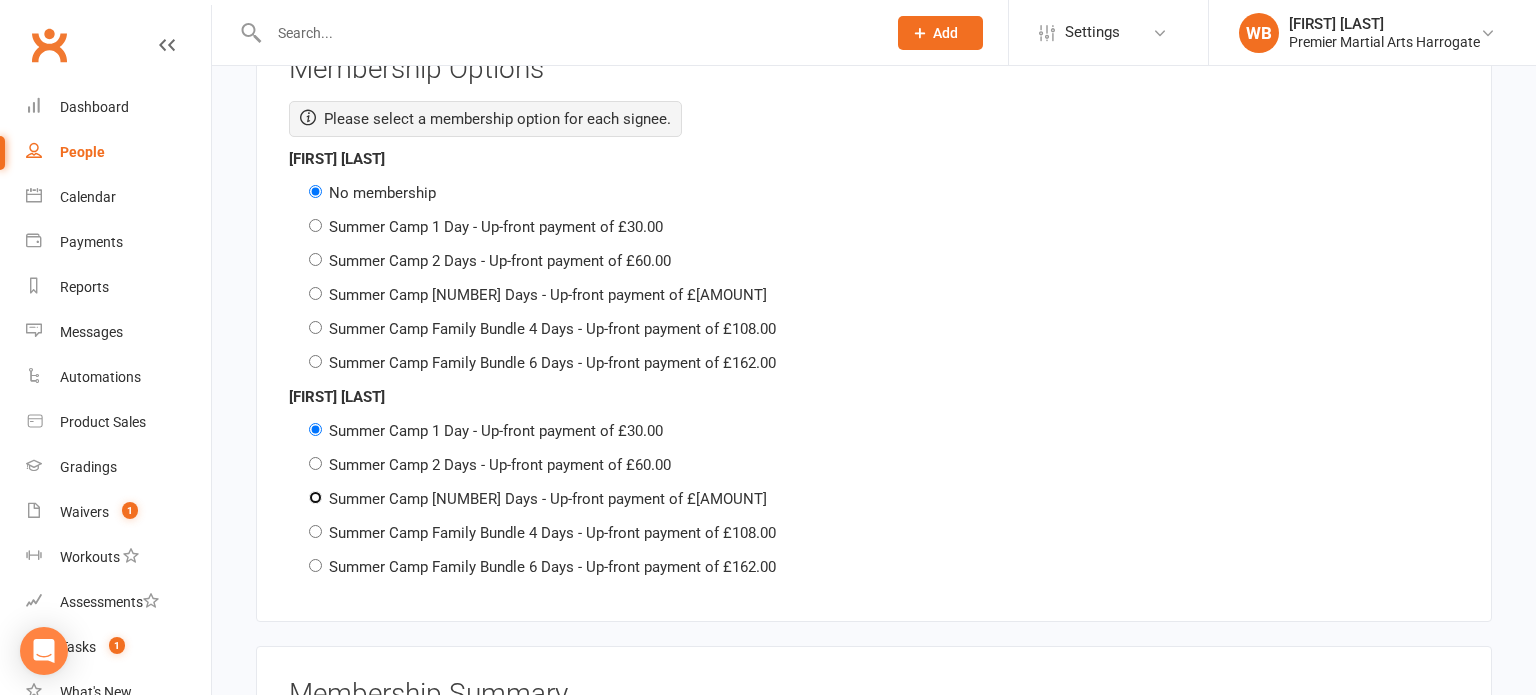 click on "Summer Camp [NUMBER] Days - Up-front payment of £[AMOUNT]" at bounding box center [315, 497] 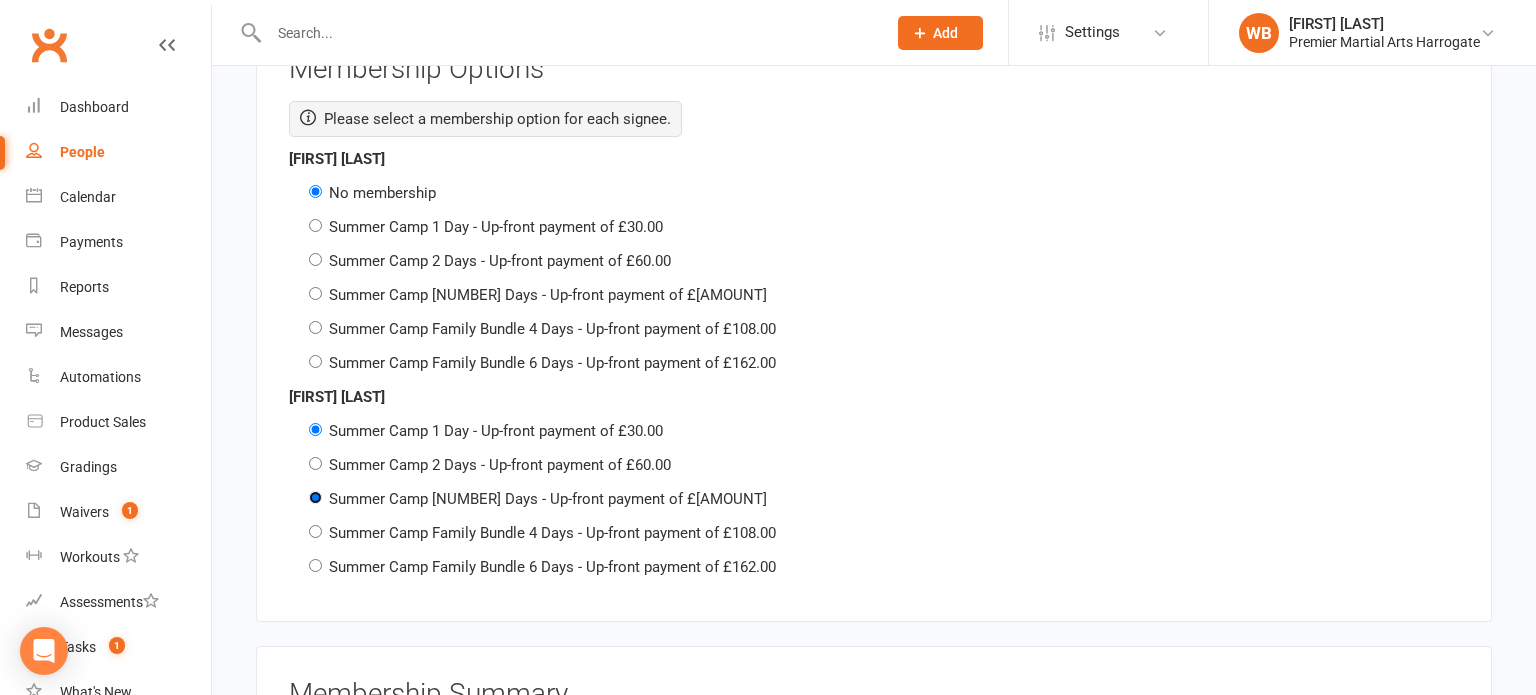 radio on "false" 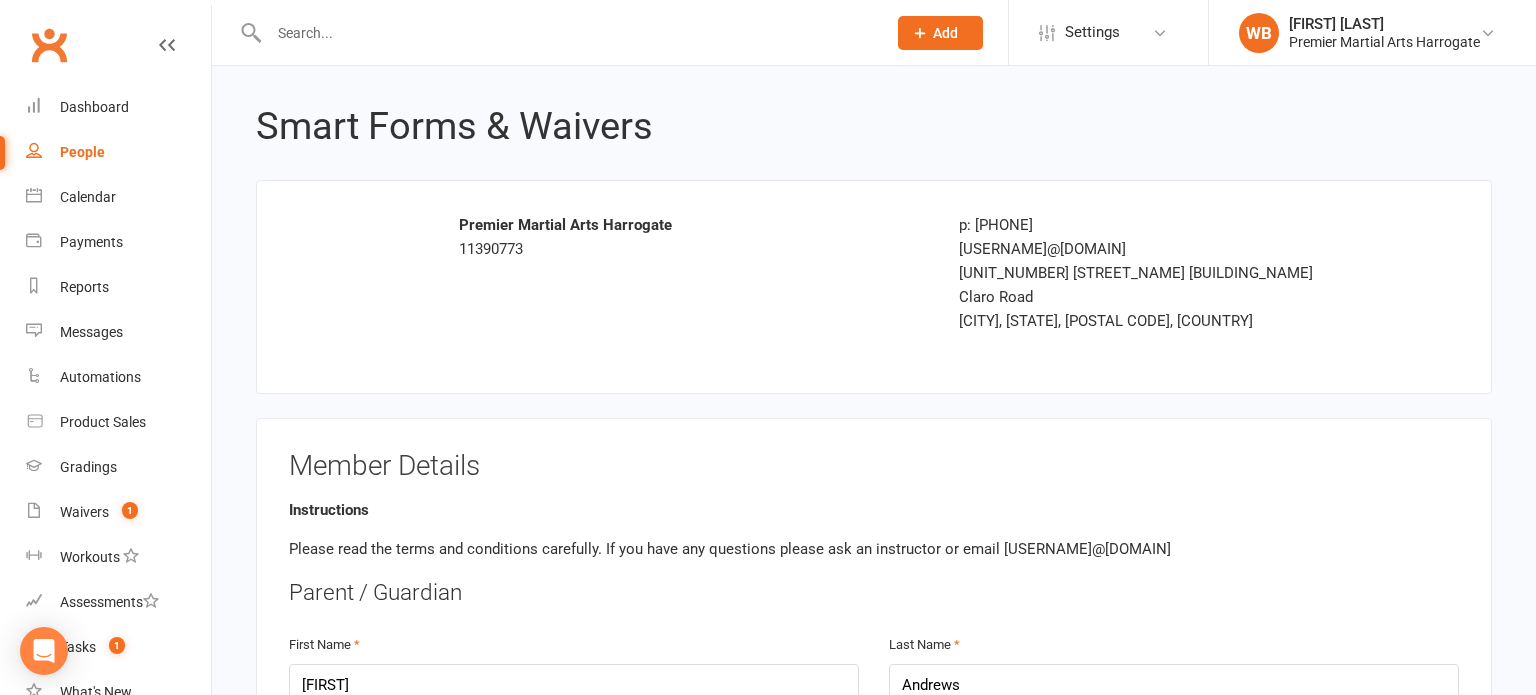 scroll, scrollTop: 18, scrollLeft: 0, axis: vertical 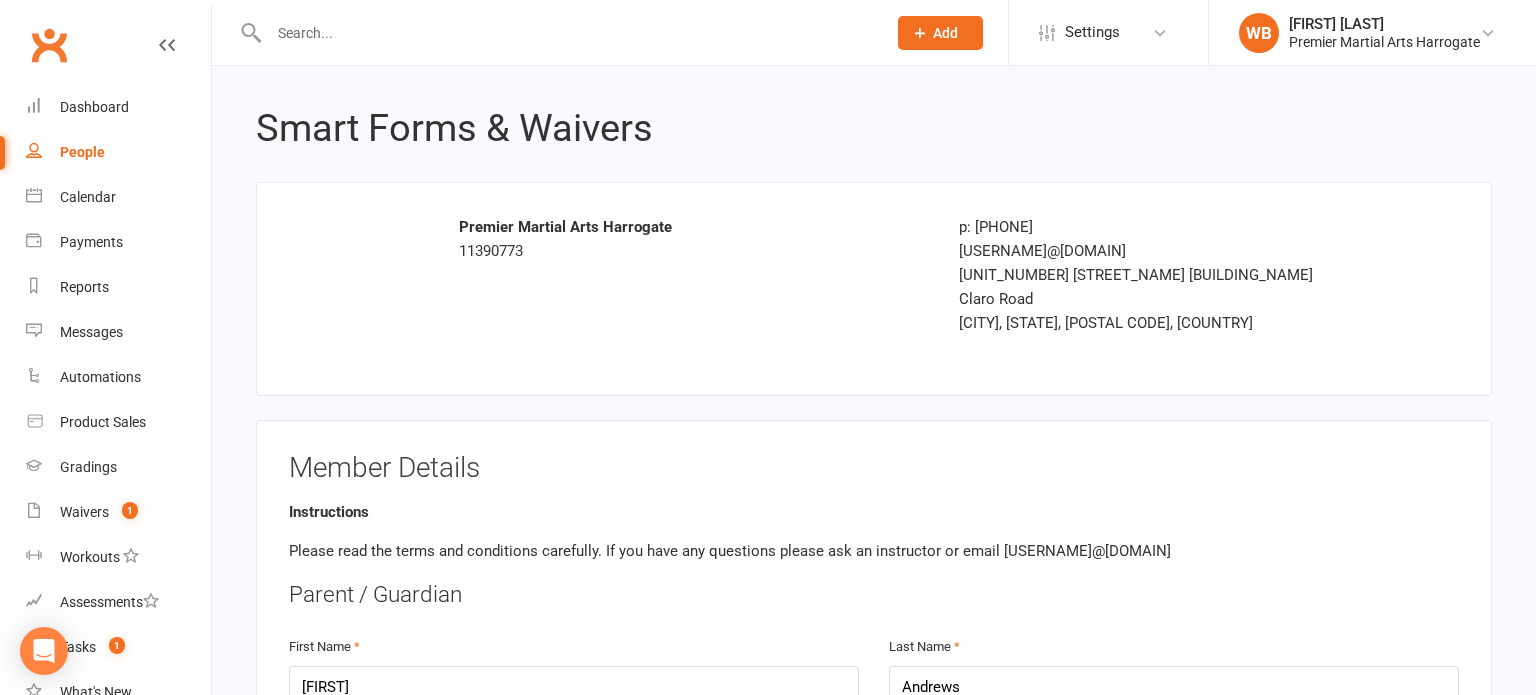 click on "Smart Forms & Waivers Premier Martial Arts Harrogate [NUMBER] [PHONE] [EMAIL] Unit [NUMBER] [ADDRESS] [CITY], [STATE], [POSTAL CODE], [COUNTRY] Member Details Instructions Please read the terms and conditions carefully. If you have any questions please ask an instructor or email [EMAIL] Parent / Guardian First Name [FIRST] Last Name [LAST] Email [EMAIL] Mobile Phone [PHONE] Address Line 1 [ADDRESS] Address Line 2 [ADDRESS] City [CITY] Zip / Post Code [POSTAL CODE] State / Province [STATE] Date of Birth [DAY] [MONTH] [YEAR]
[YEAR] - [YEAR]
[YEAR]
[YEAR]
[YEAR]
[YEAR]
[YEAR]
[YEAR]
[YEAR]
[YEAR]
[YEAR]
[YEAR]
[YEAR]
[YEAR]
[YEAR]" at bounding box center (874, 3290) 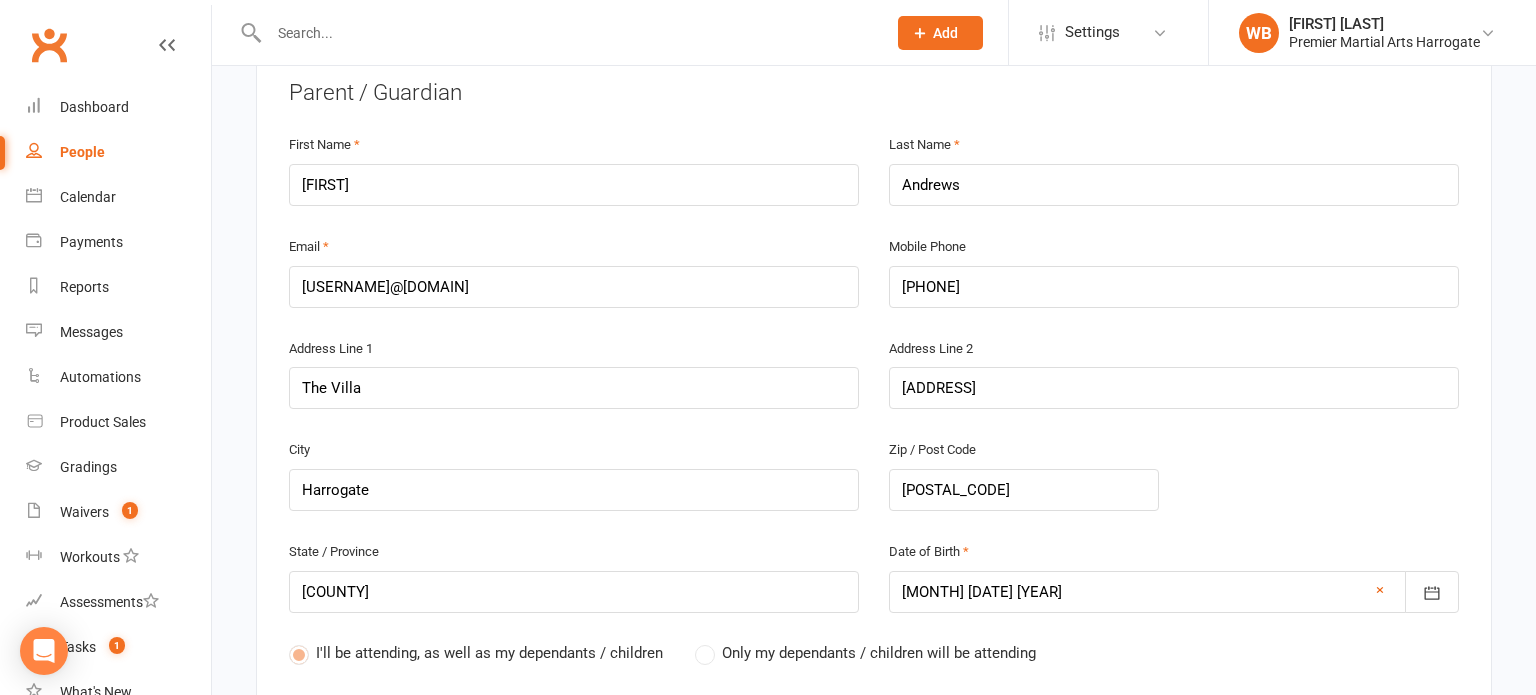 scroll, scrollTop: 545, scrollLeft: 0, axis: vertical 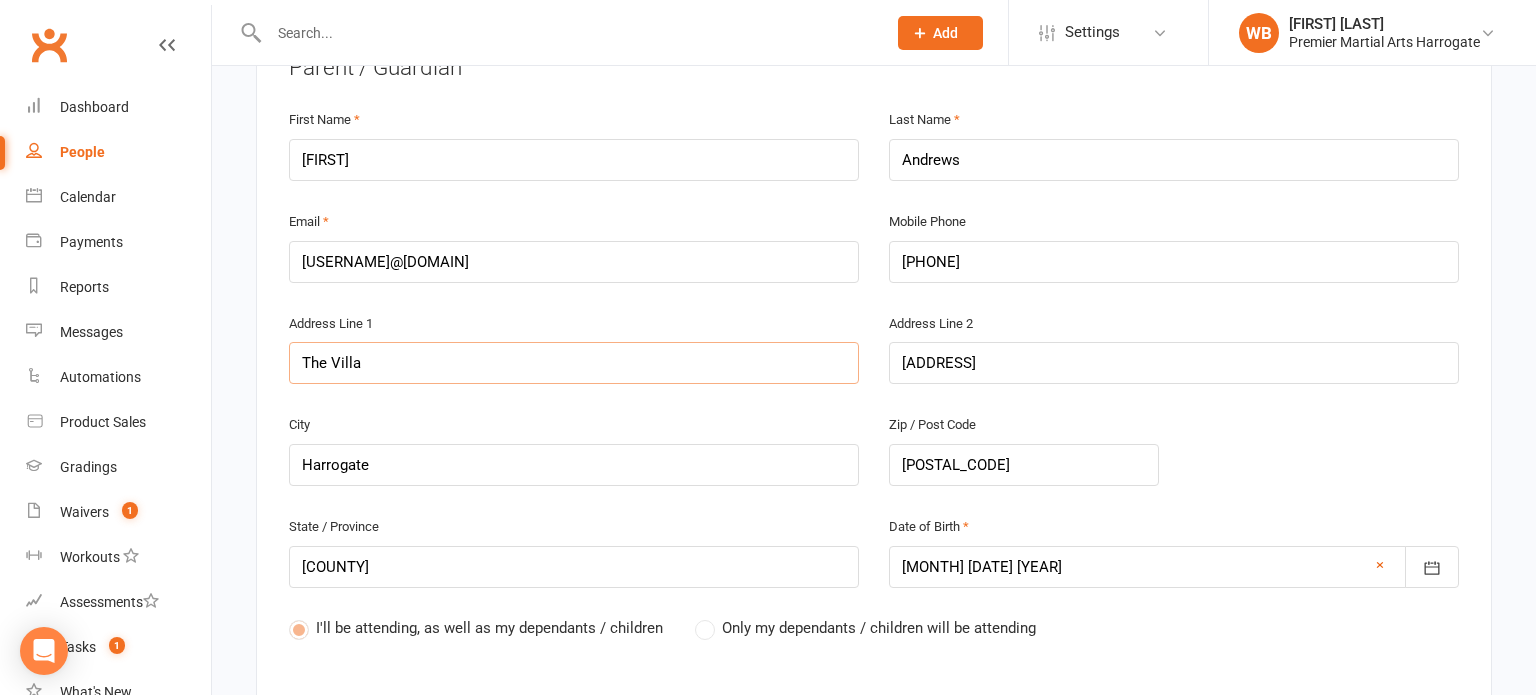 click on "The Villa" at bounding box center [574, 363] 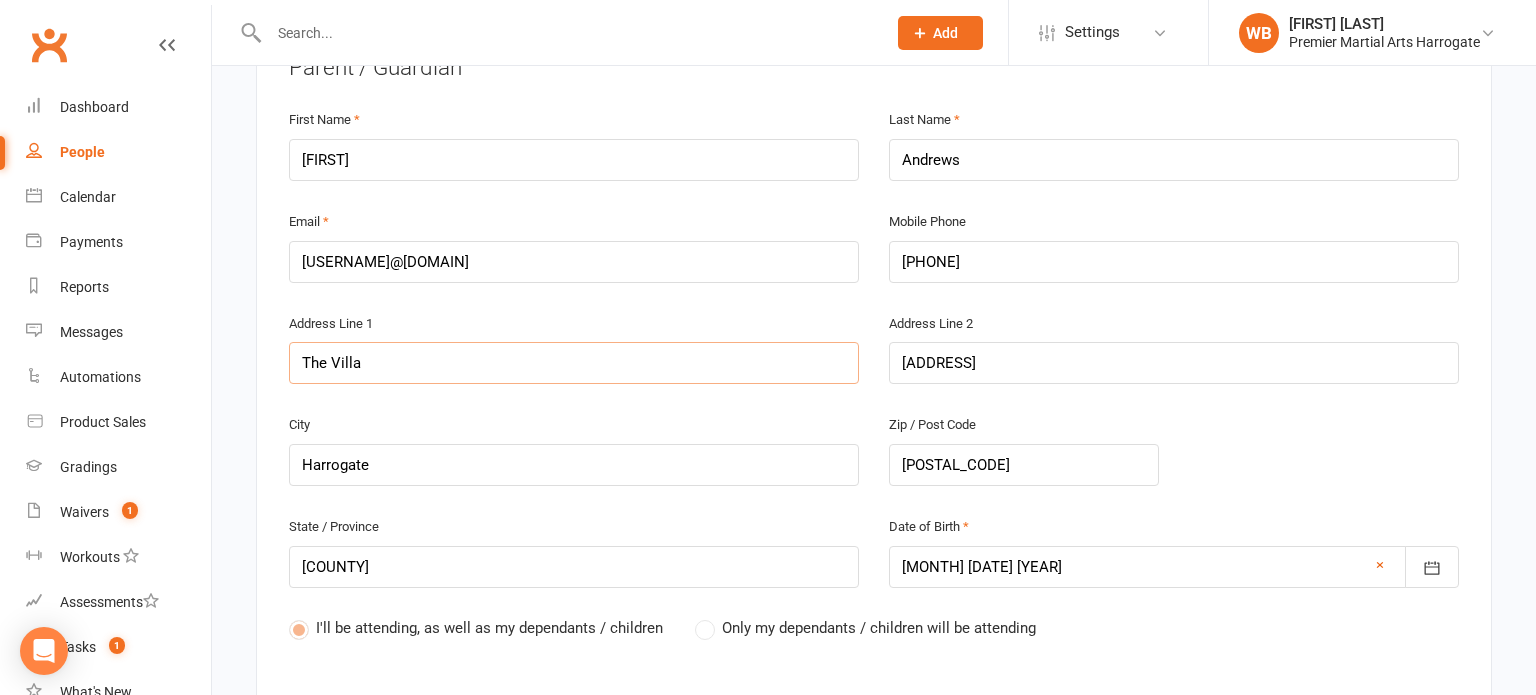 type on "The Vill" 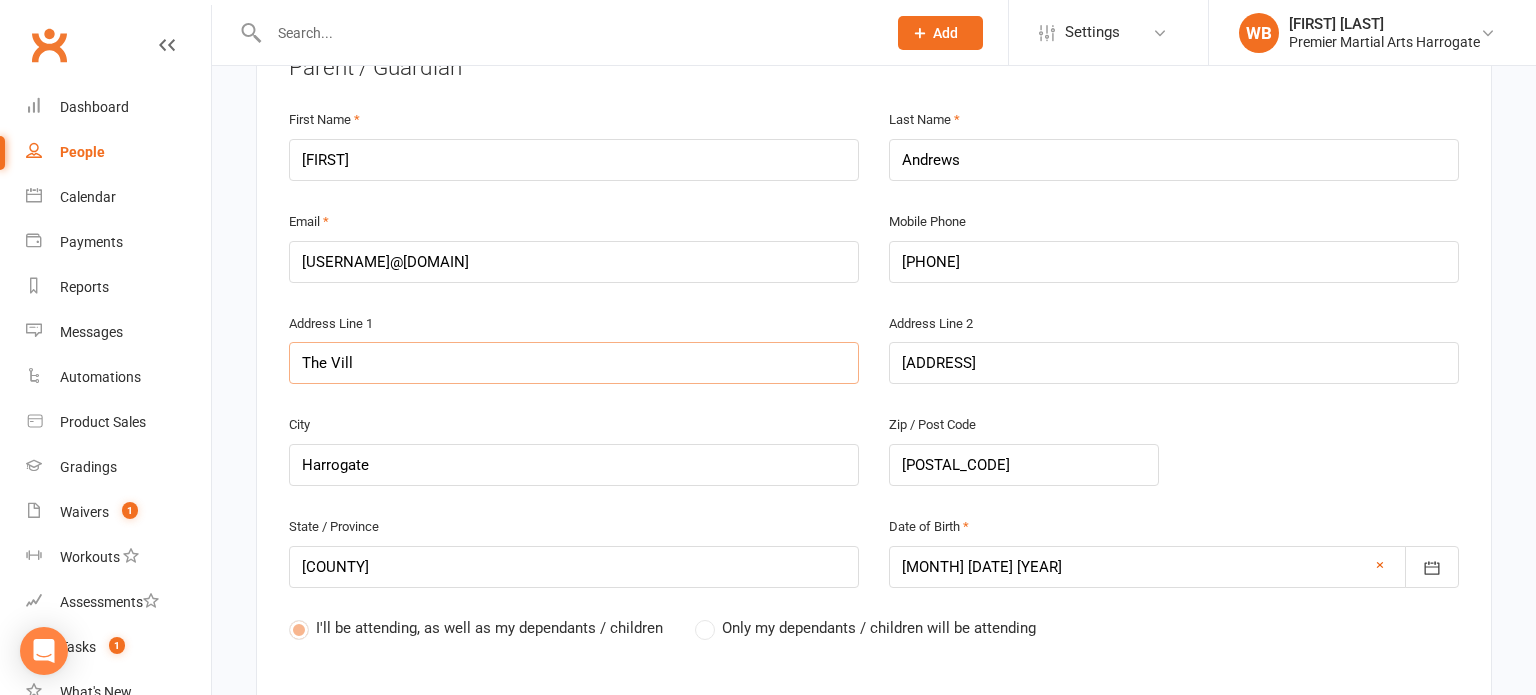 type on "The Vil" 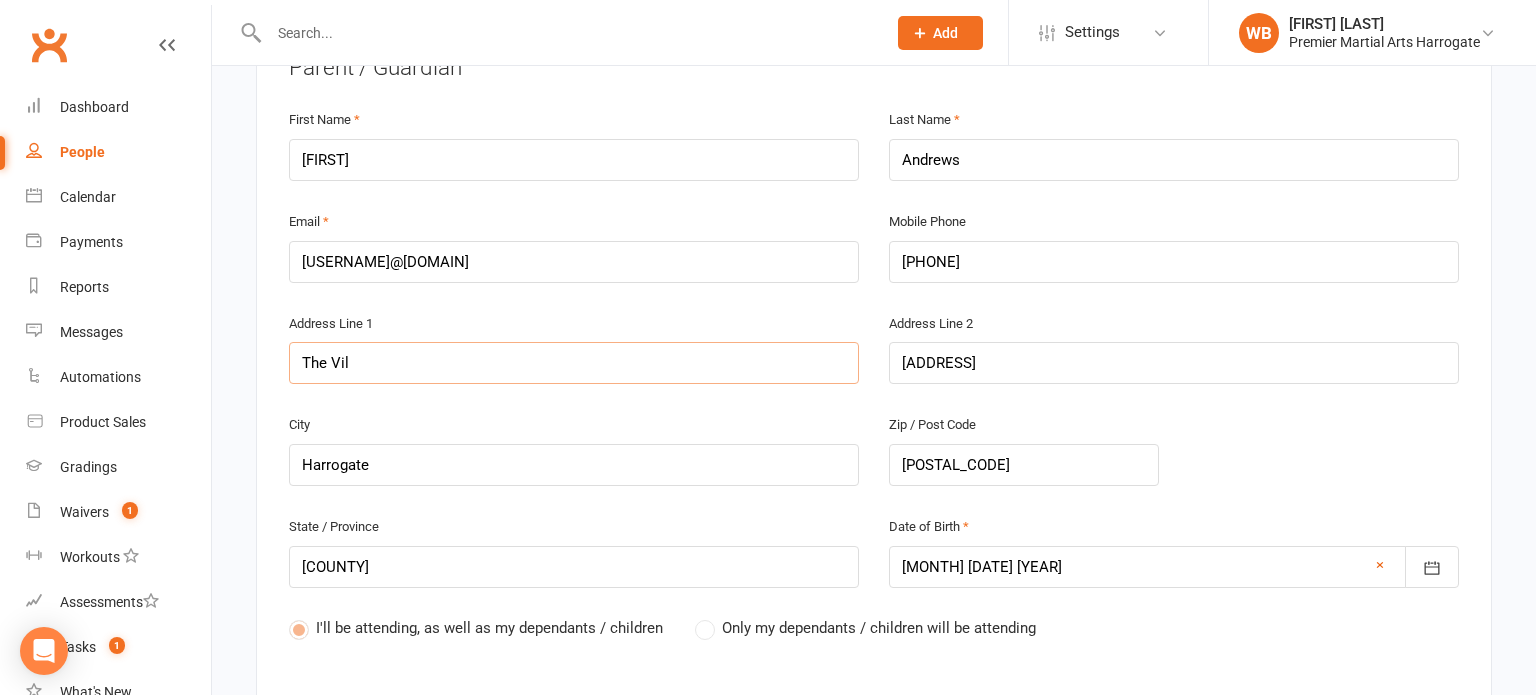 type on "The Vi" 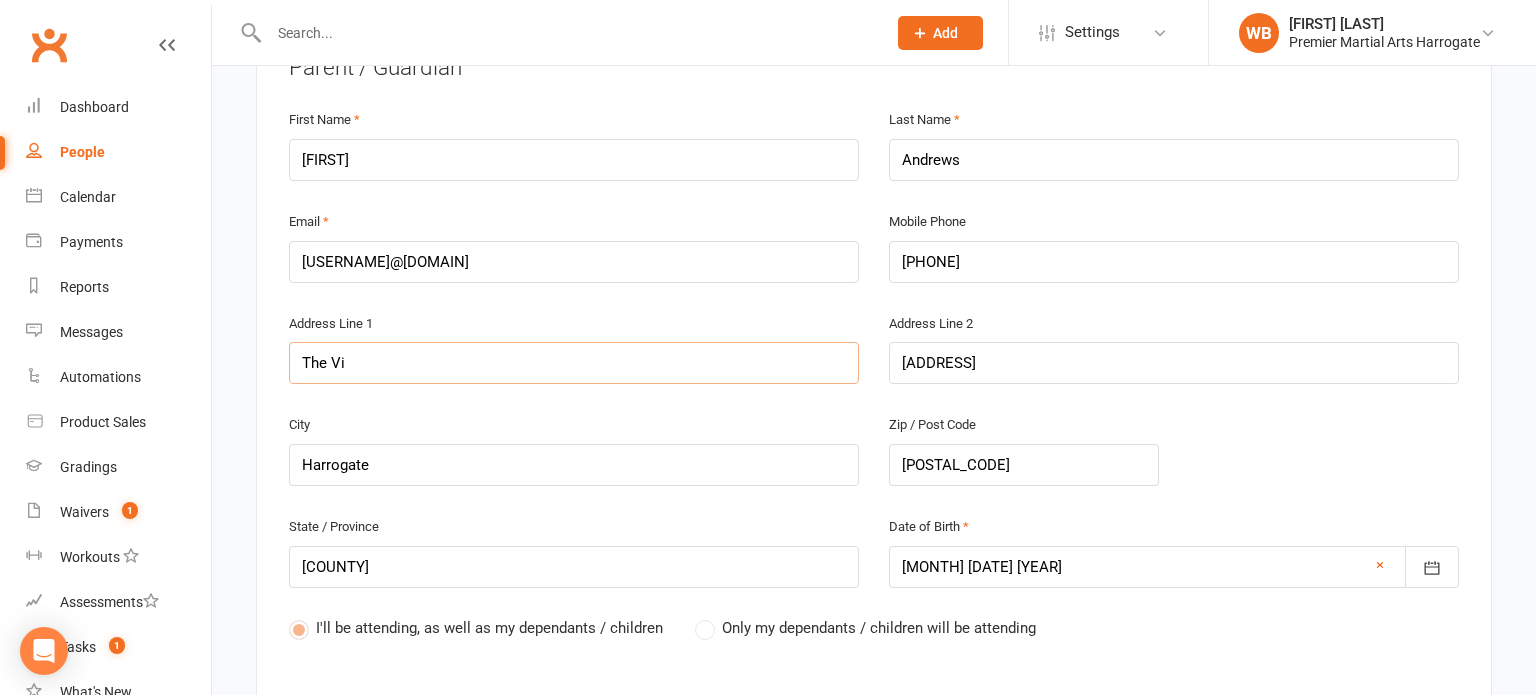type on "The Vi" 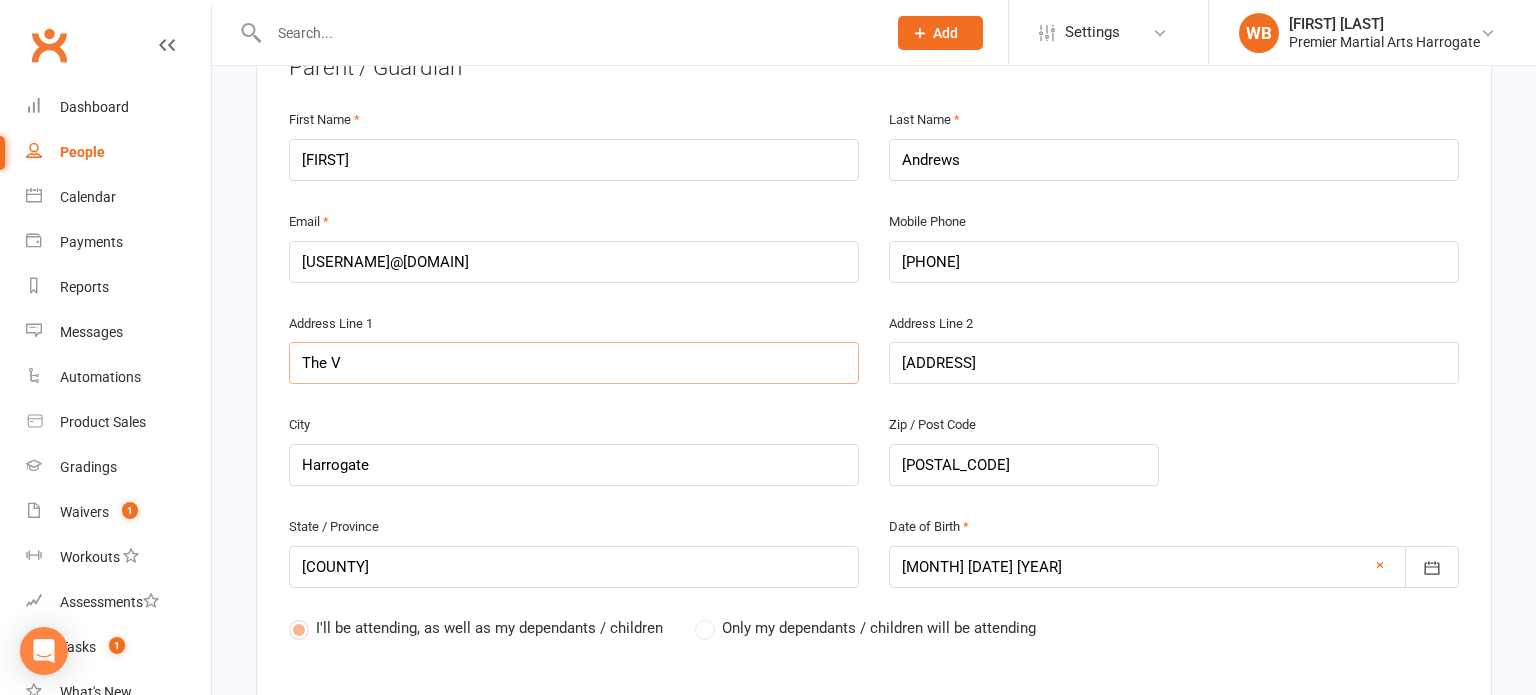 type on "The" 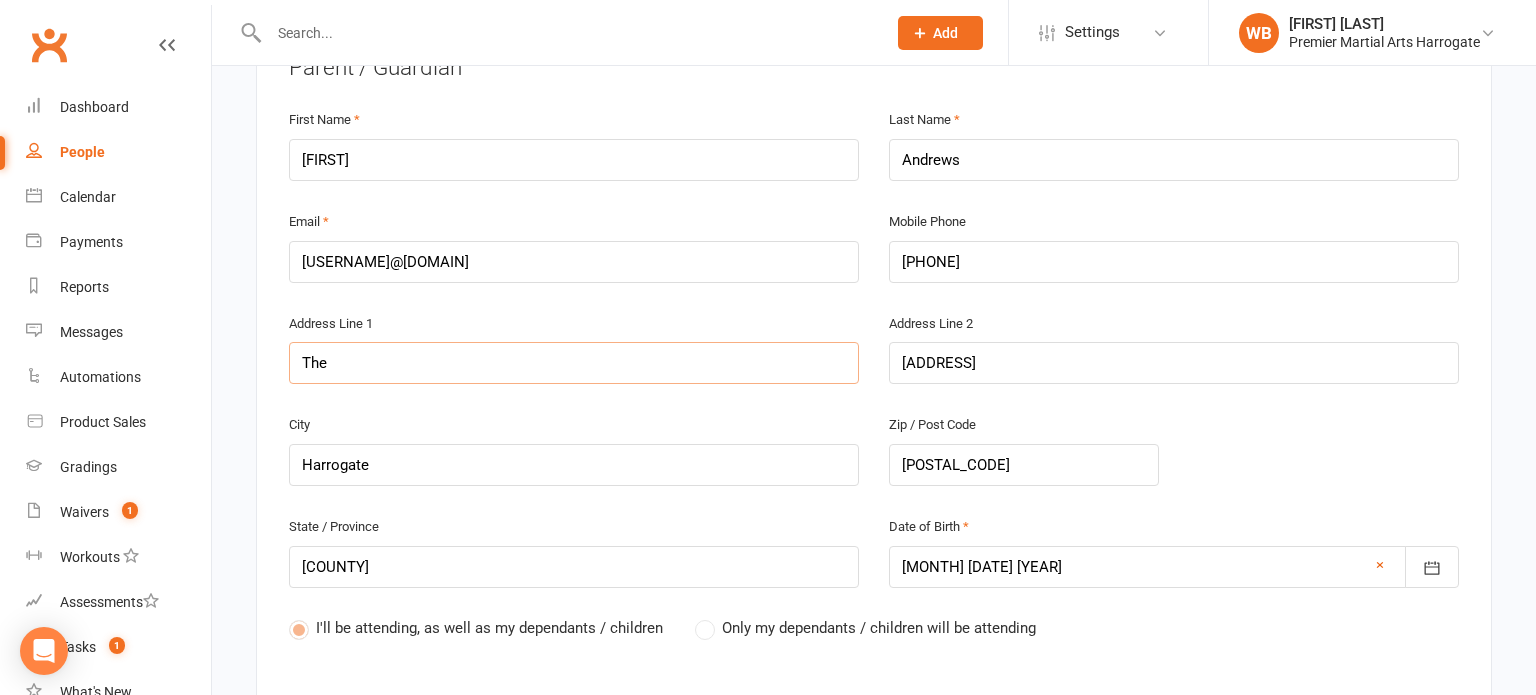 type on "Th" 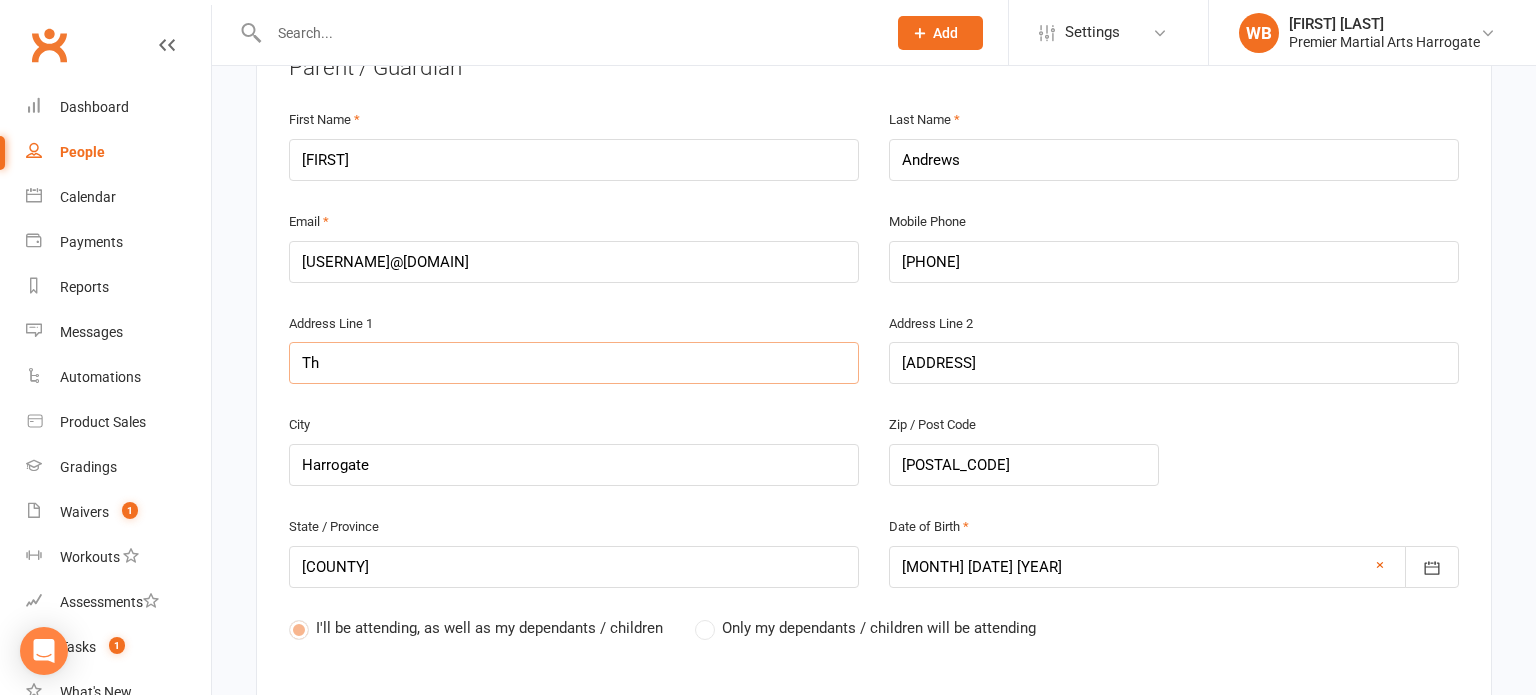 type on "T" 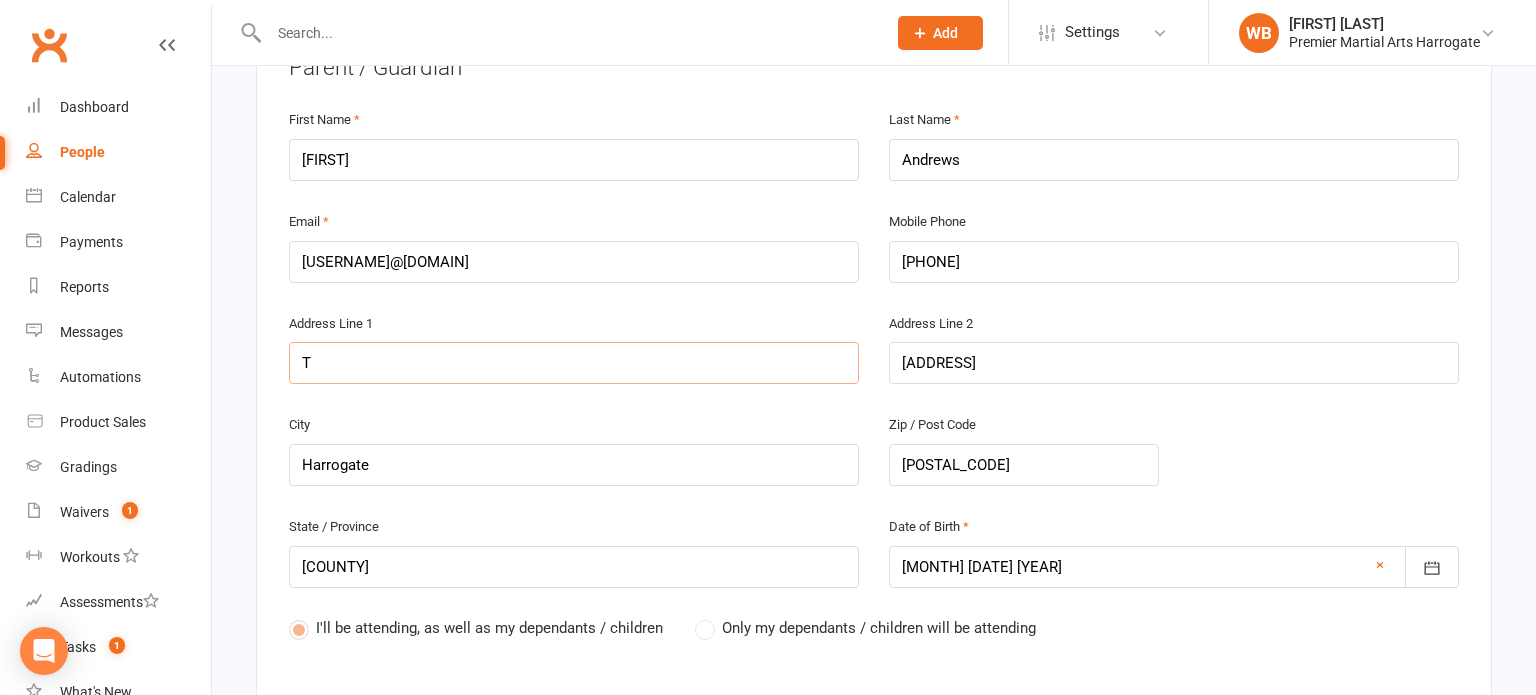 type 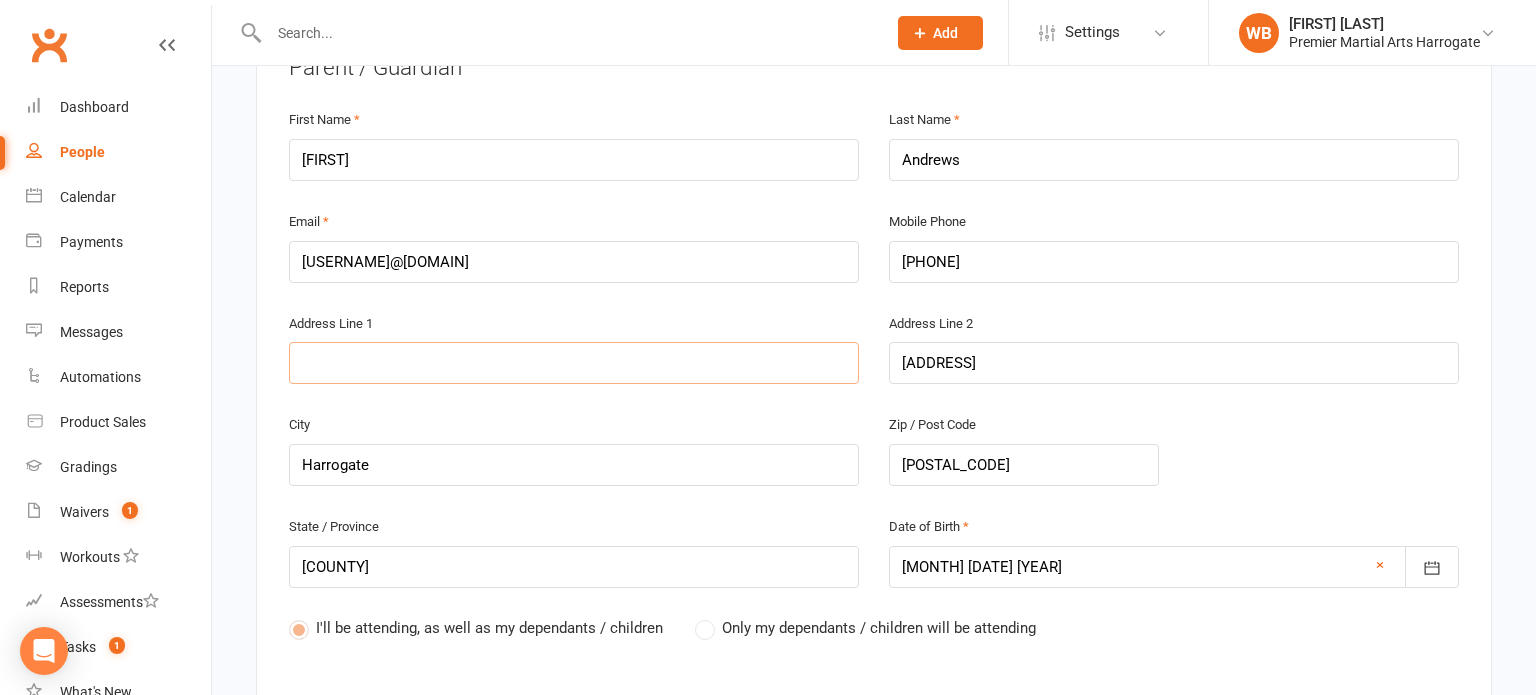 type on "F" 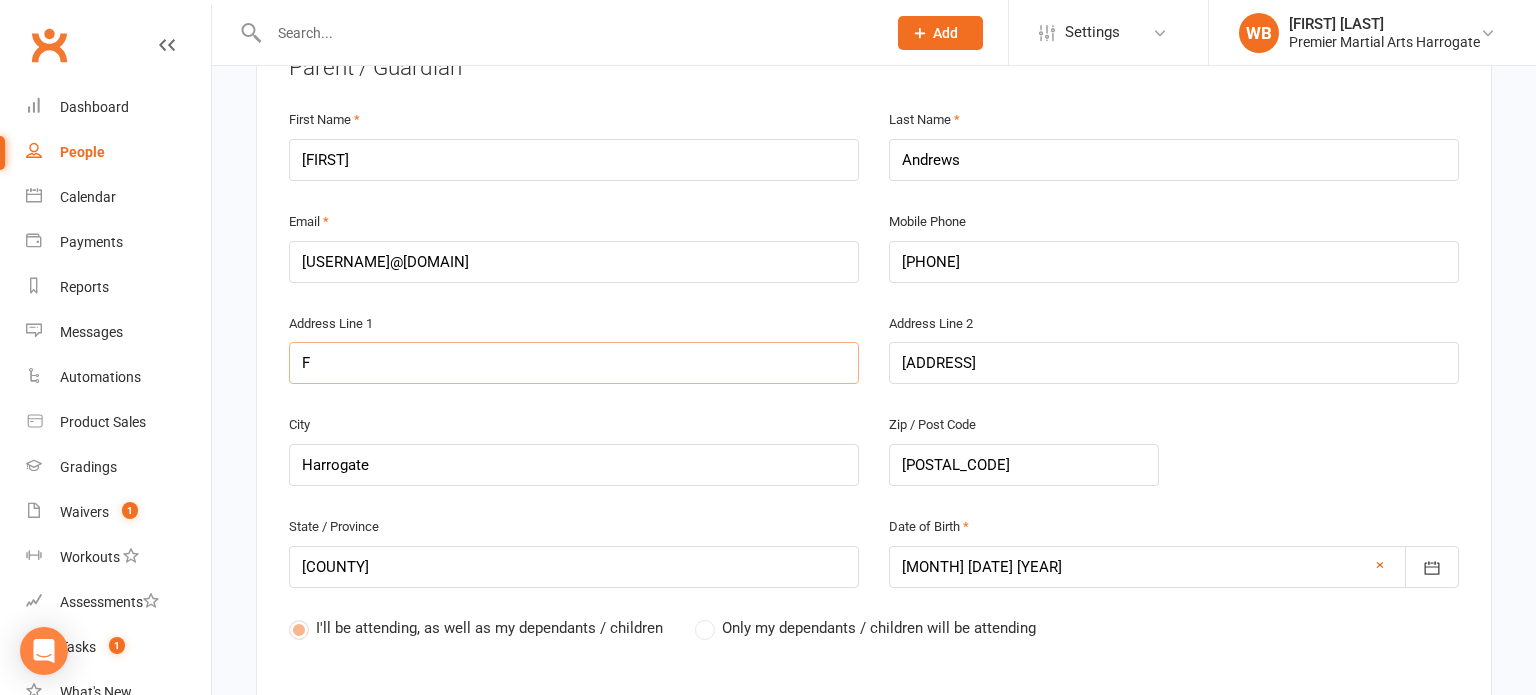 type on "Fl" 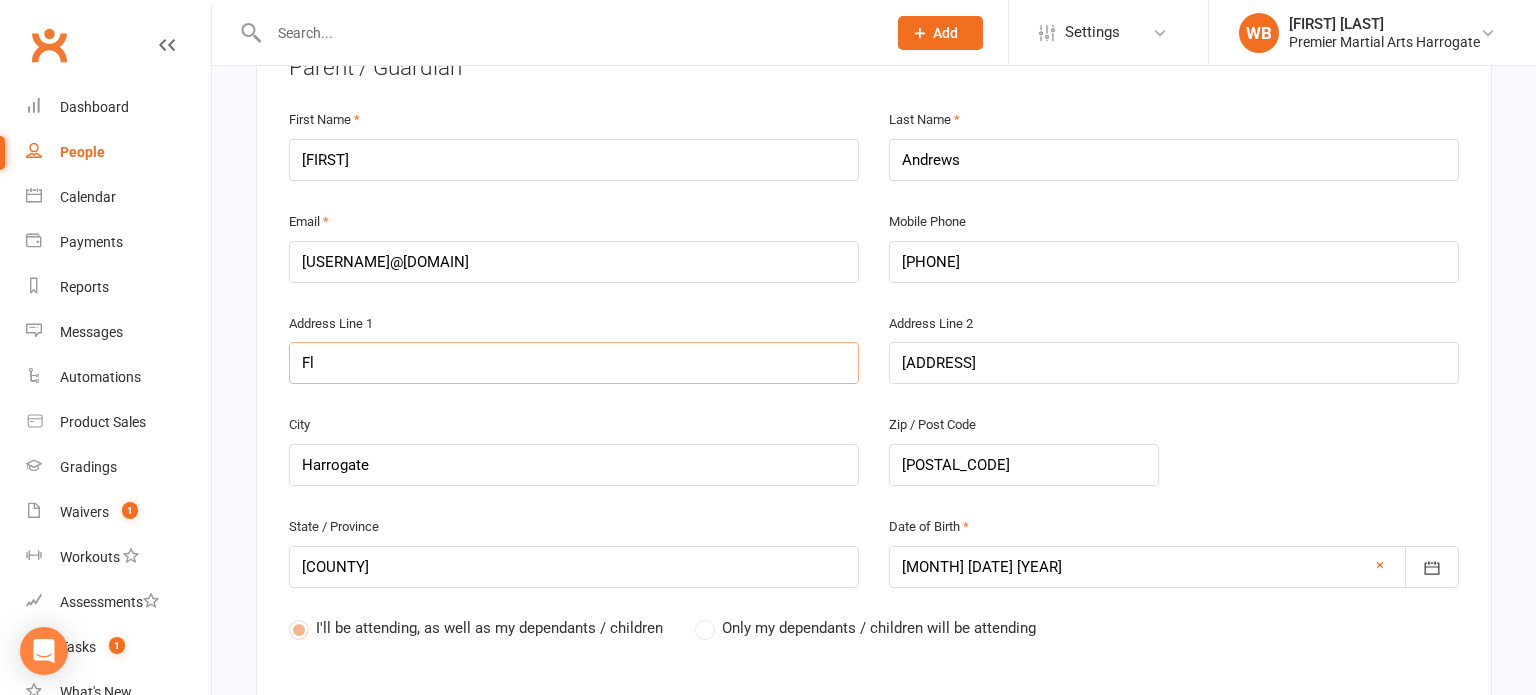 type on "Fla" 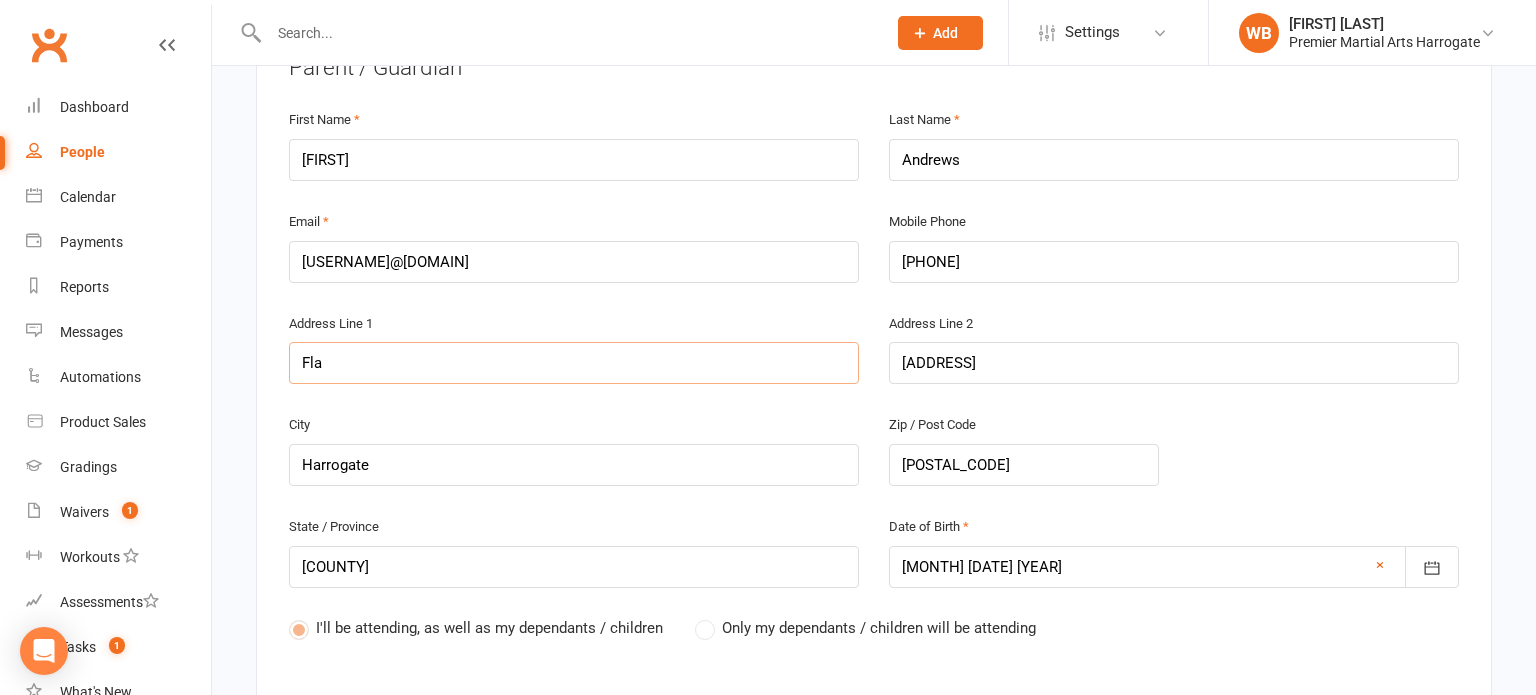 type on "Flat" 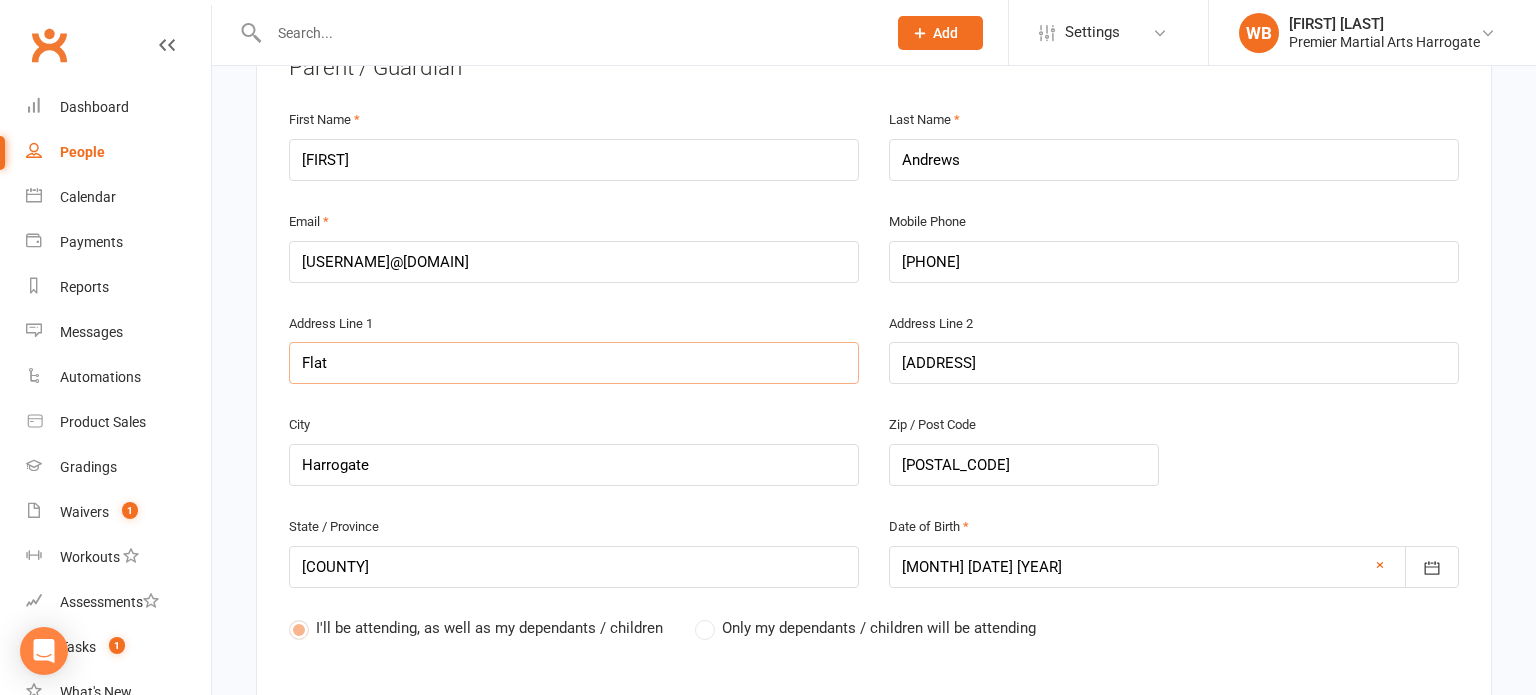 type on "[ADDRESS]" 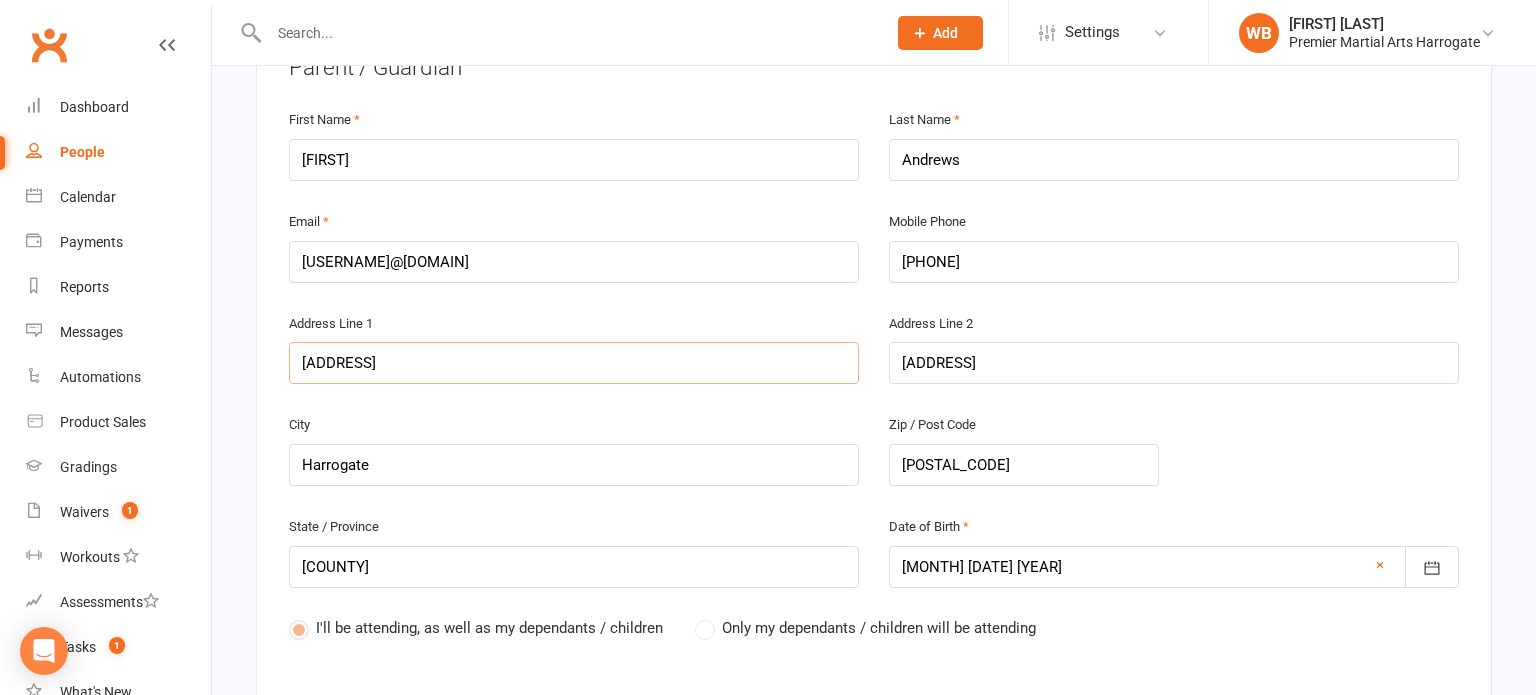 type on "[ADDRESS]" 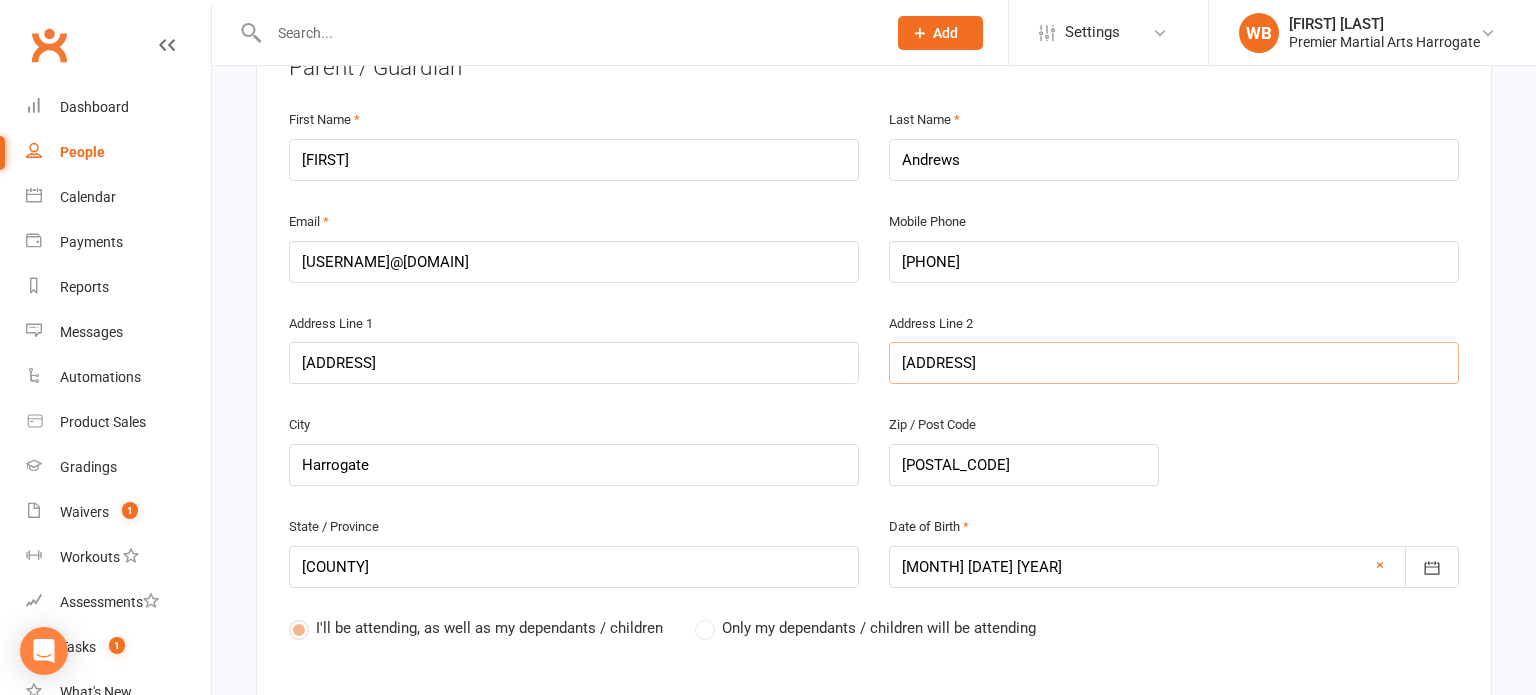 click on "[ADDRESS]" at bounding box center (1174, 363) 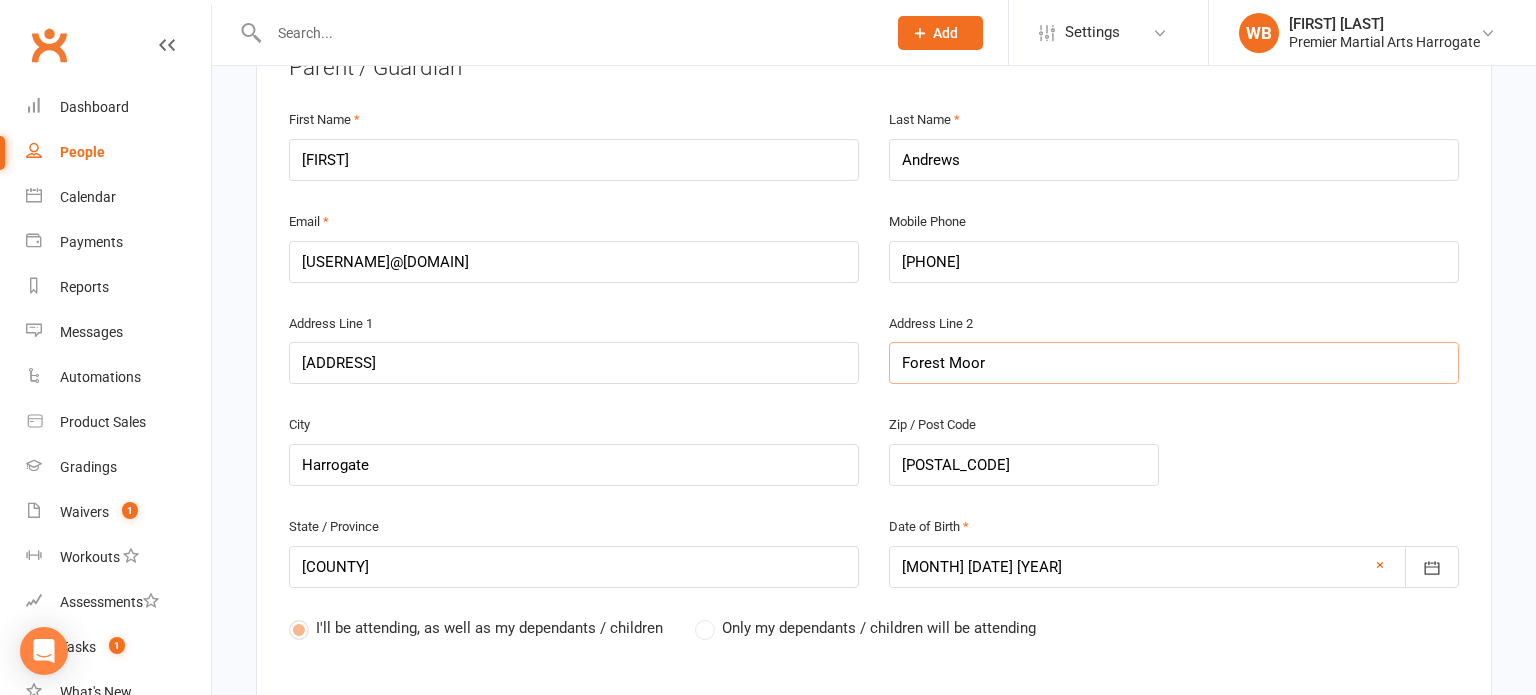 type on "[FIRST] [LAST]" 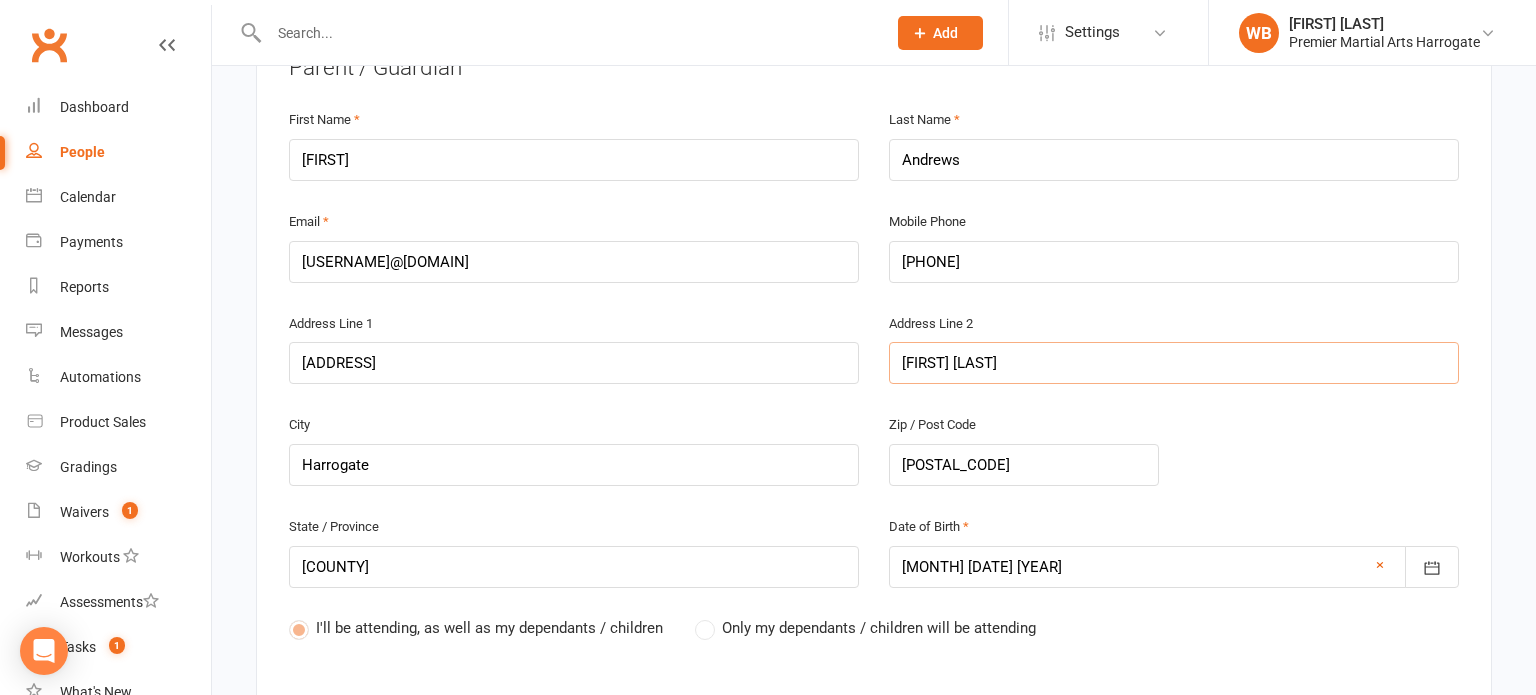 type on "[FIRST] [LAST]" 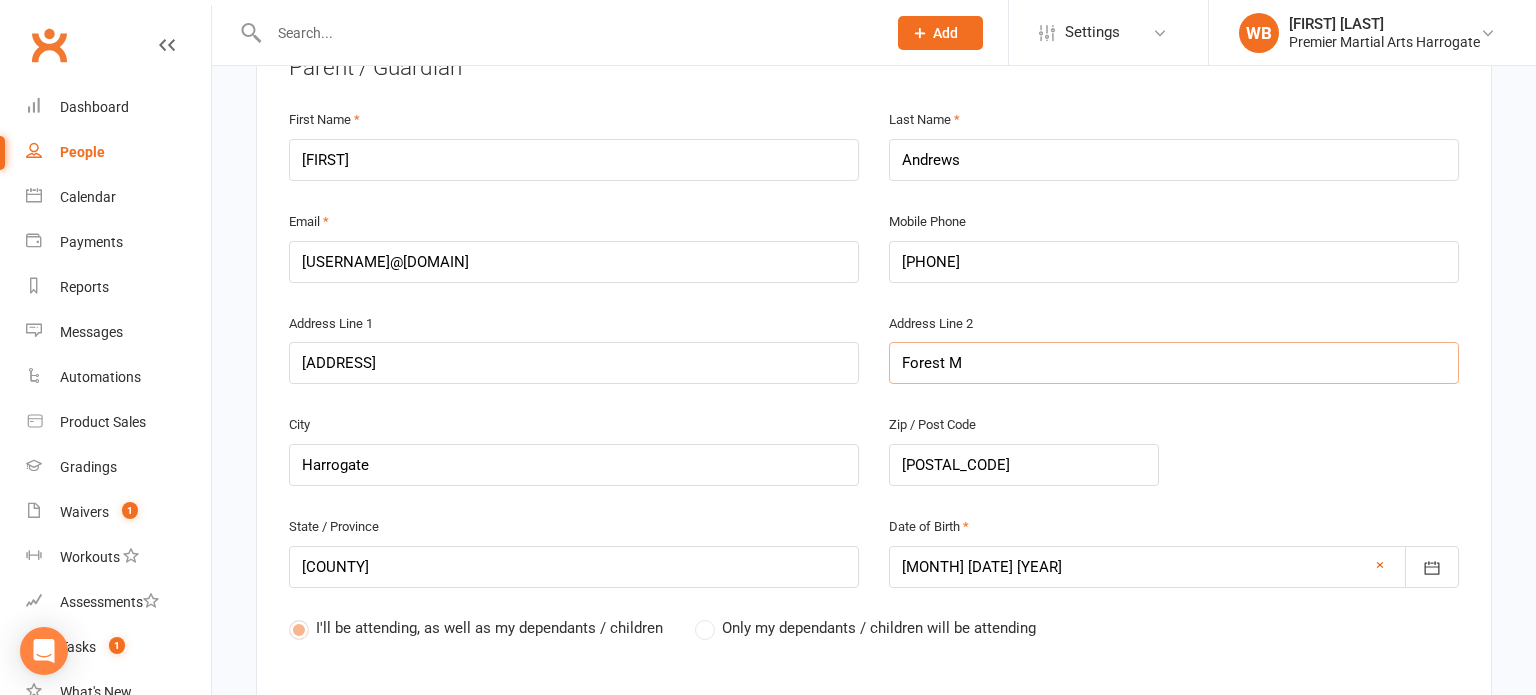 type on "Forest" 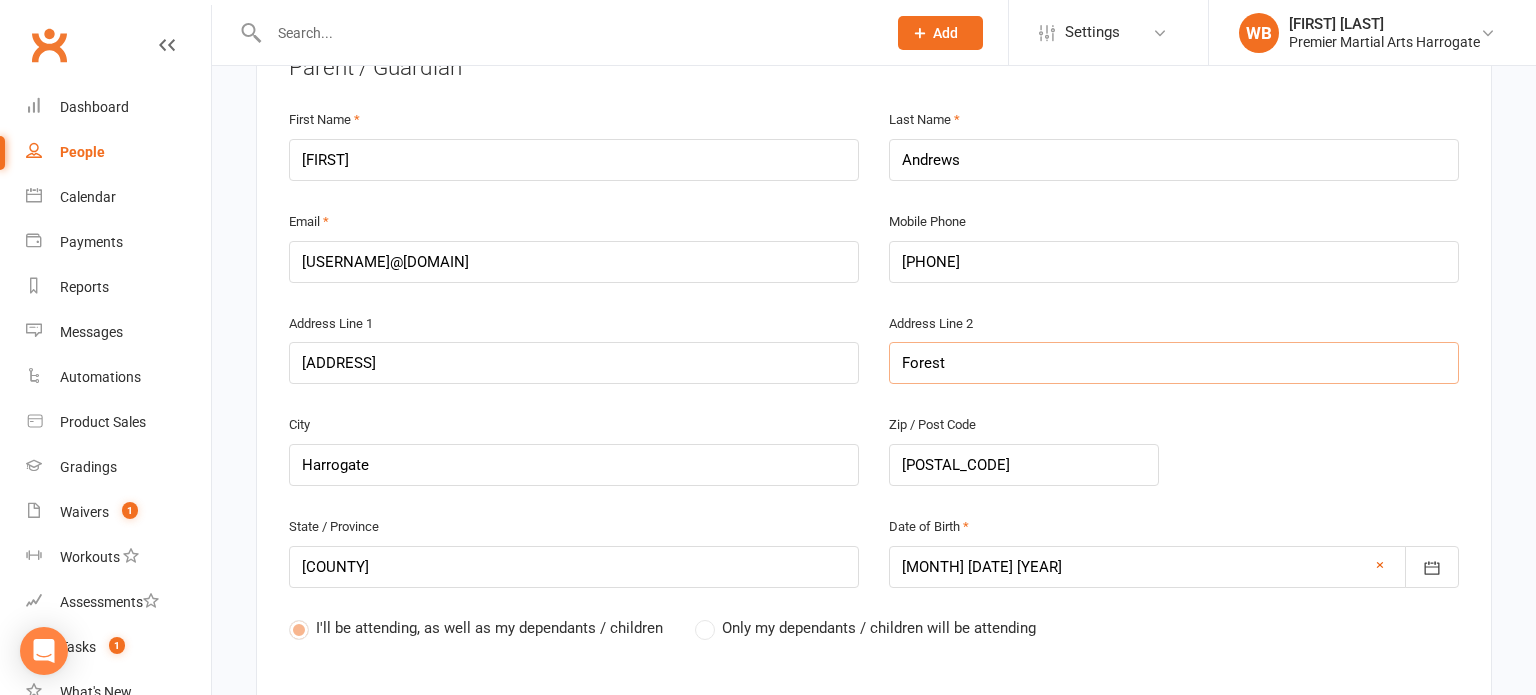 type on "Fores" 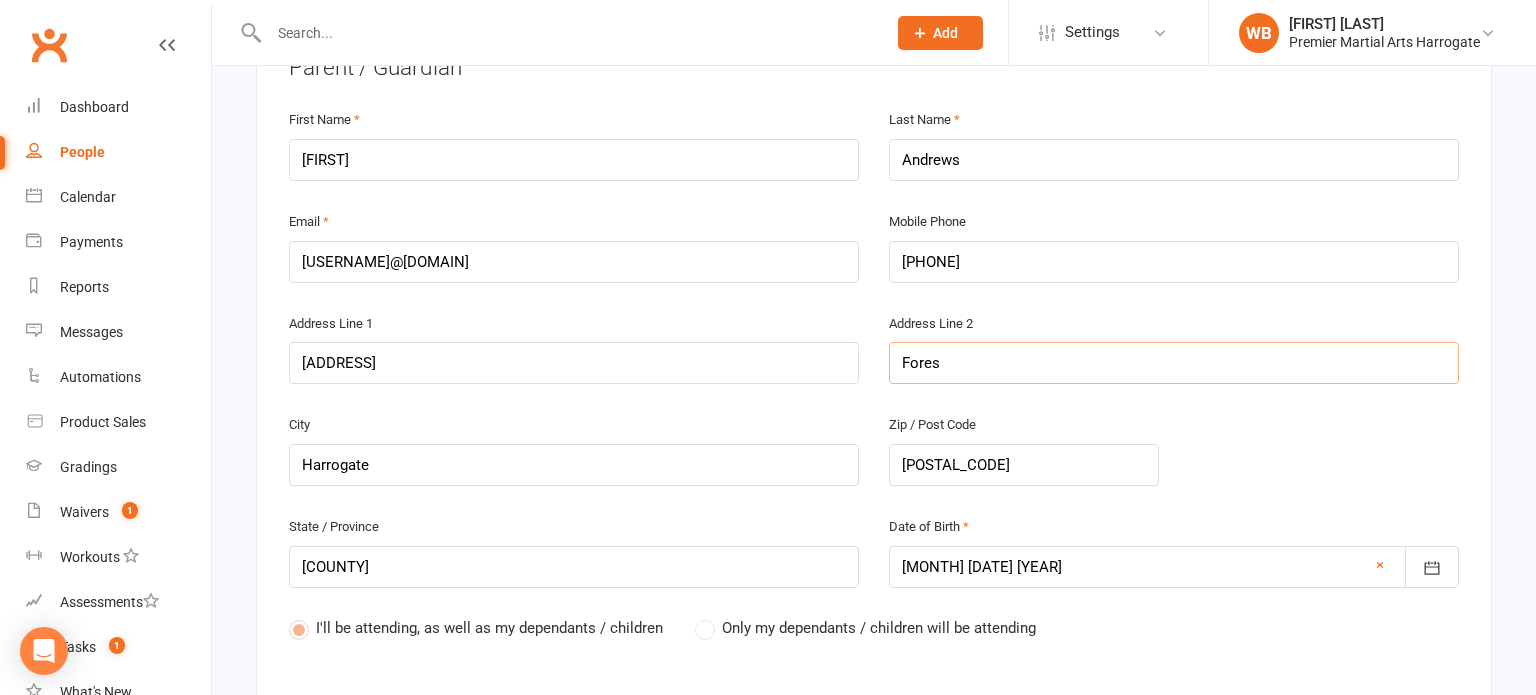 type on "Fore" 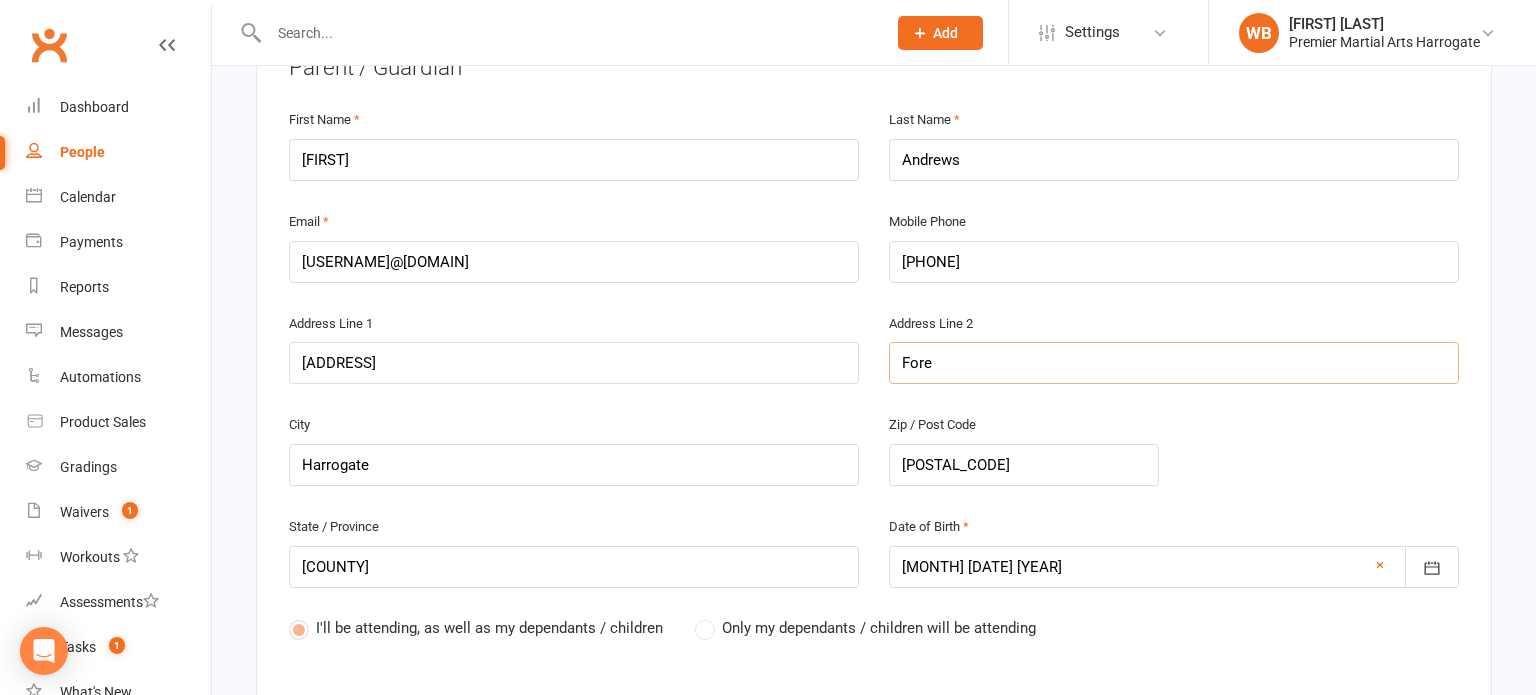 type on "For" 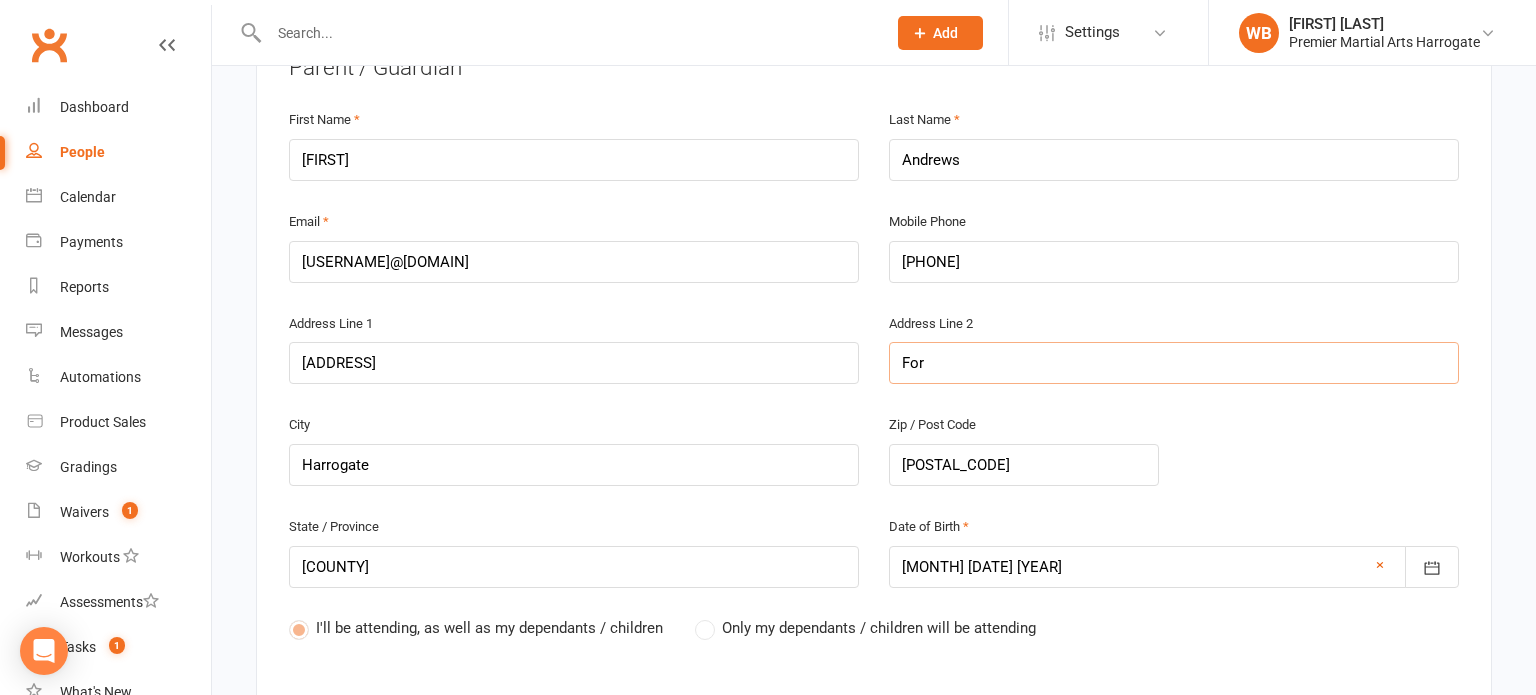 type on "Fo" 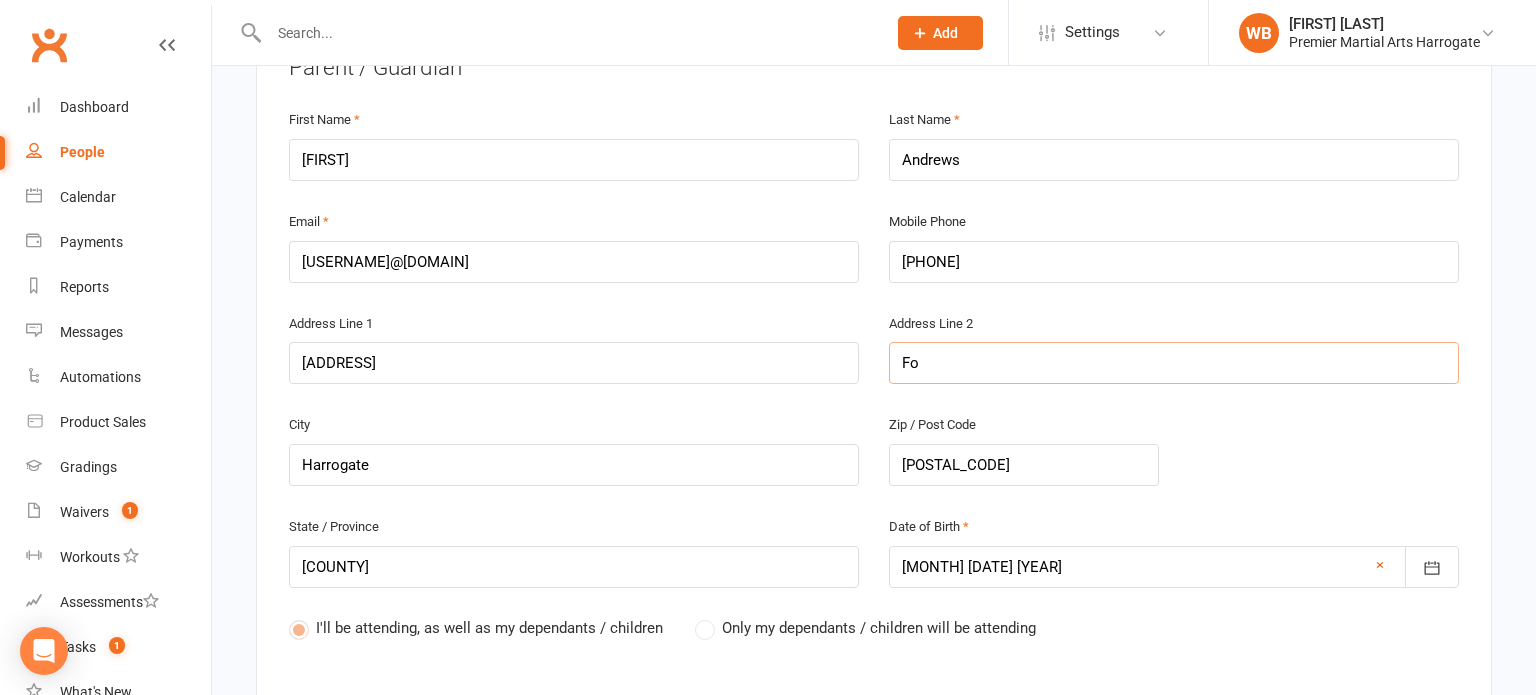 type on "F" 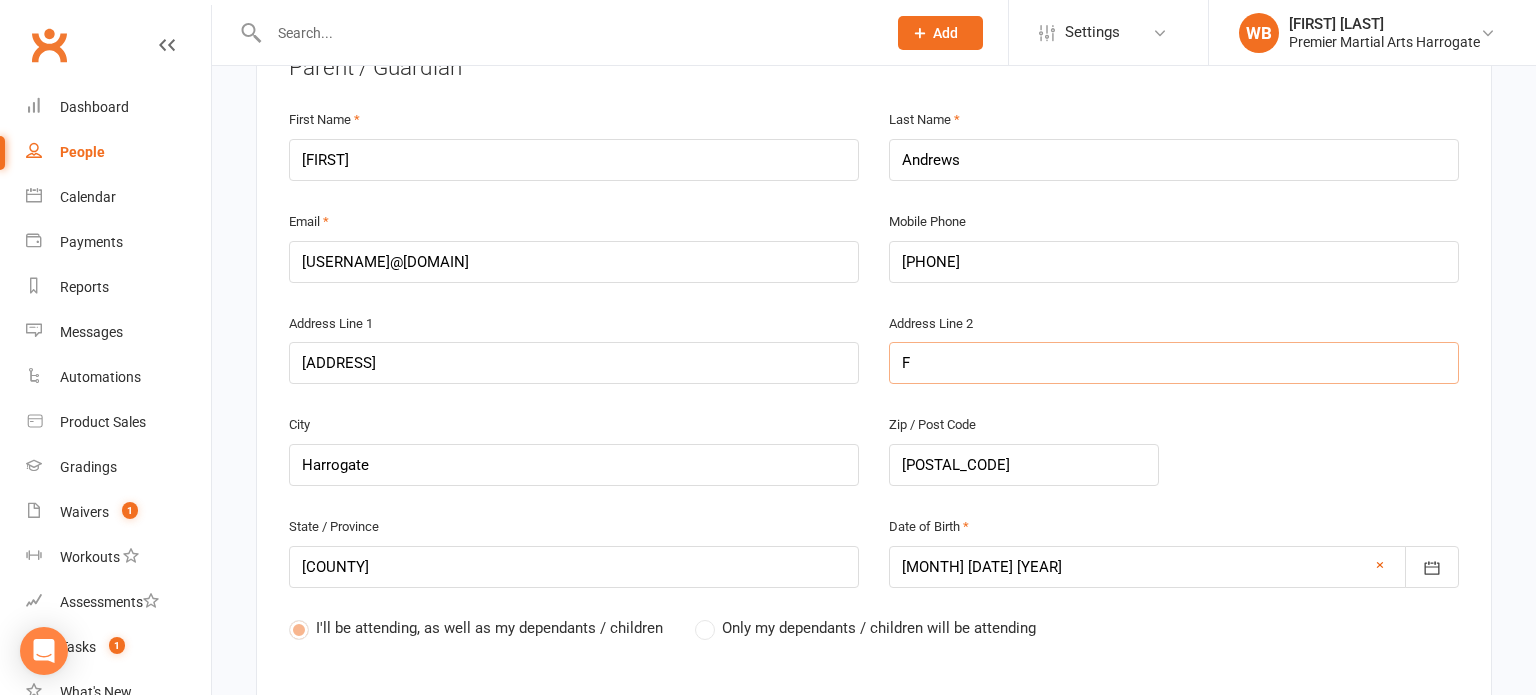 type 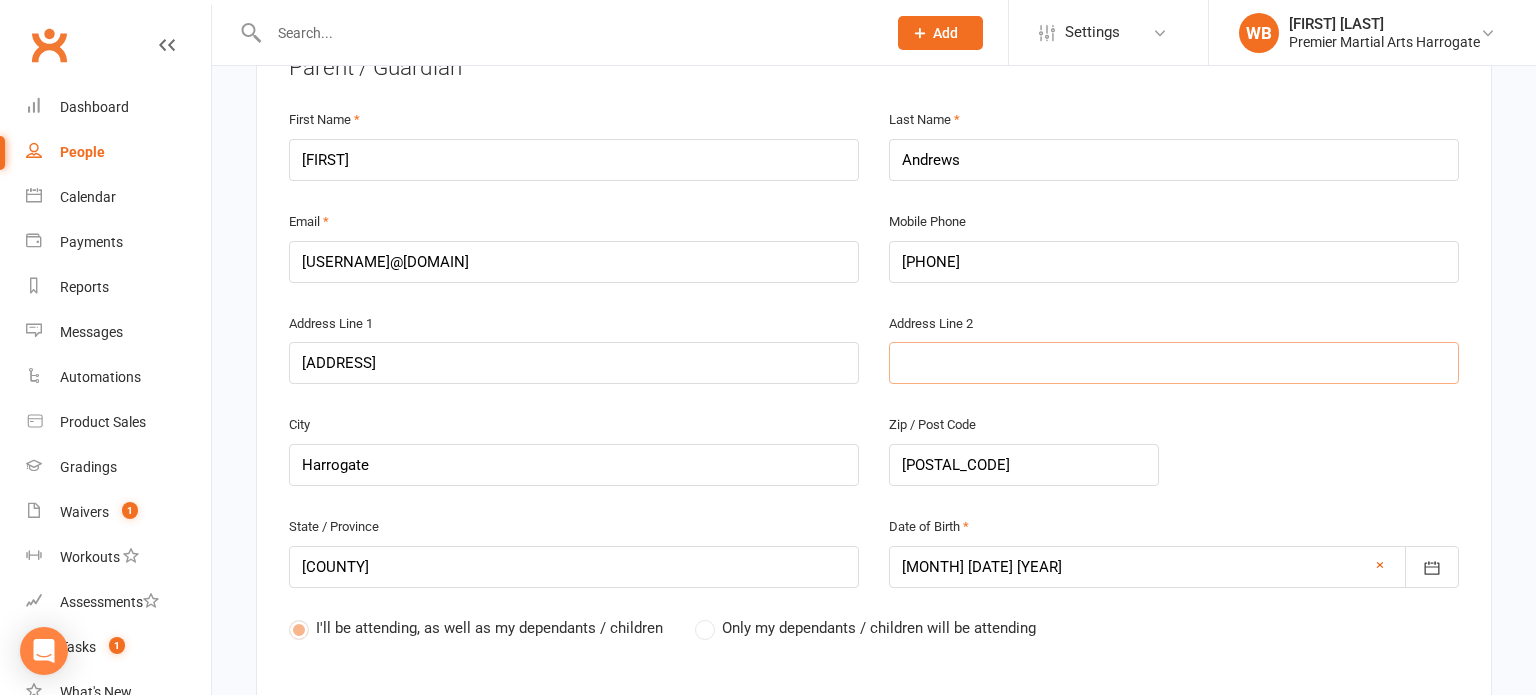 type on "3" 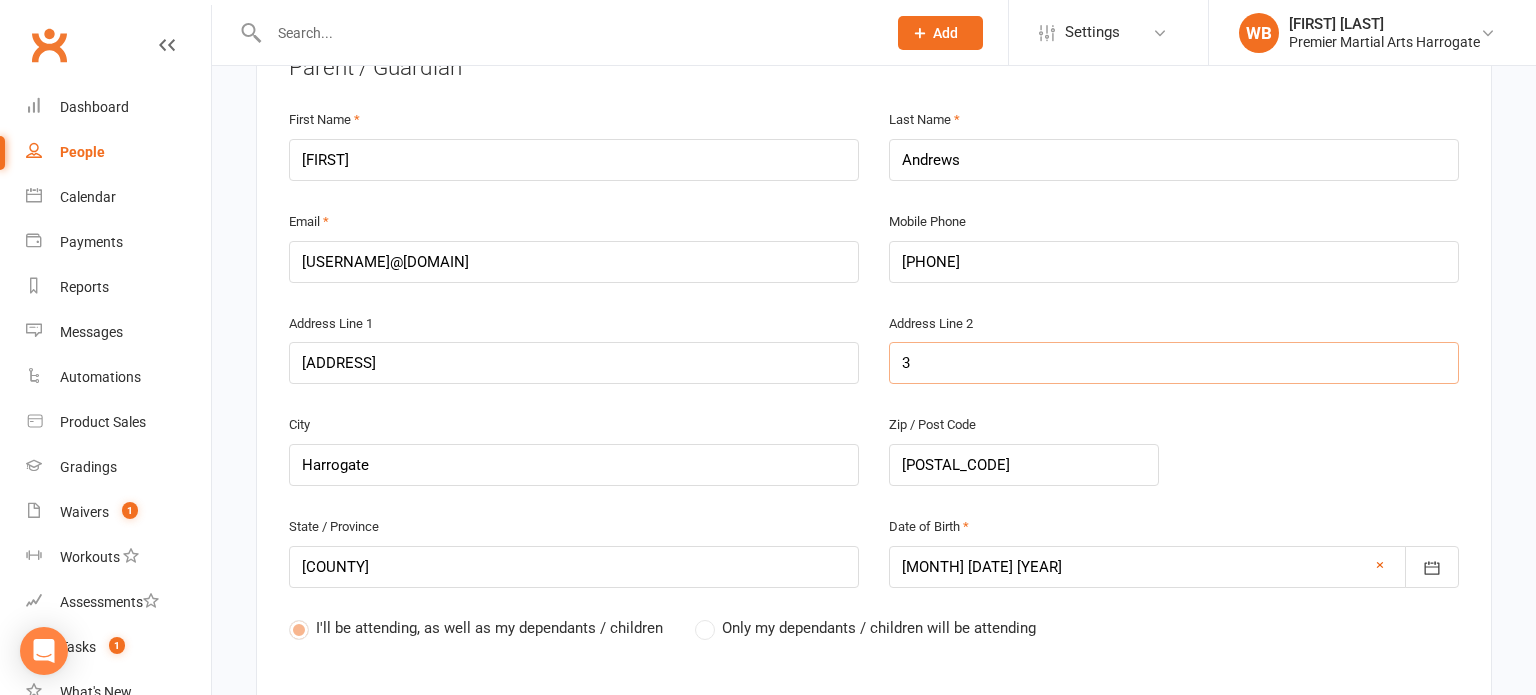 type on "3_" 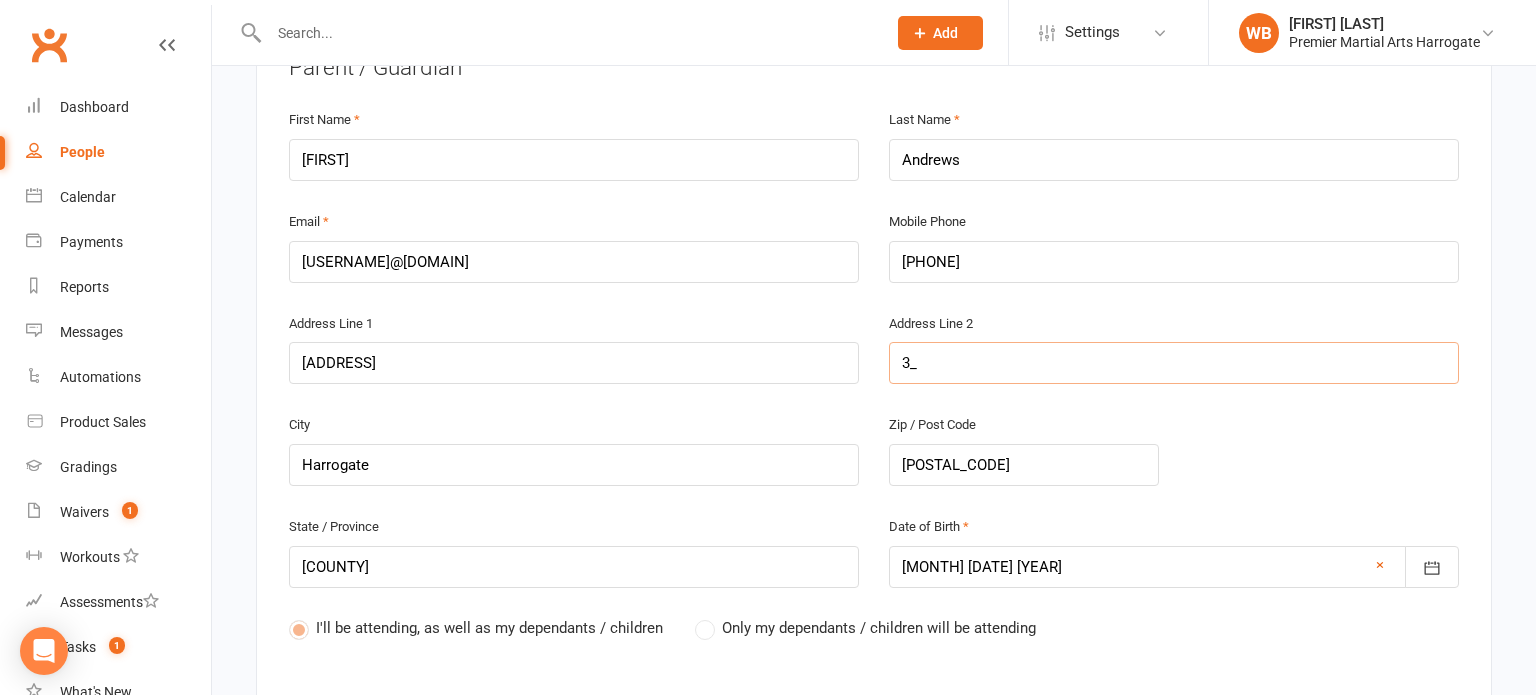 type on "3" 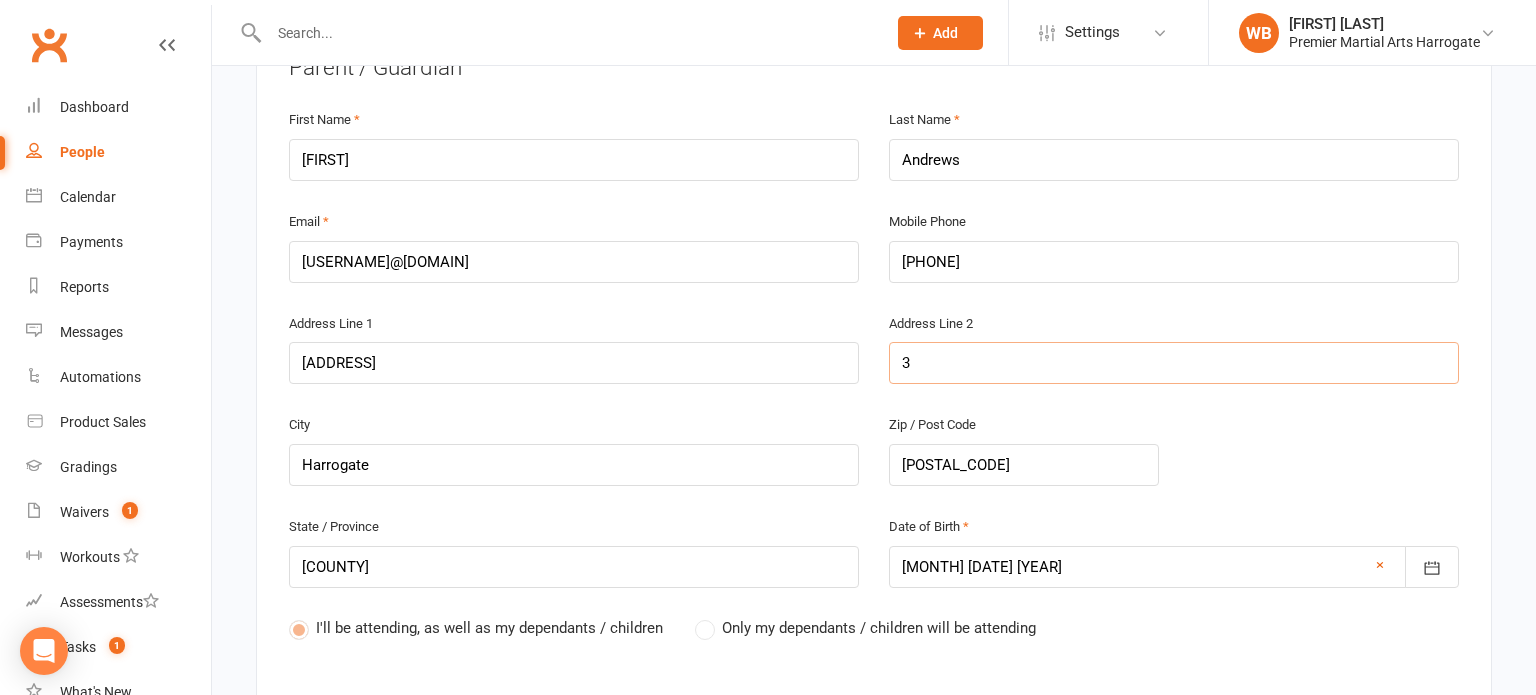 type on "3-" 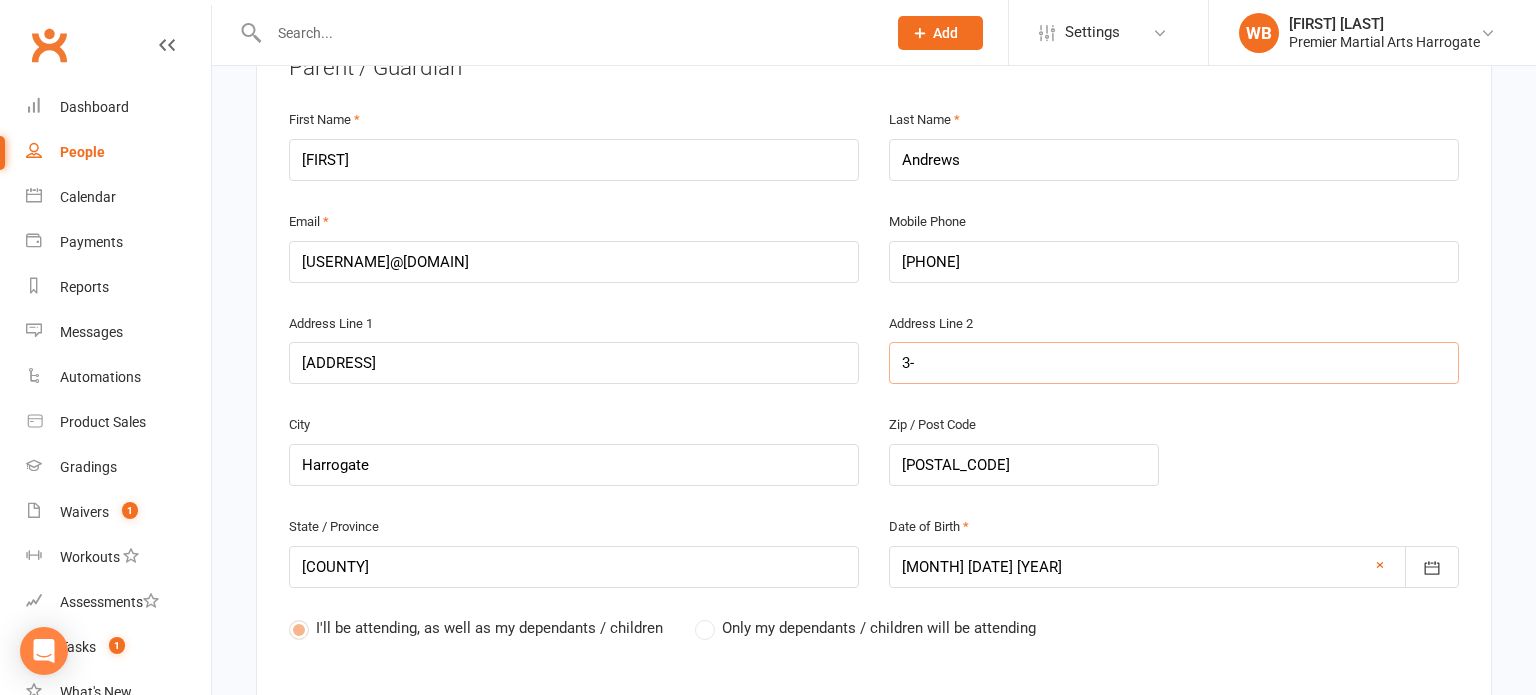 type on "3-5" 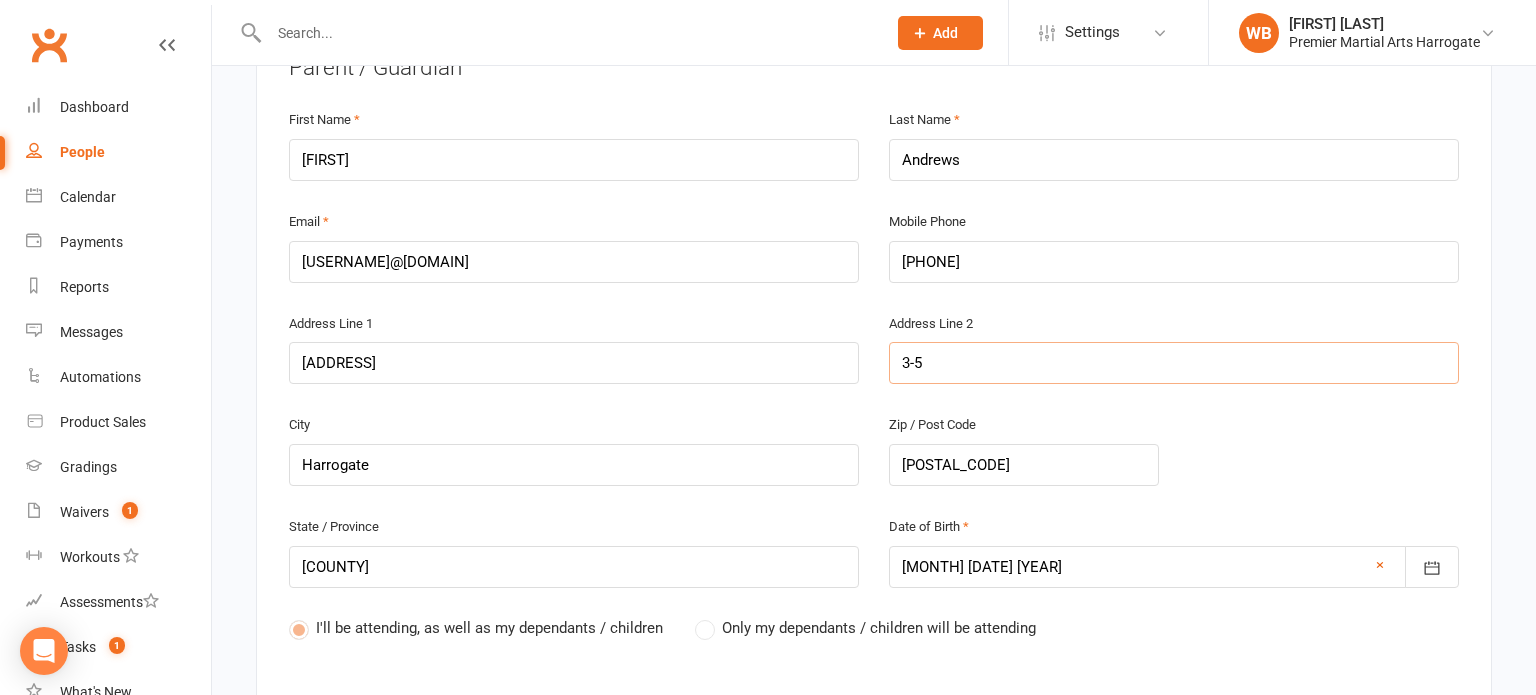 type on "[NUMBER]-[NUMBER] [LETTER]" 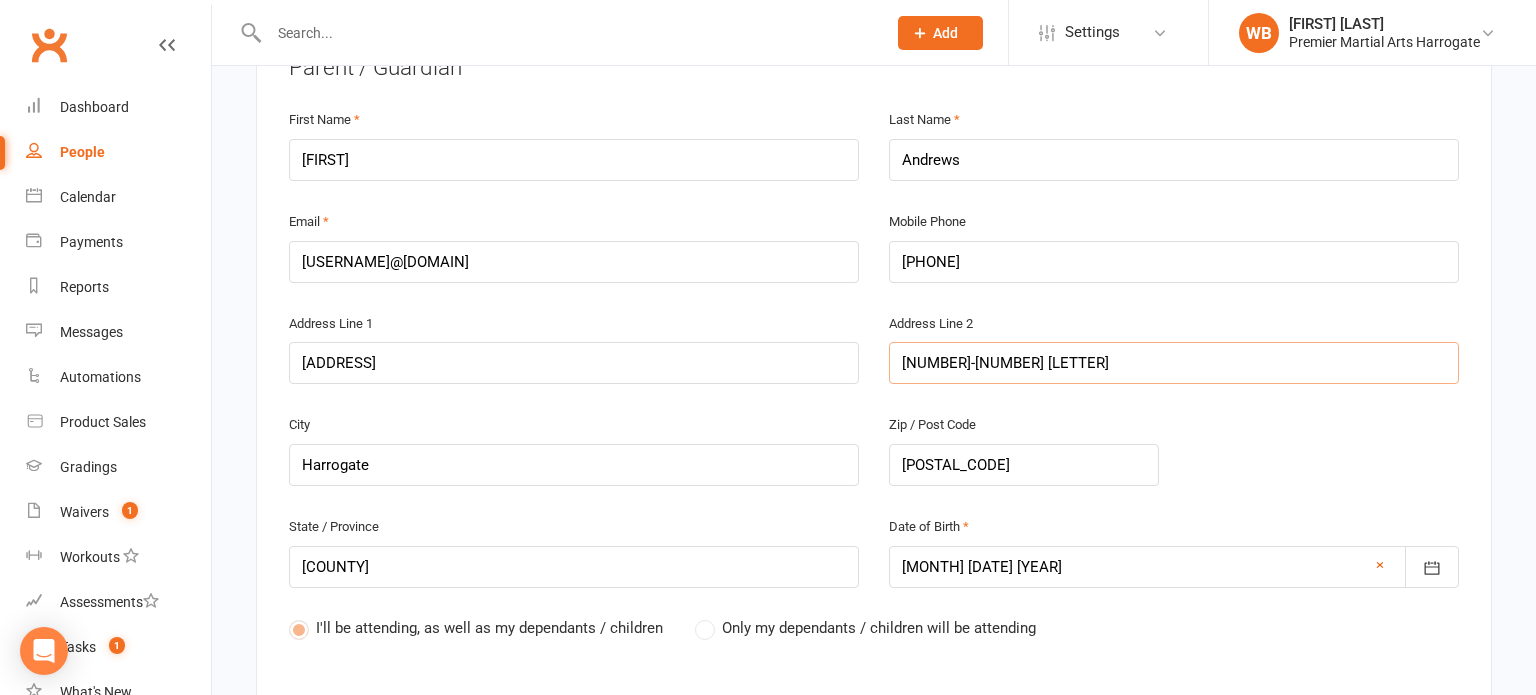 type on "[NUMBER]-[NUMBER] [WORD]" 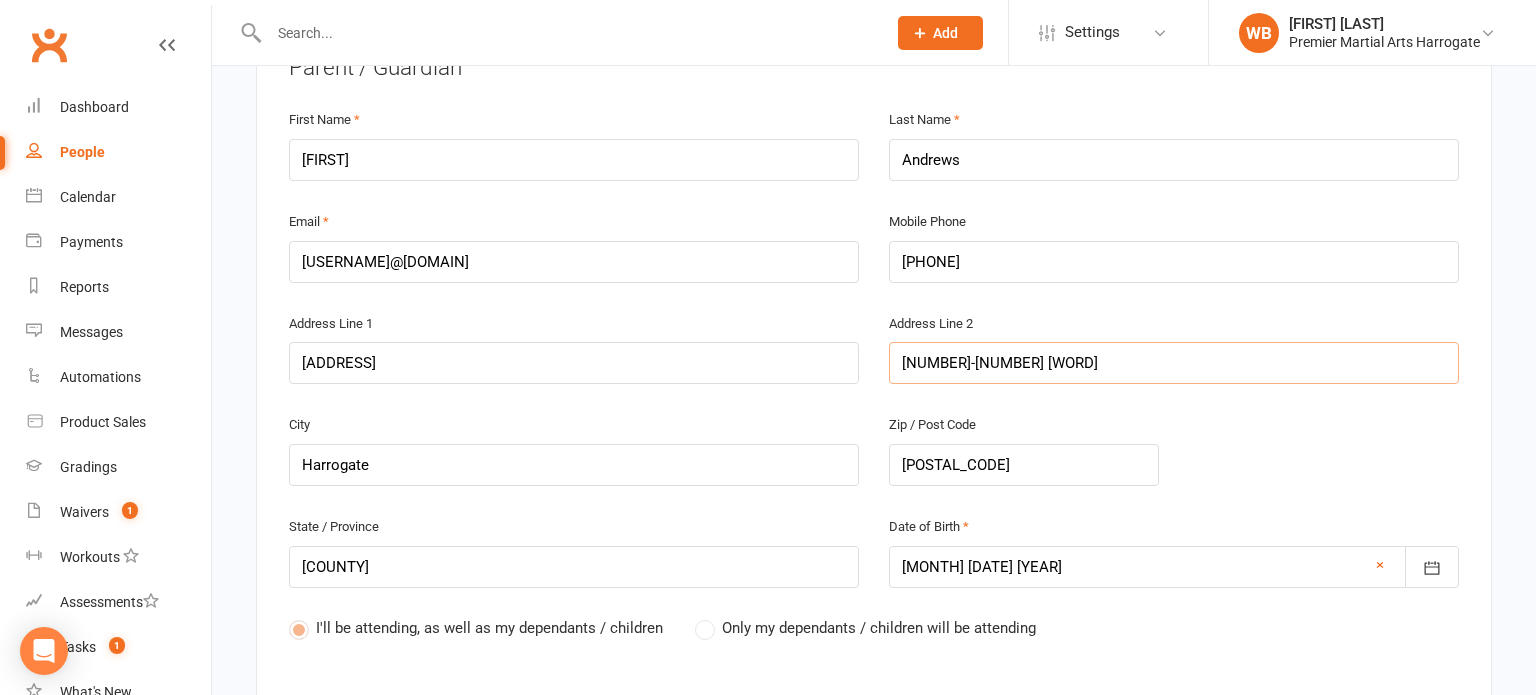 type on "[ADDRESS]" 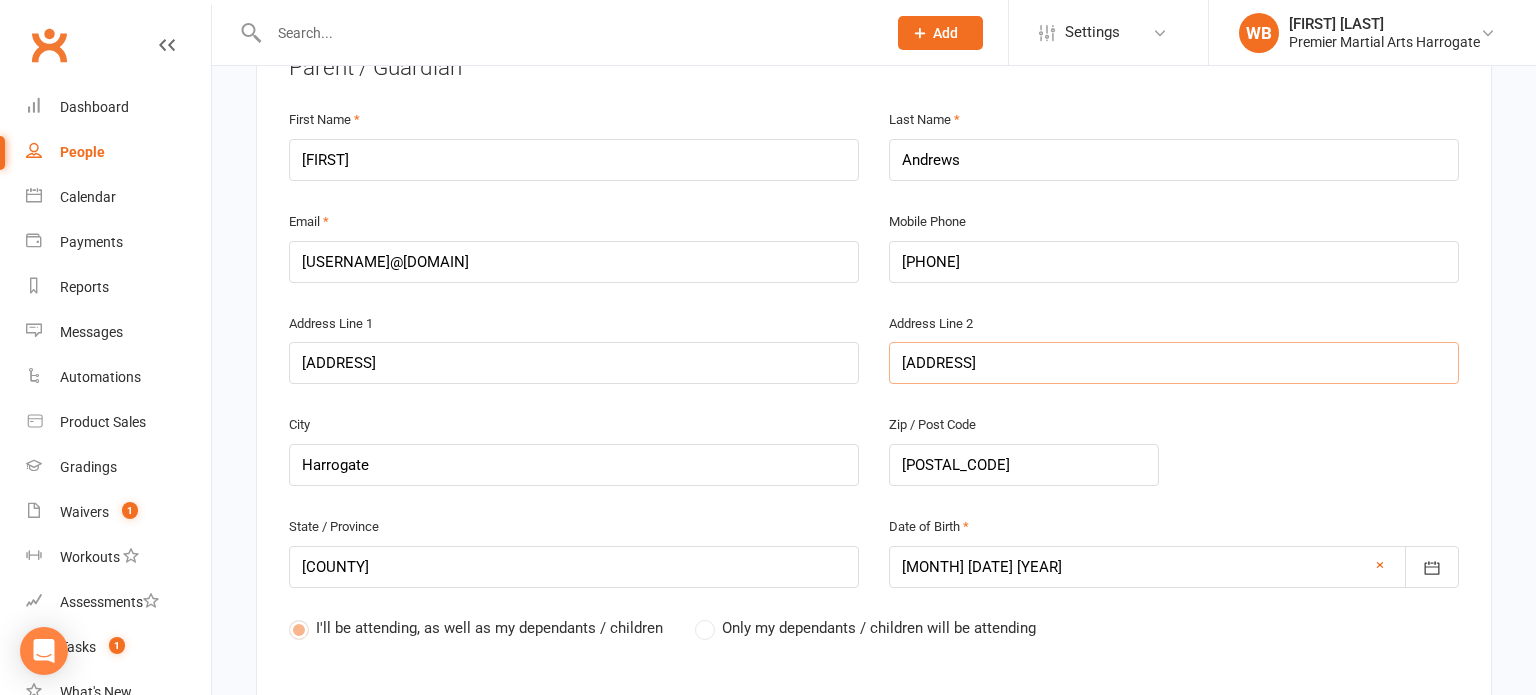 type on "[NUMBER]-[NUMBER] [STREET]" 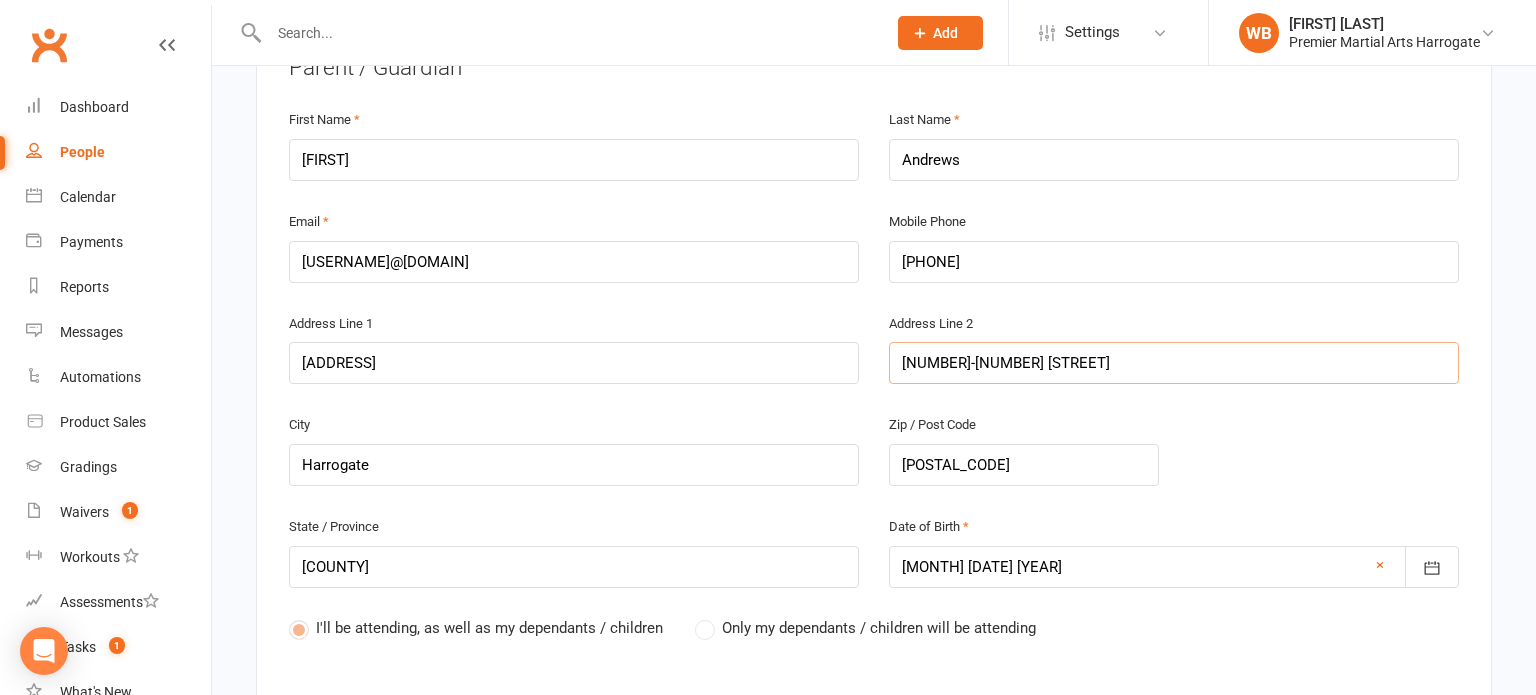 type on "[NUMBER]-[NUMBER] [STREET]" 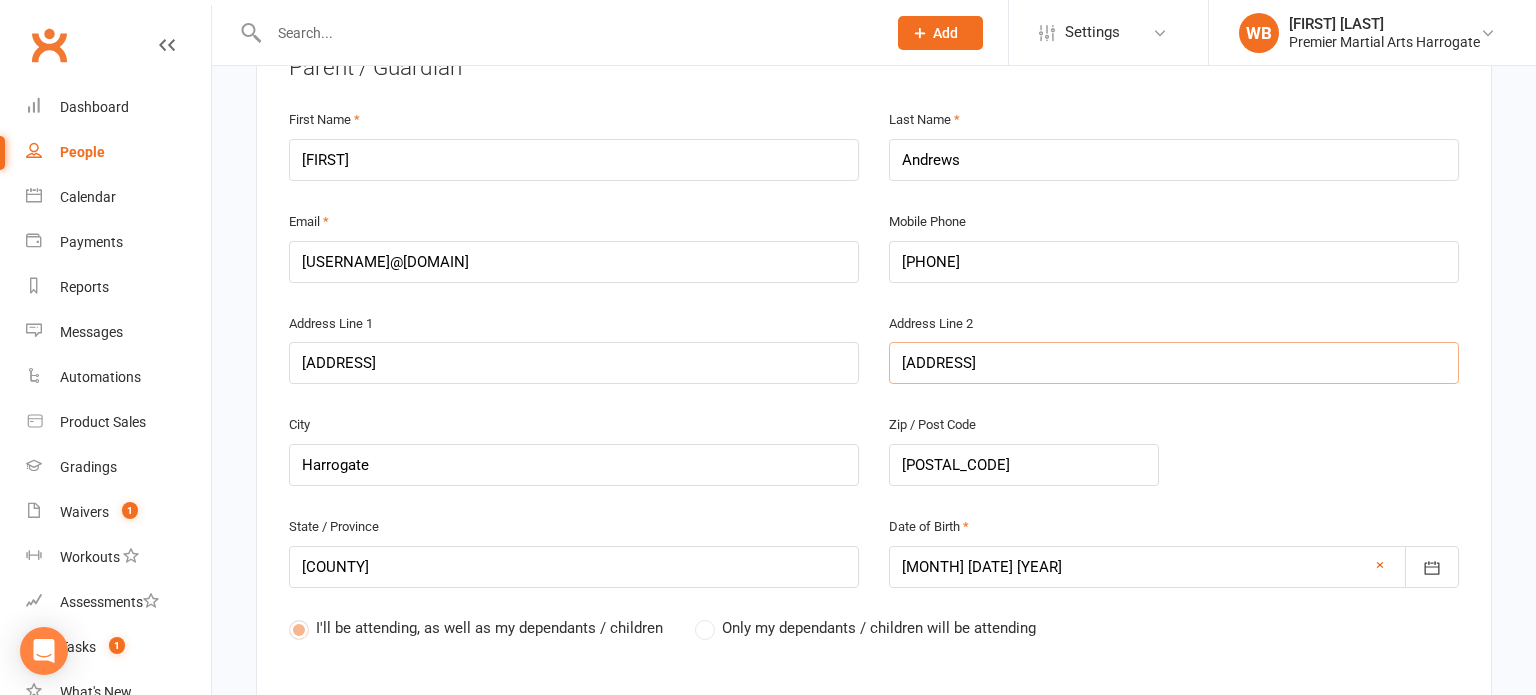type on "[ADDRESS]" 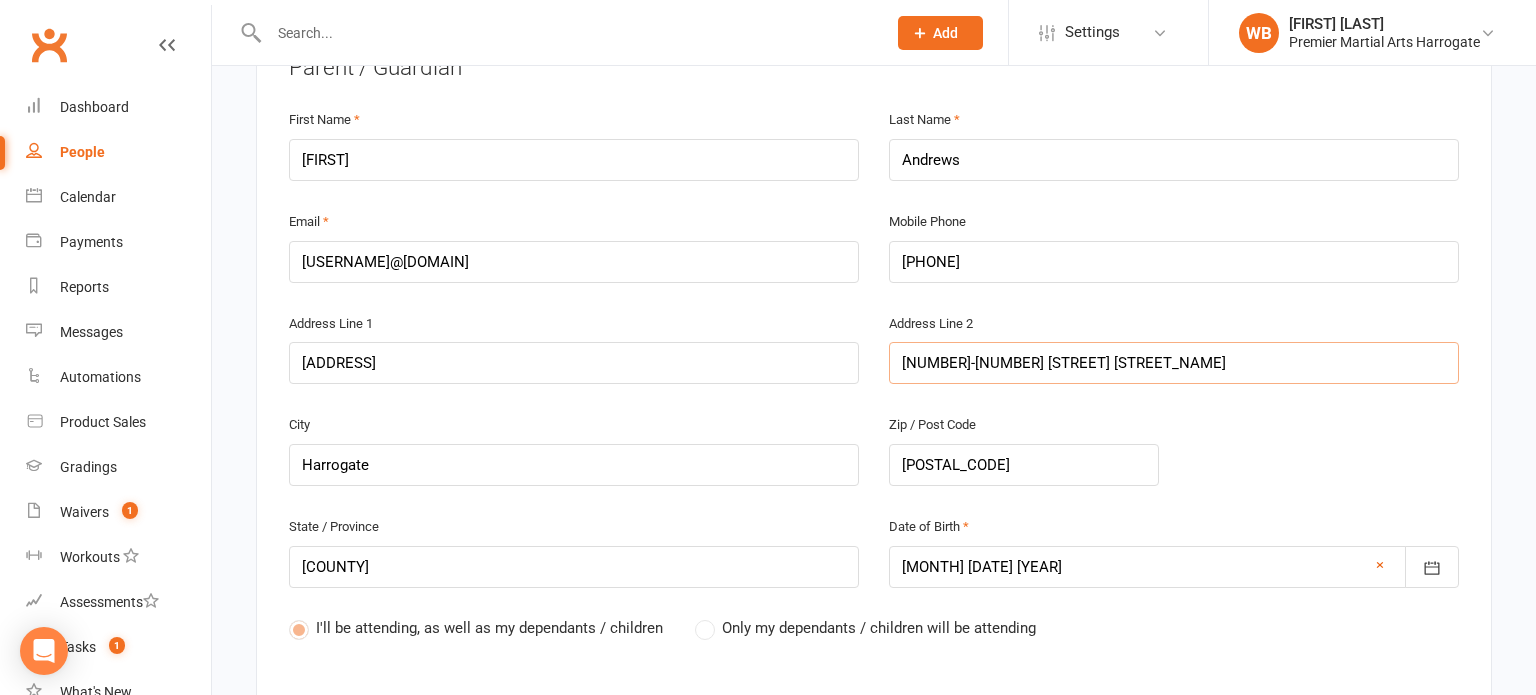 type on "[NUMBER]-[NUMBER] [STREET] [STREET_NAME]" 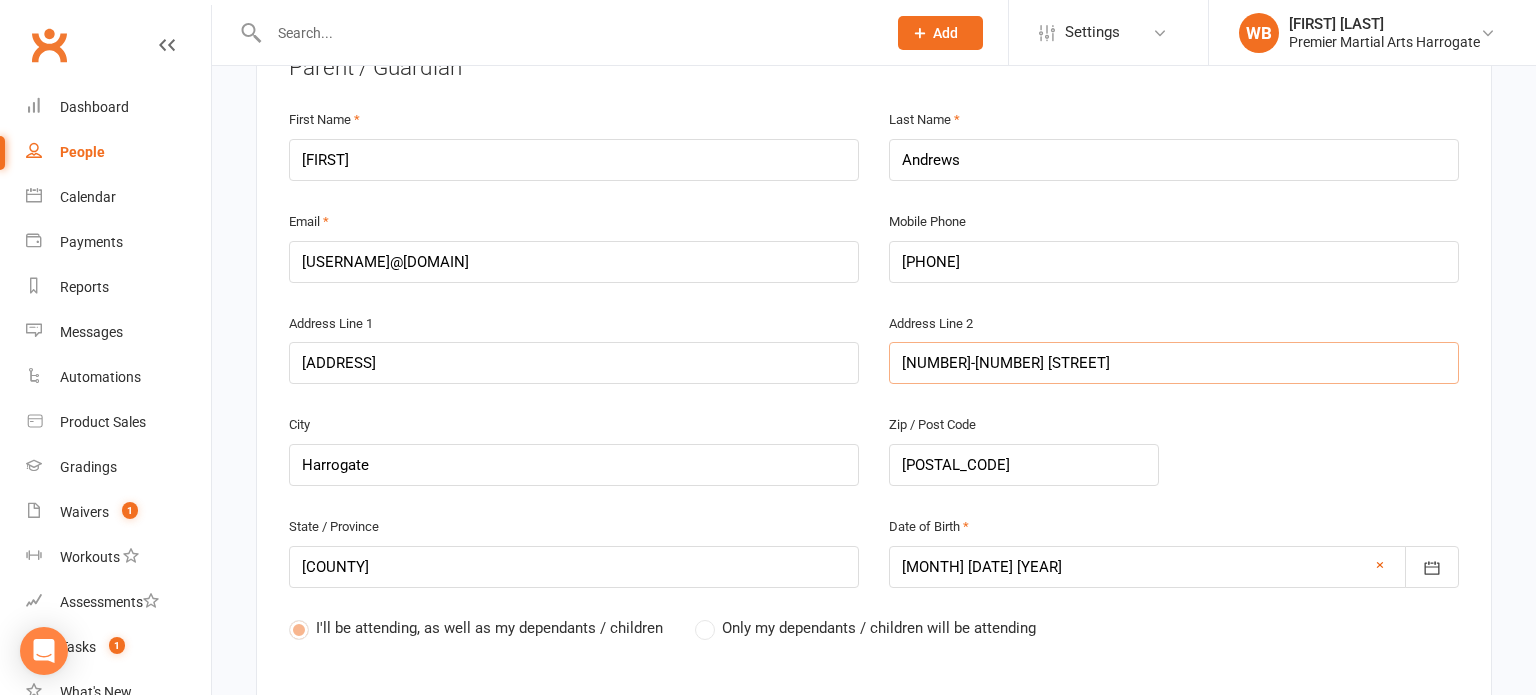 type on "[NUMBER]-[NUMBER] [STREET] [STREET_NAME]" 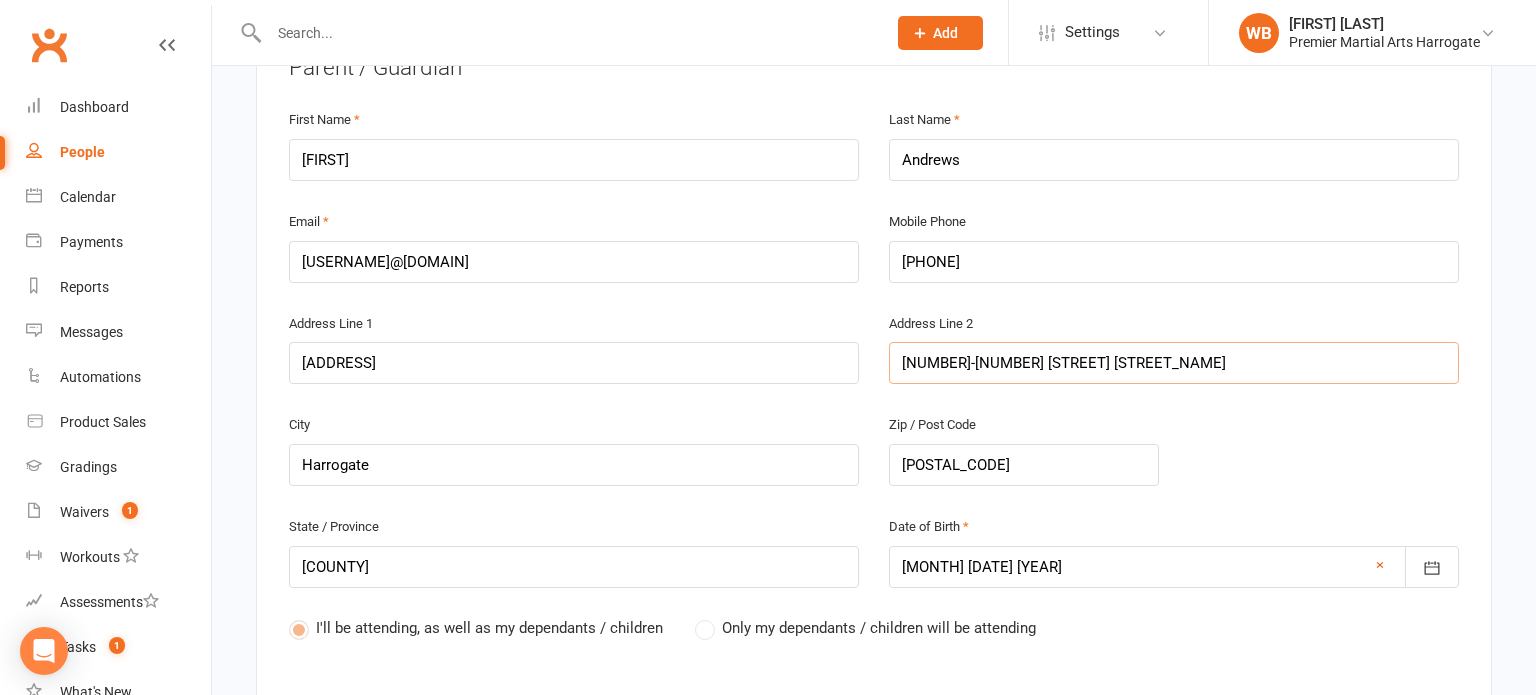 type on "[ADDRESS]" 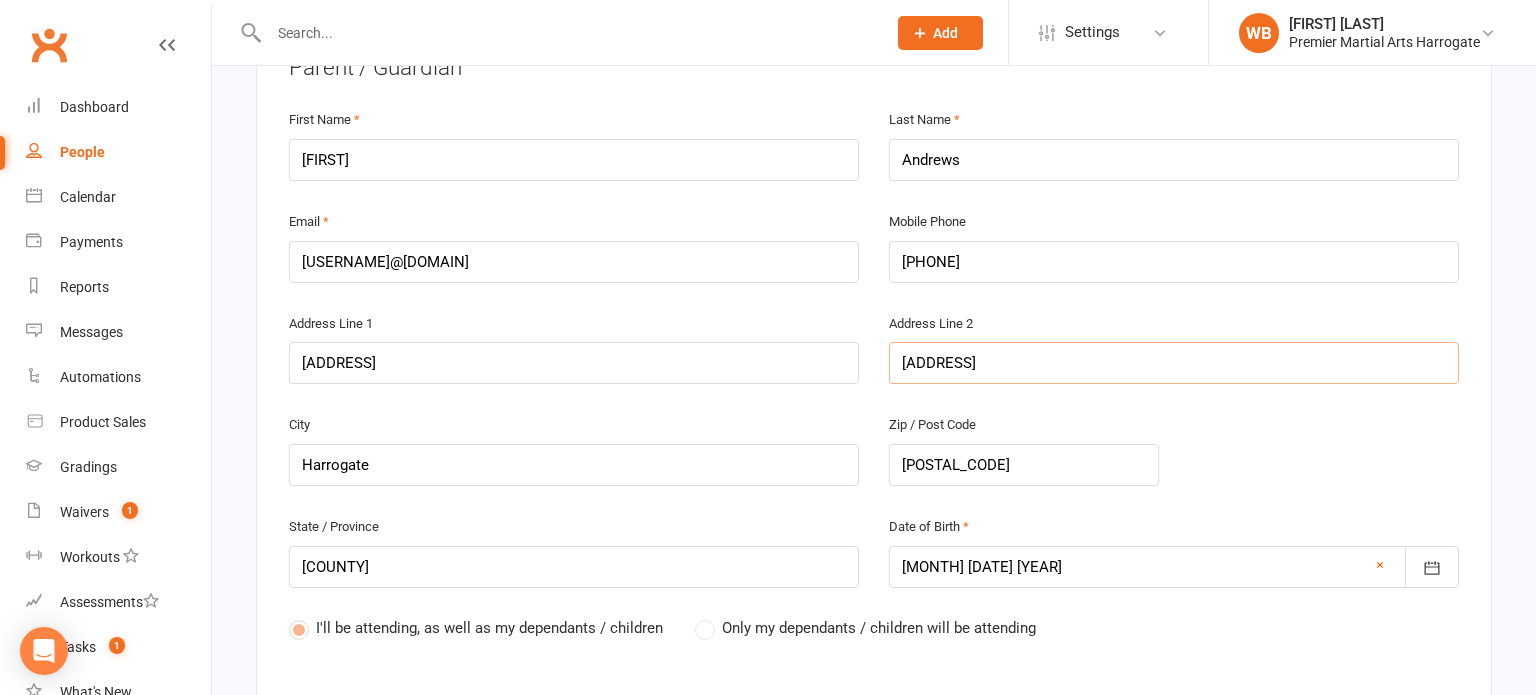 type on "[ADDRESS]" 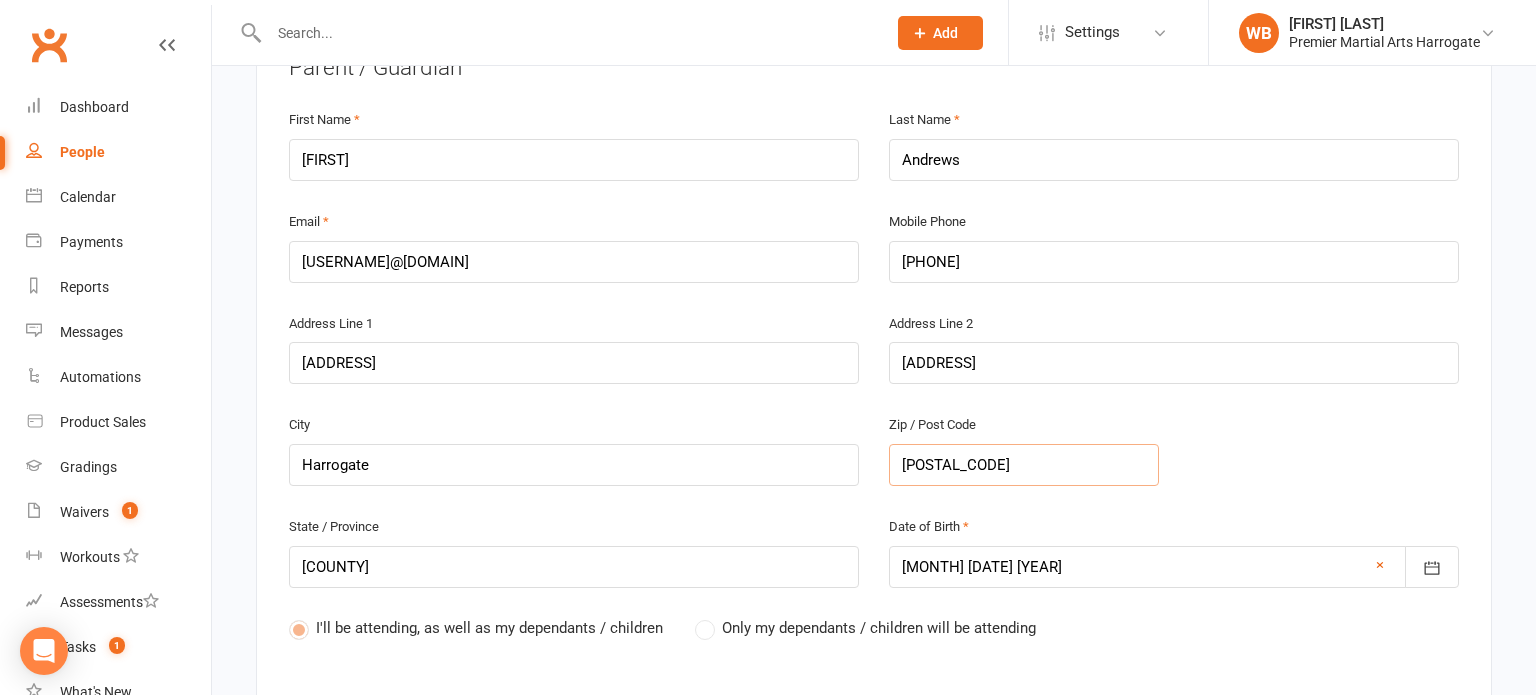 click on "[POSTAL_CODE]" at bounding box center (1024, 465) 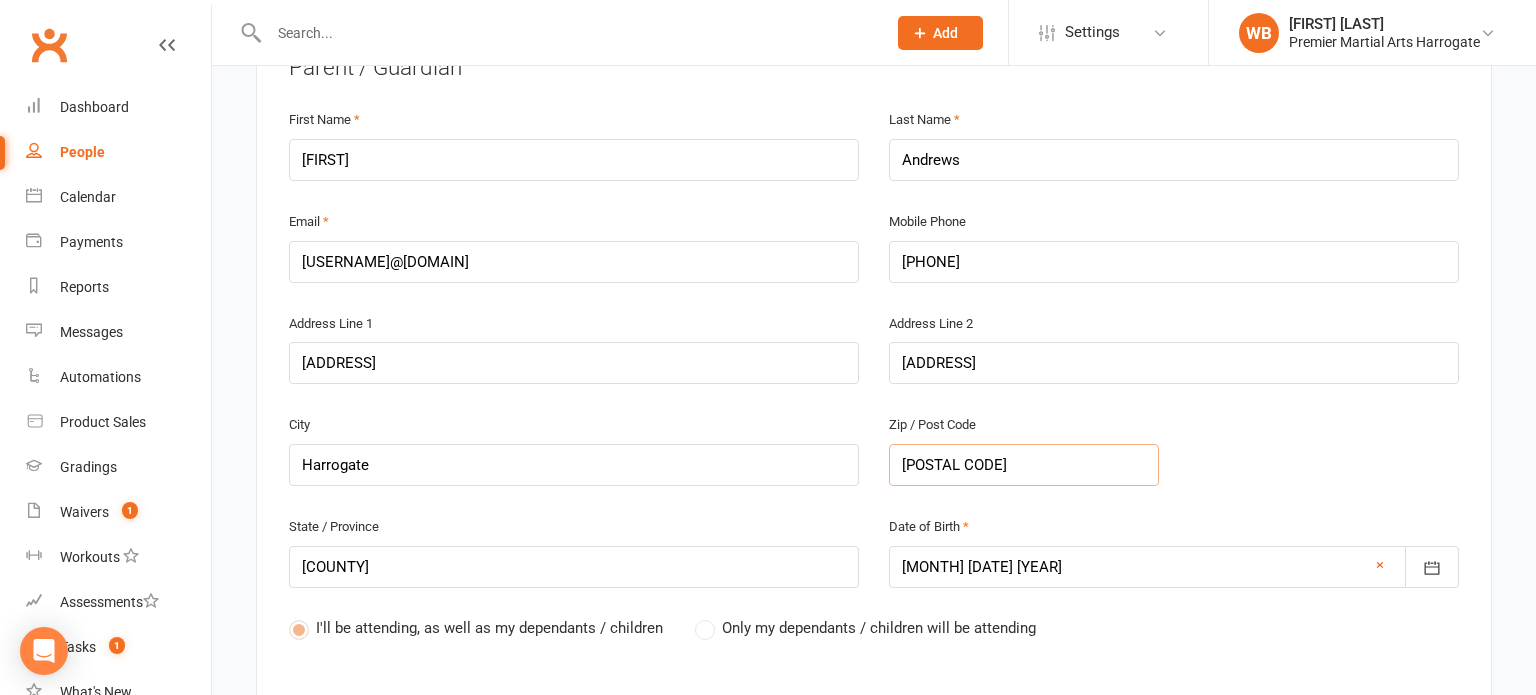 type on "[POSTAL CODE]" 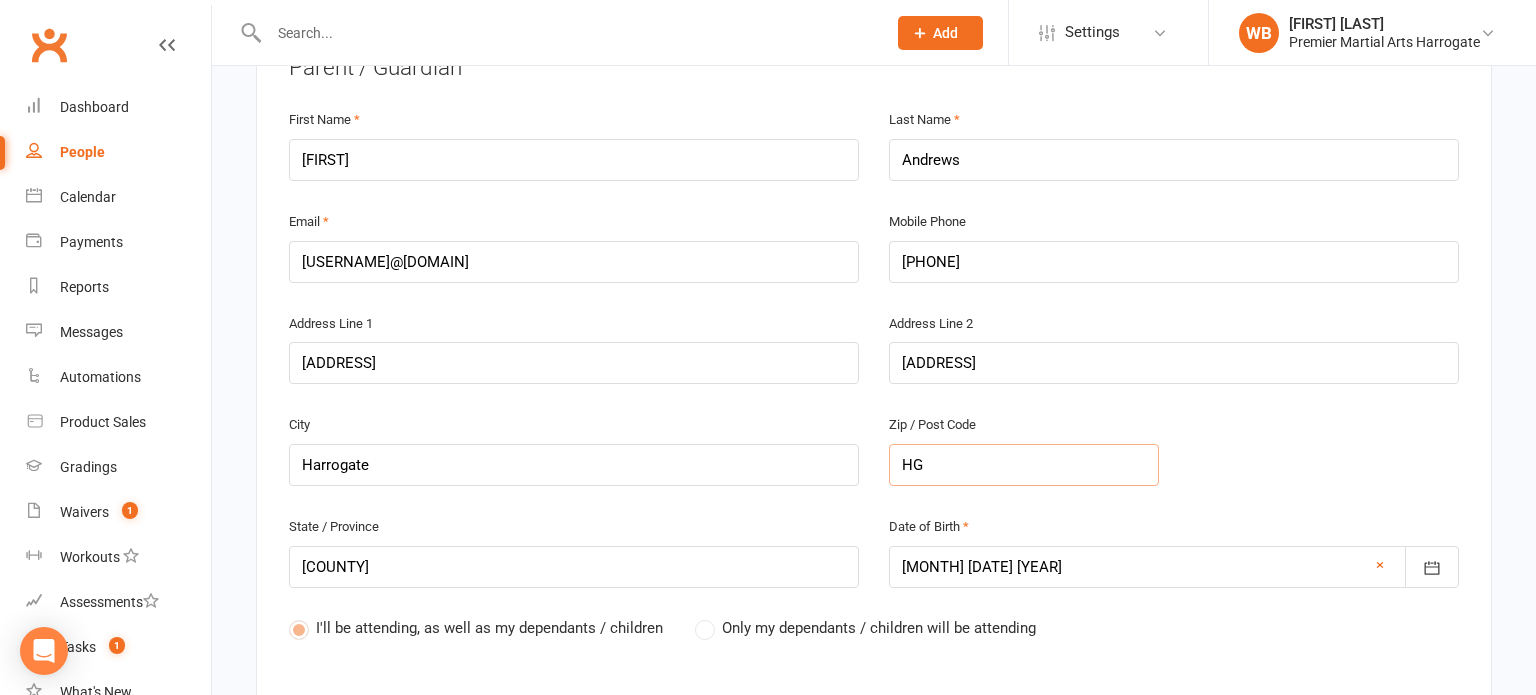 type on "[POSTAL_CODE]" 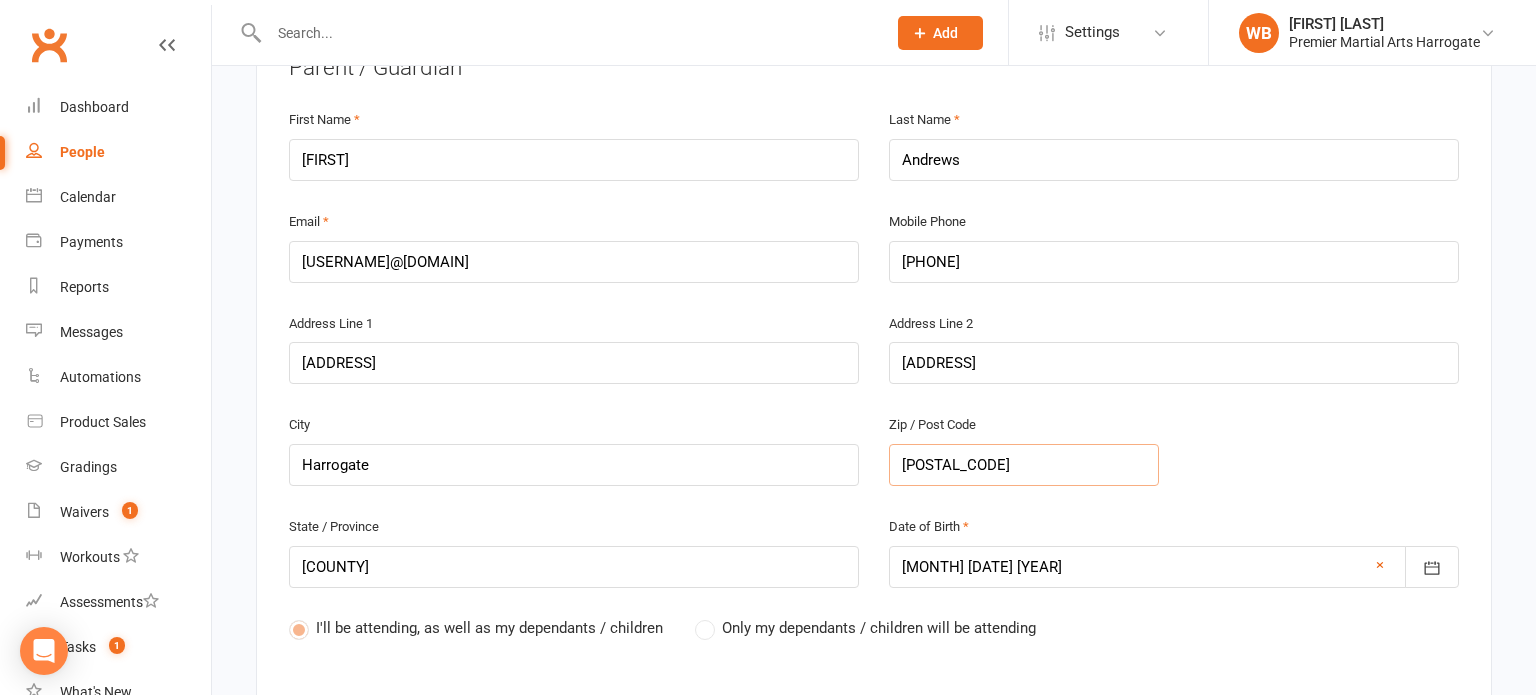 type on "[POSTAL CODE]" 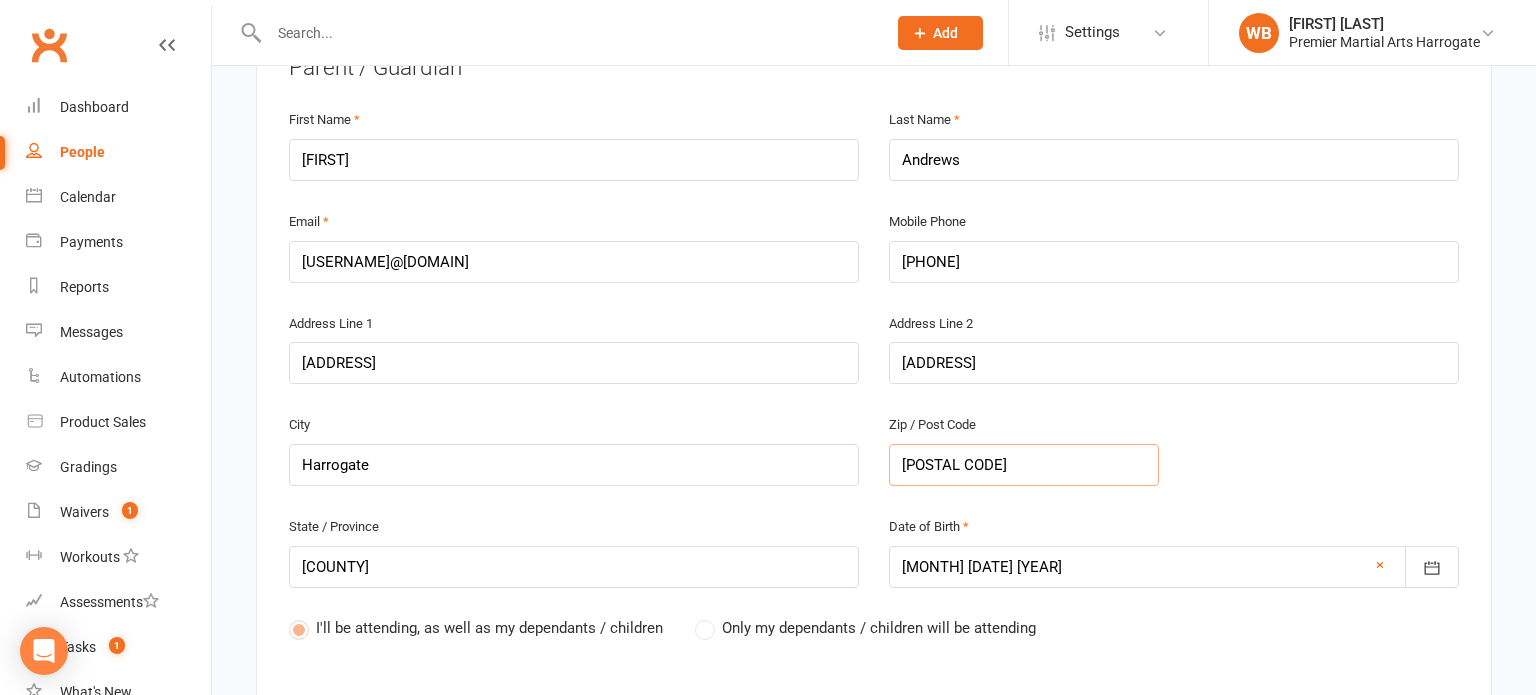 type on "[POSTAL_CODE]" 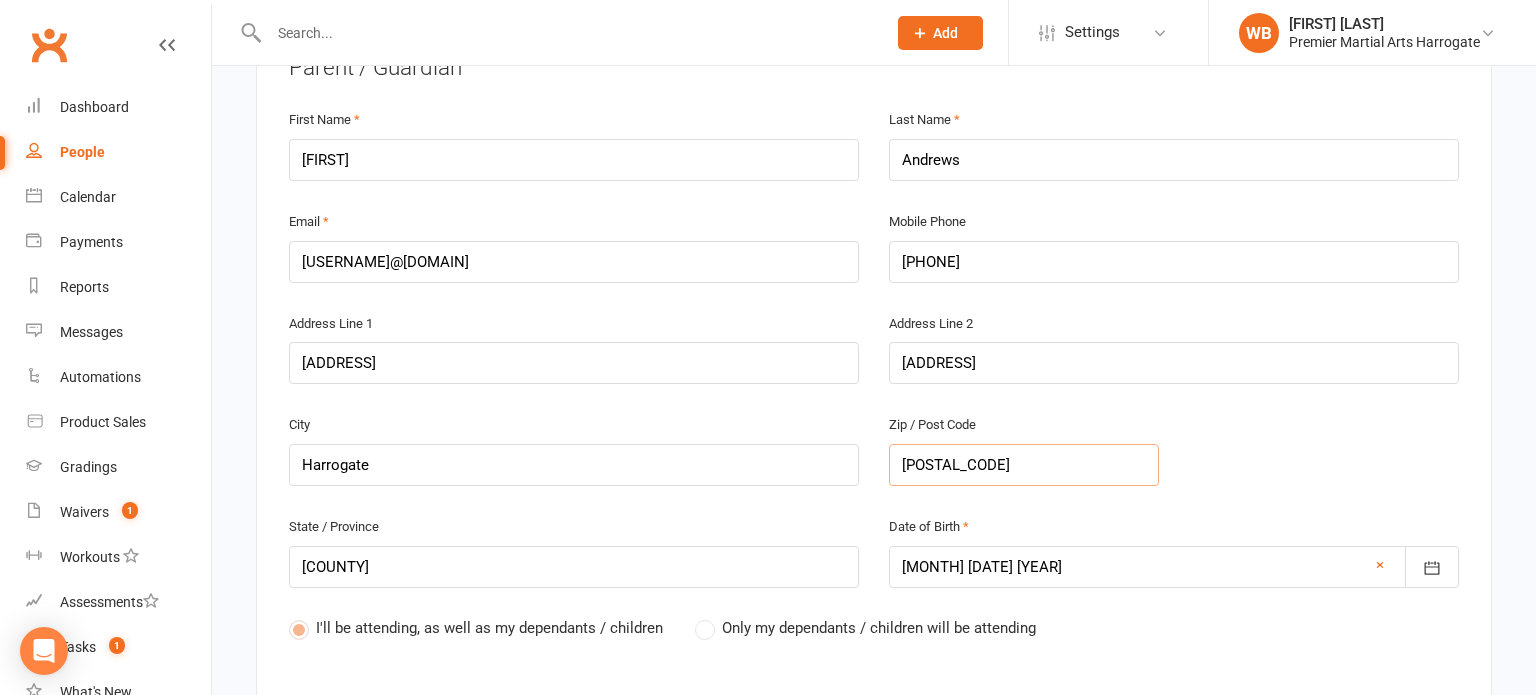 type on "[POSTAL CODE]" 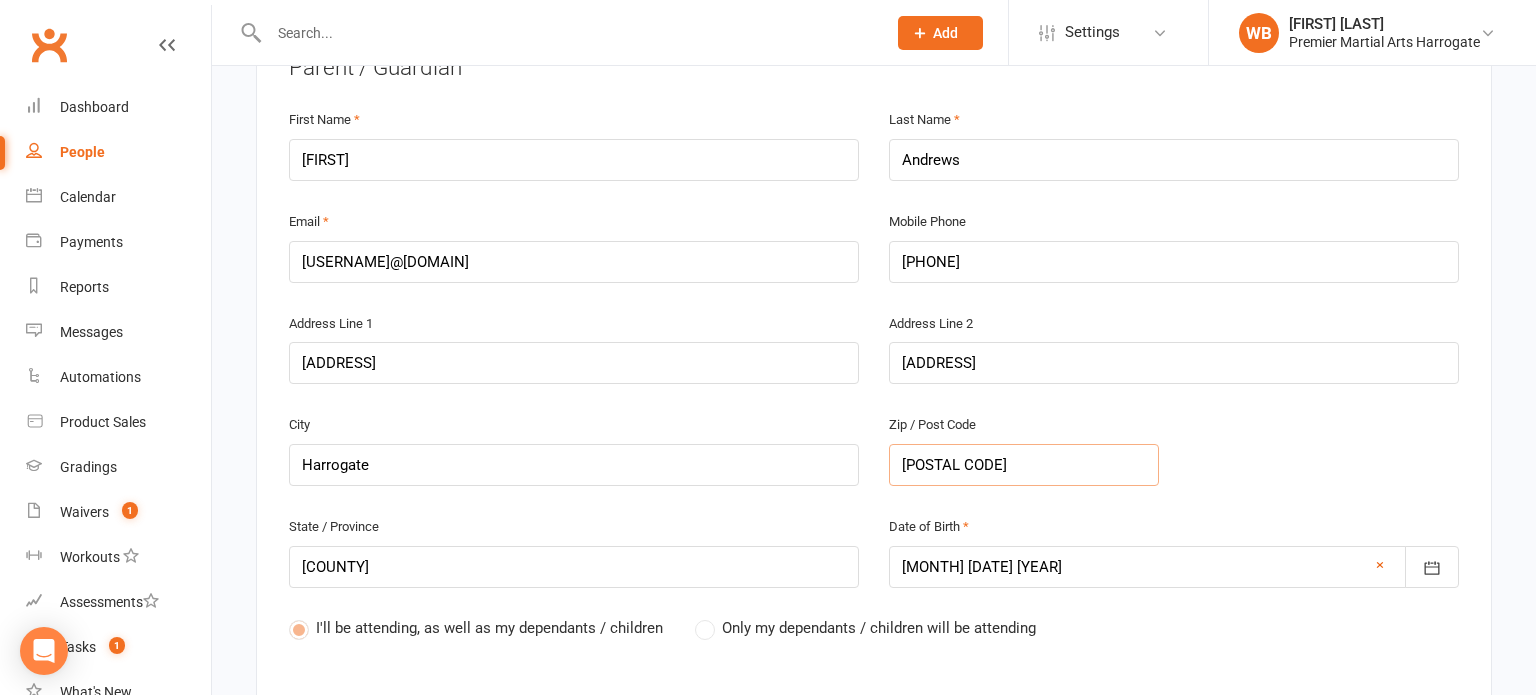 type on "[POSTAL CODE]" 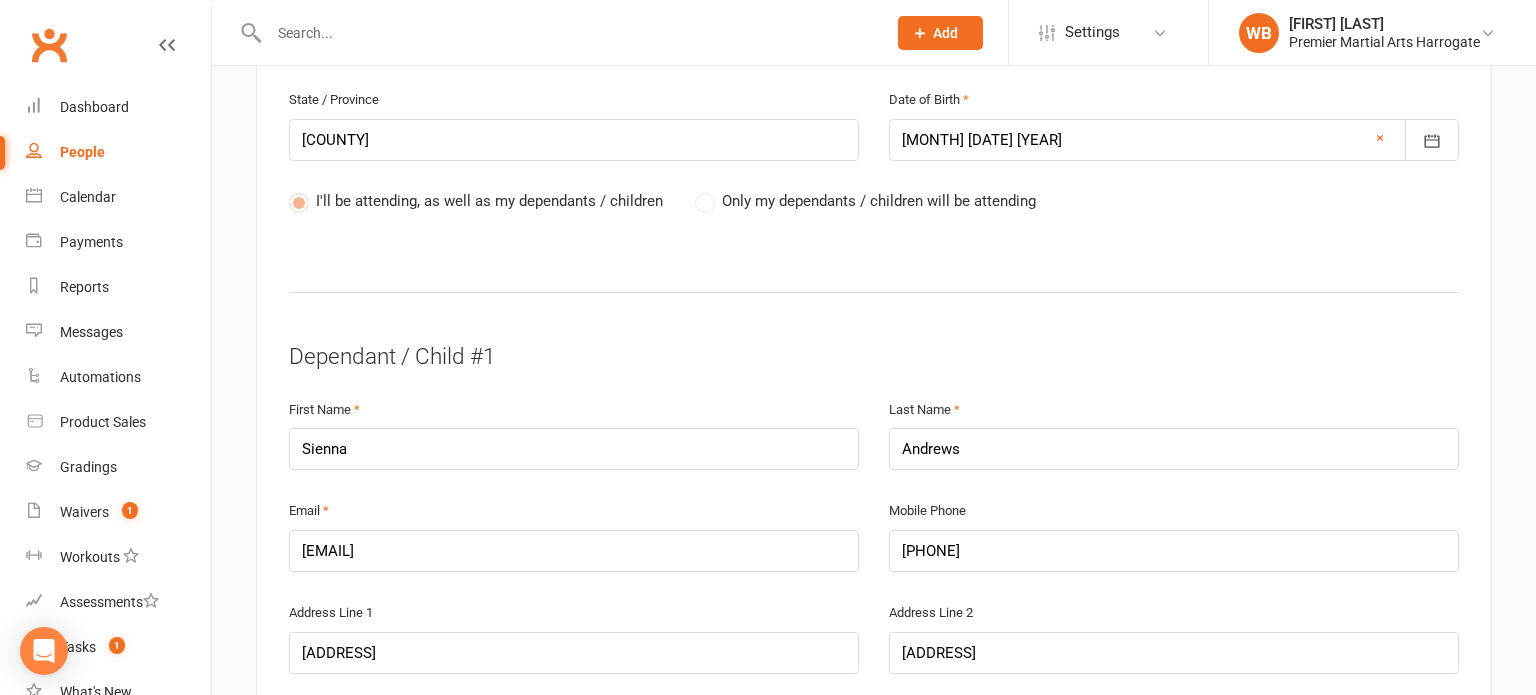scroll, scrollTop: 983, scrollLeft: 0, axis: vertical 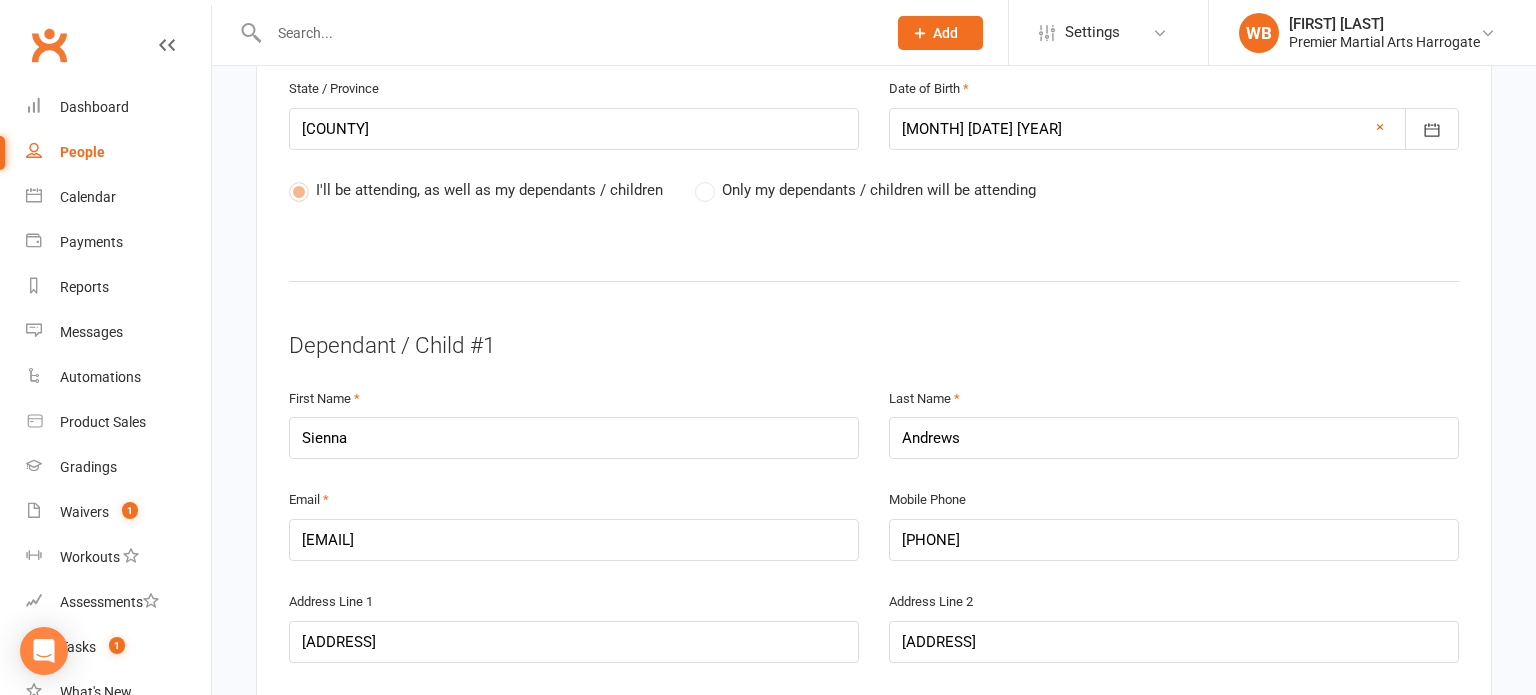 type on "[POSTAL CODE]" 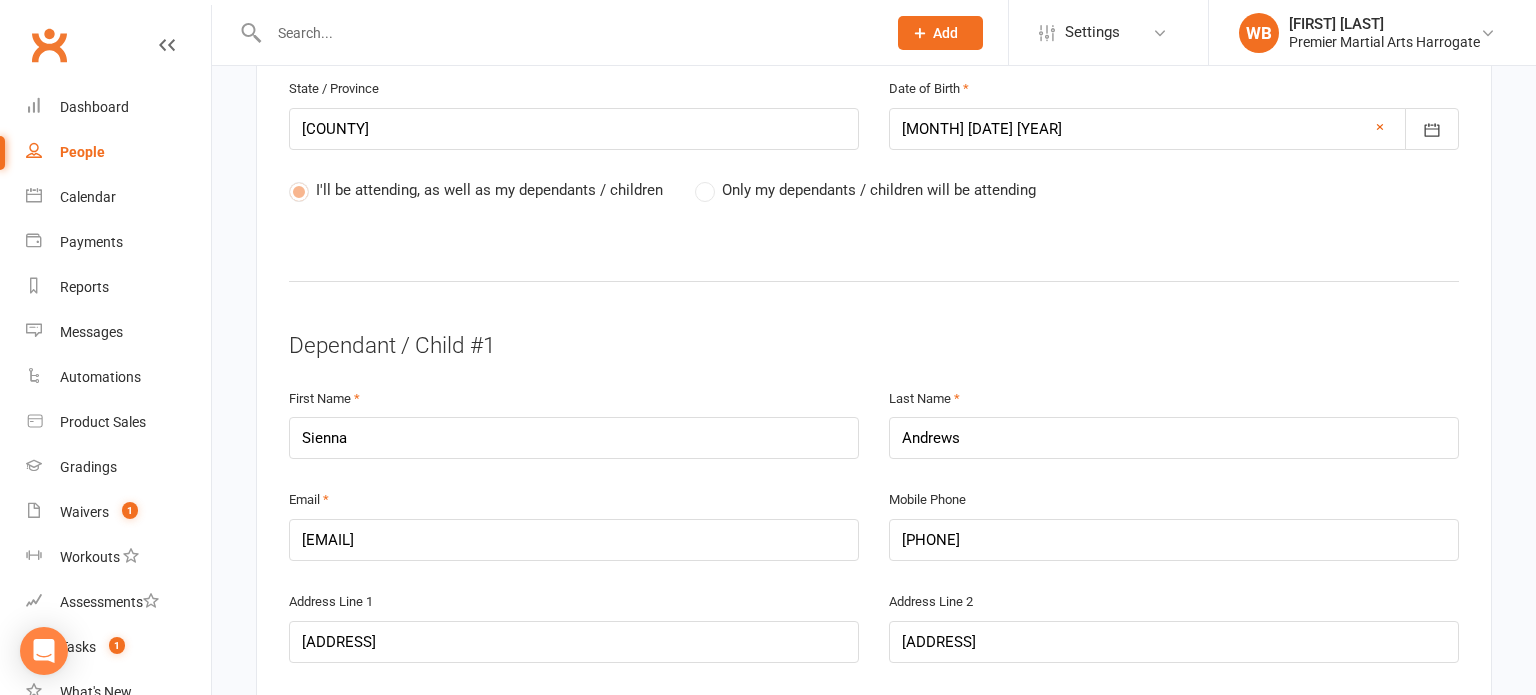 click on "Only my dependants / children will be attending" at bounding box center (865, 190) 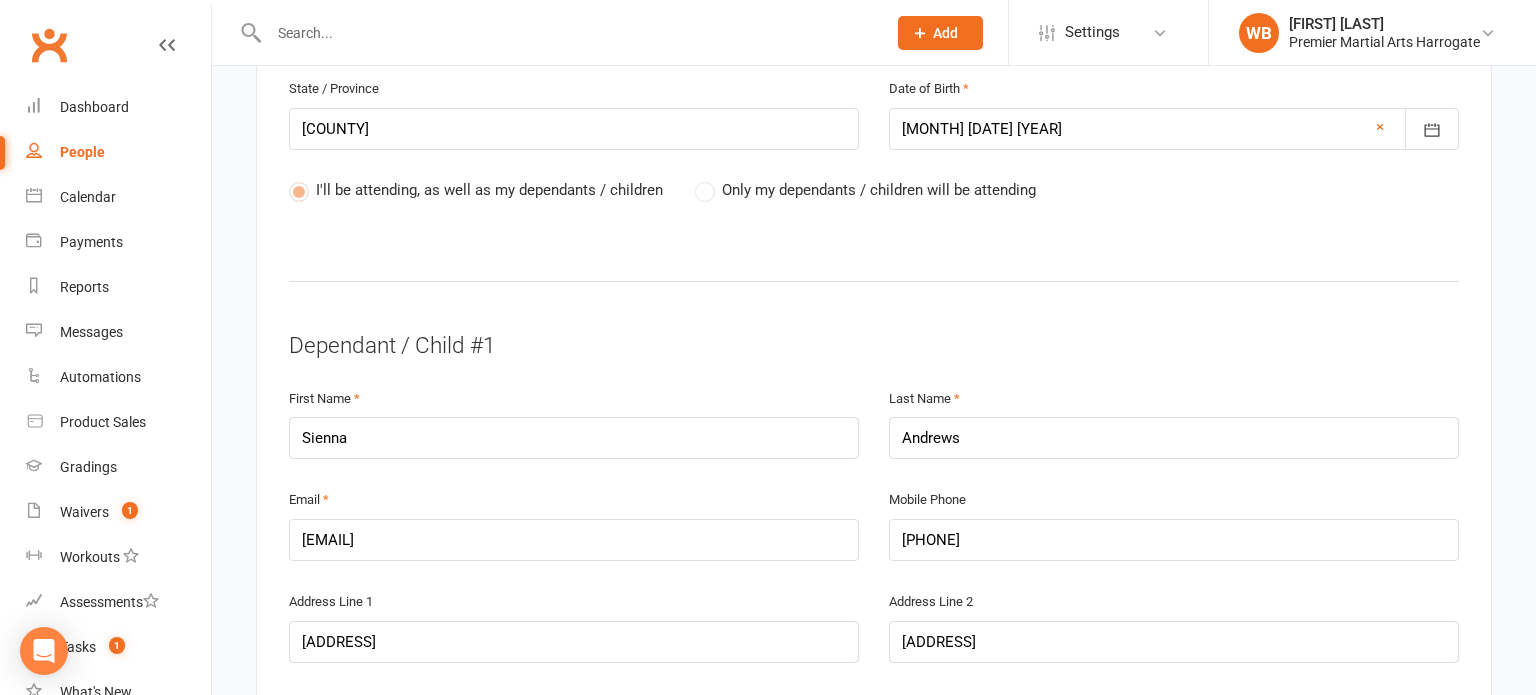 click on "Only my dependants / children will be attending" at bounding box center [879, 188] 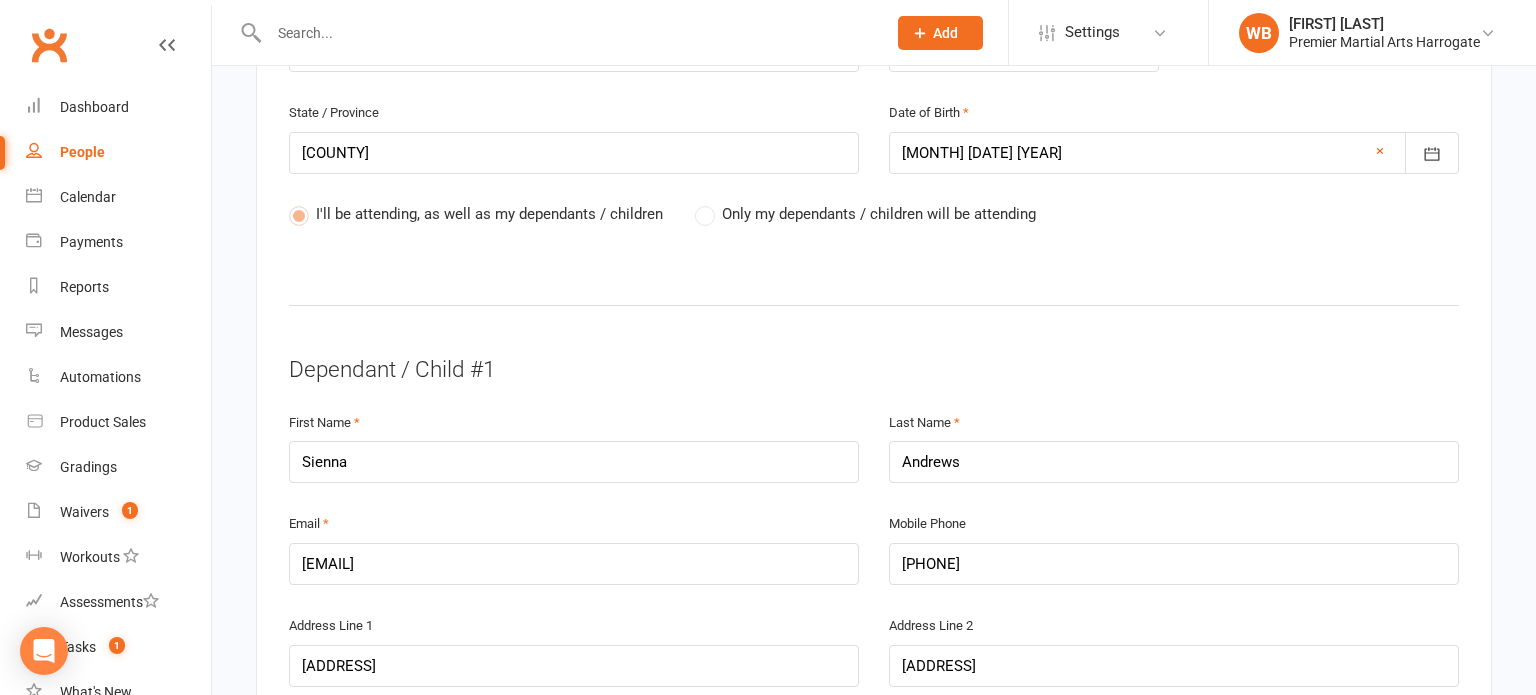 scroll, scrollTop: 954, scrollLeft: 0, axis: vertical 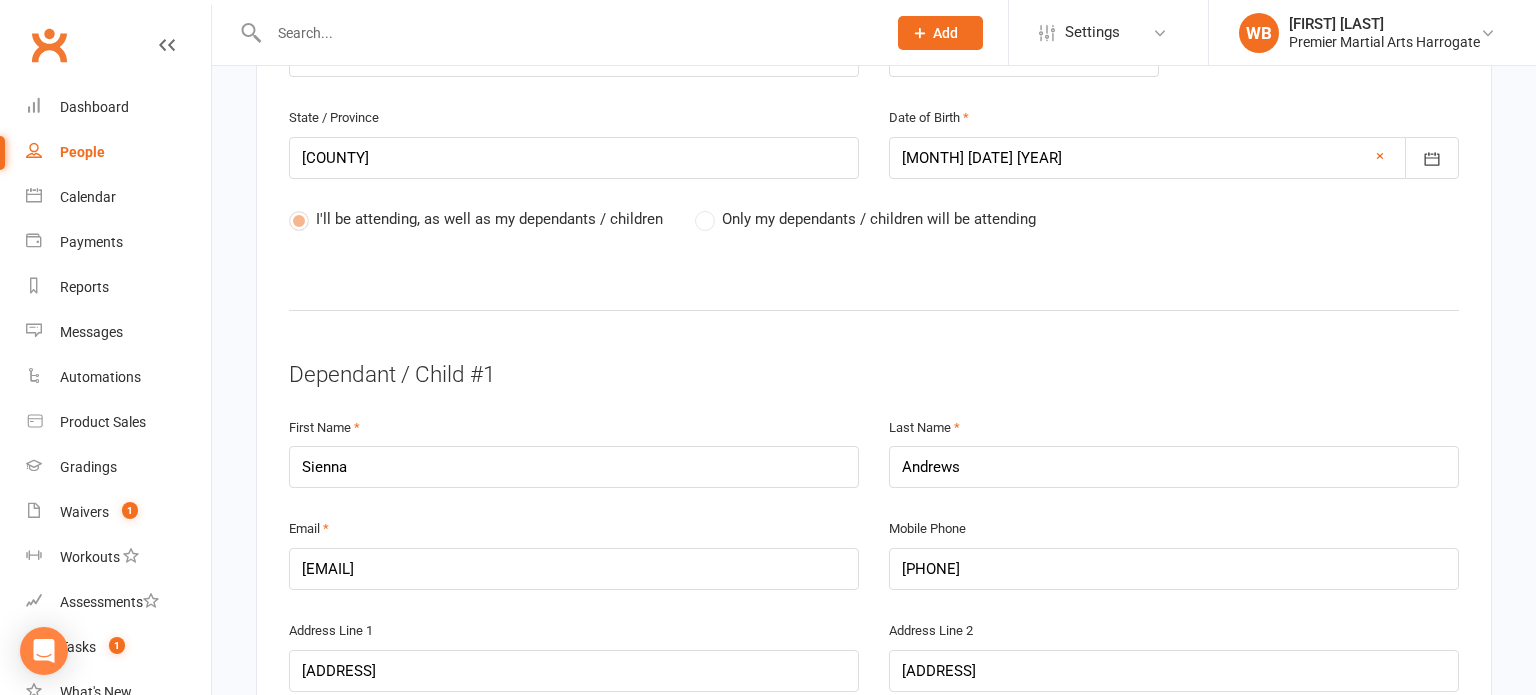 click on "Only my dependants / children will be attending" at bounding box center [865, 219] 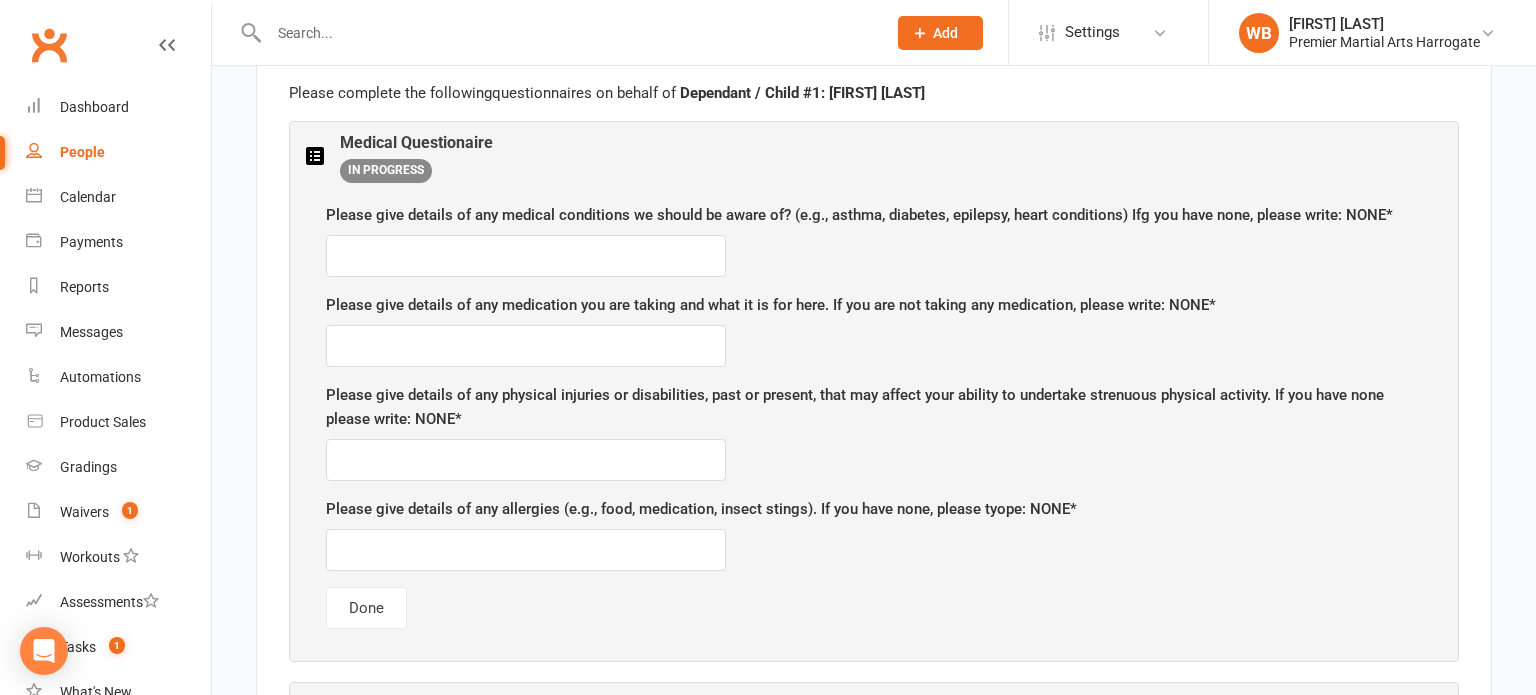 scroll, scrollTop: 1812, scrollLeft: 0, axis: vertical 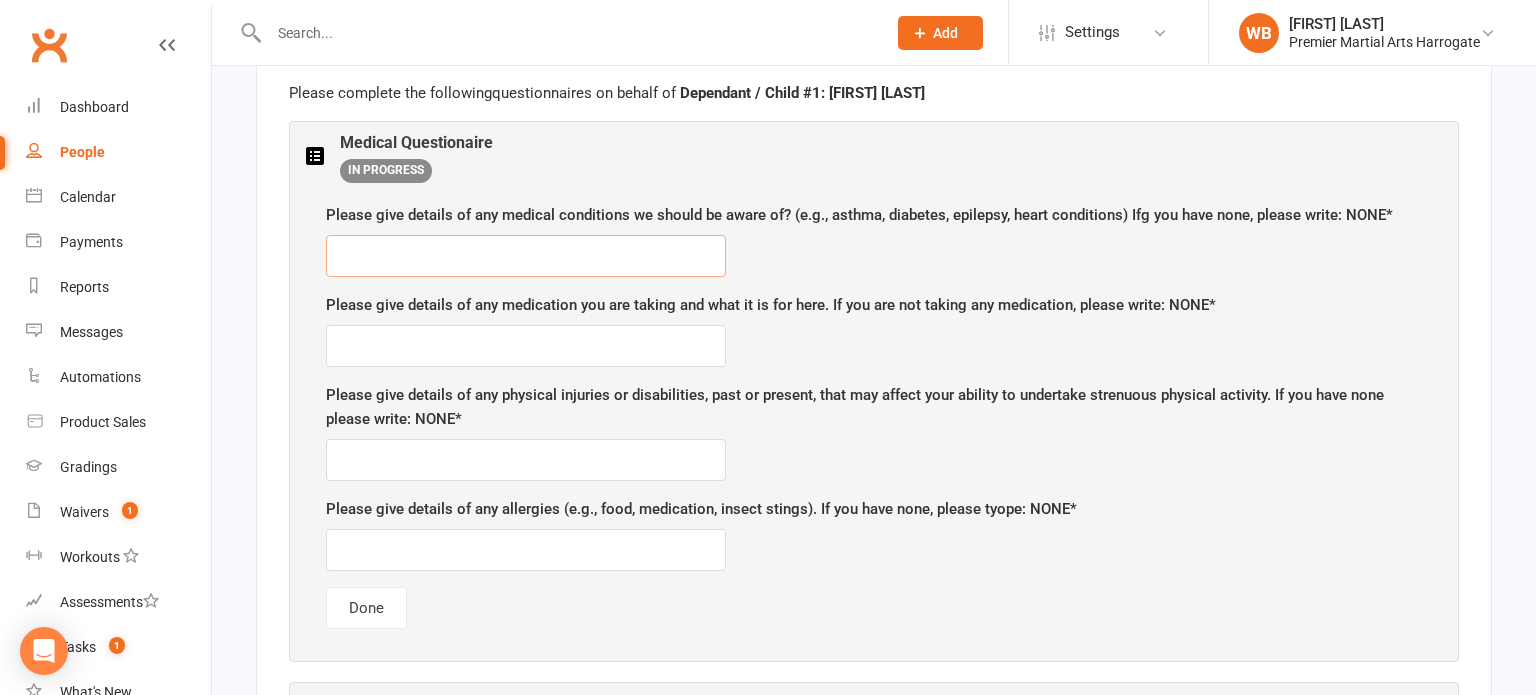 click at bounding box center [526, 256] 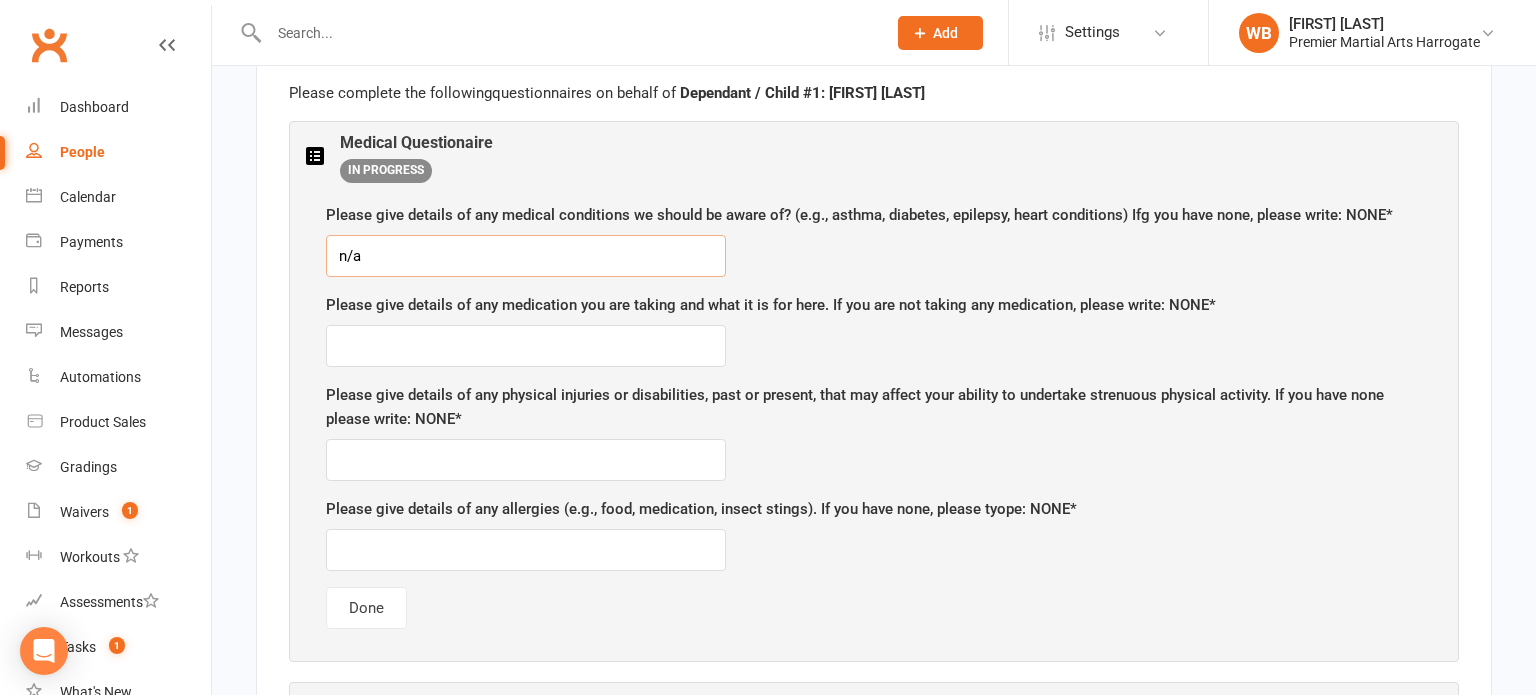 type on "n/a" 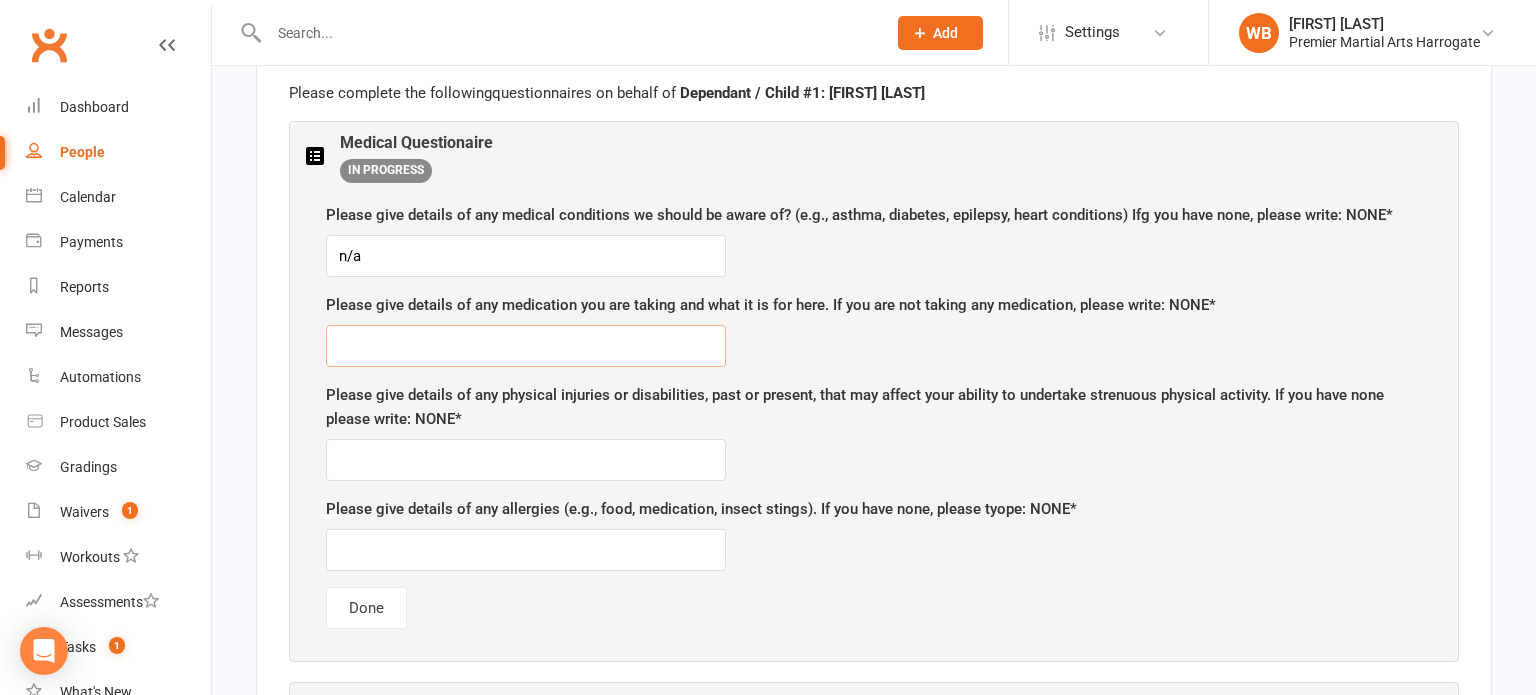 click at bounding box center (526, 346) 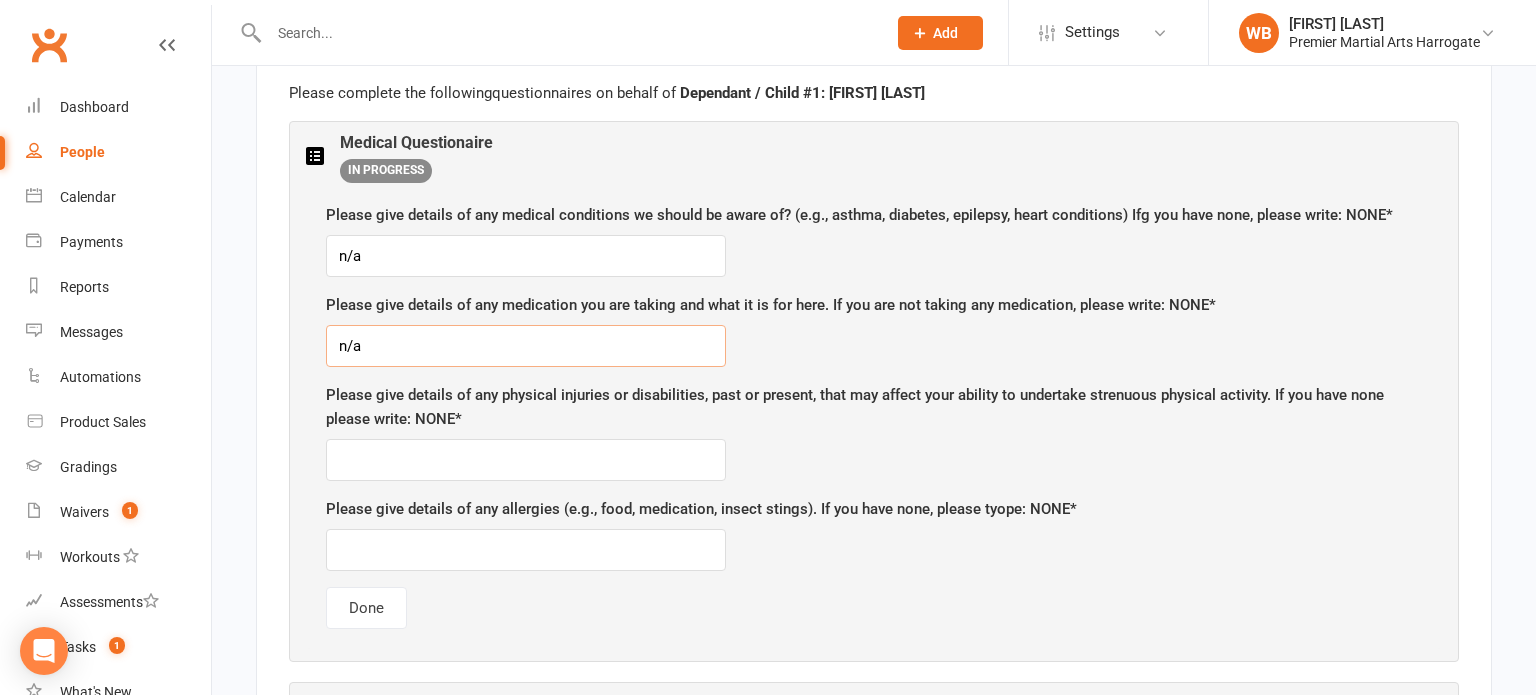 type on "n/a" 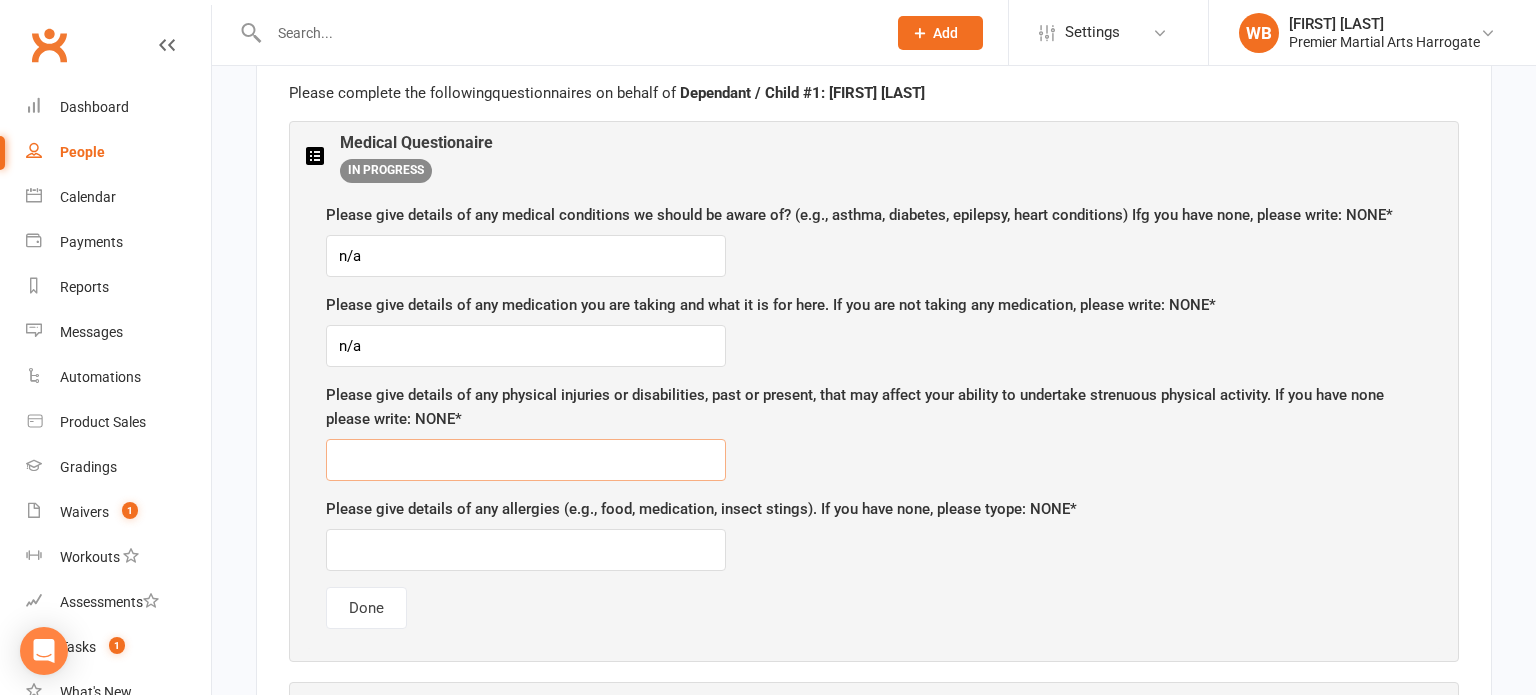 click at bounding box center [526, 460] 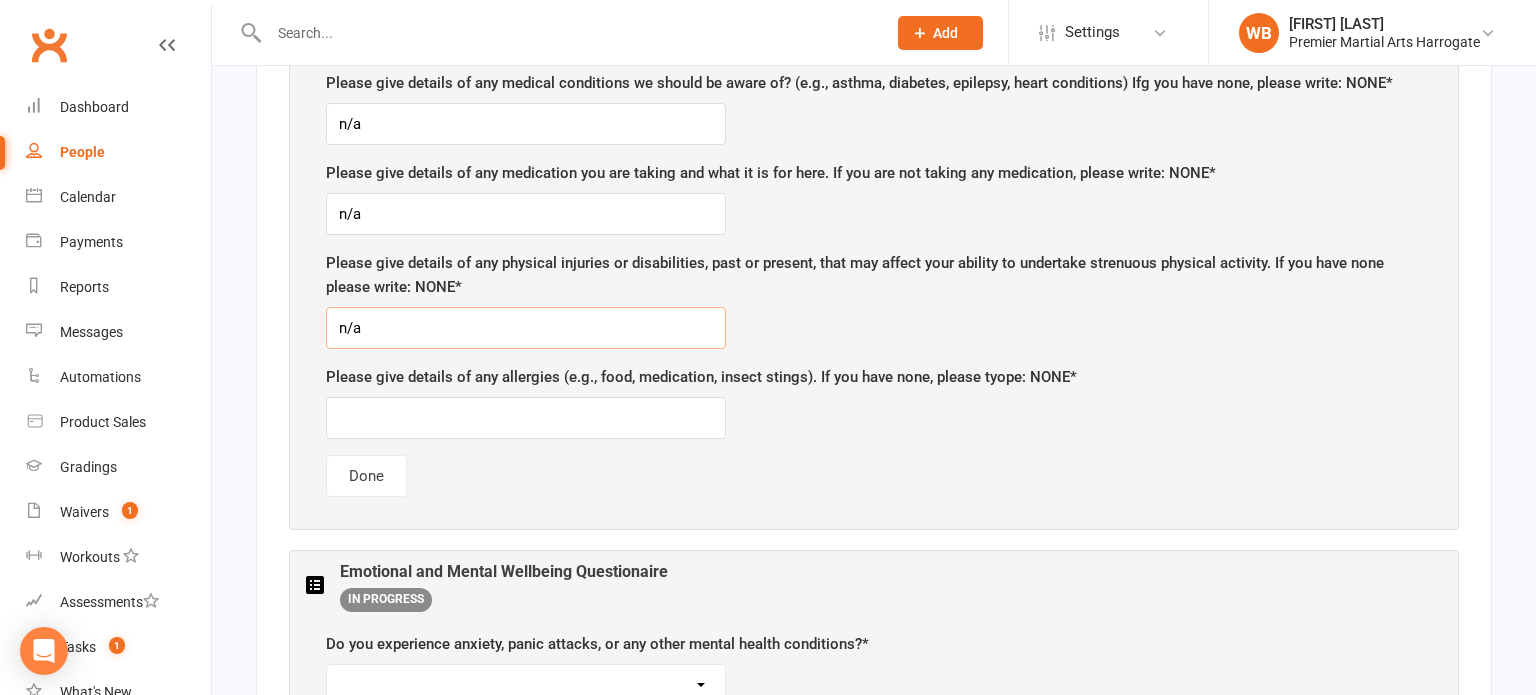 scroll, scrollTop: 1946, scrollLeft: 0, axis: vertical 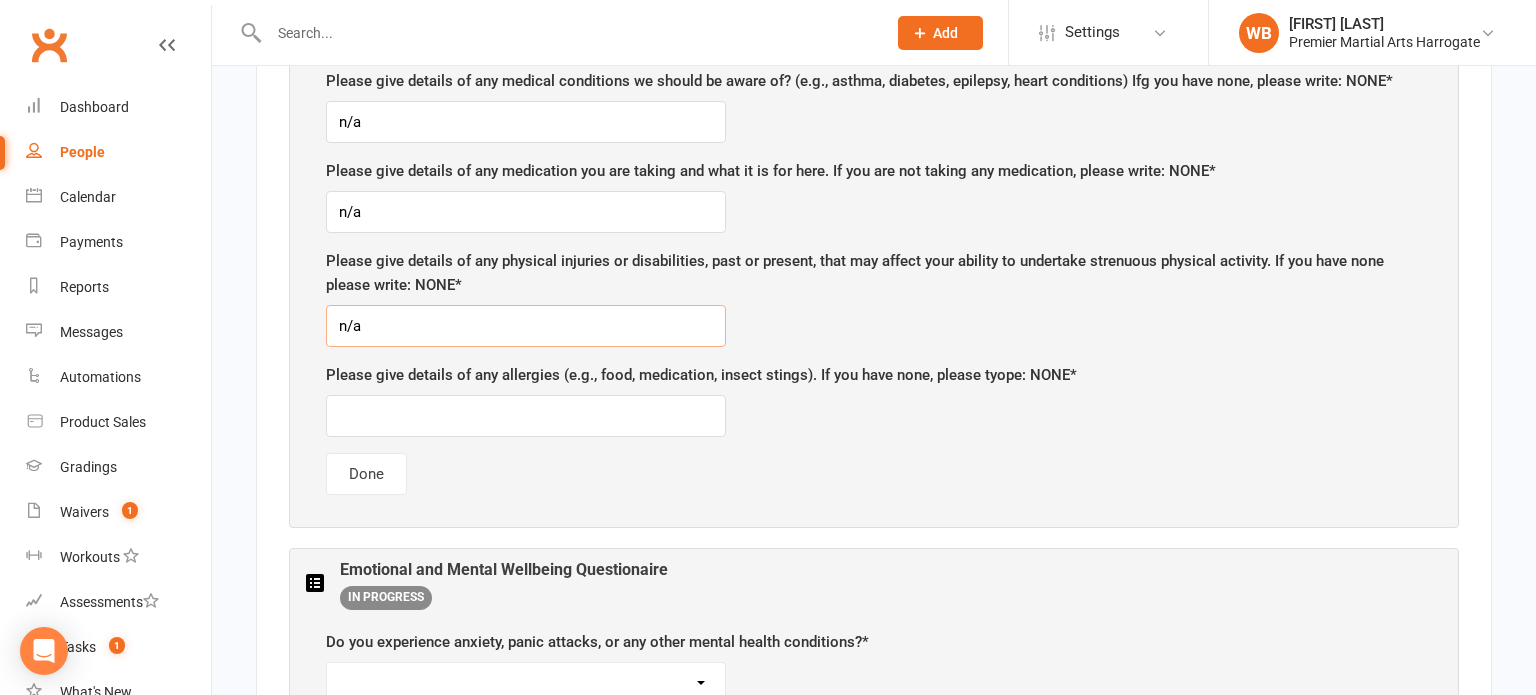 type on "n/a" 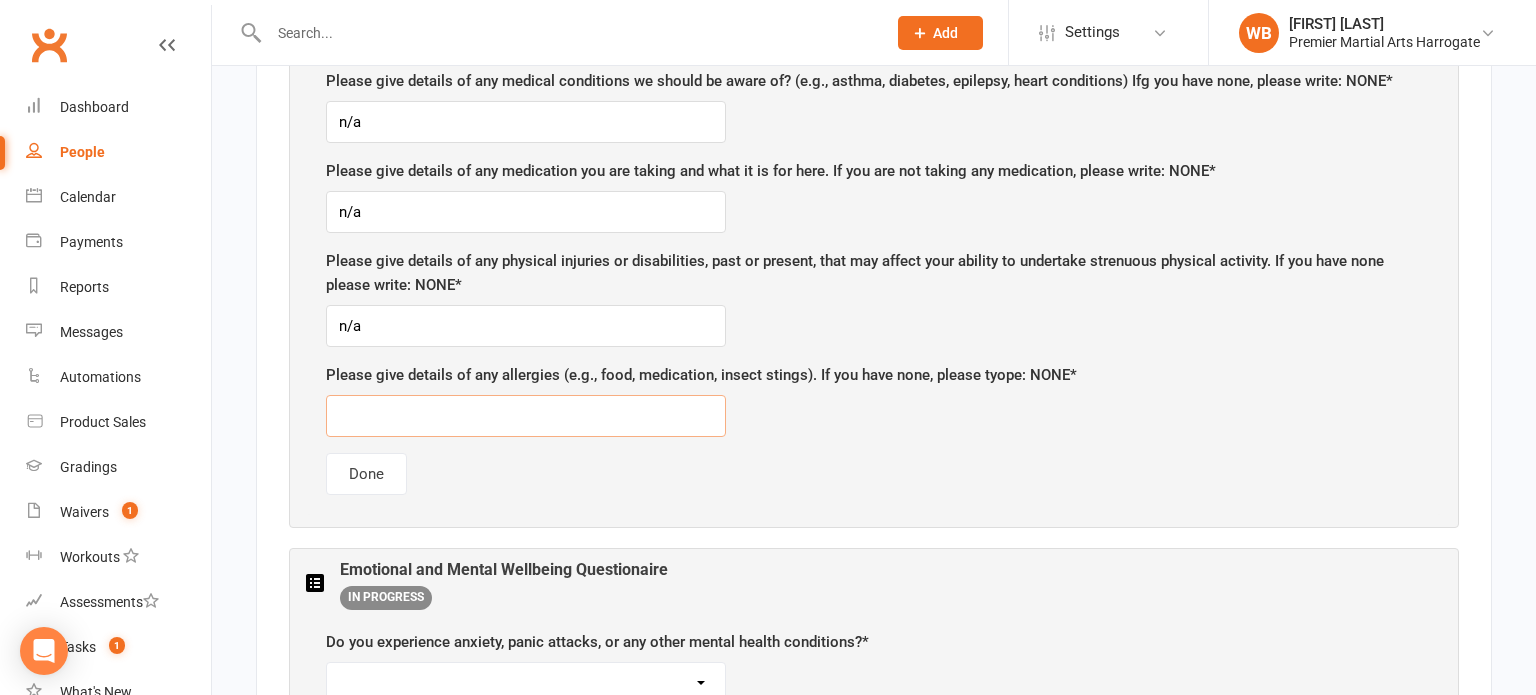 click at bounding box center [526, 416] 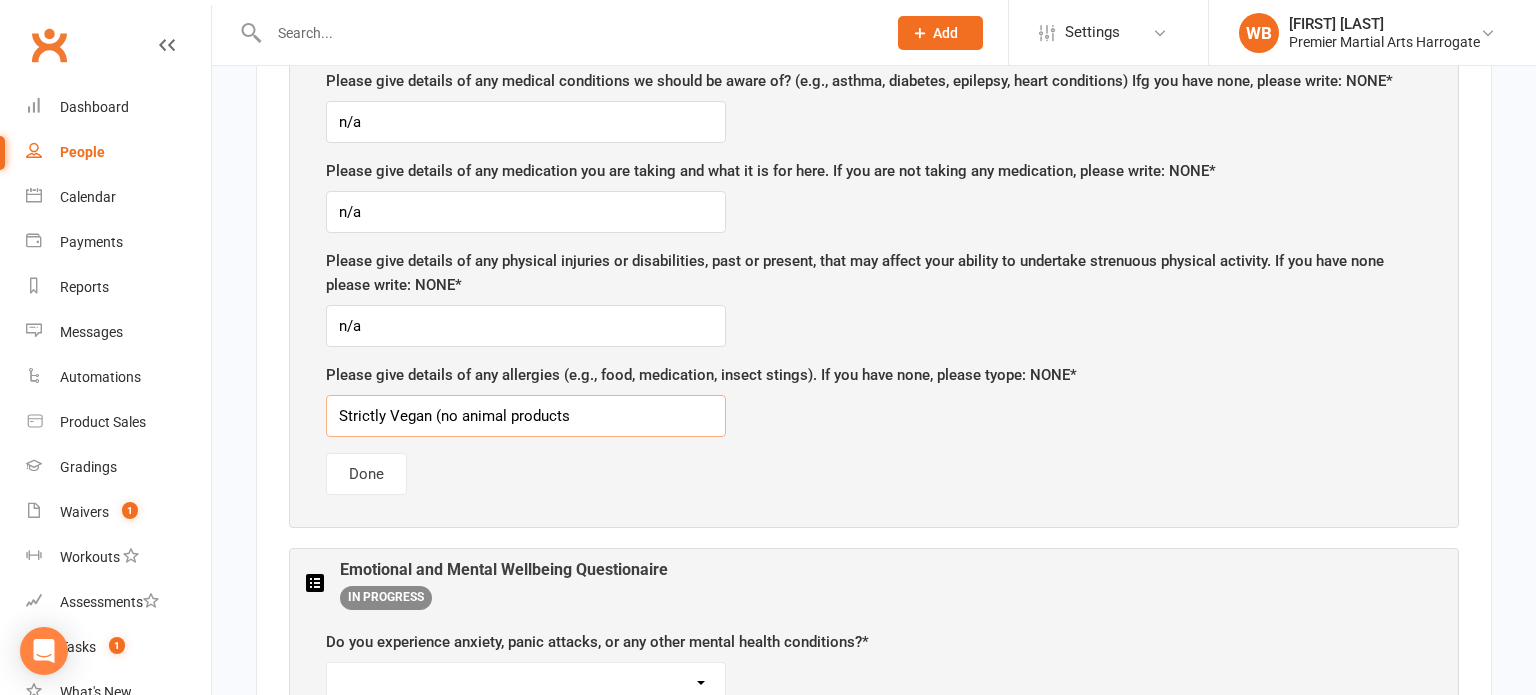 type on "Strictly Vegan (no animal products)" 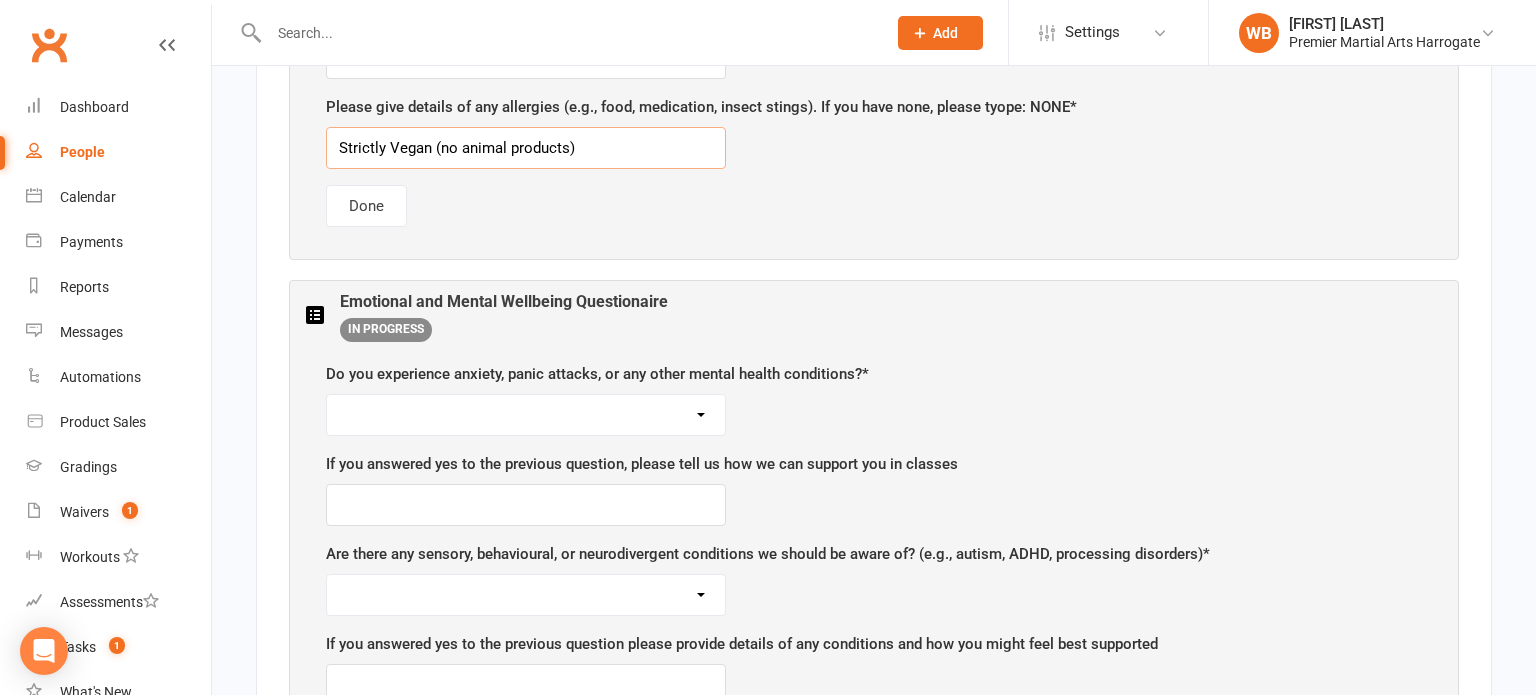 scroll, scrollTop: 2225, scrollLeft: 0, axis: vertical 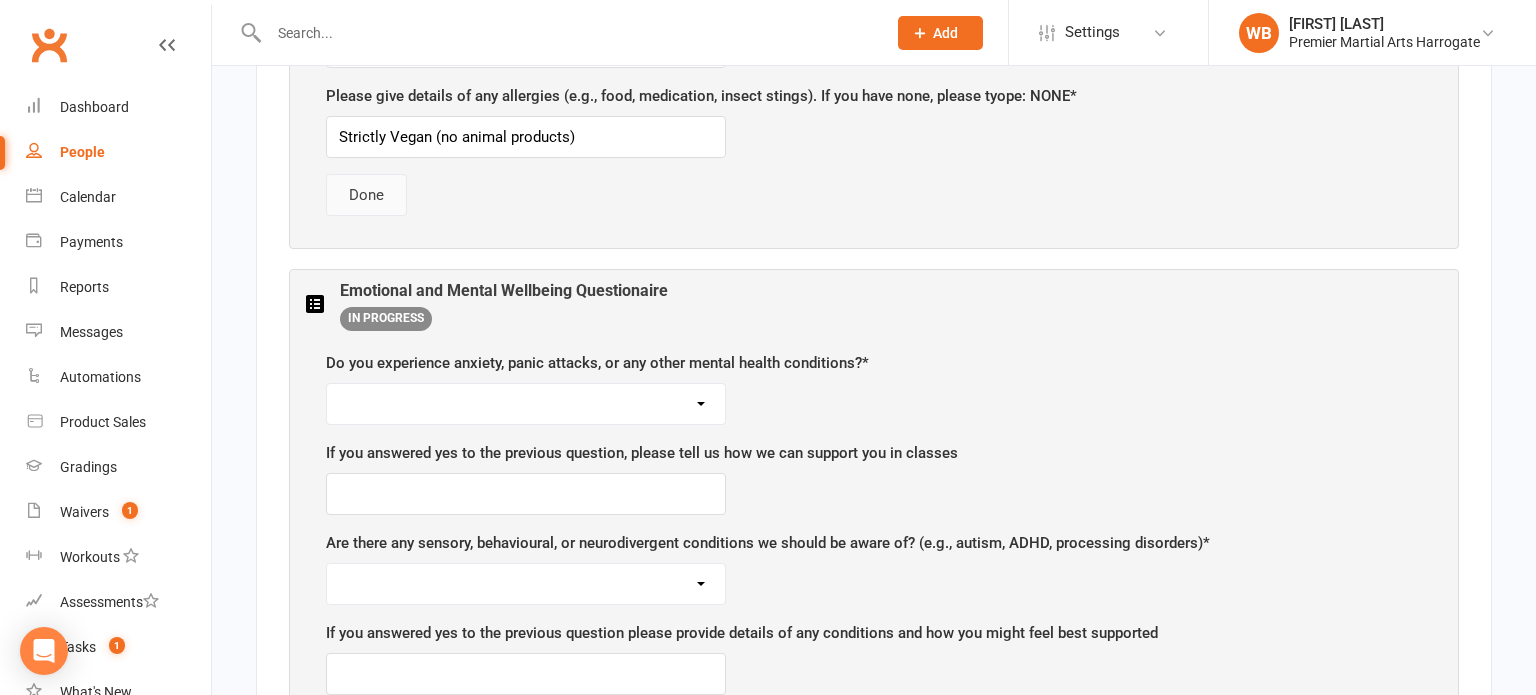 click on "Done" at bounding box center (366, 195) 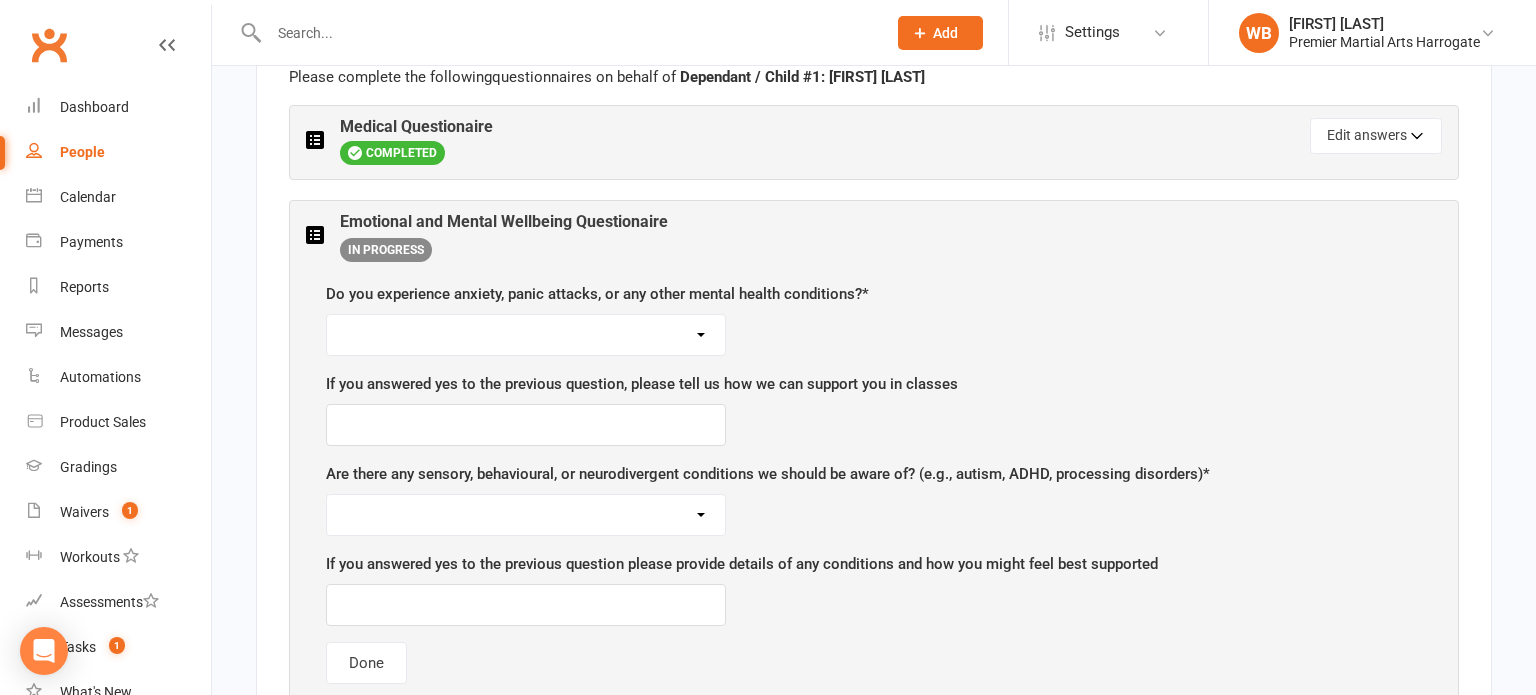 scroll, scrollTop: 1834, scrollLeft: 0, axis: vertical 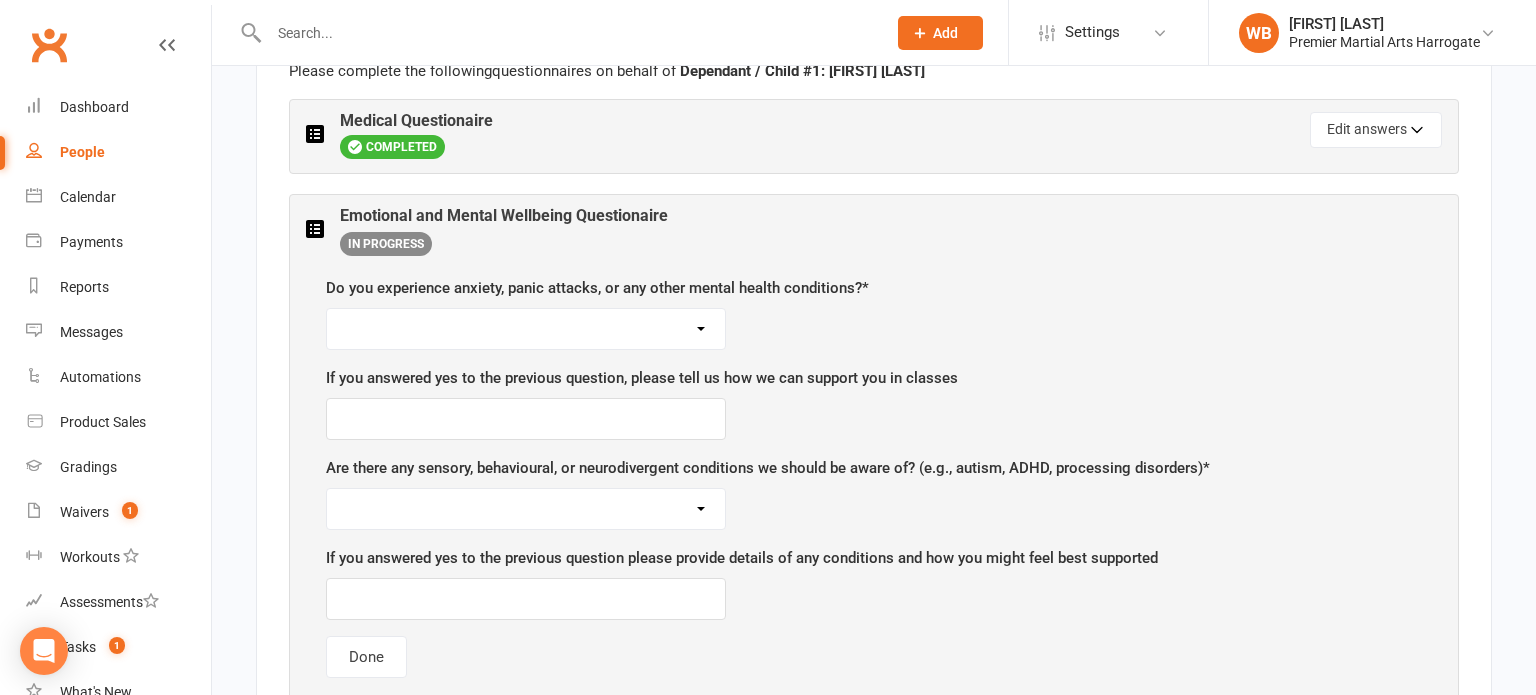 click on "Yes No" at bounding box center [526, 329] 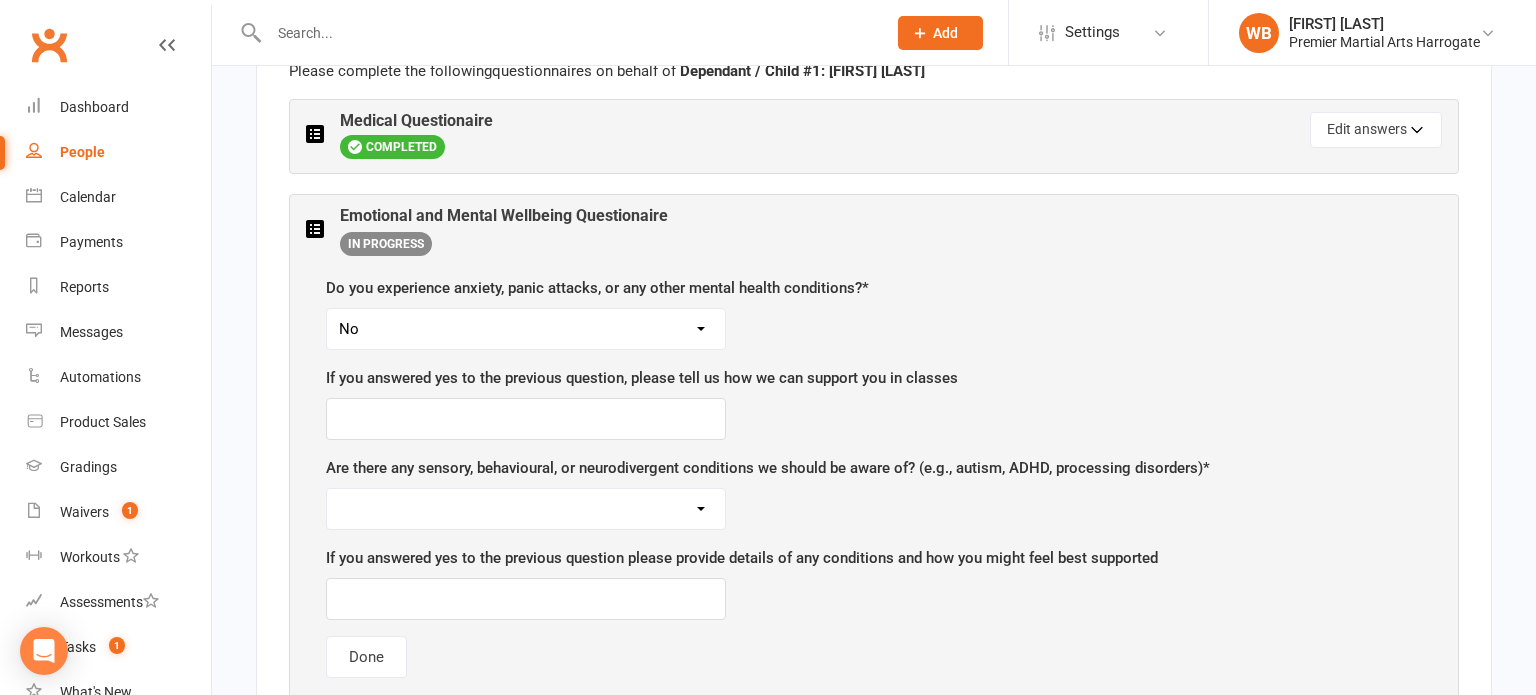 click on "Yes No" at bounding box center [526, 329] 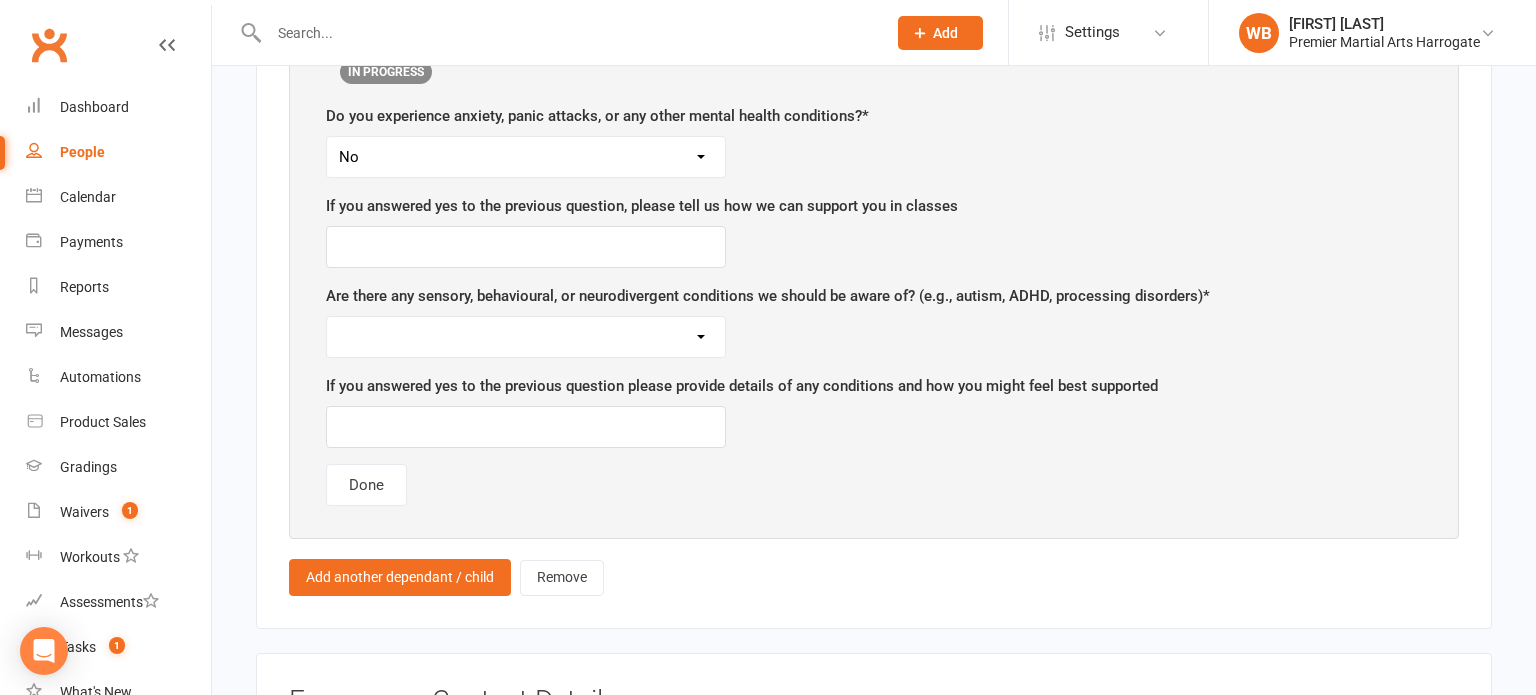 scroll, scrollTop: 2008, scrollLeft: 0, axis: vertical 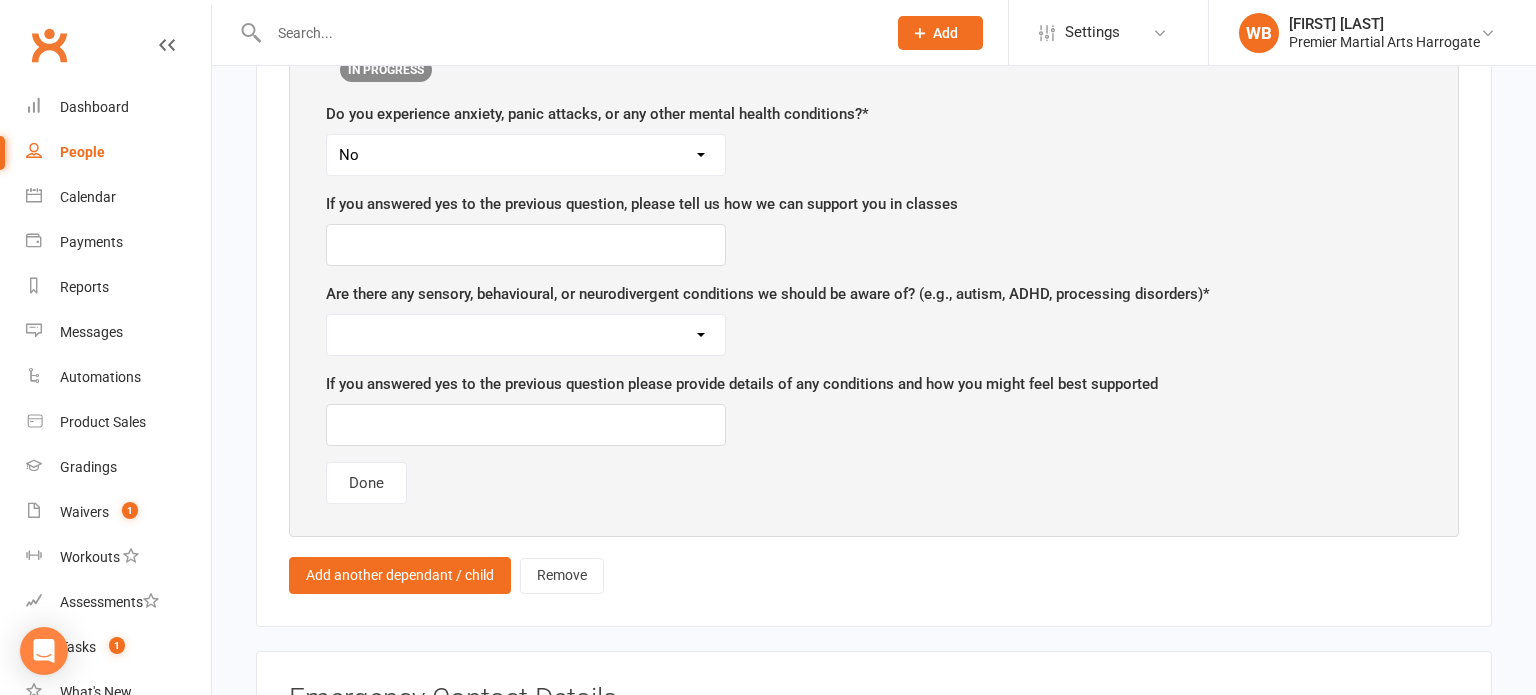 click on "Yes No" at bounding box center [526, 335] 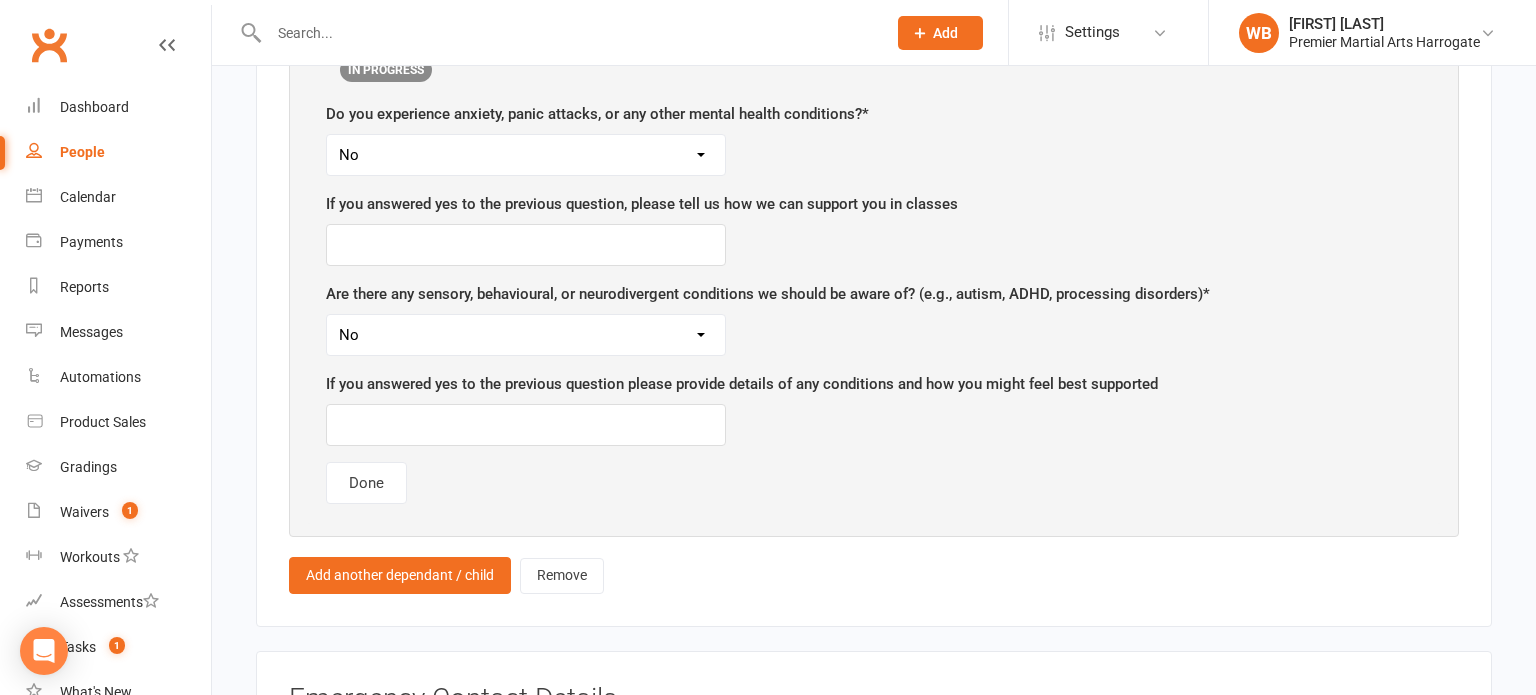 click on "Yes No" at bounding box center [526, 335] 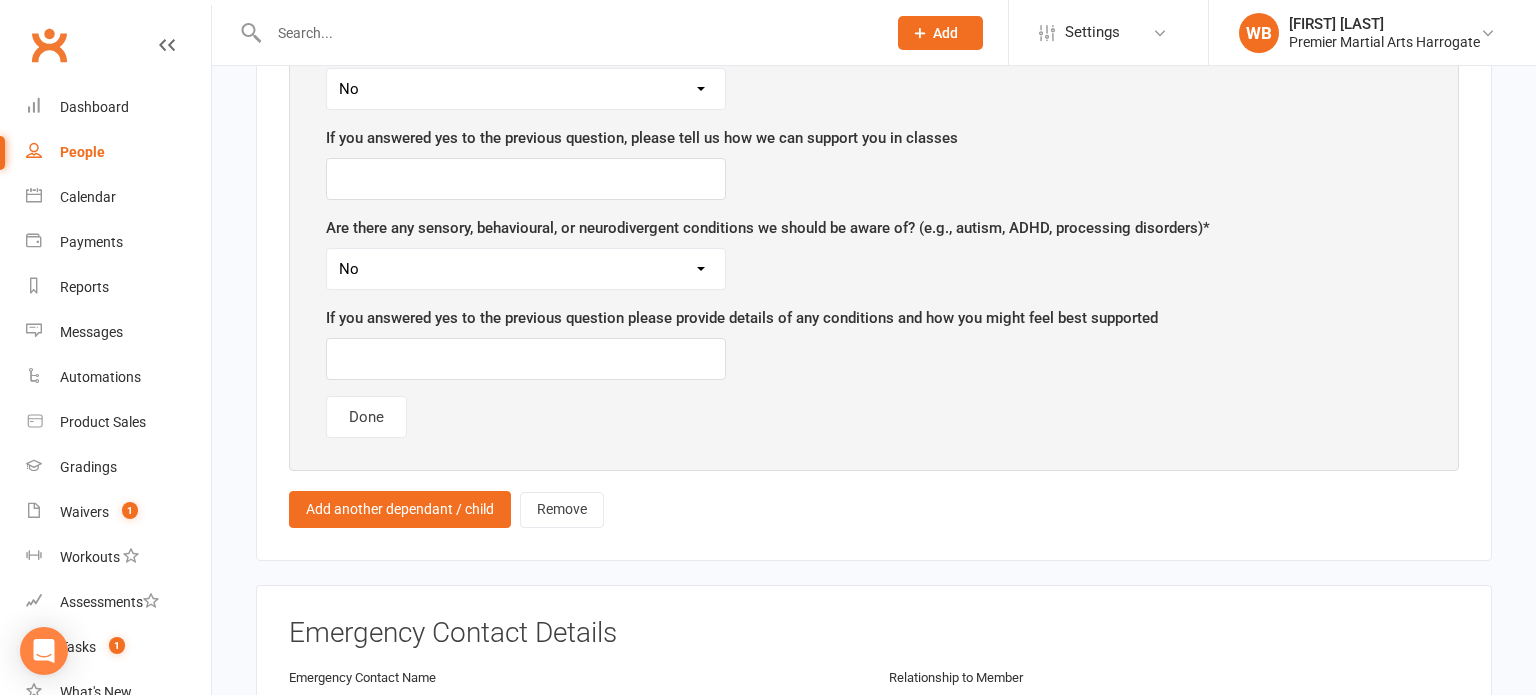 scroll, scrollTop: 2080, scrollLeft: 0, axis: vertical 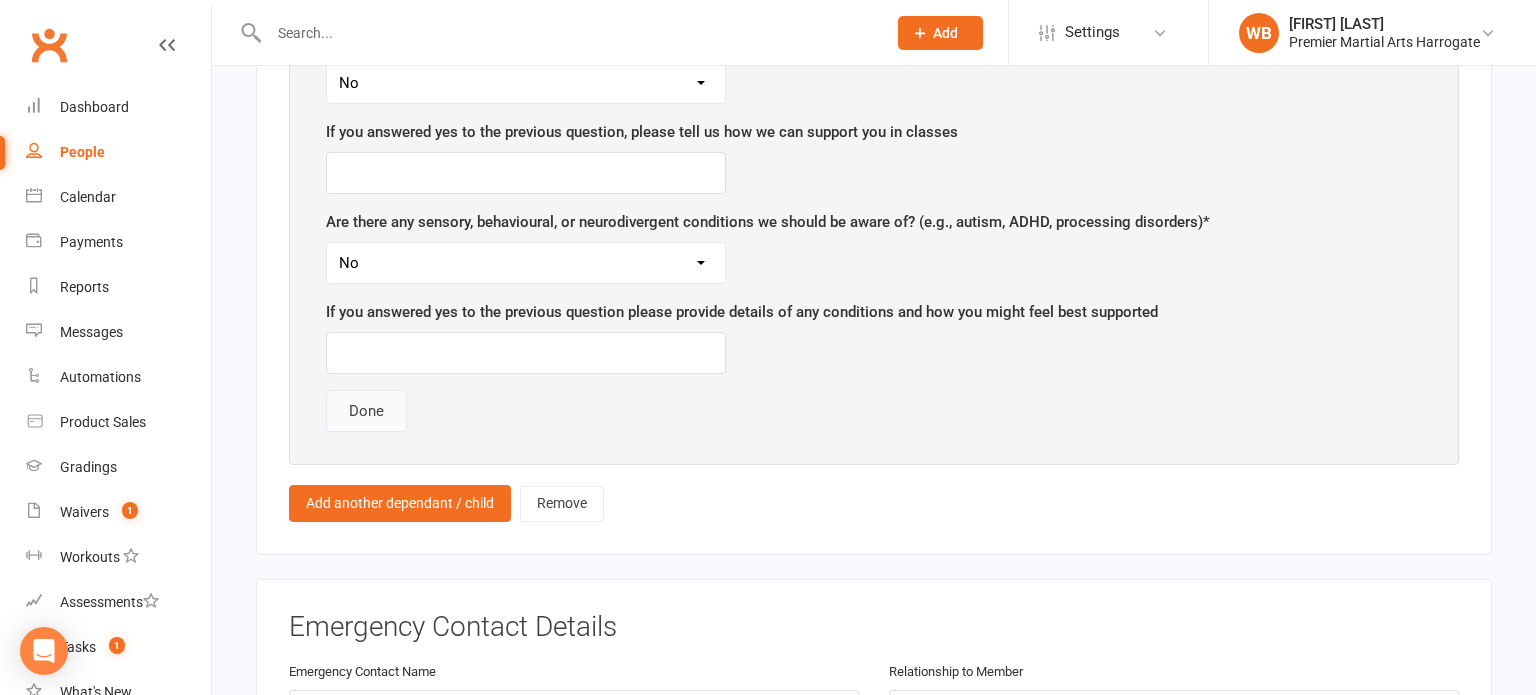 click on "Done" at bounding box center [366, 411] 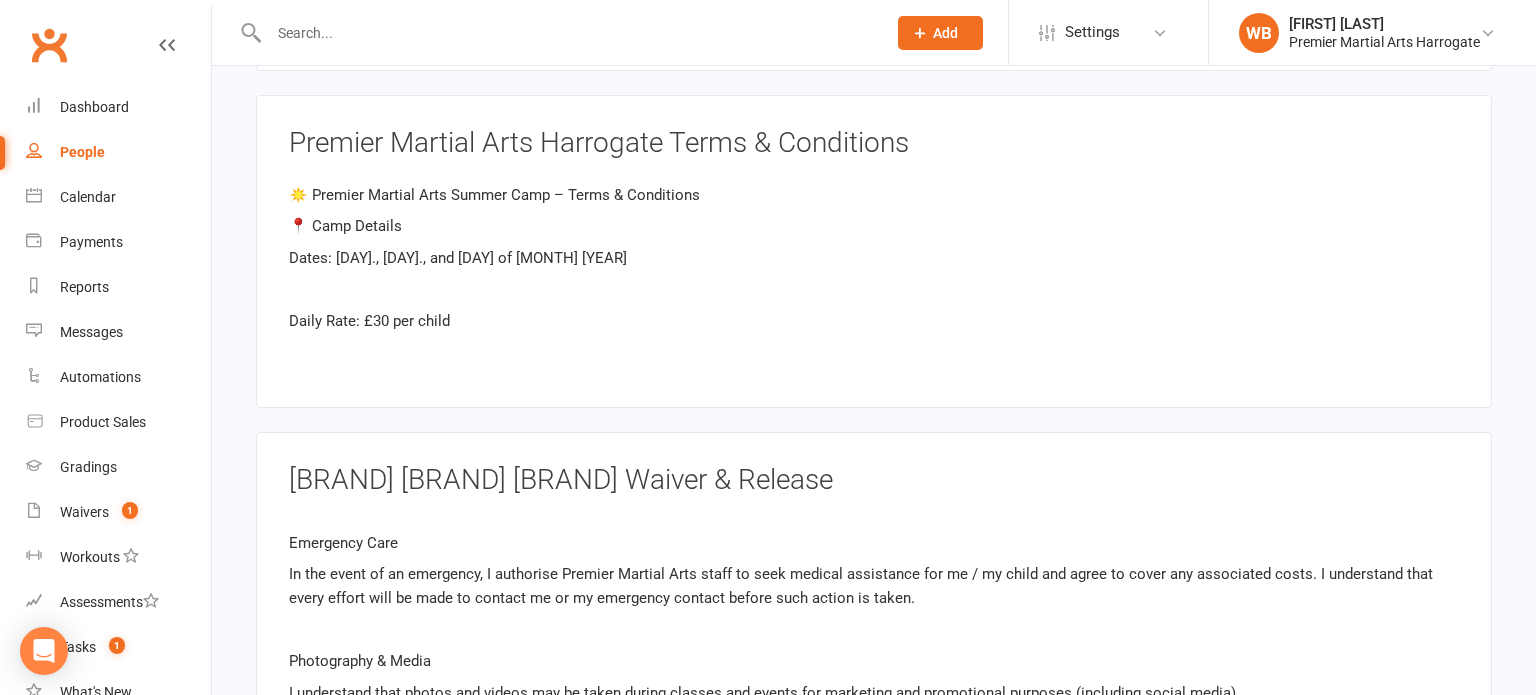 scroll, scrollTop: 2570, scrollLeft: 0, axis: vertical 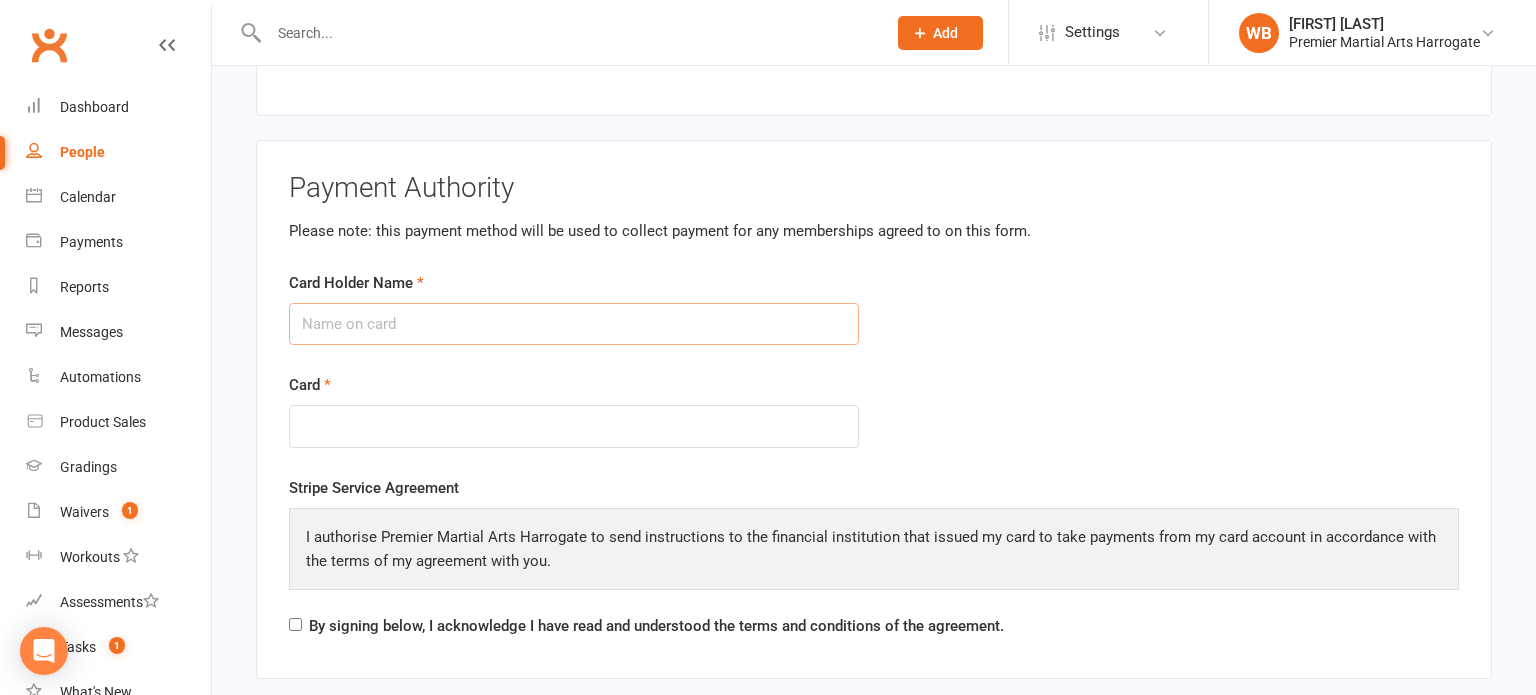 click on "Card Holder Name" at bounding box center (574, 324) 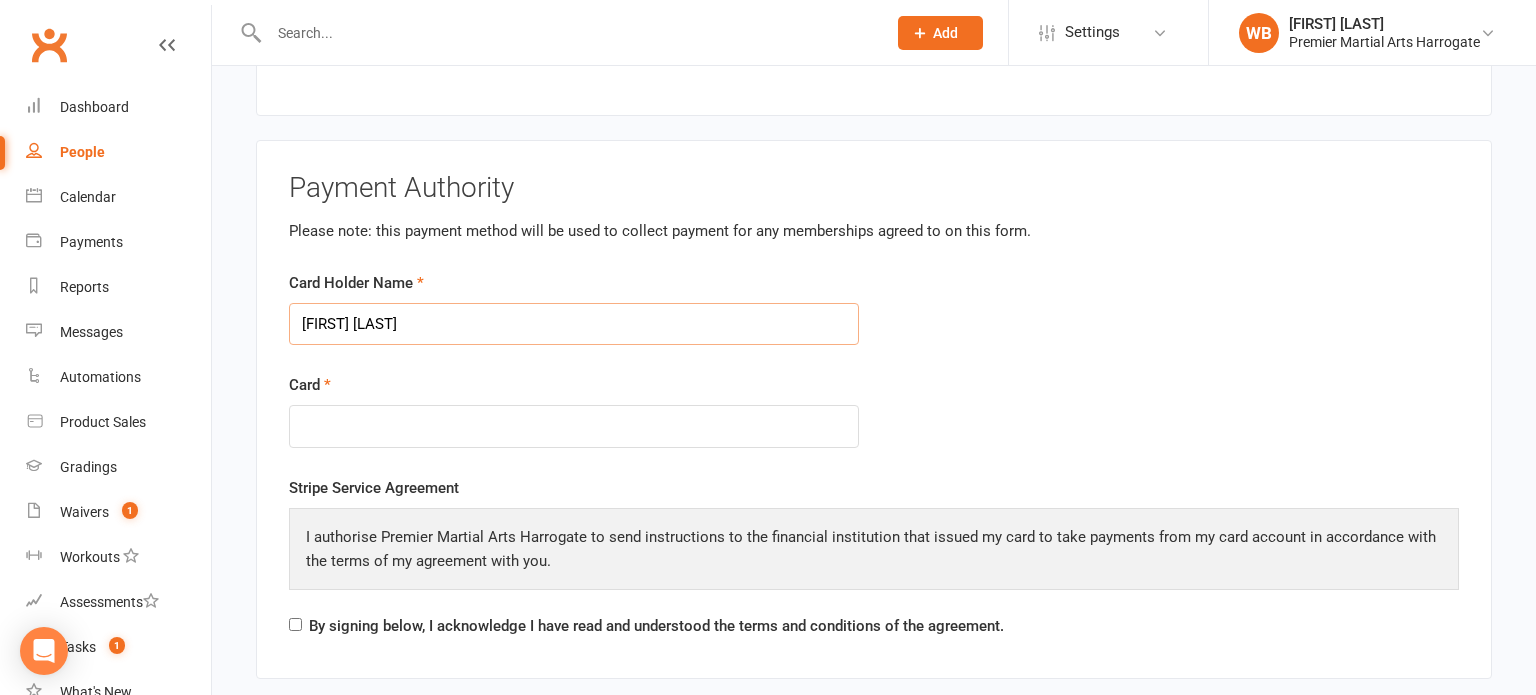 type on "[FIRST] [LAST]" 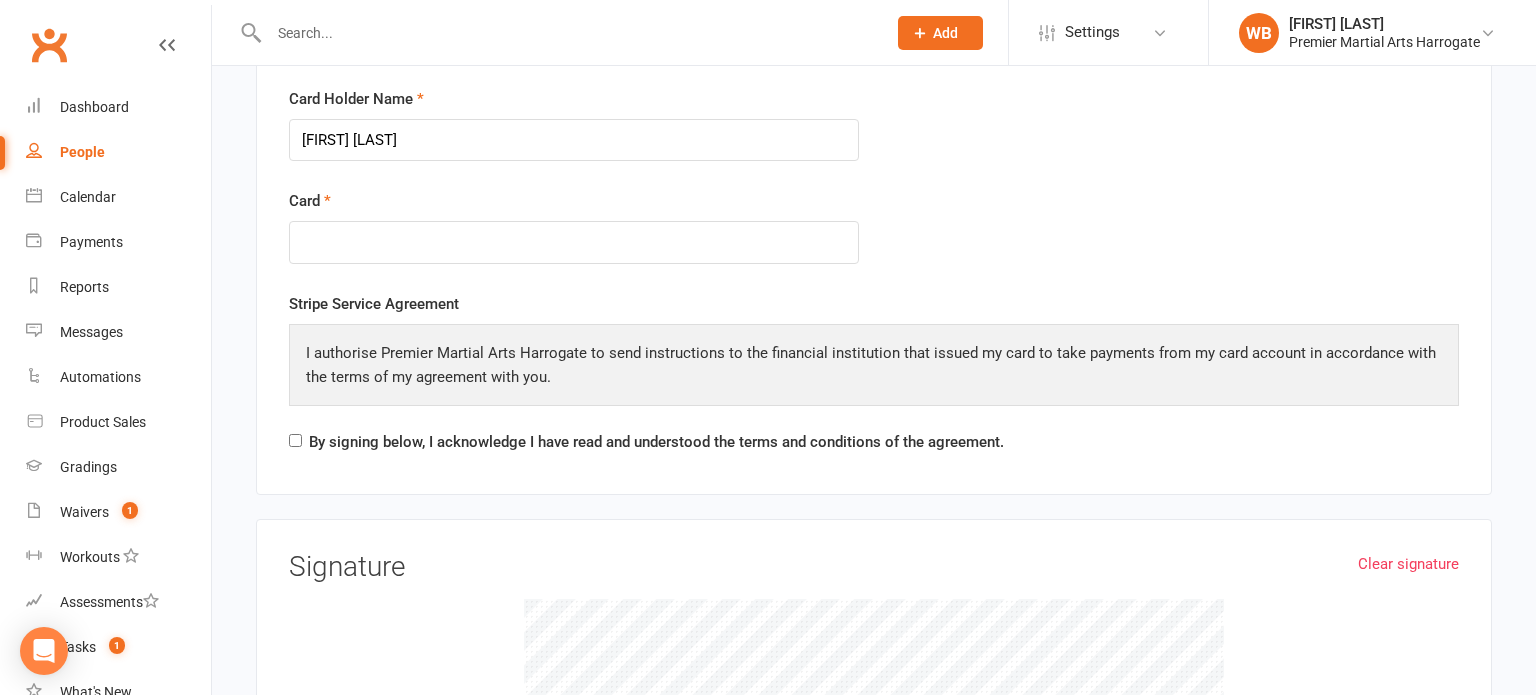 scroll, scrollTop: 4289, scrollLeft: 0, axis: vertical 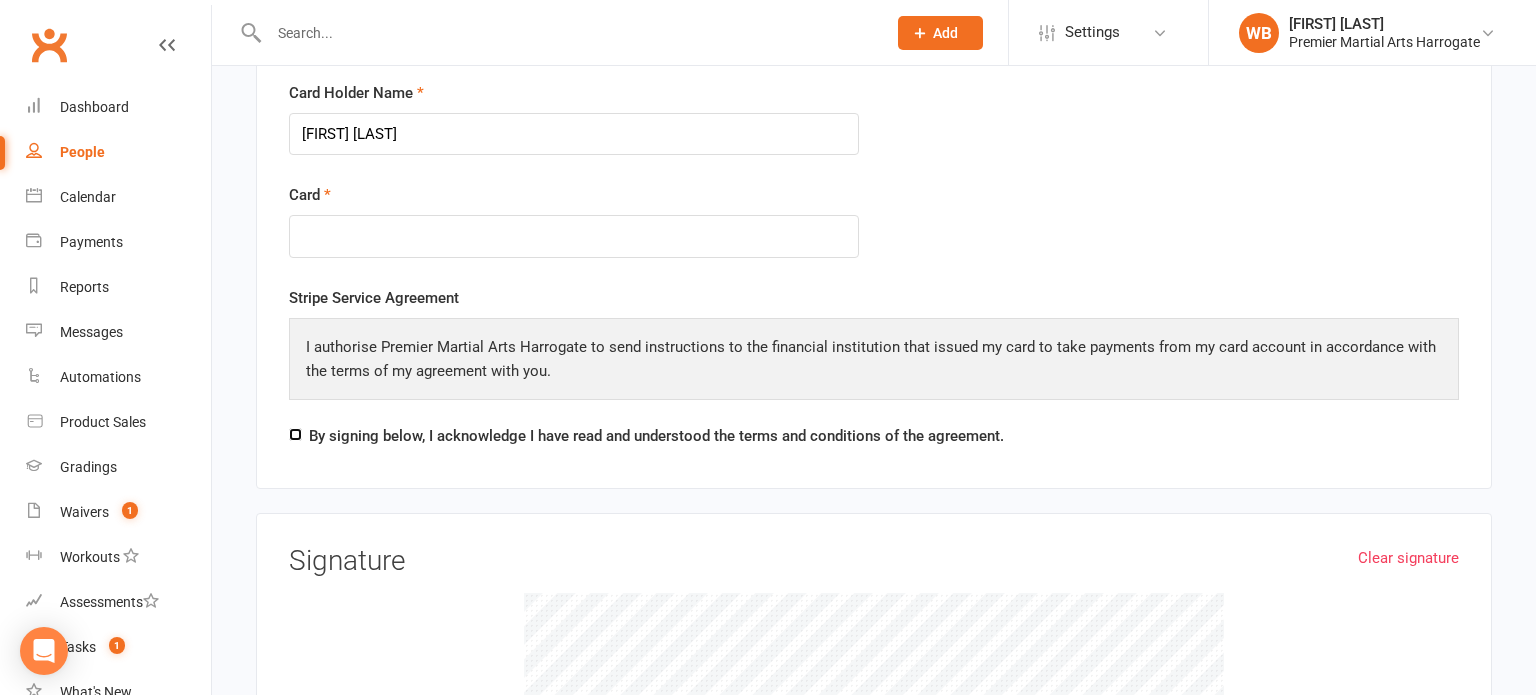 click on "By signing below, I acknowledge I have read and understood the terms and conditions of the agreement." at bounding box center (295, 434) 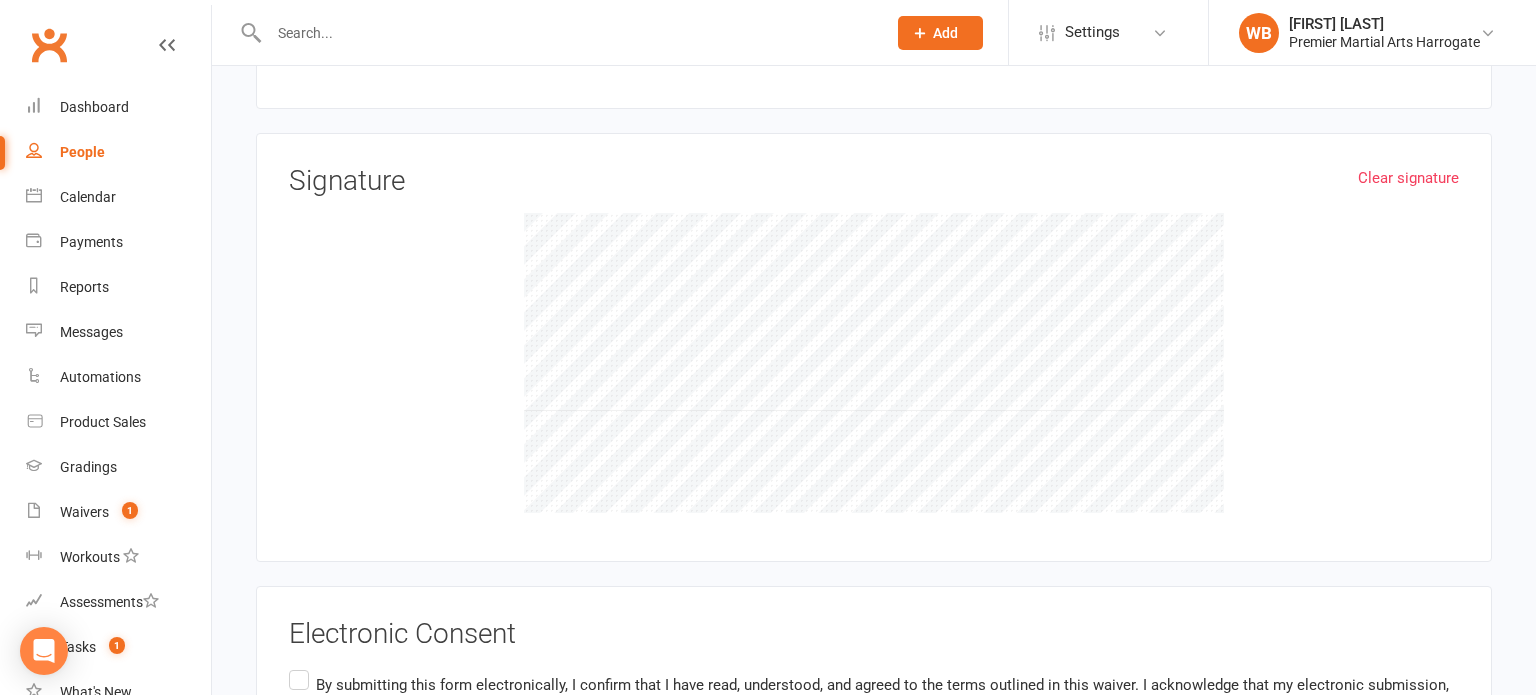scroll, scrollTop: 4670, scrollLeft: 0, axis: vertical 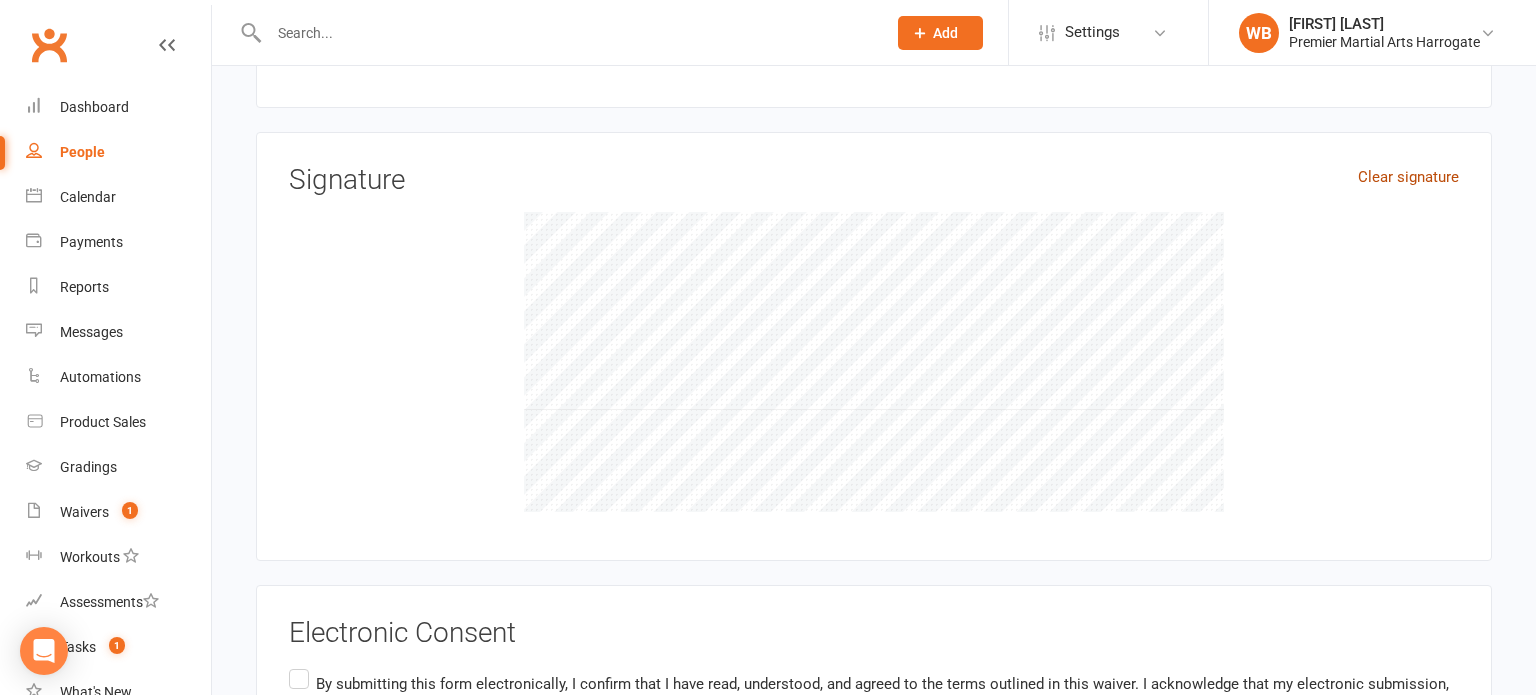 click on "Clear signature" at bounding box center [1408, 177] 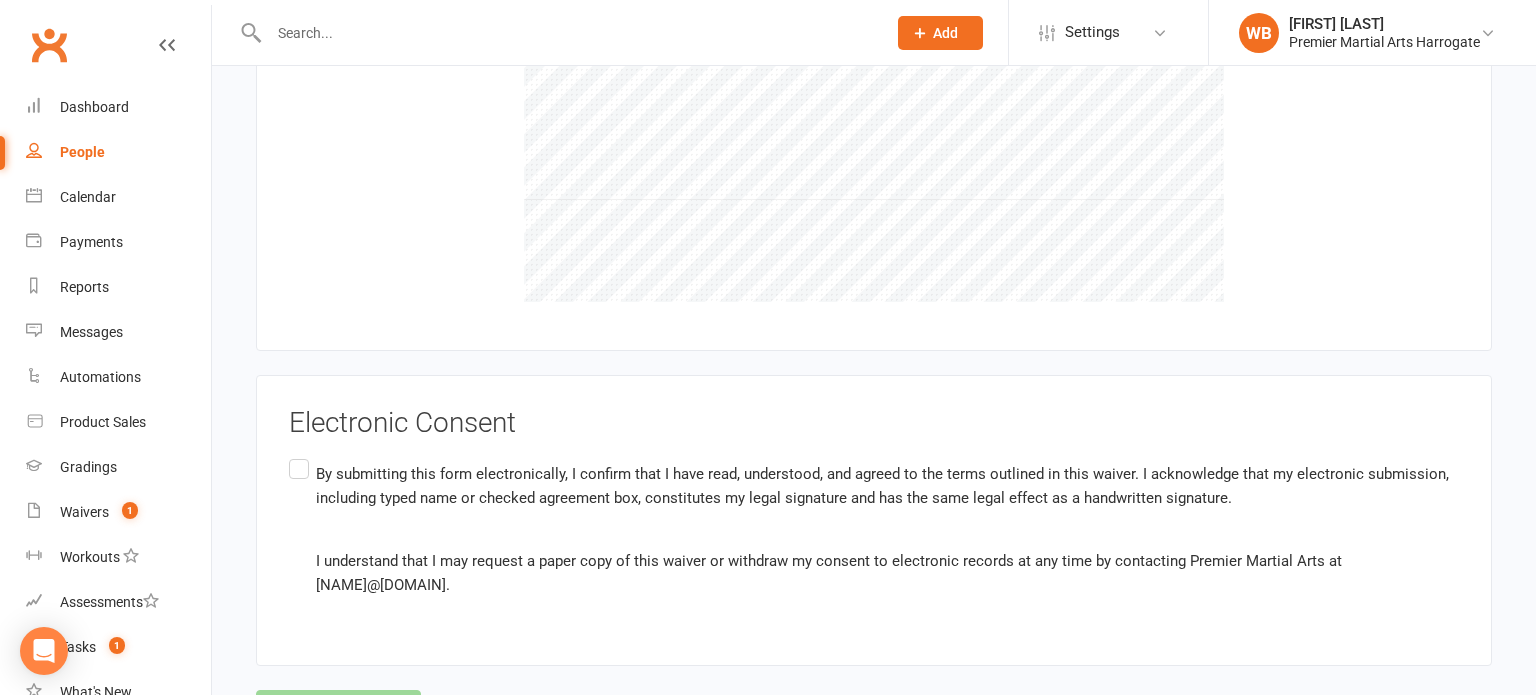 scroll, scrollTop: 4884, scrollLeft: 0, axis: vertical 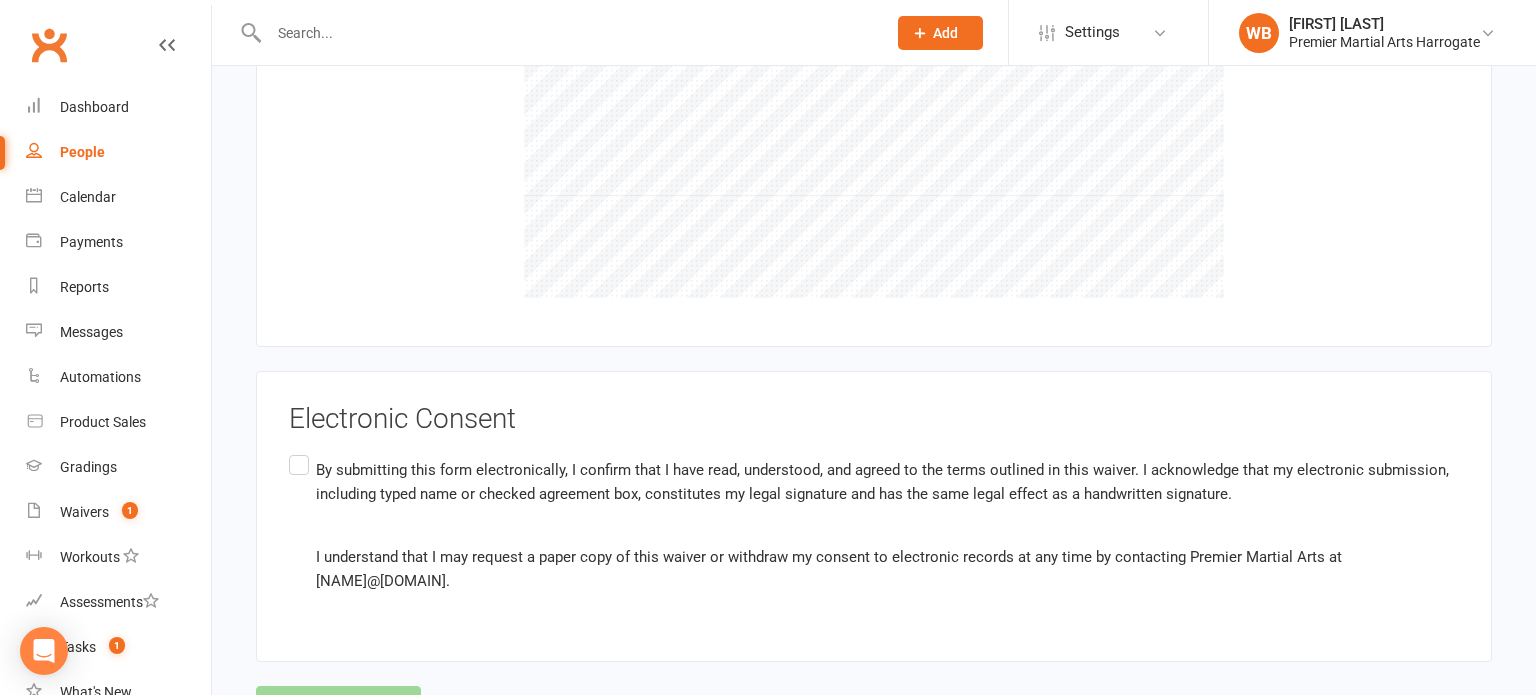 click on "By submitting this form electronically, I confirm that I have read, understood, and agreed to the terms outlined in this waiver. I acknowledge that my electronic submission, including typed name or checked agreement box, constitutes my legal signature and has the same legal effect as a handwritten signature.   I understand that I may request a paper copy of this waiver or withdraw my consent to electronic records at any time by contacting [BRAND] [BRAND] [BRAND] at [USERNAME]@[DOMAIN]." at bounding box center (874, 526) 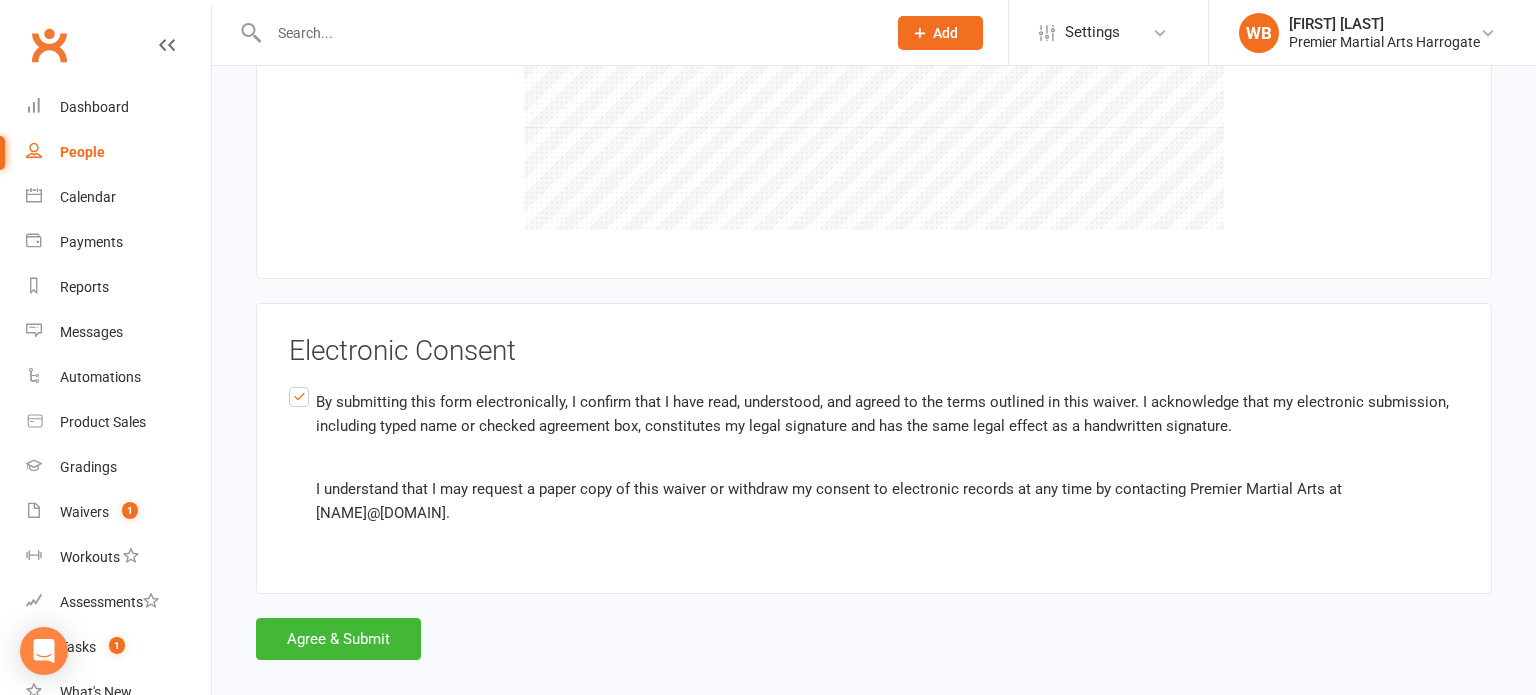 scroll, scrollTop: 4957, scrollLeft: 0, axis: vertical 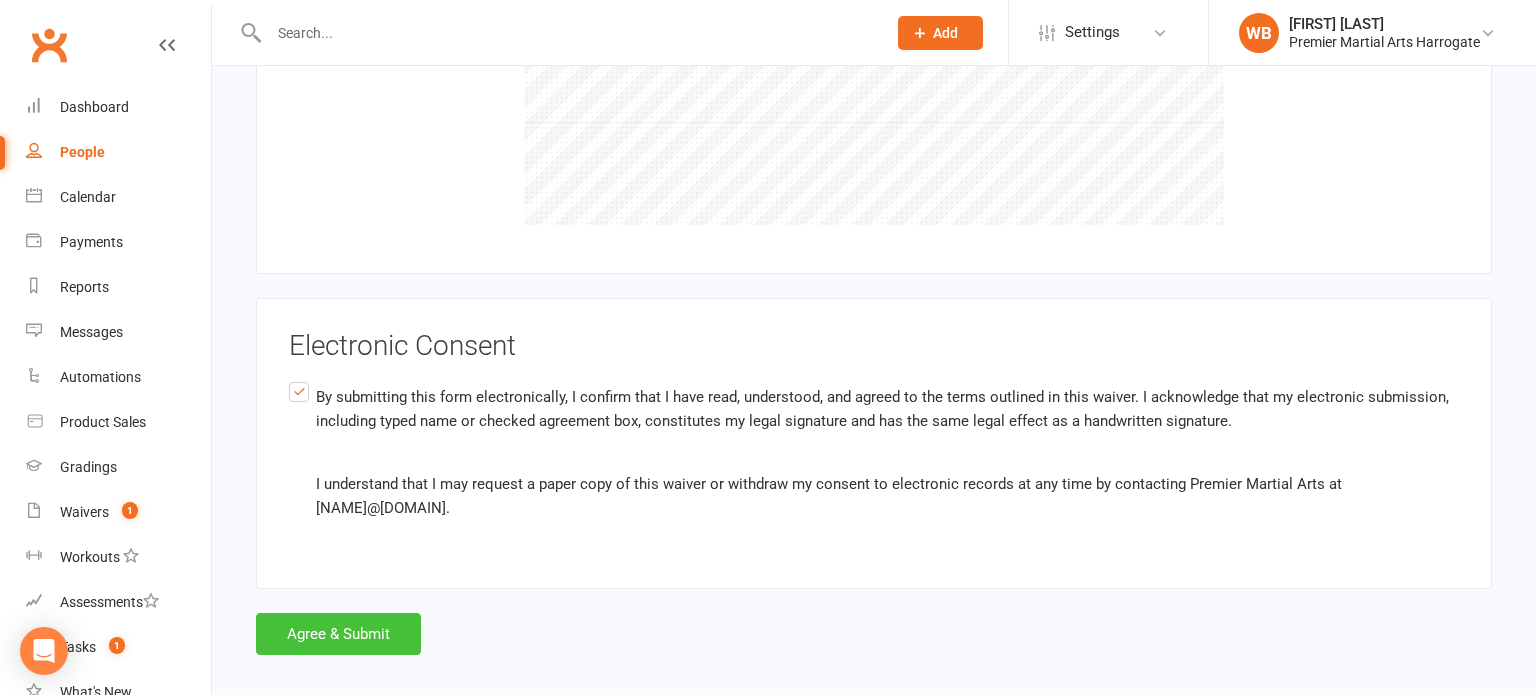 click on "Agree & Submit" at bounding box center [338, 634] 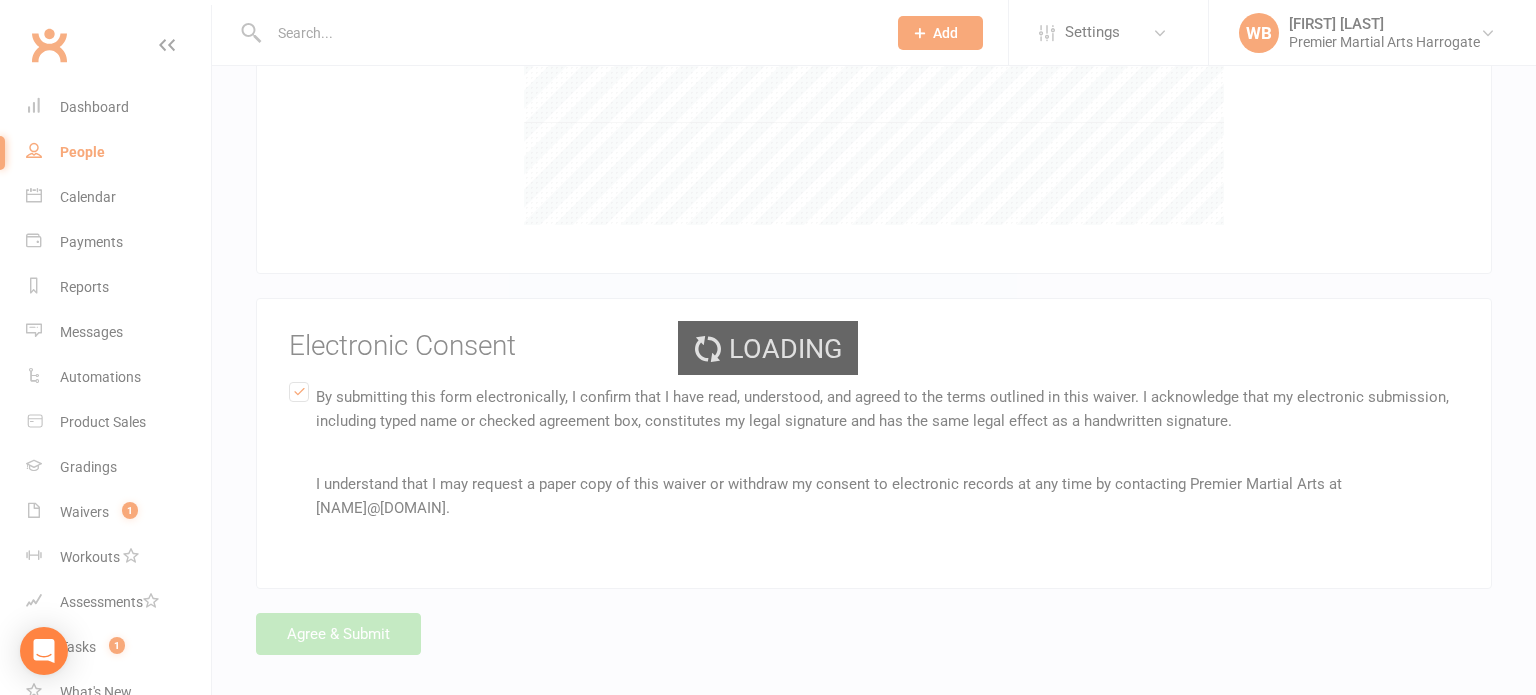 scroll, scrollTop: 0, scrollLeft: 0, axis: both 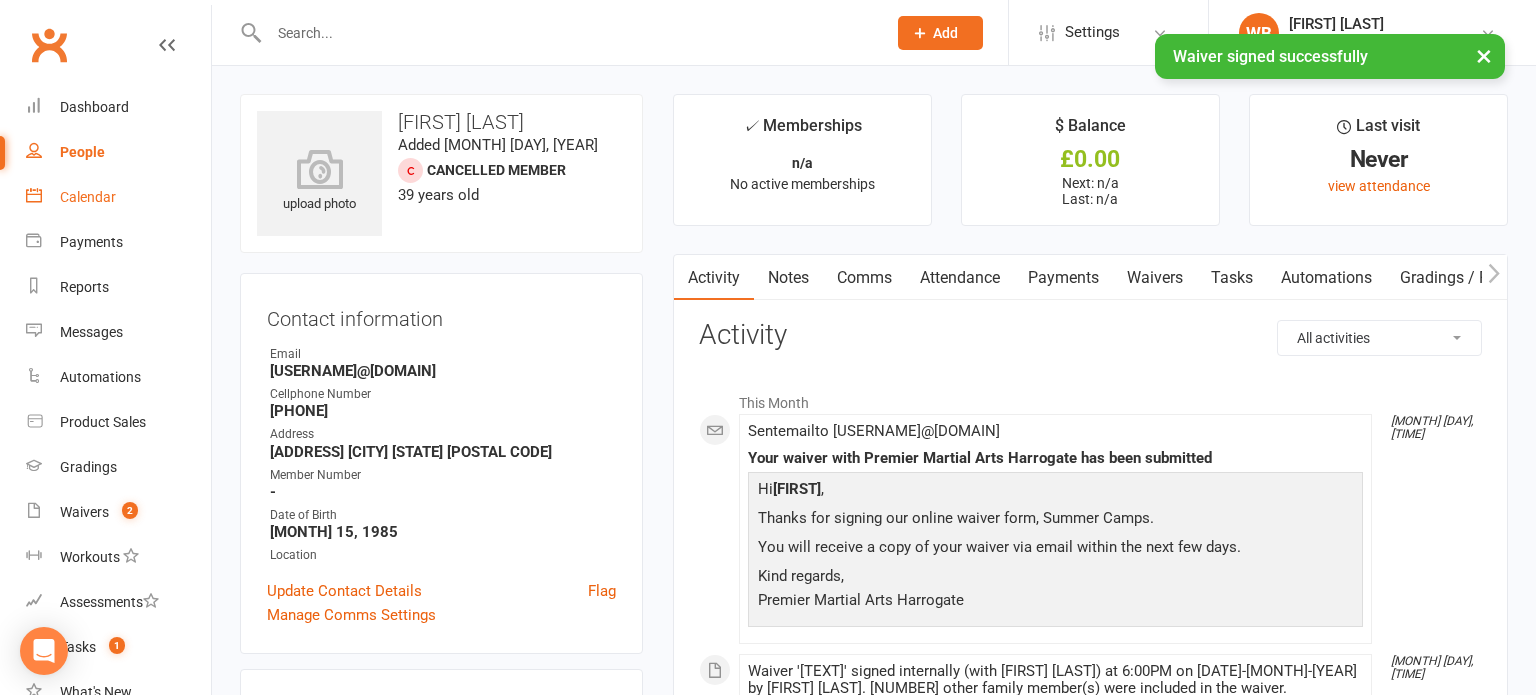 click on "Calendar" at bounding box center (118, 197) 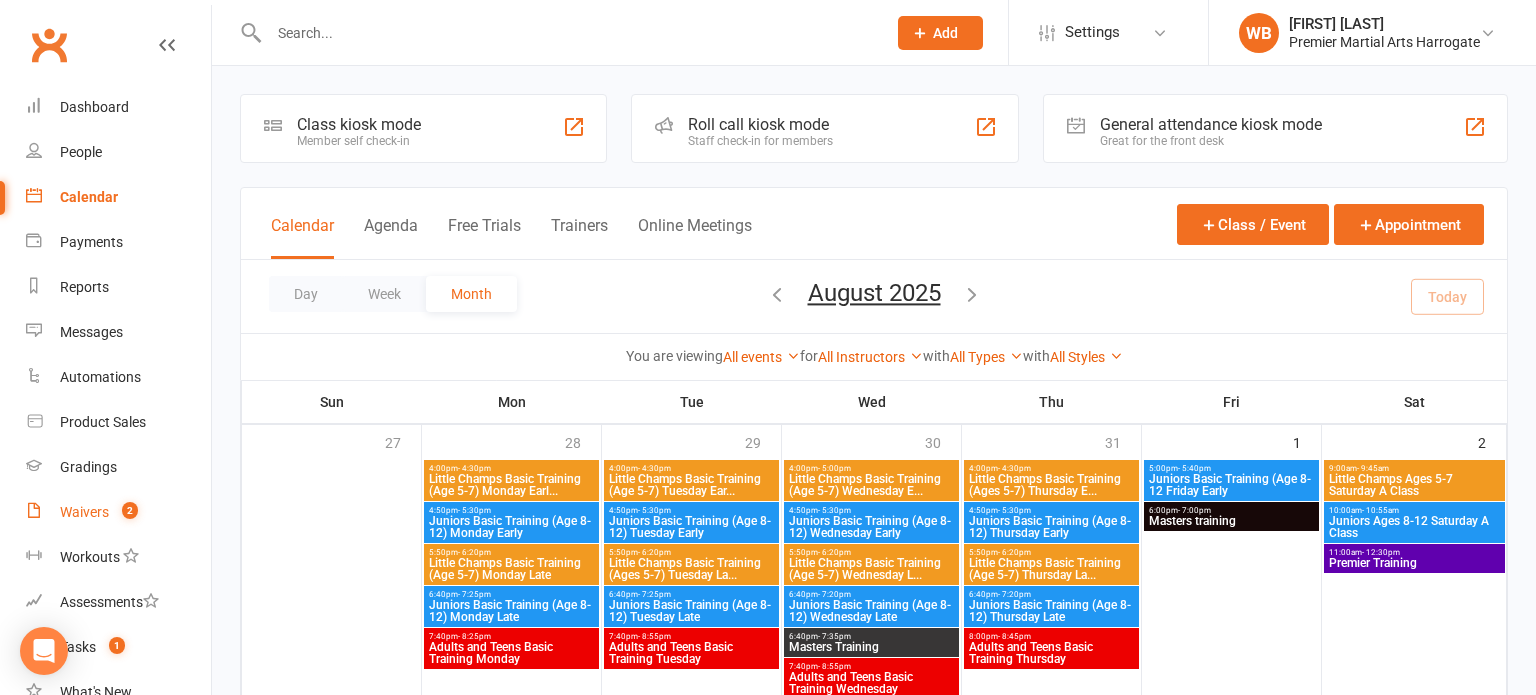 click on "Waivers   2" at bounding box center (118, 512) 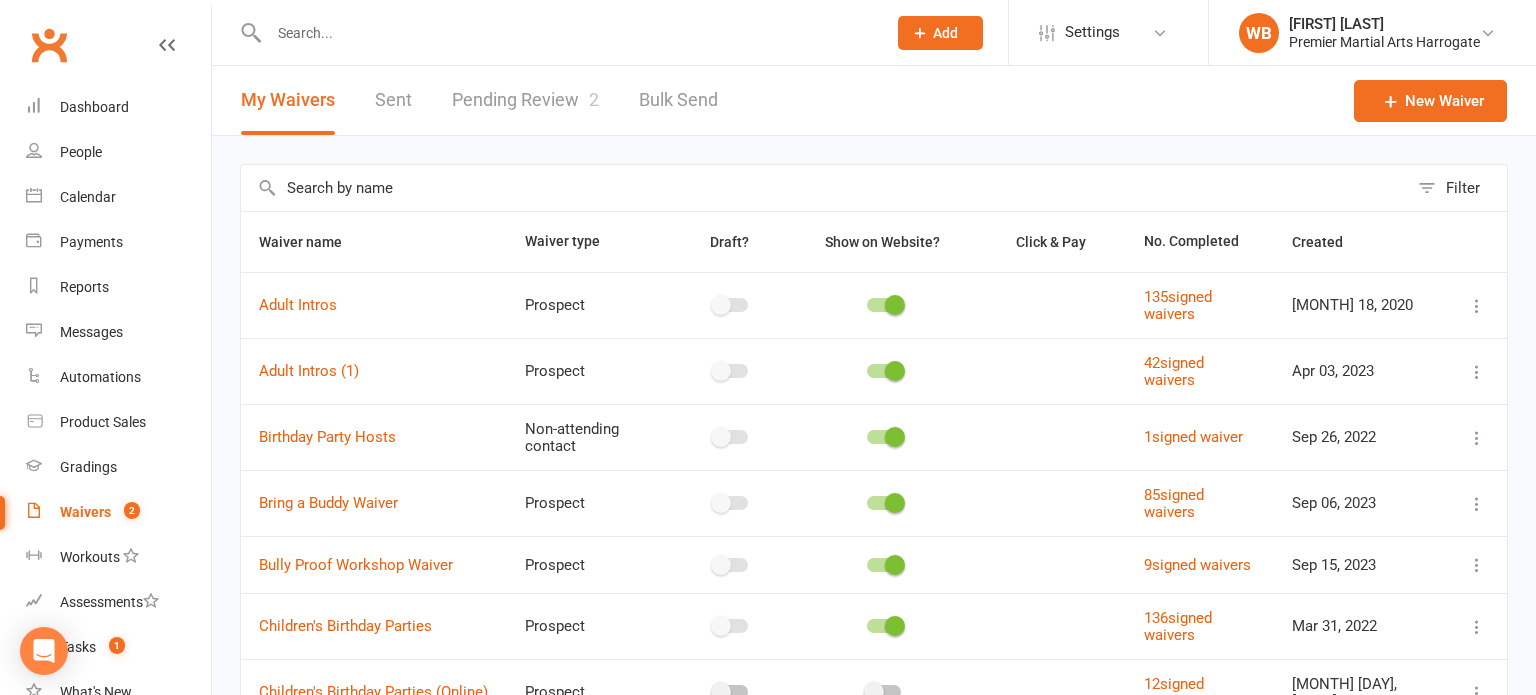 click on "My Waivers Sent Pending Review 2 Bulk Send" at bounding box center [479, 100] 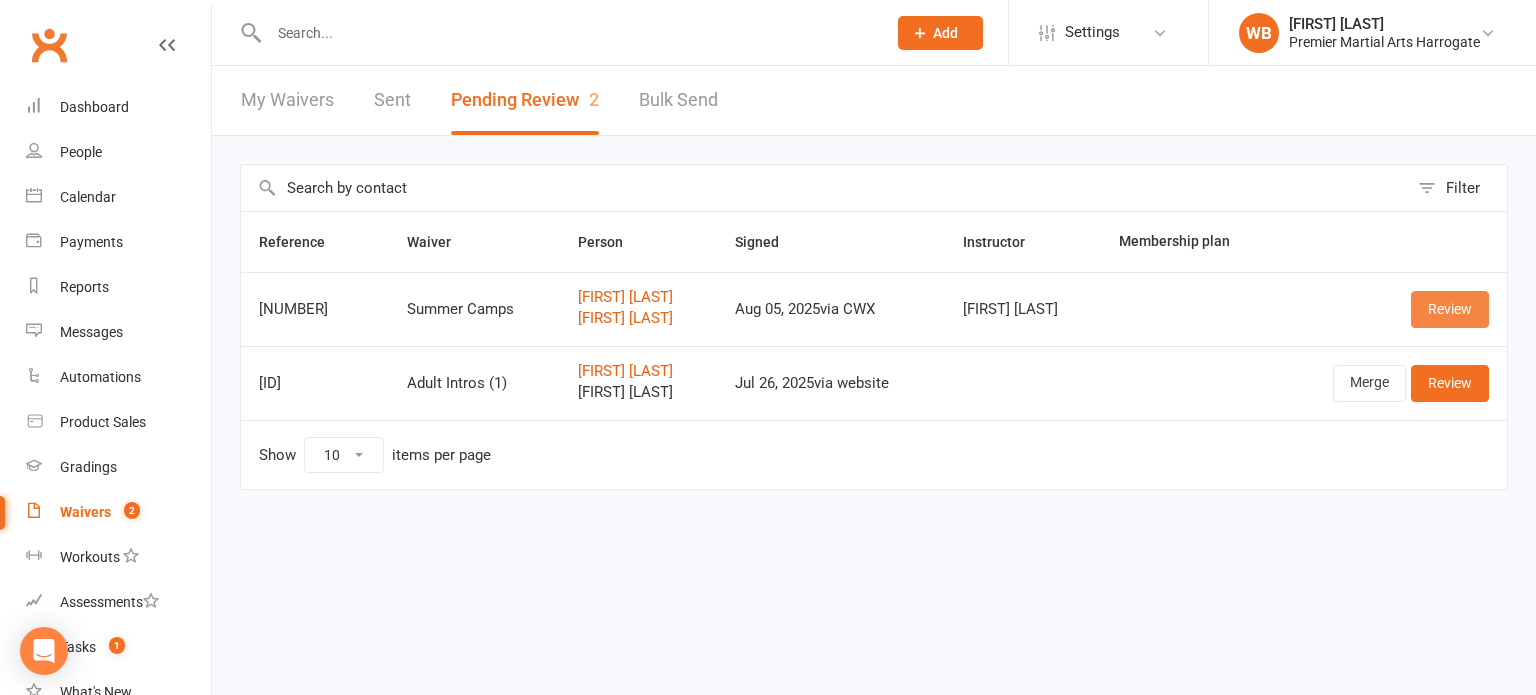 click on "Review" at bounding box center [1450, 309] 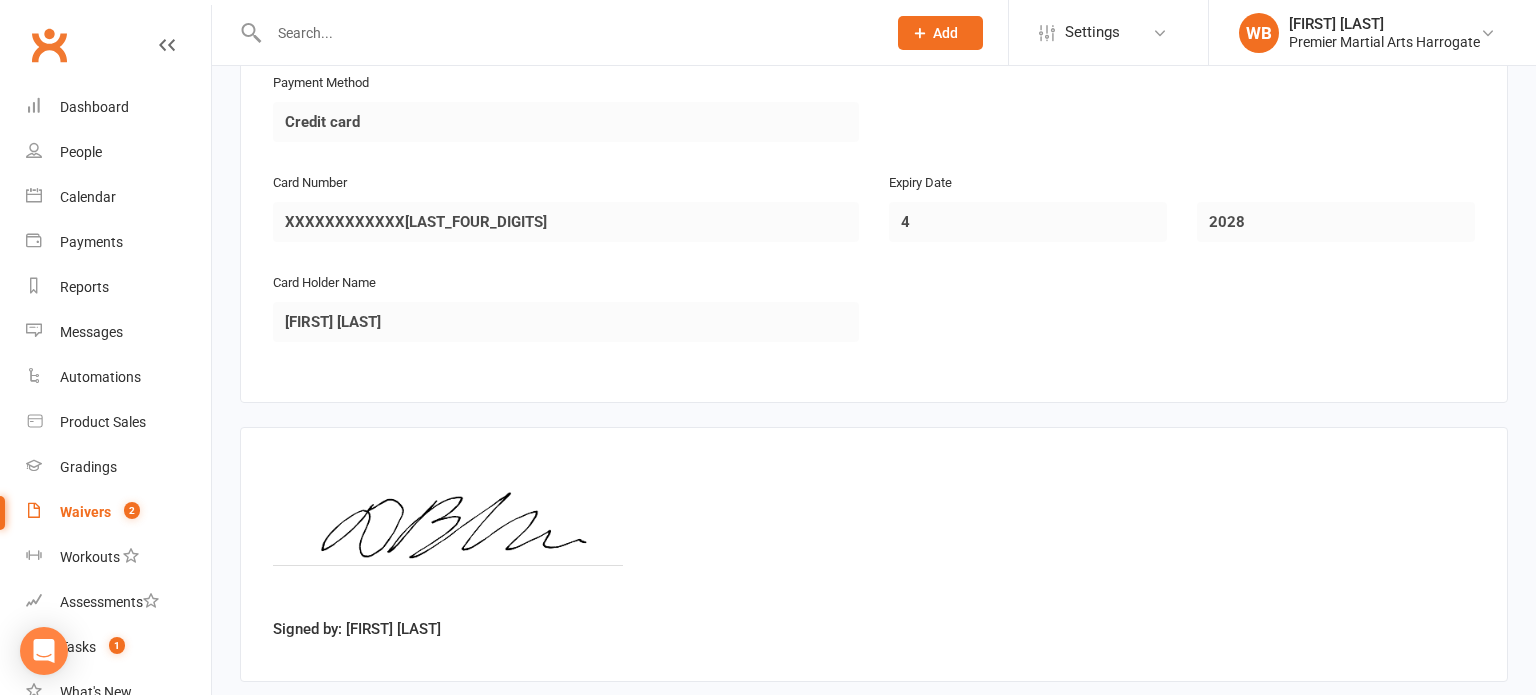 scroll, scrollTop: 3949, scrollLeft: 0, axis: vertical 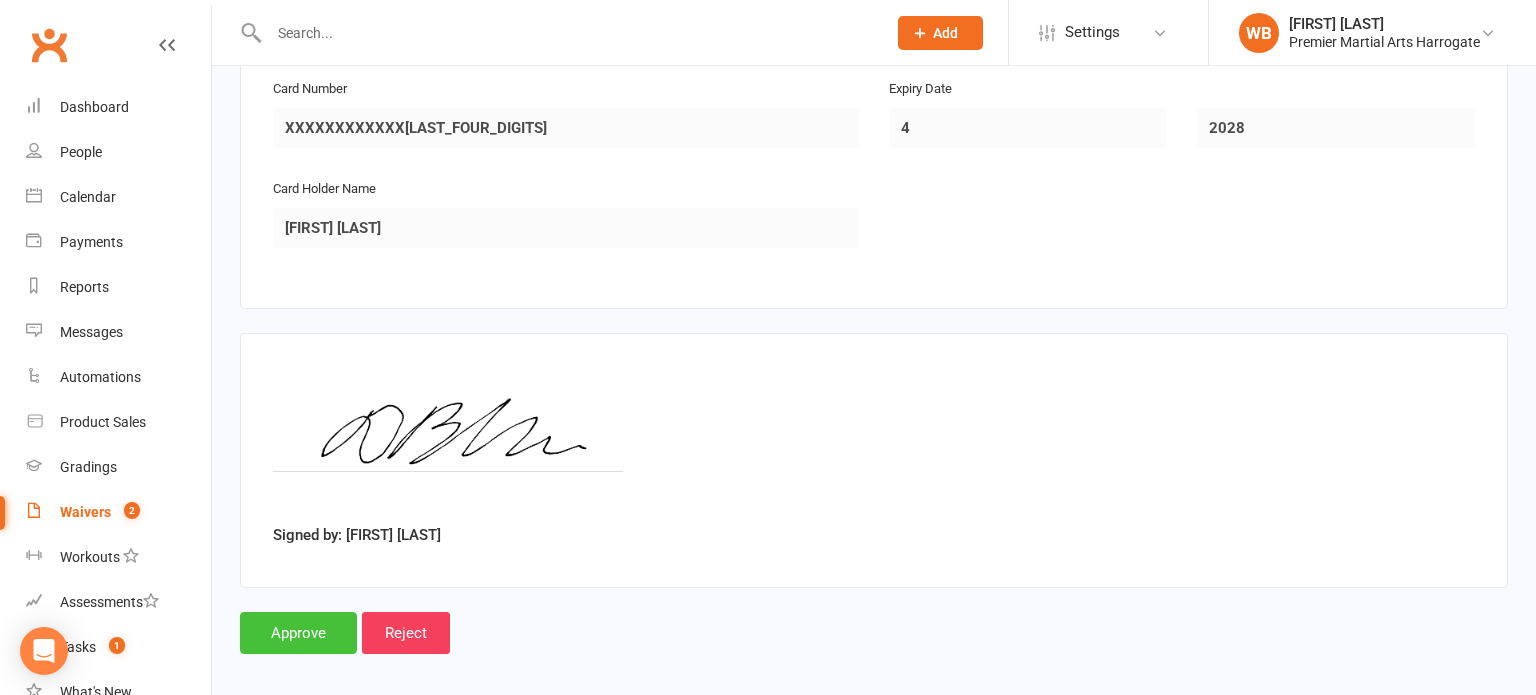 click on "Approve" at bounding box center [298, 633] 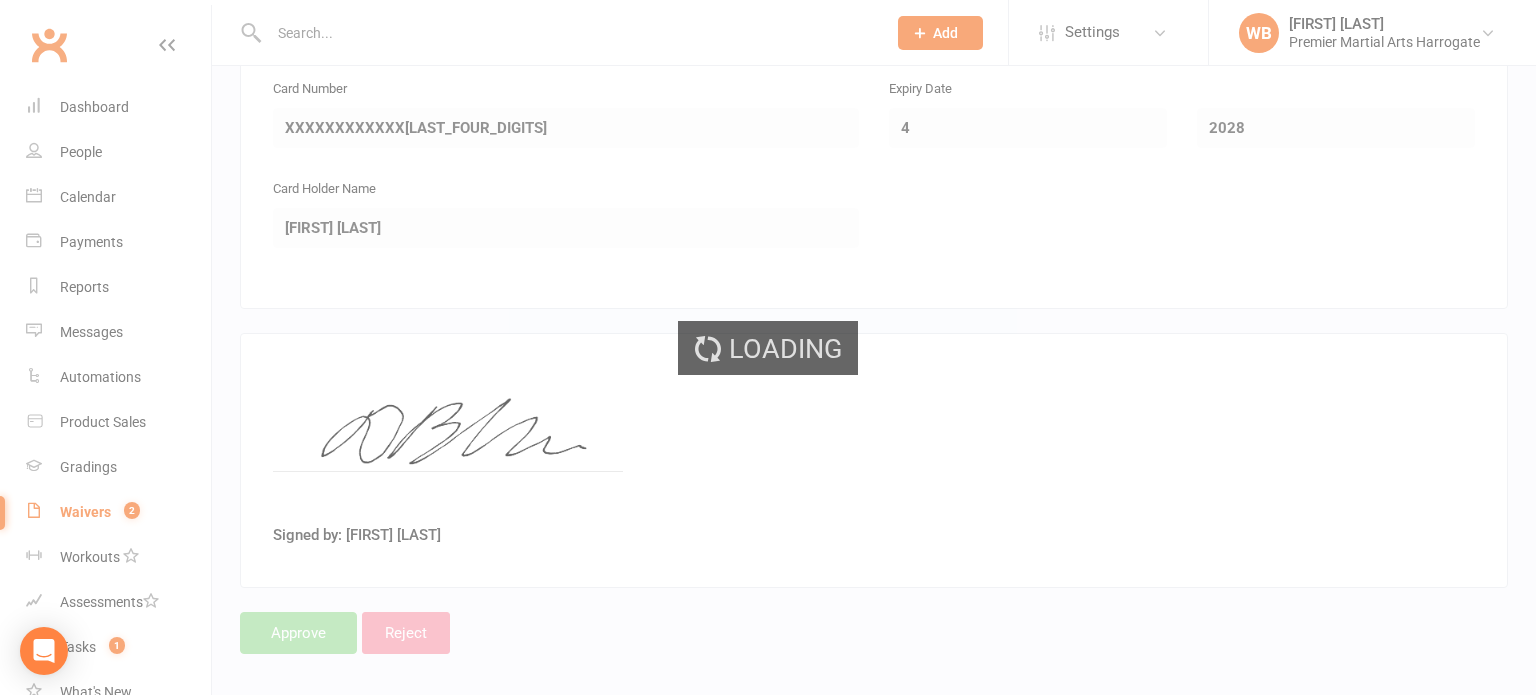 scroll, scrollTop: 0, scrollLeft: 0, axis: both 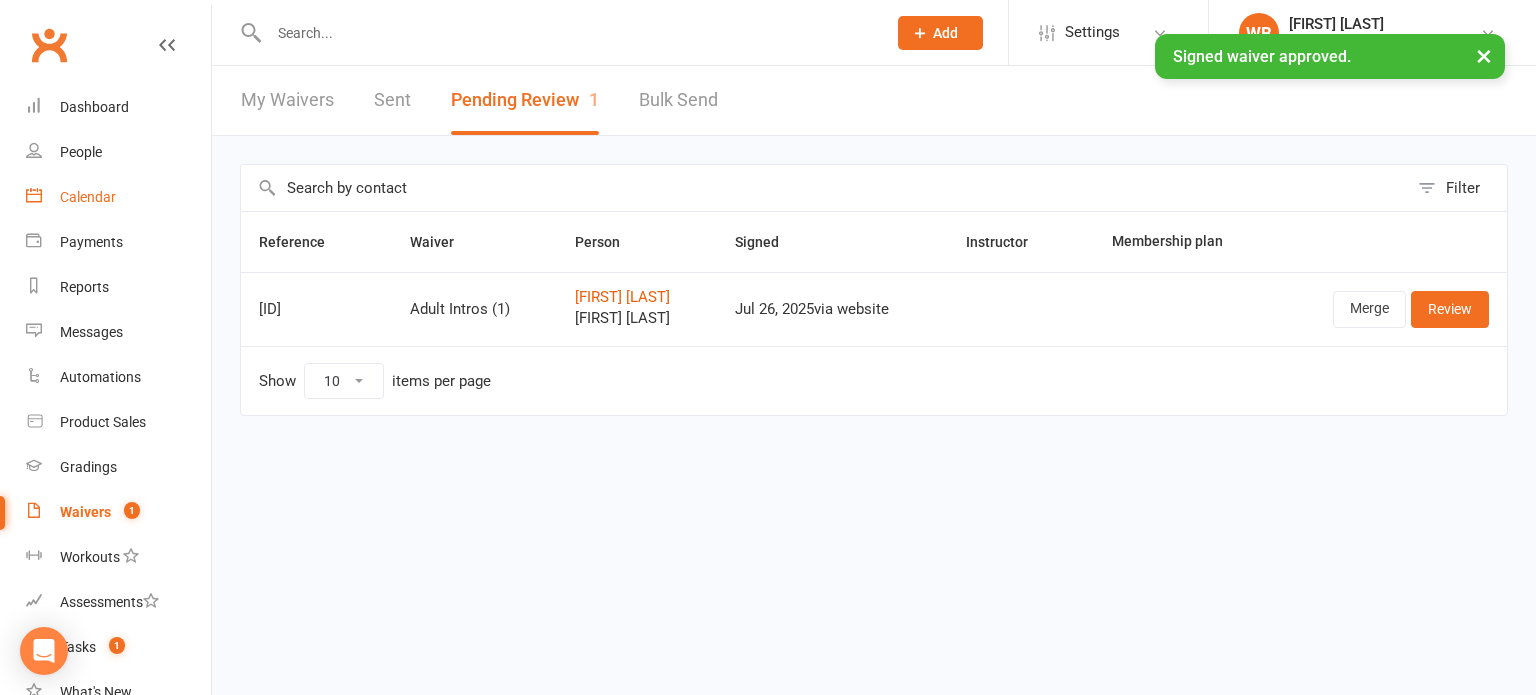 click on "Calendar" at bounding box center (88, 197) 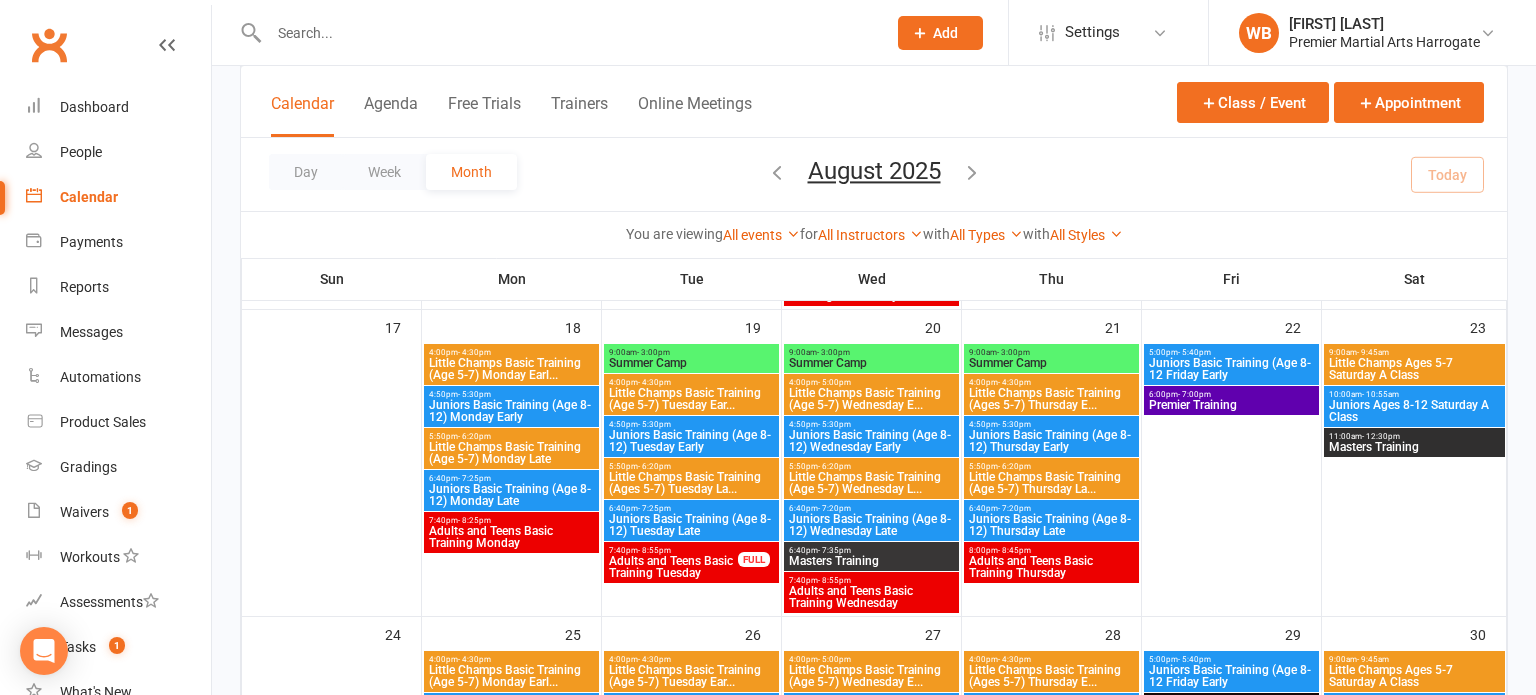 scroll, scrollTop: 946, scrollLeft: 0, axis: vertical 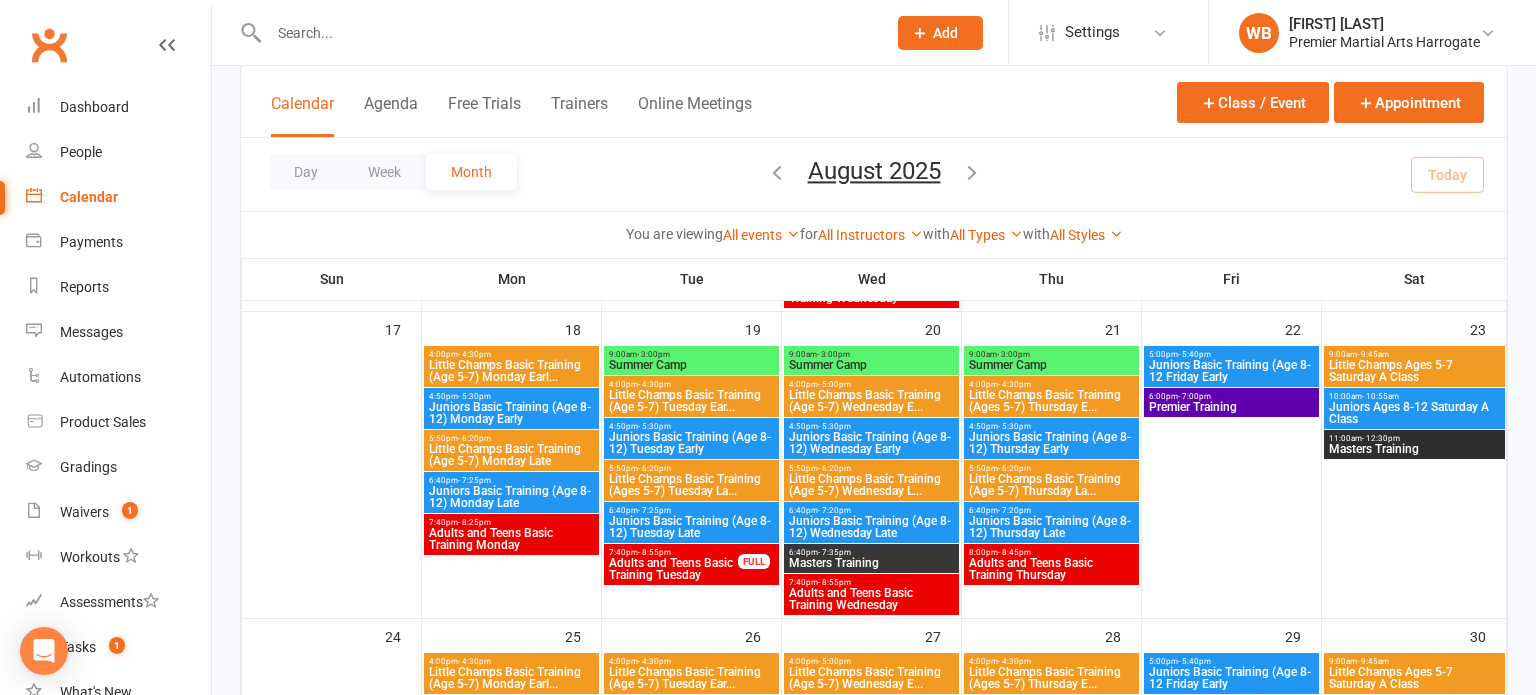 click on "- 3:00pm" at bounding box center (653, 354) 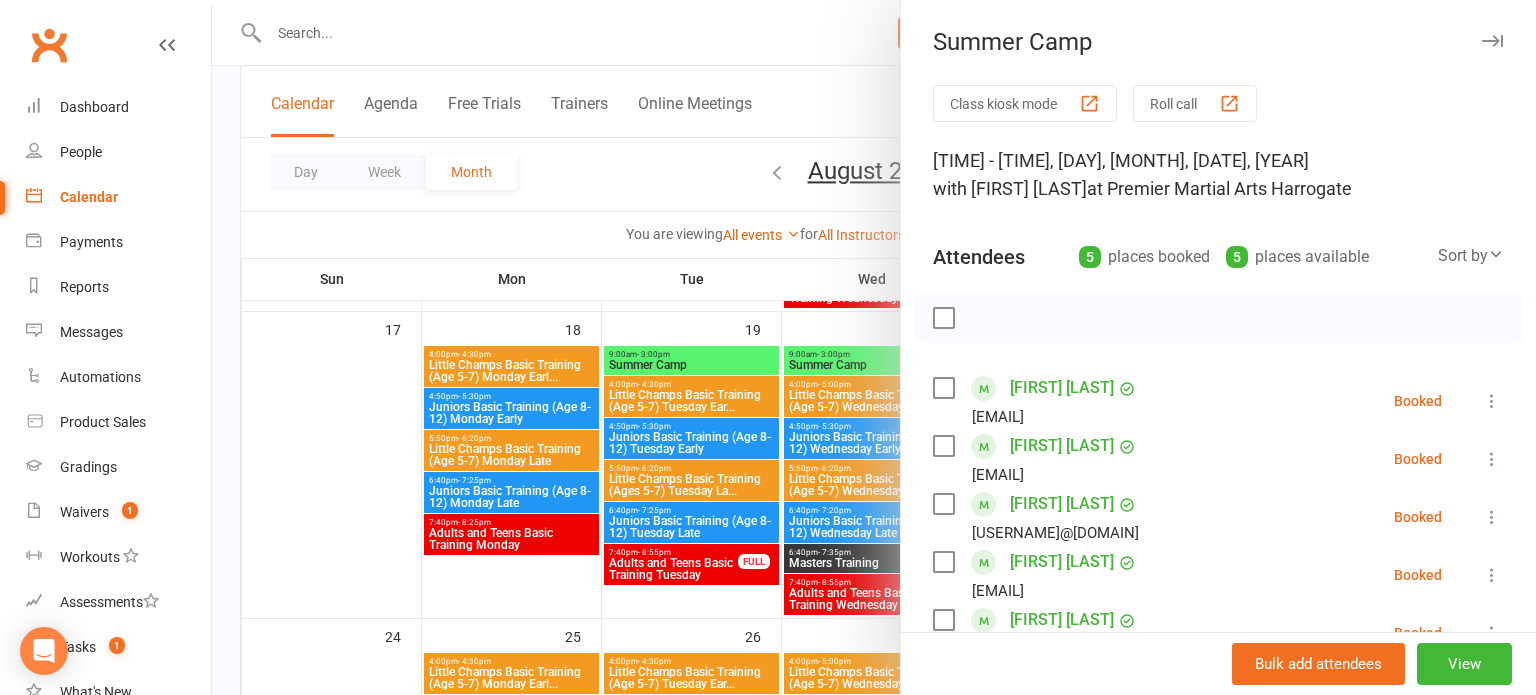 scroll, scrollTop: 387, scrollLeft: 0, axis: vertical 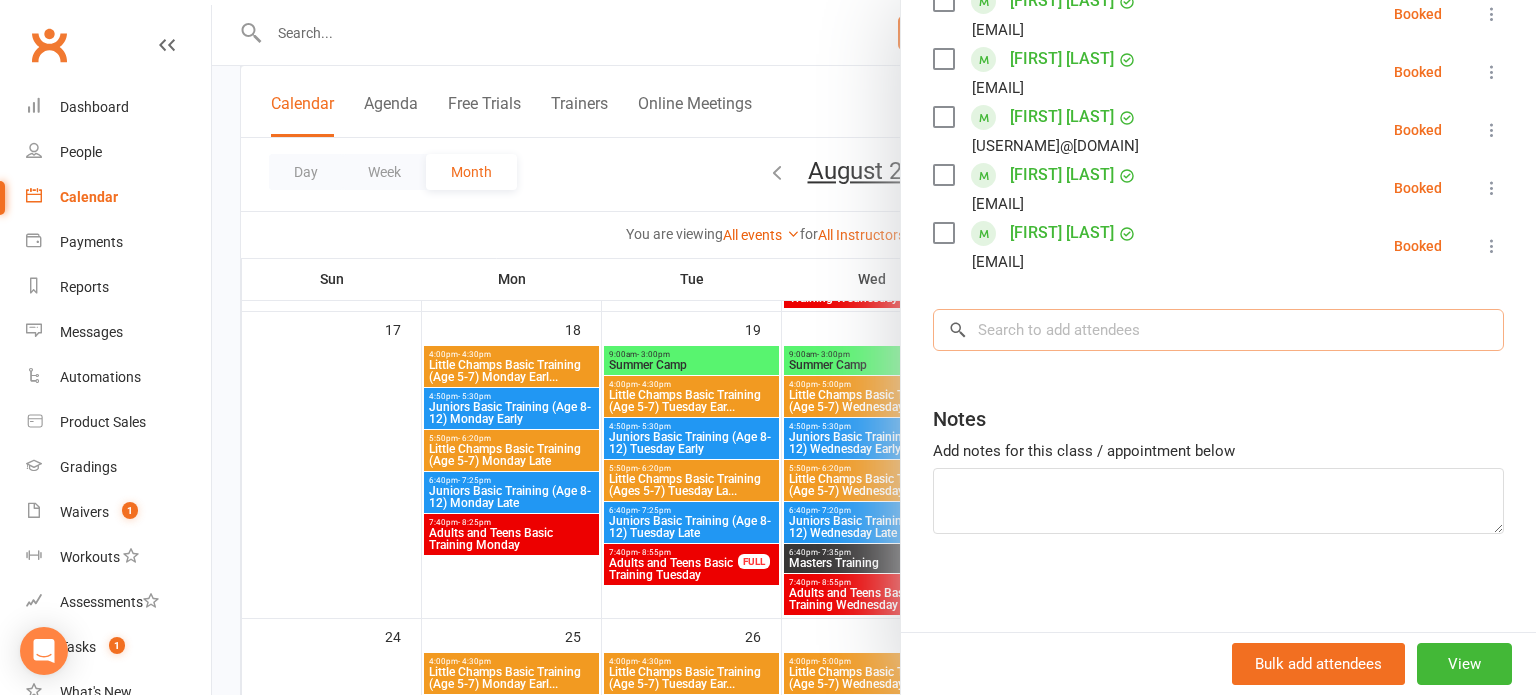 click at bounding box center [1218, 330] 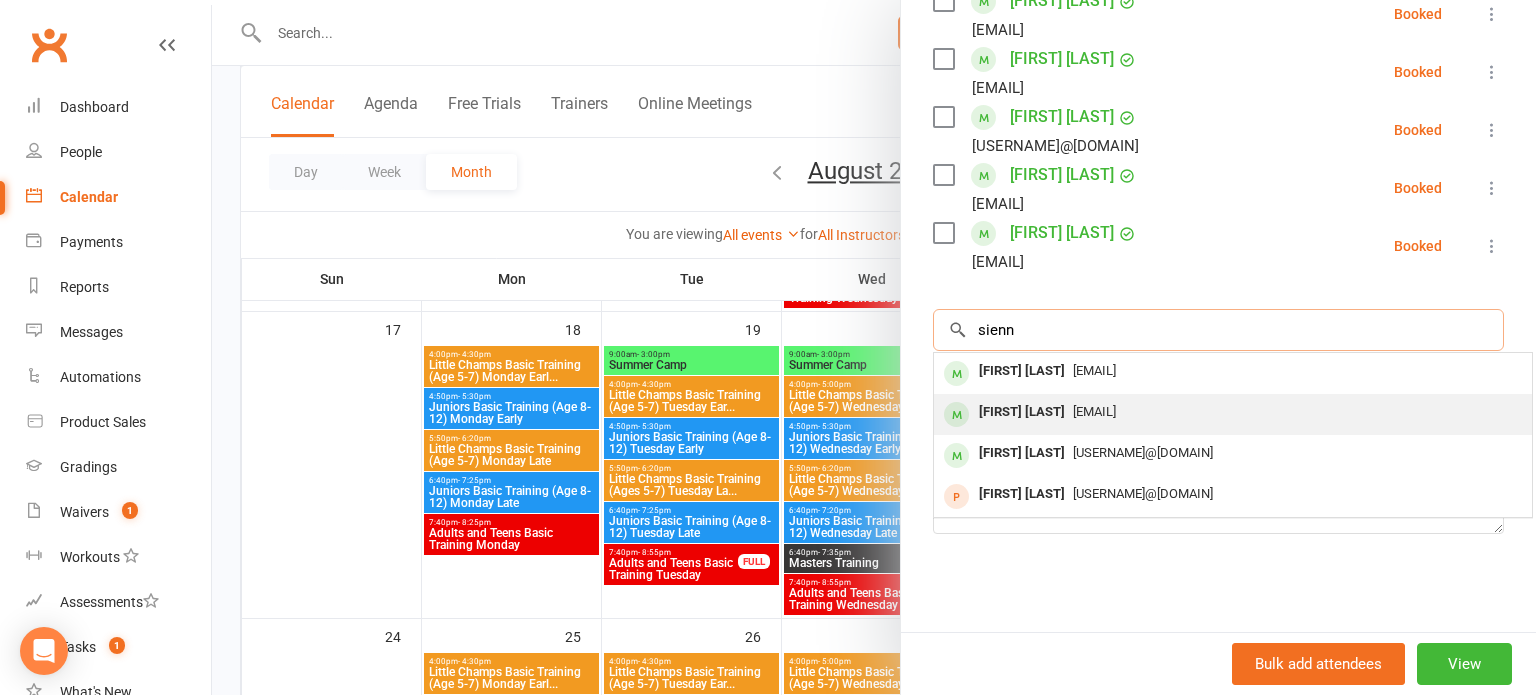 type on "sienn" 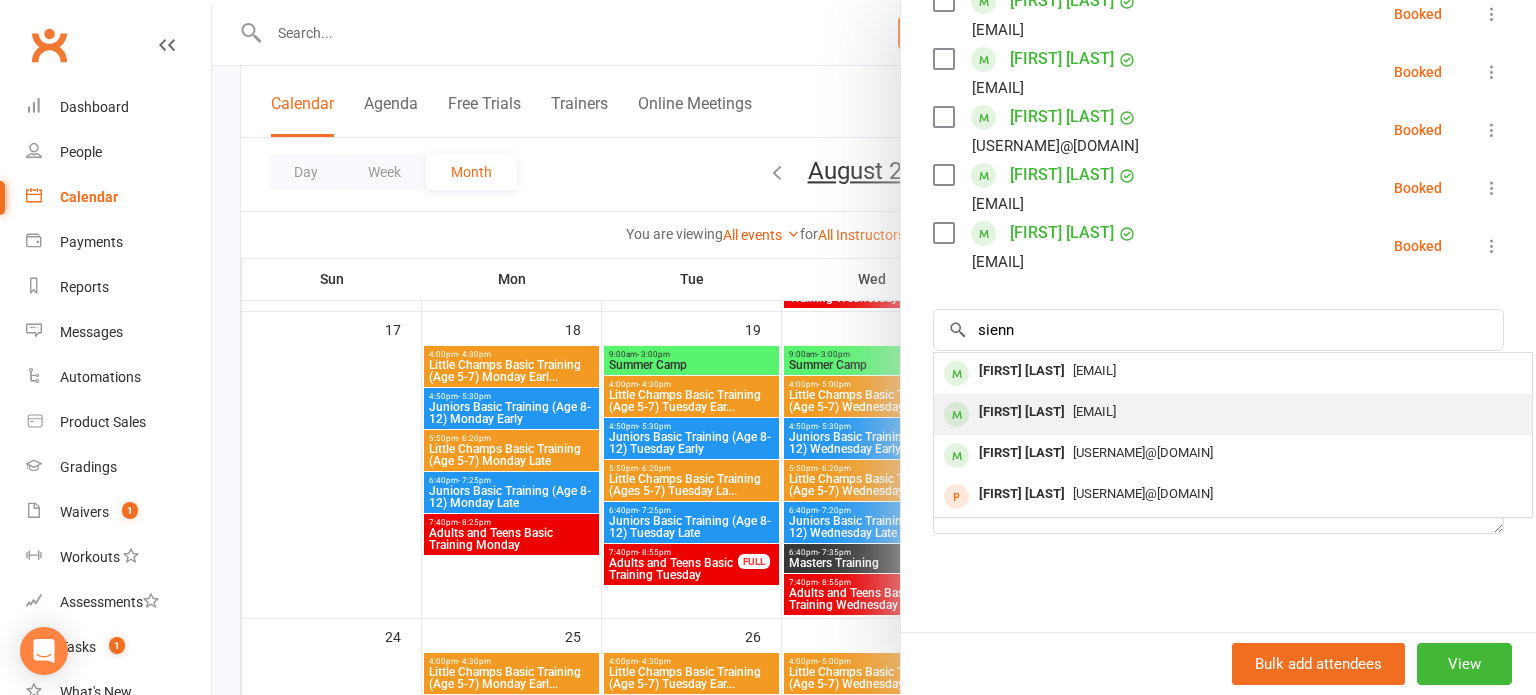 click on "[FIRST] [LAST]" at bounding box center (1022, 412) 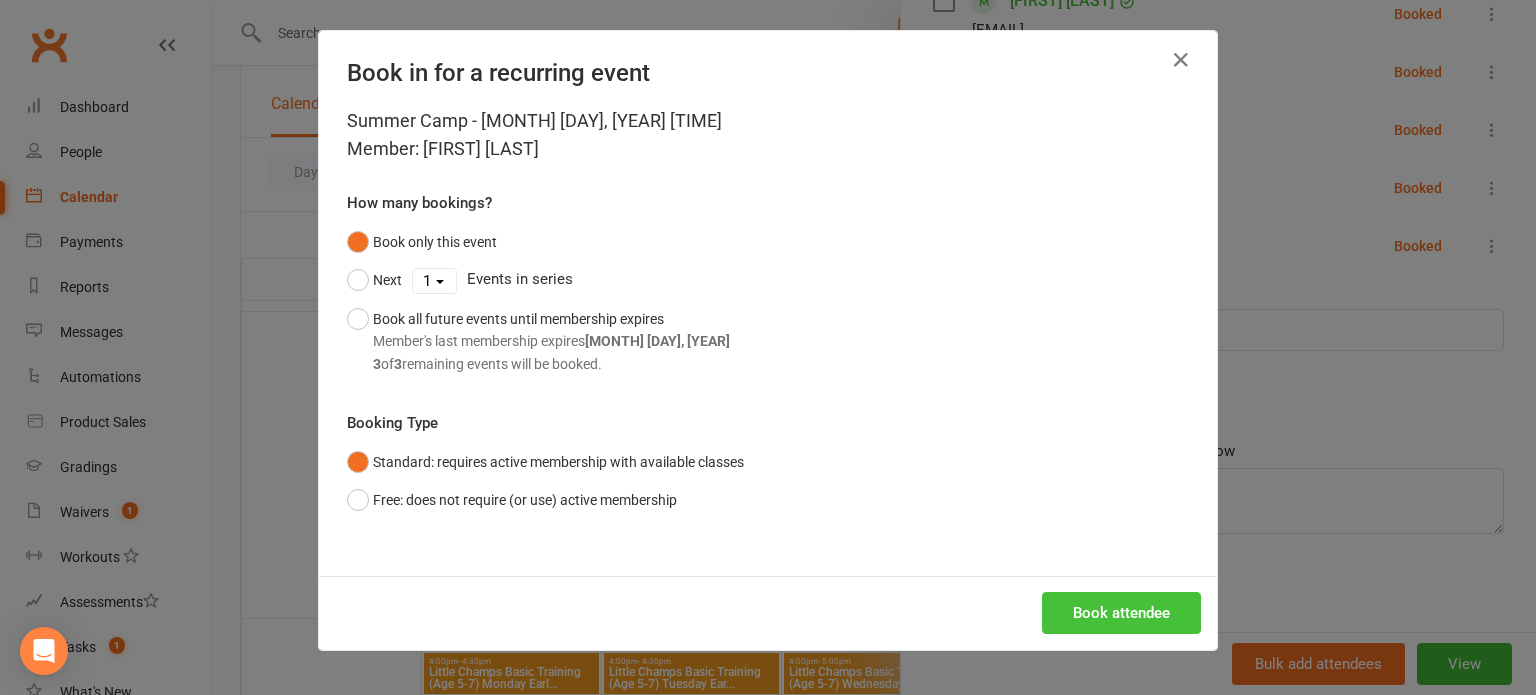 click on "Book attendee" at bounding box center (1121, 613) 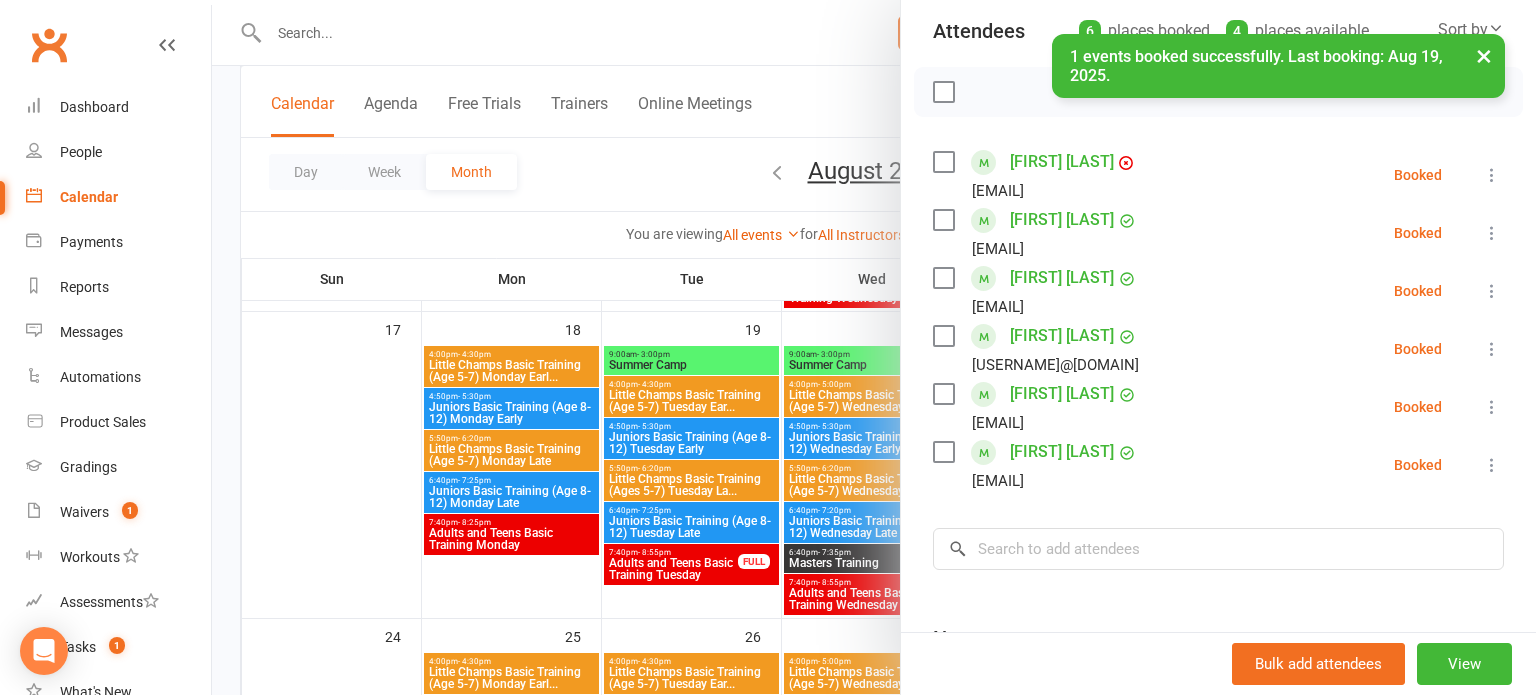 scroll, scrollTop: 196, scrollLeft: 0, axis: vertical 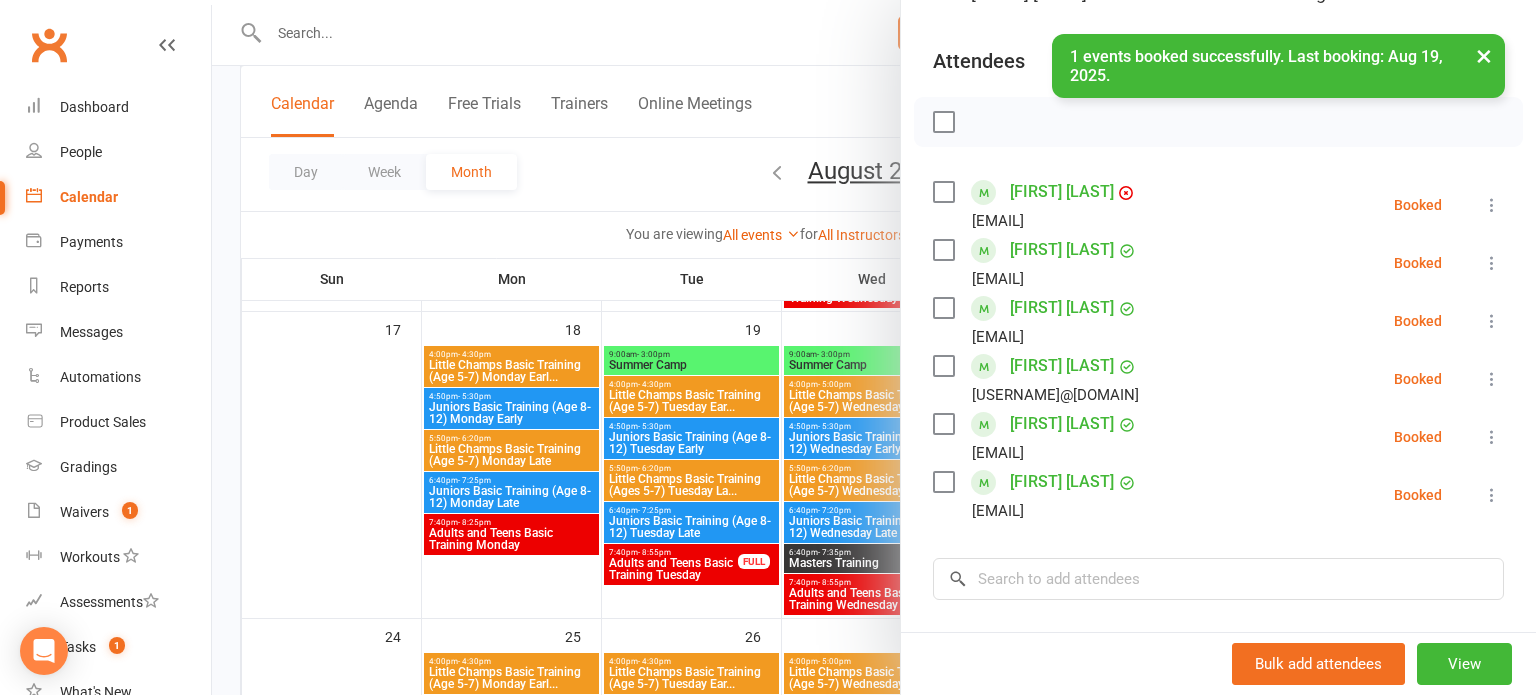 click at bounding box center (874, 347) 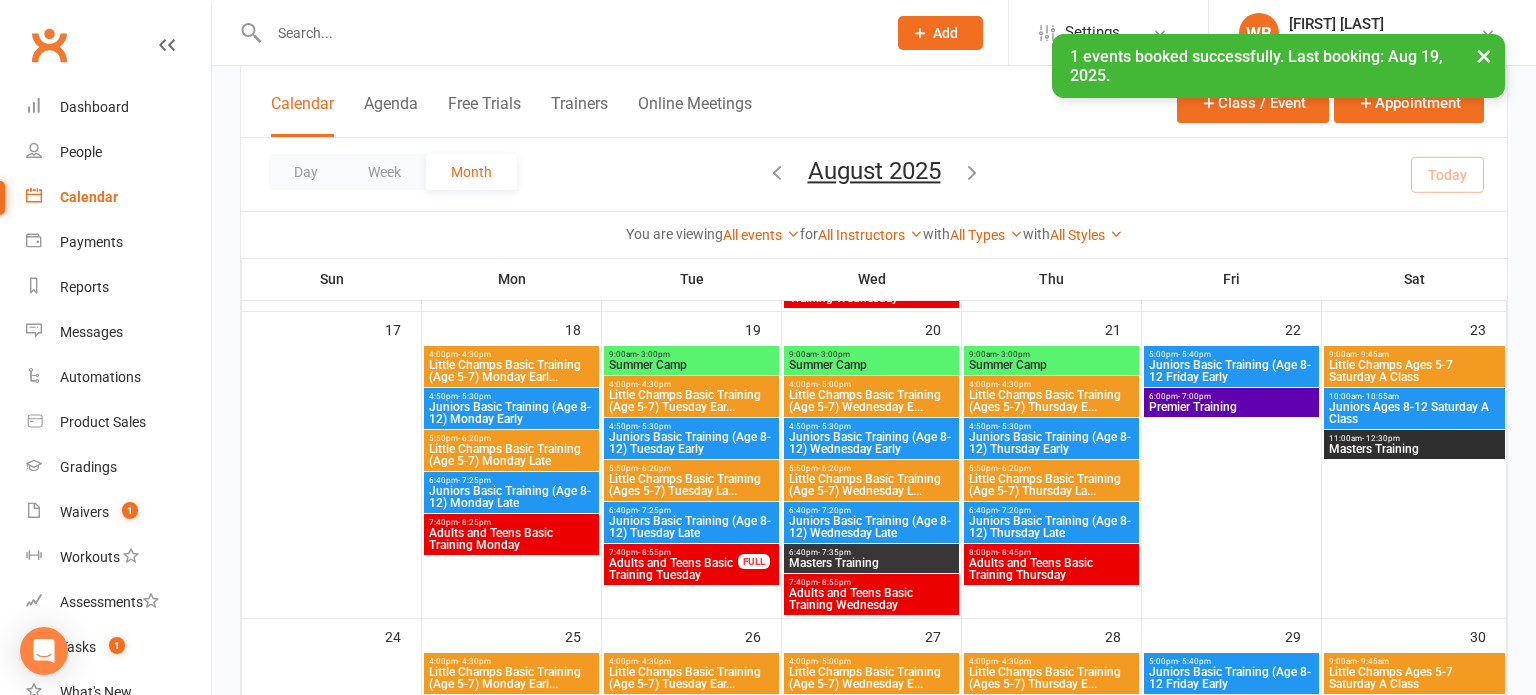 click at bounding box center (874, 347) 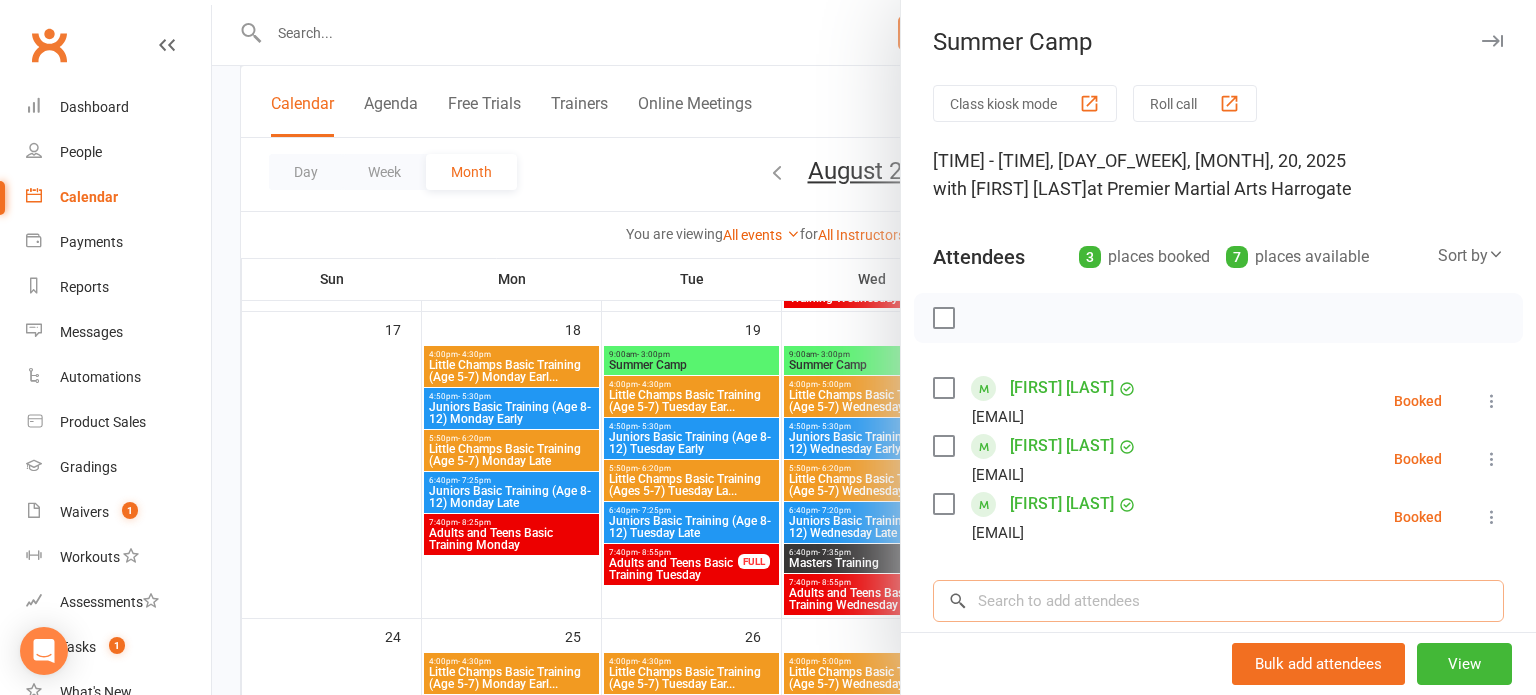 click at bounding box center (1218, 601) 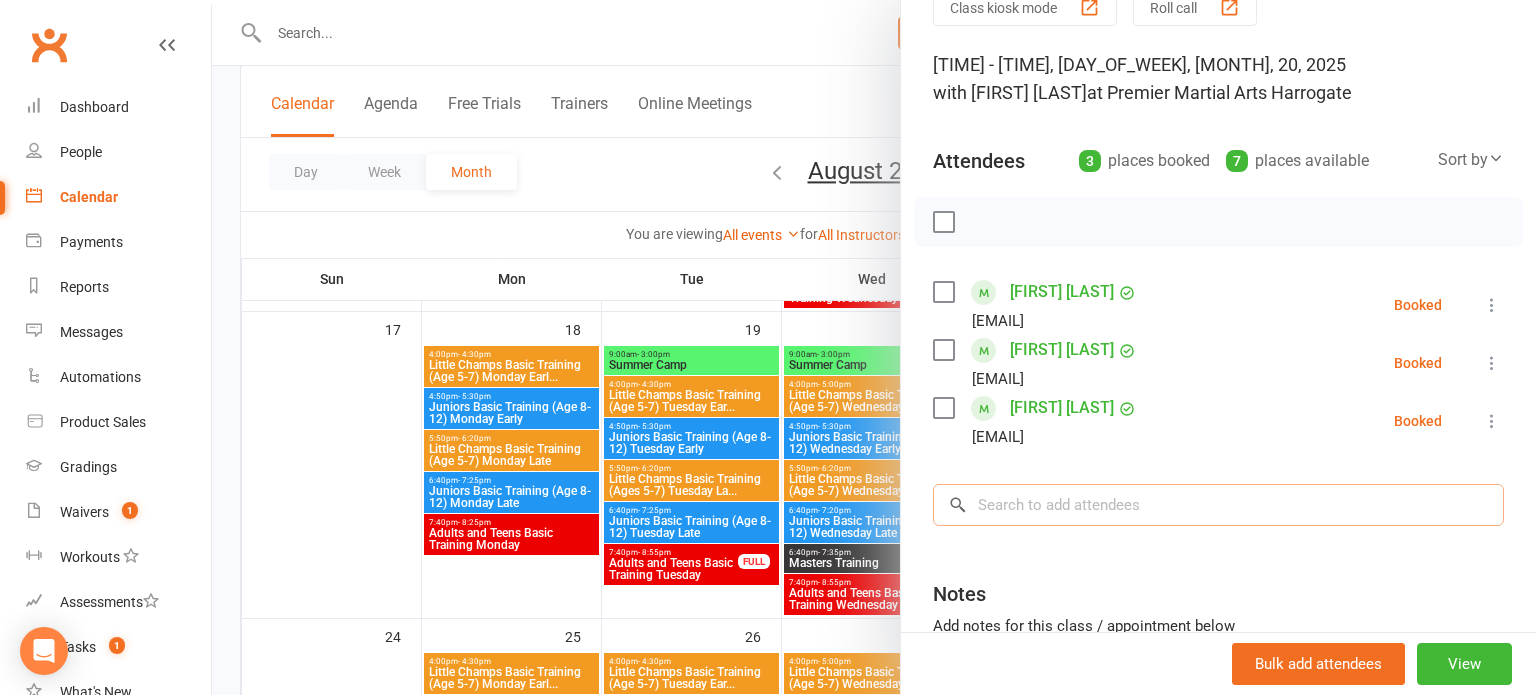 scroll, scrollTop: 118, scrollLeft: 0, axis: vertical 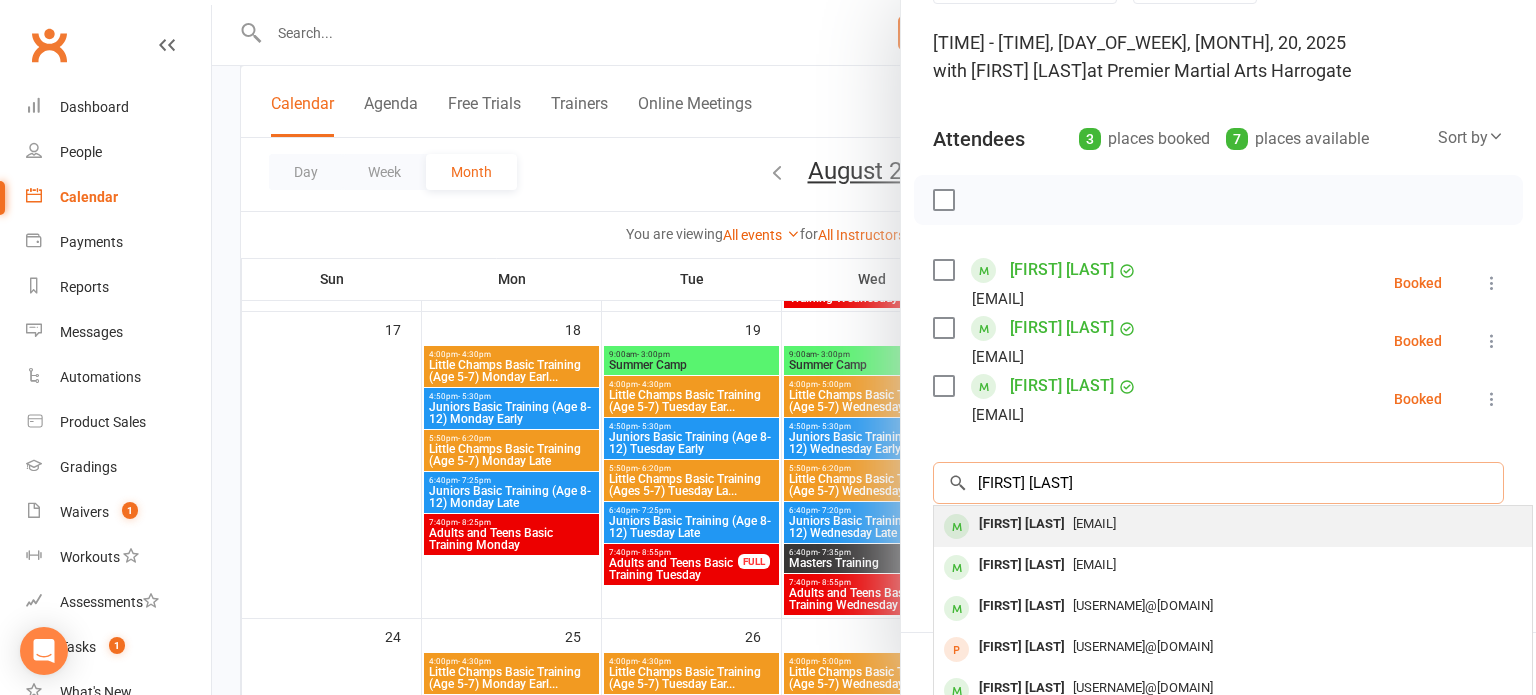 type on "[FIRST] [LAST]" 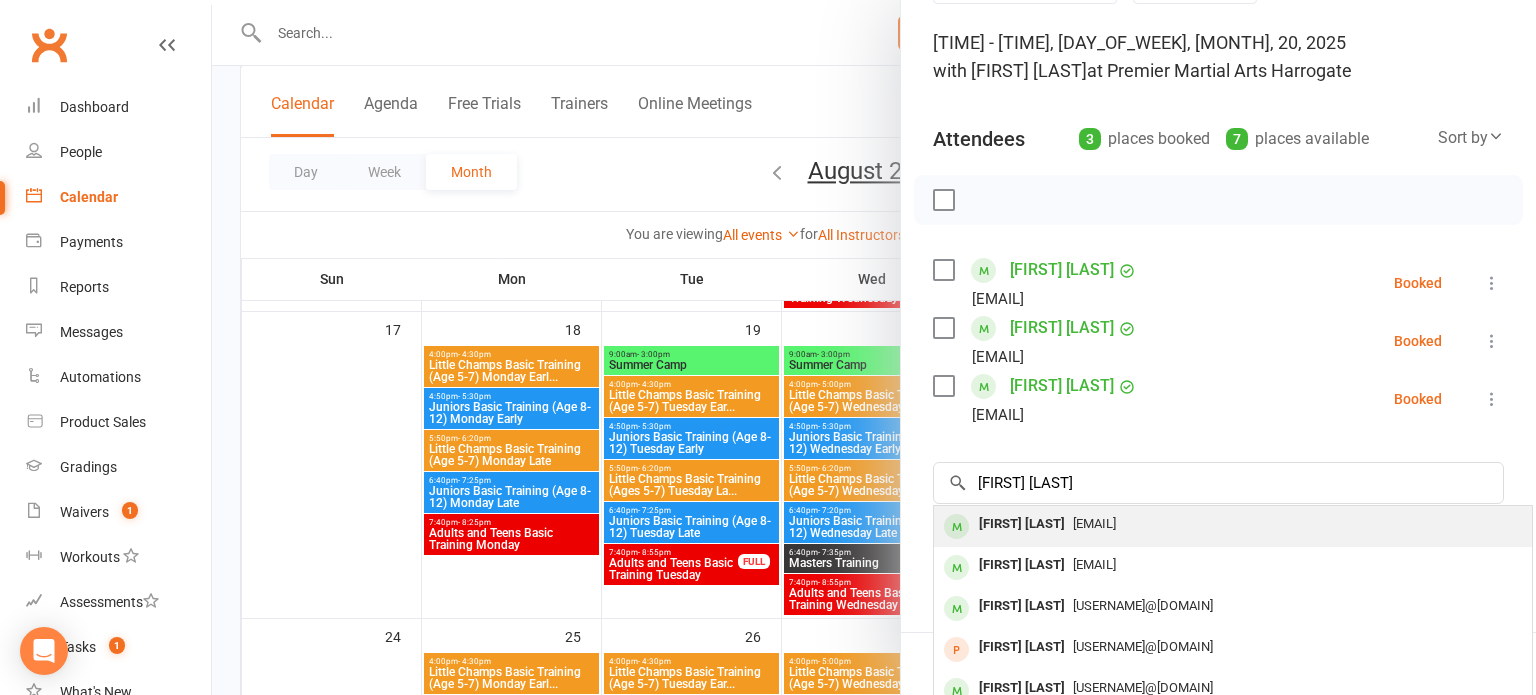 click on "[EMAIL]" at bounding box center (1233, 524) 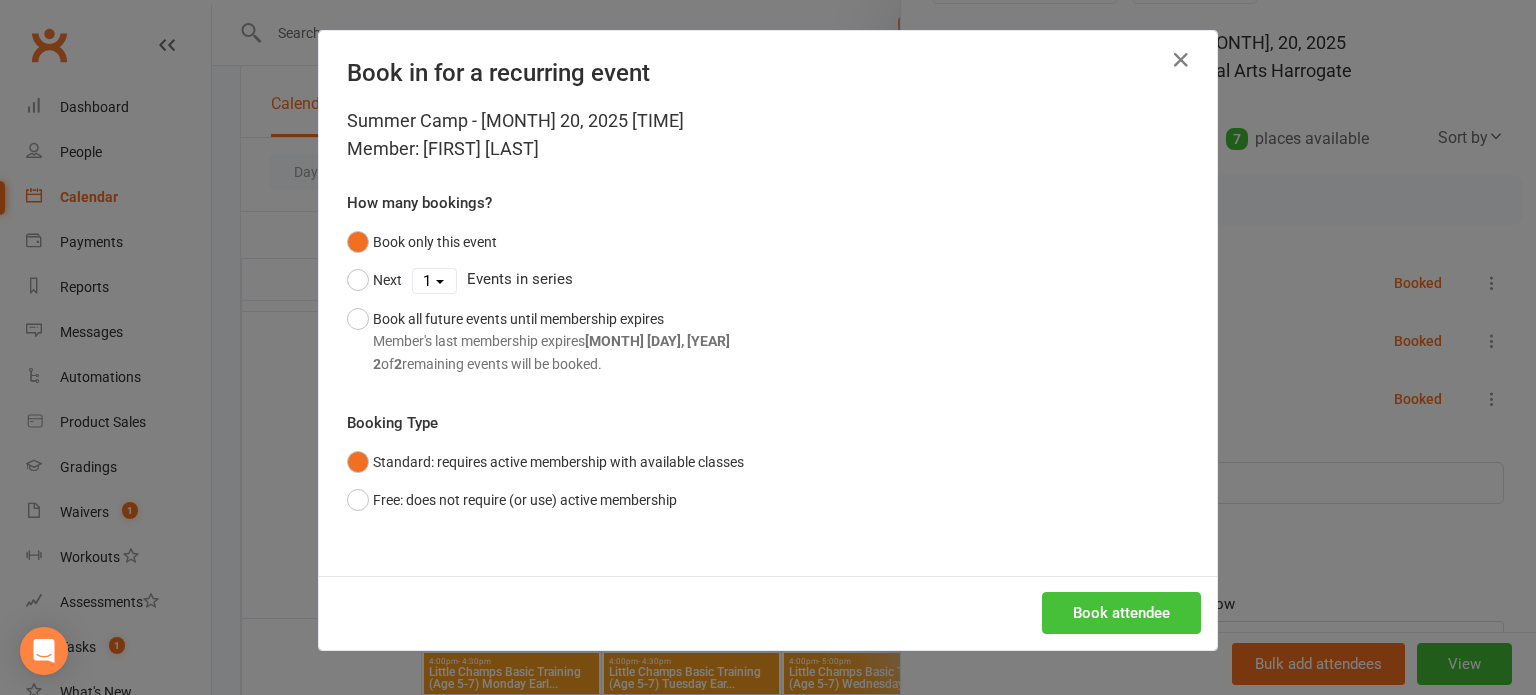 click on "Book attendee" at bounding box center [1121, 613] 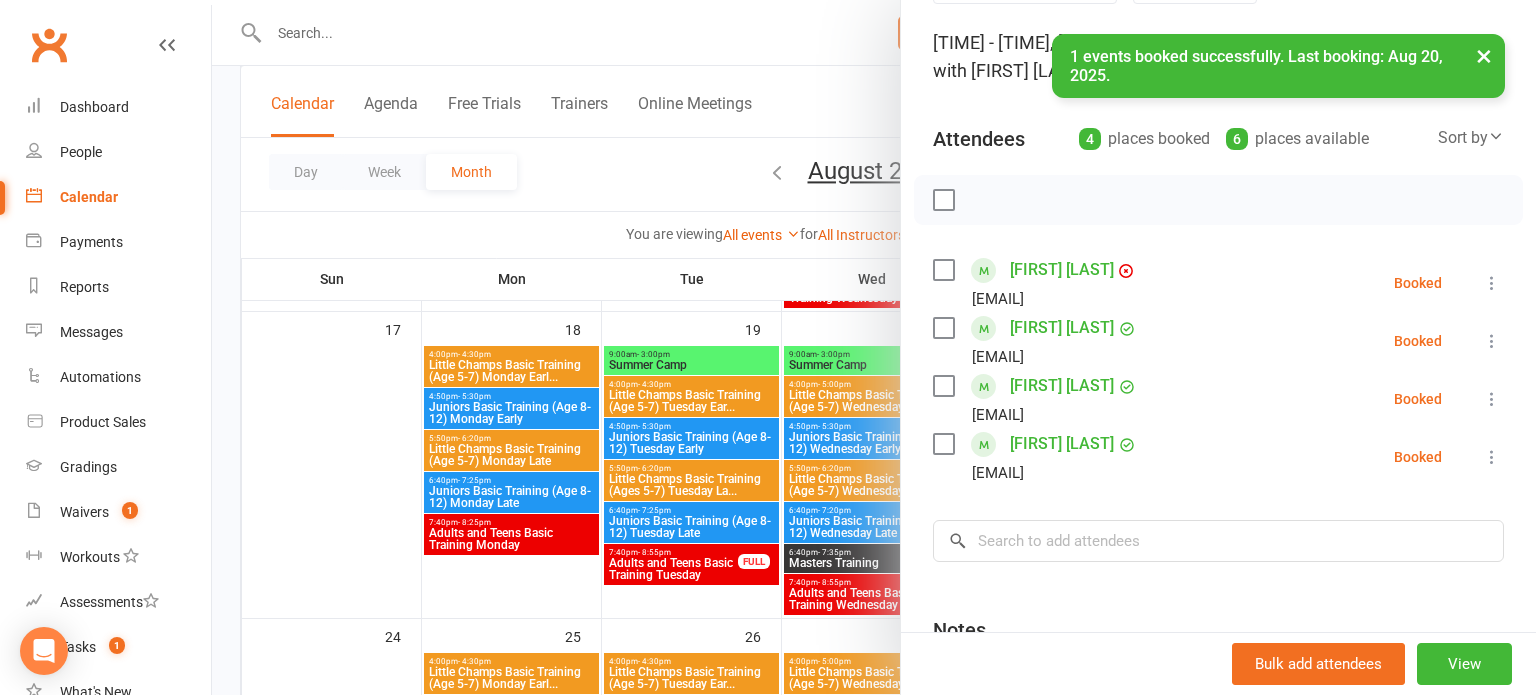 click at bounding box center (874, 347) 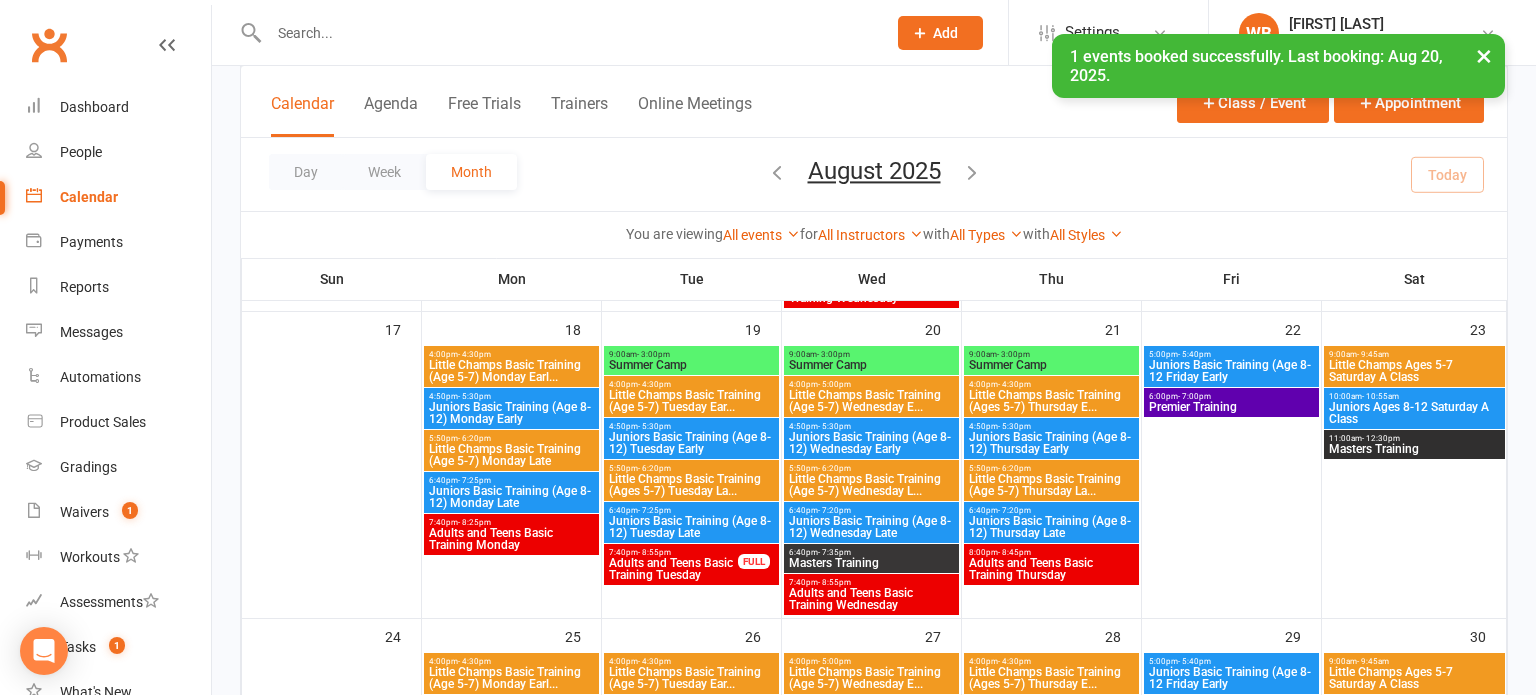 click on "9:00am  - 3:00pm" at bounding box center [1051, 354] 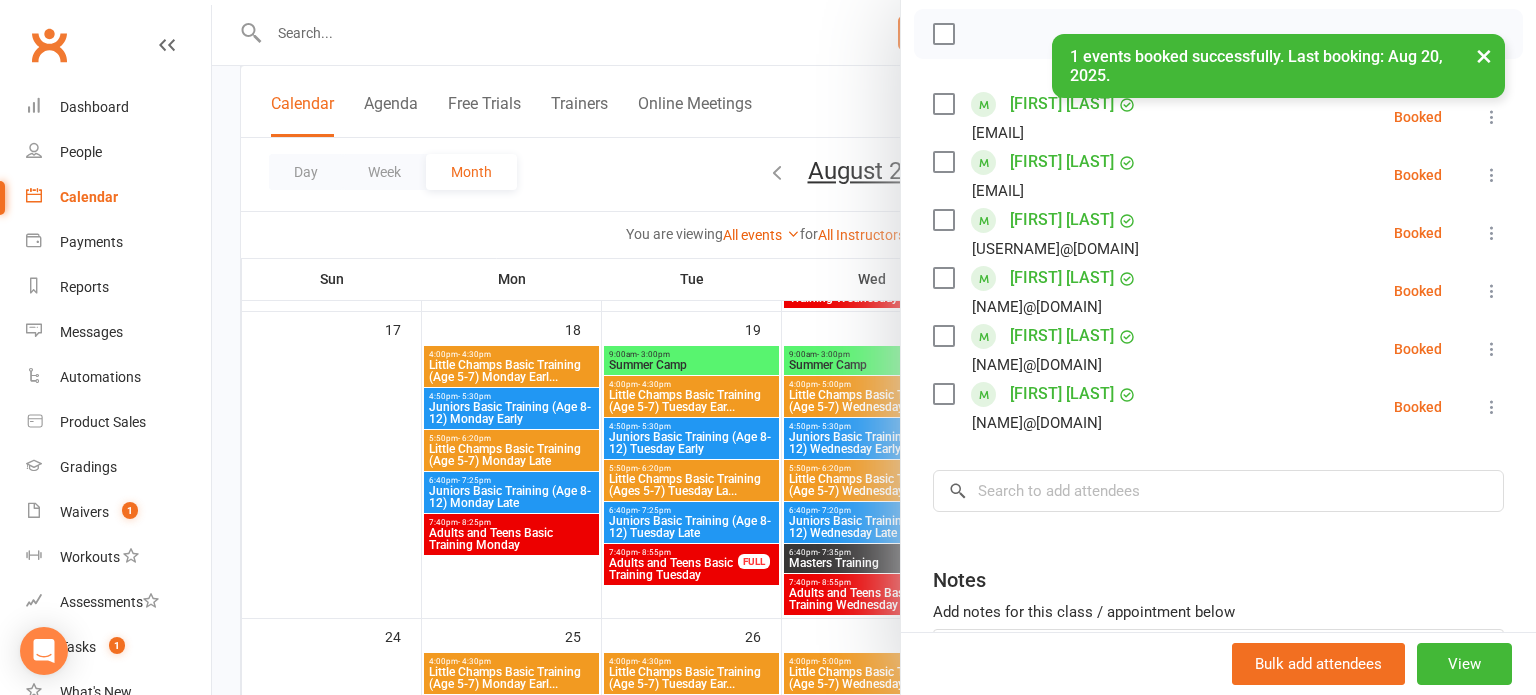 scroll, scrollTop: 282, scrollLeft: 0, axis: vertical 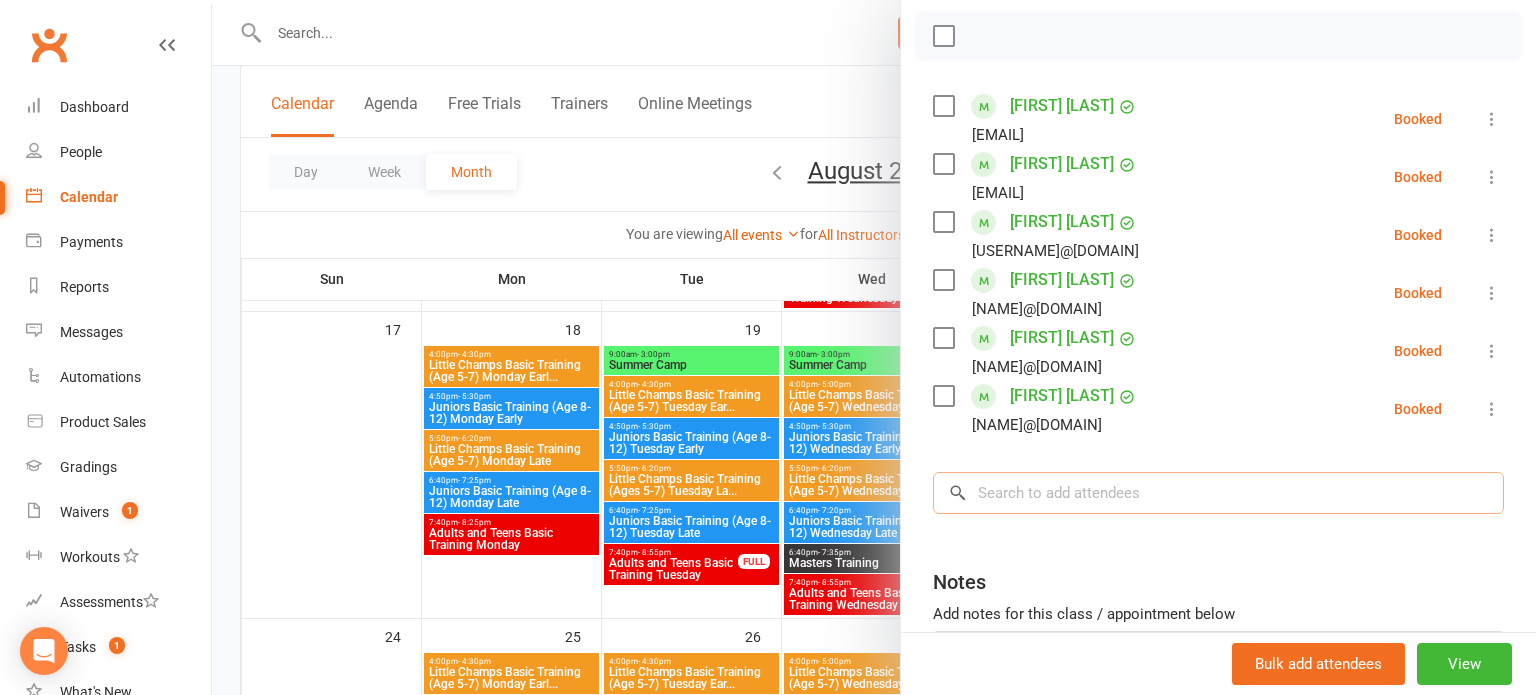 click at bounding box center [1218, 493] 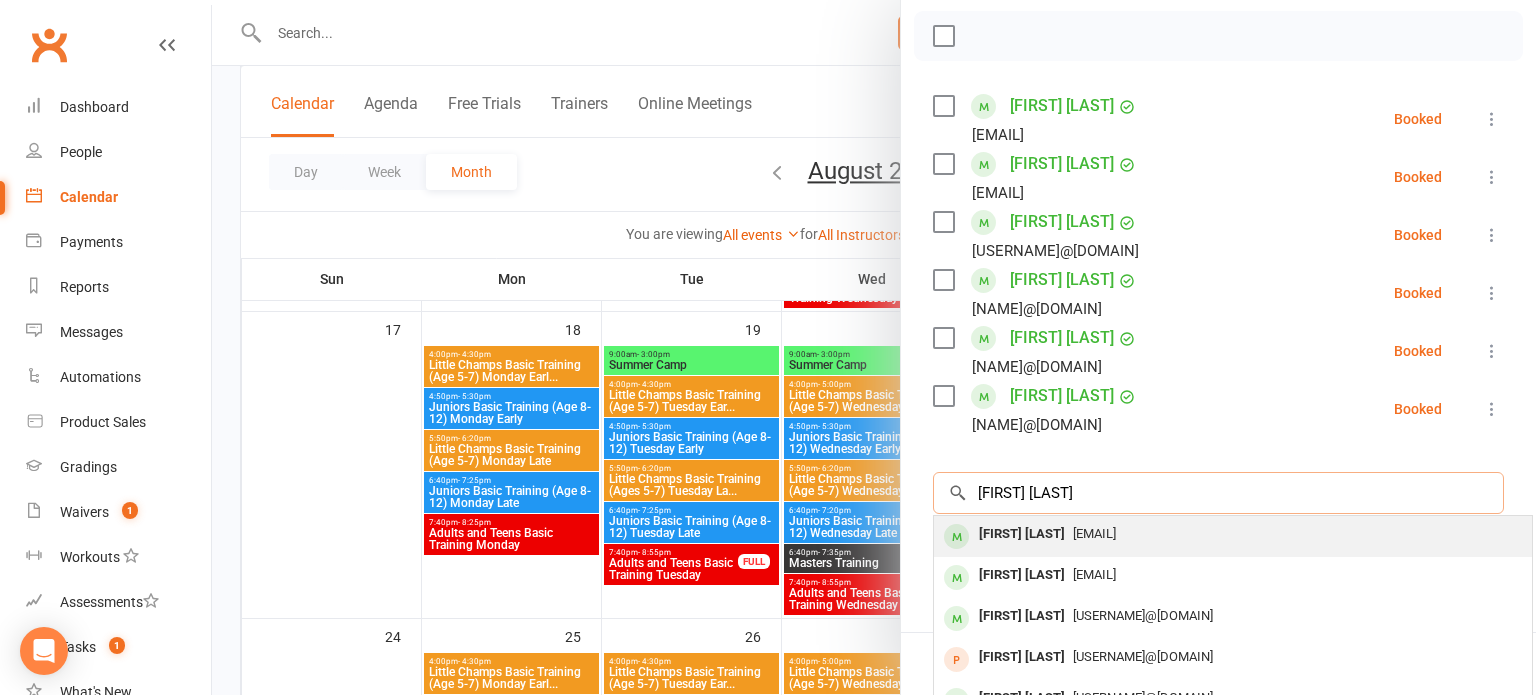 type on "[FIRST] [LAST]" 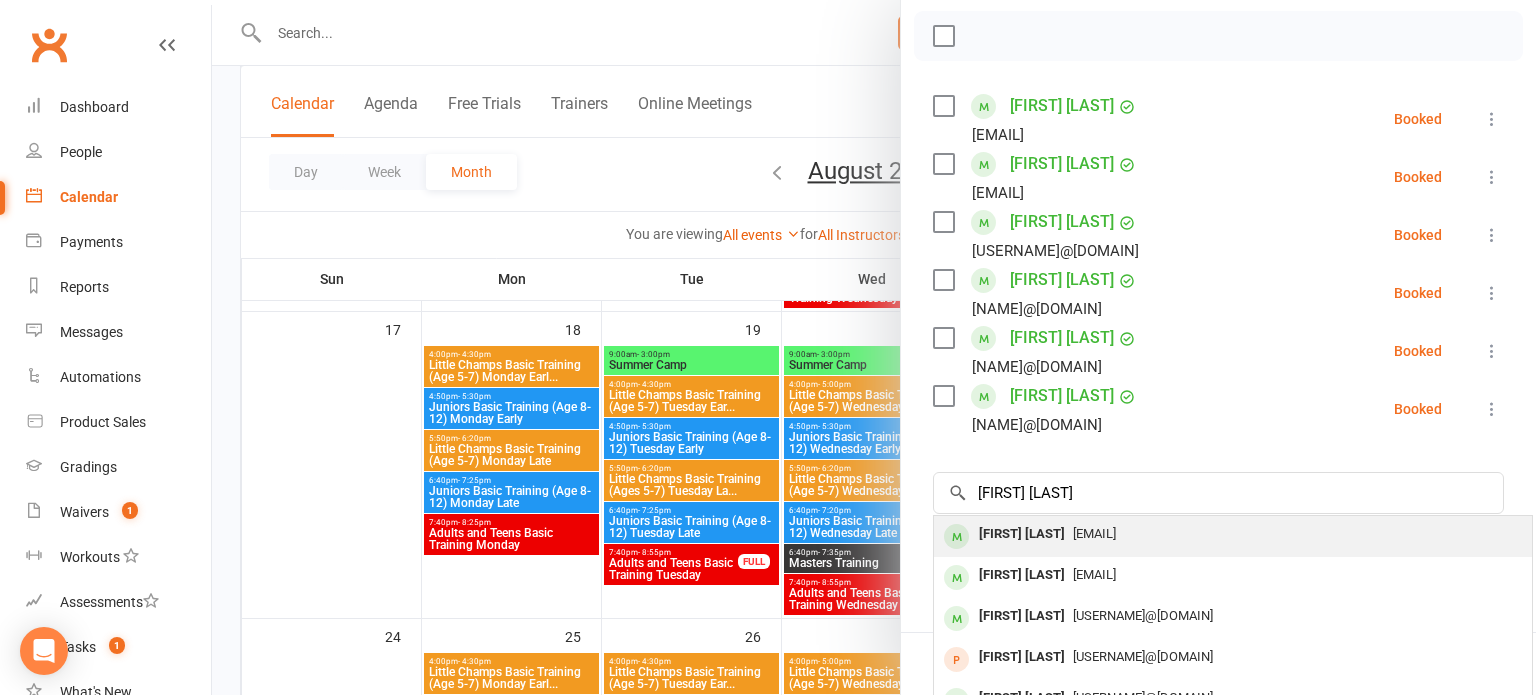 click on "[FIRST] [LAST]" at bounding box center (1022, 534) 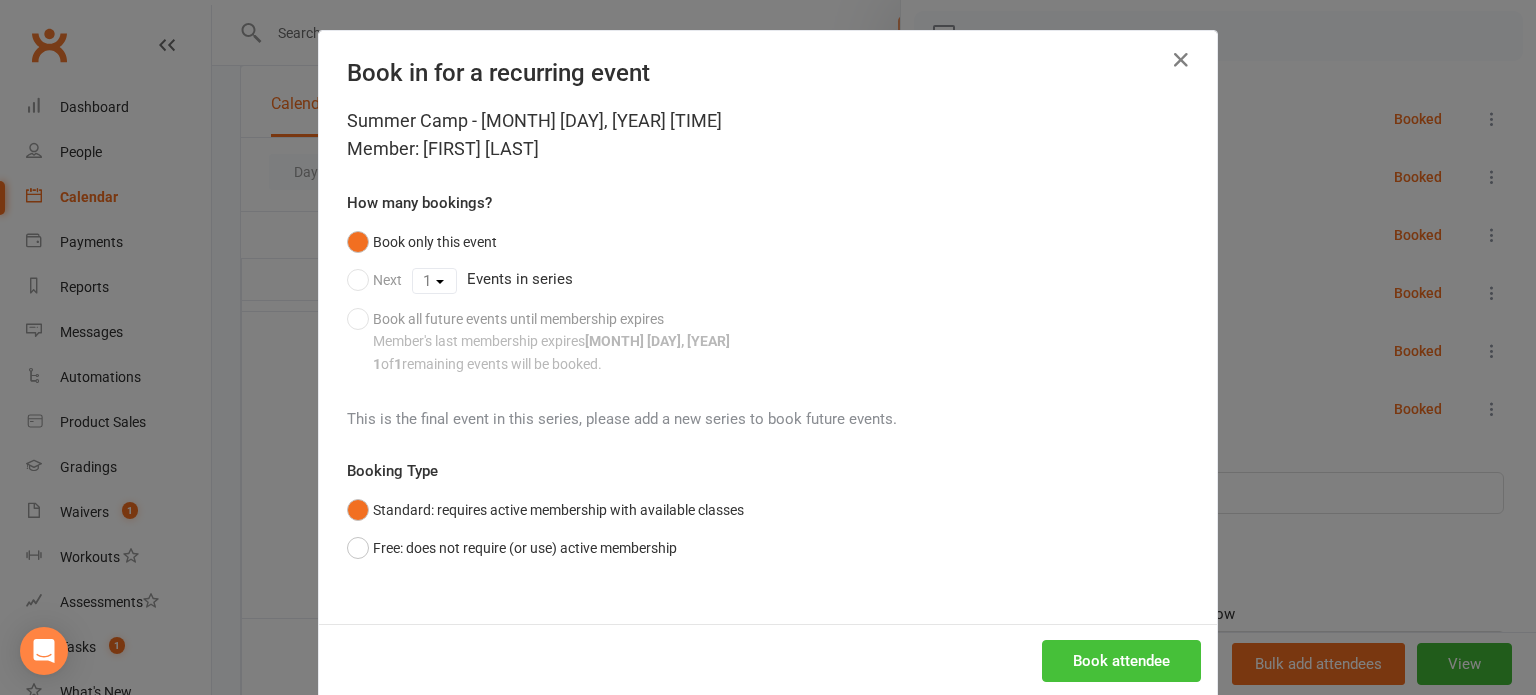 click on "Book attendee" at bounding box center (1121, 661) 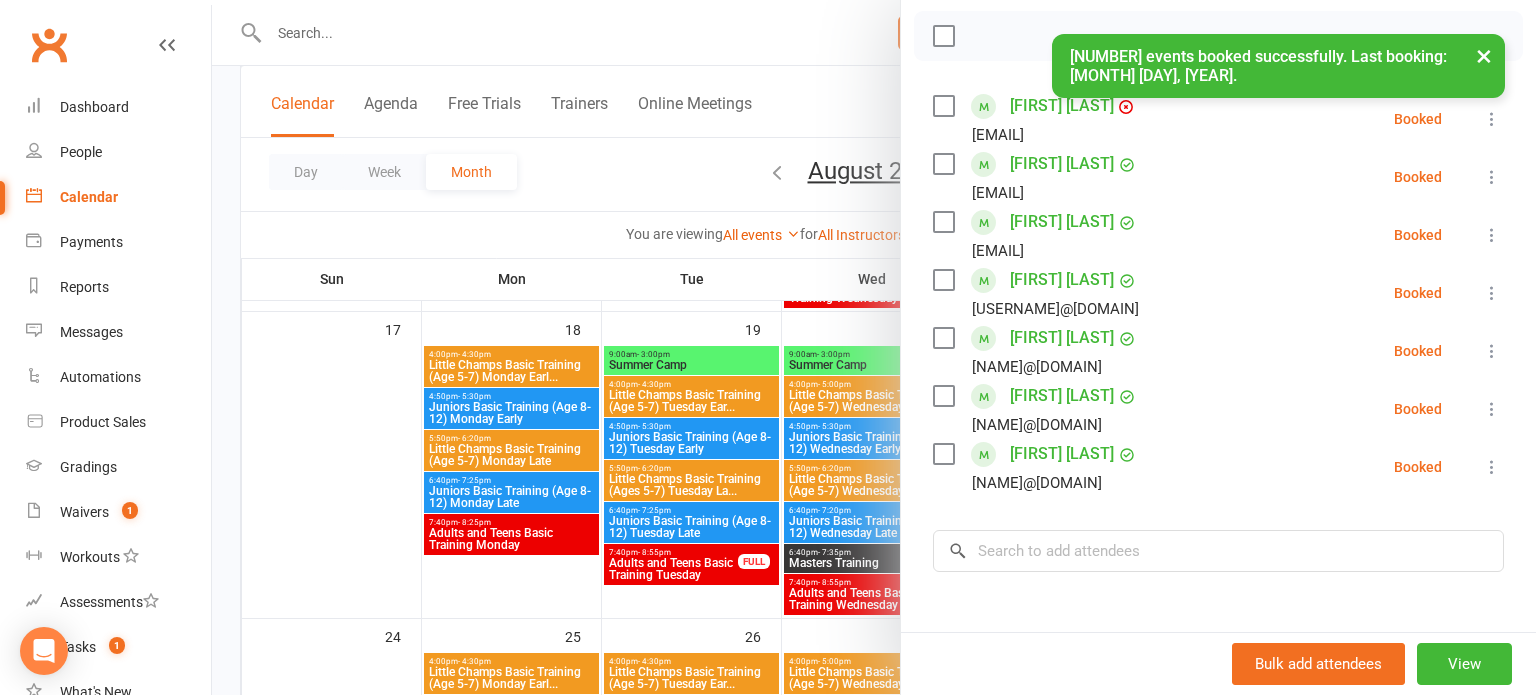 click at bounding box center (874, 347) 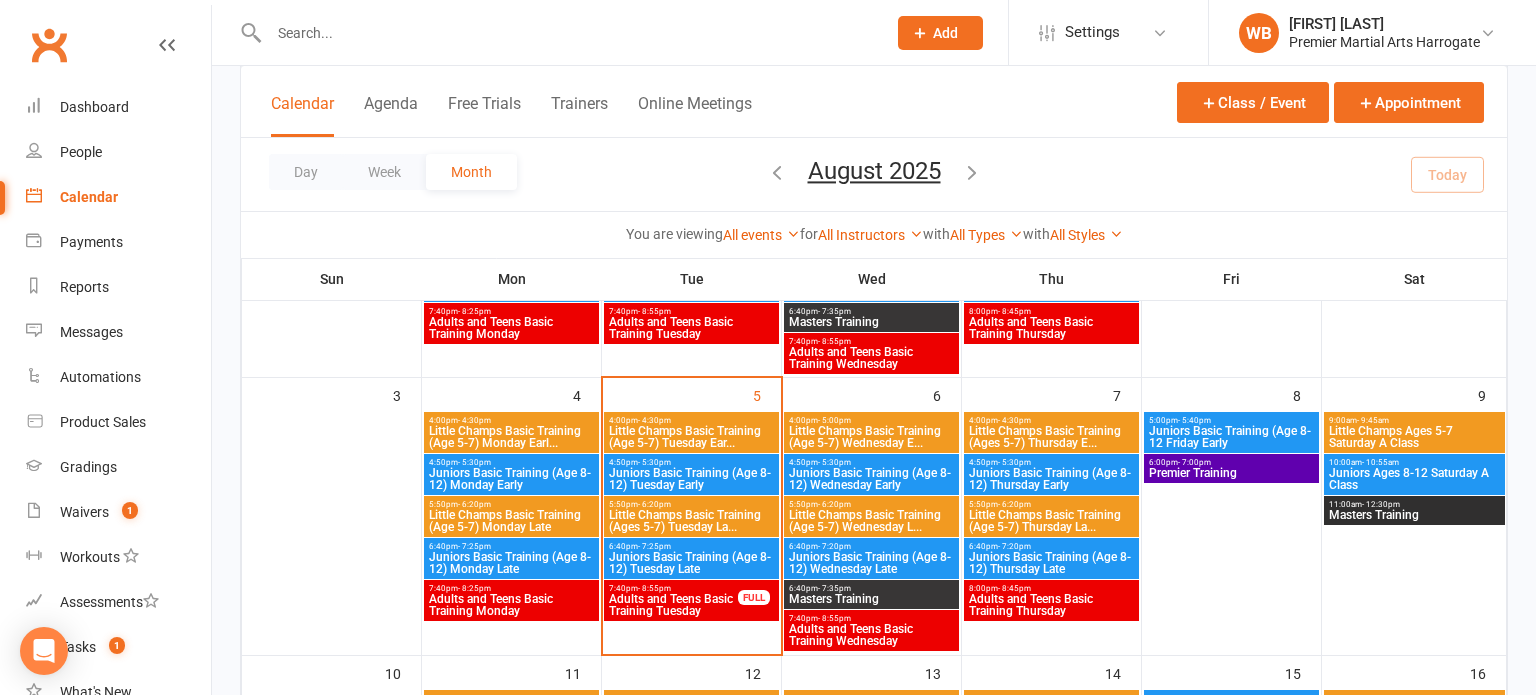 scroll, scrollTop: 306, scrollLeft: 0, axis: vertical 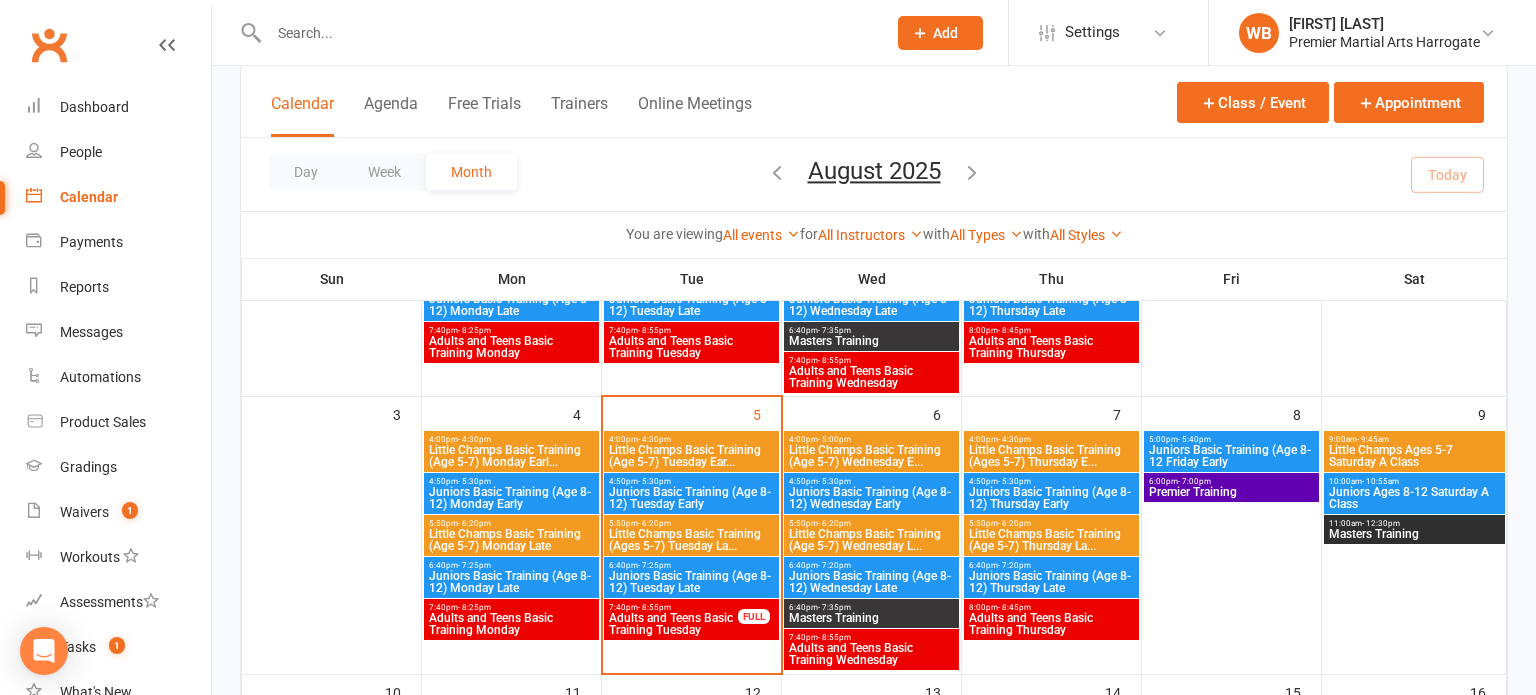 click on "Little Champs Basic Training (Age 5-7) Tuesday Ear..." at bounding box center [691, 456] 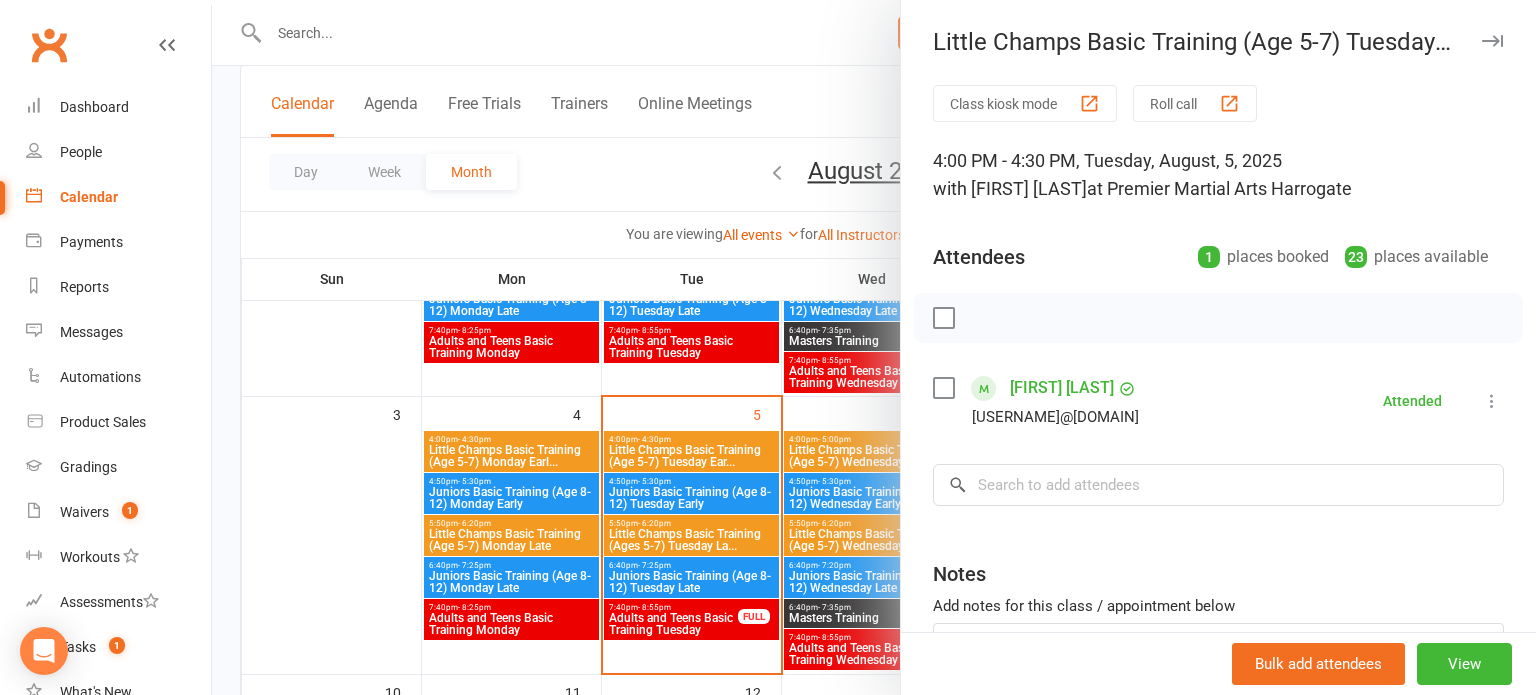 click at bounding box center (874, 347) 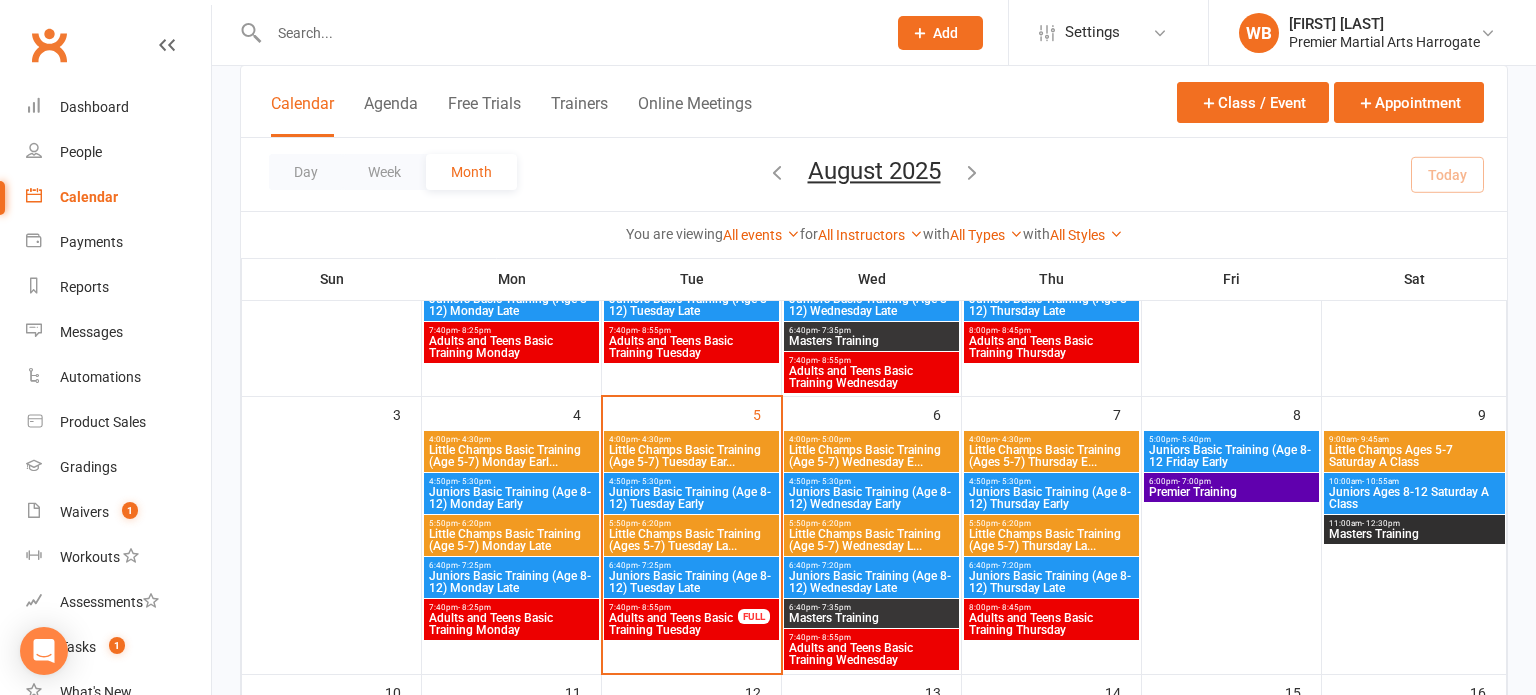 click on "4:50pm  - 5:30pm" at bounding box center (691, 481) 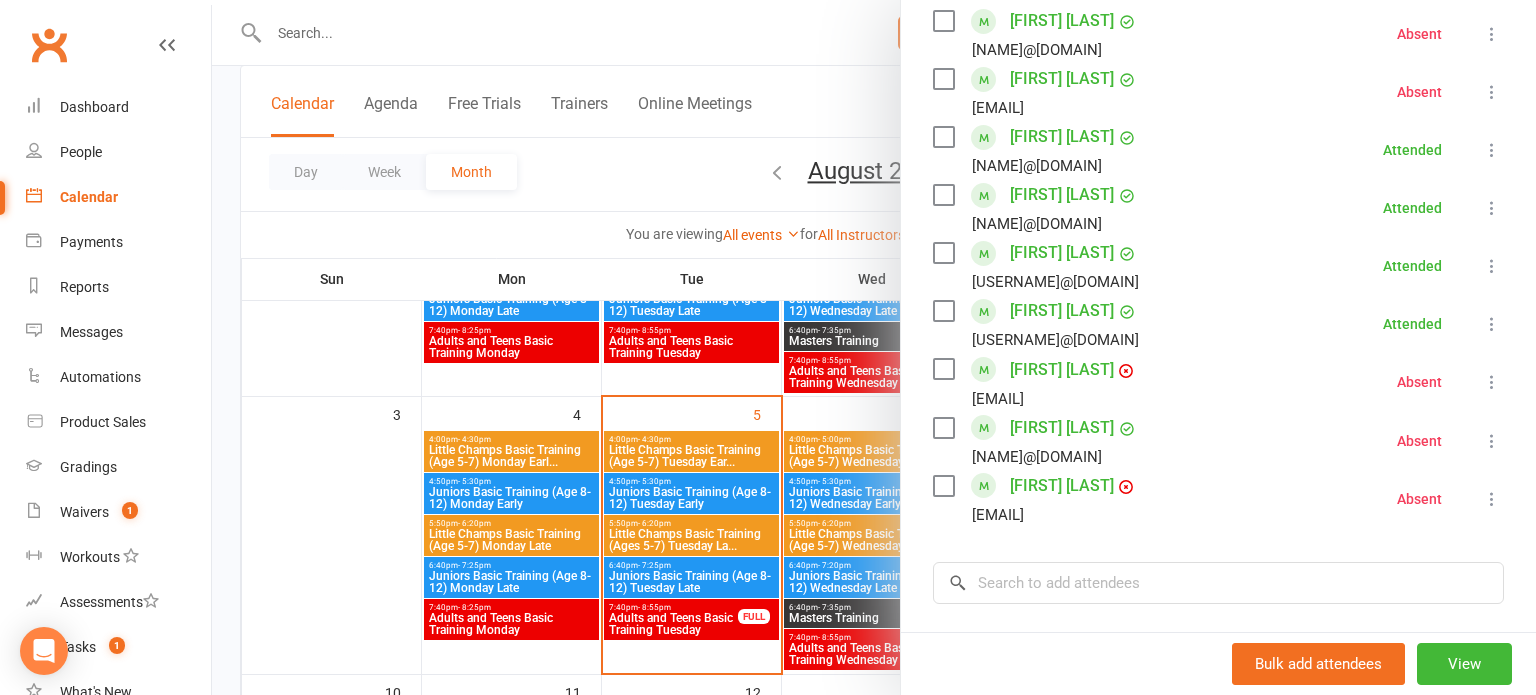 scroll, scrollTop: 961, scrollLeft: 0, axis: vertical 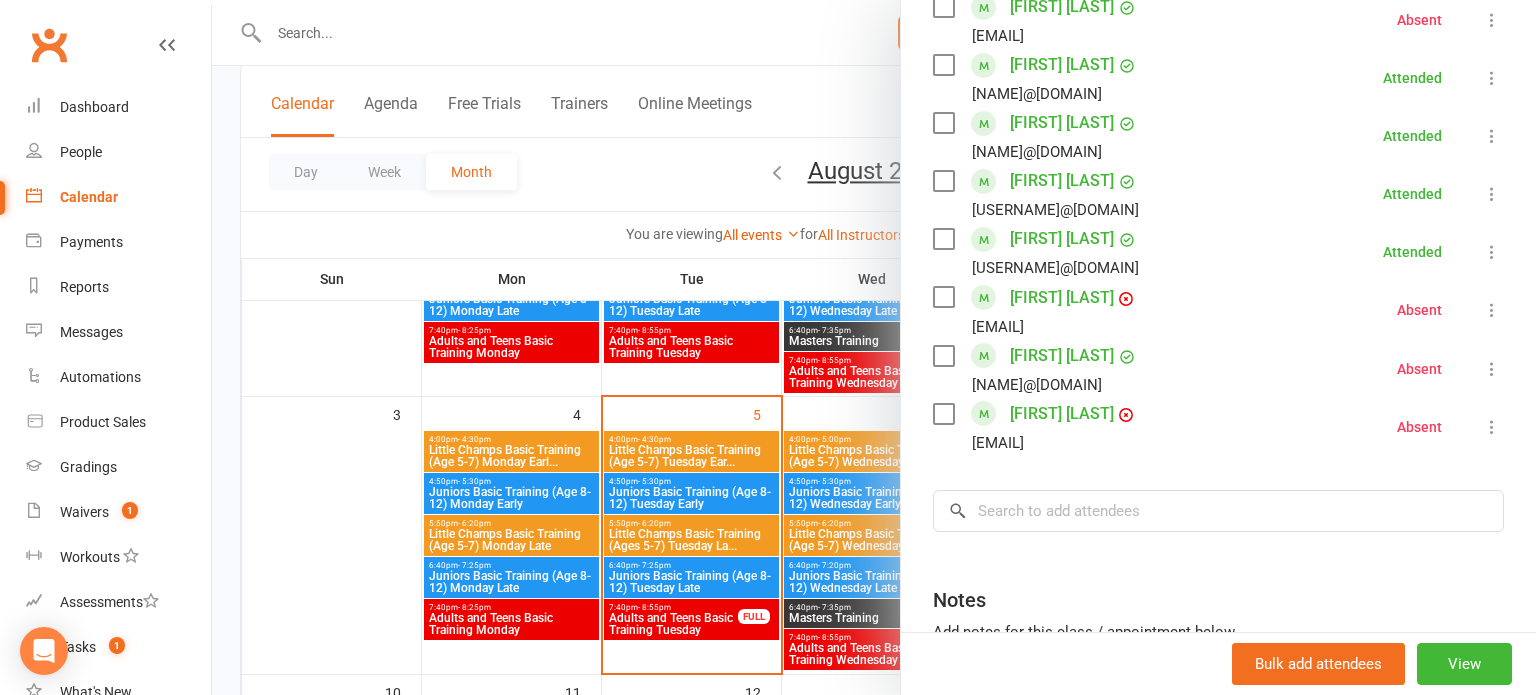 click at bounding box center (874, 347) 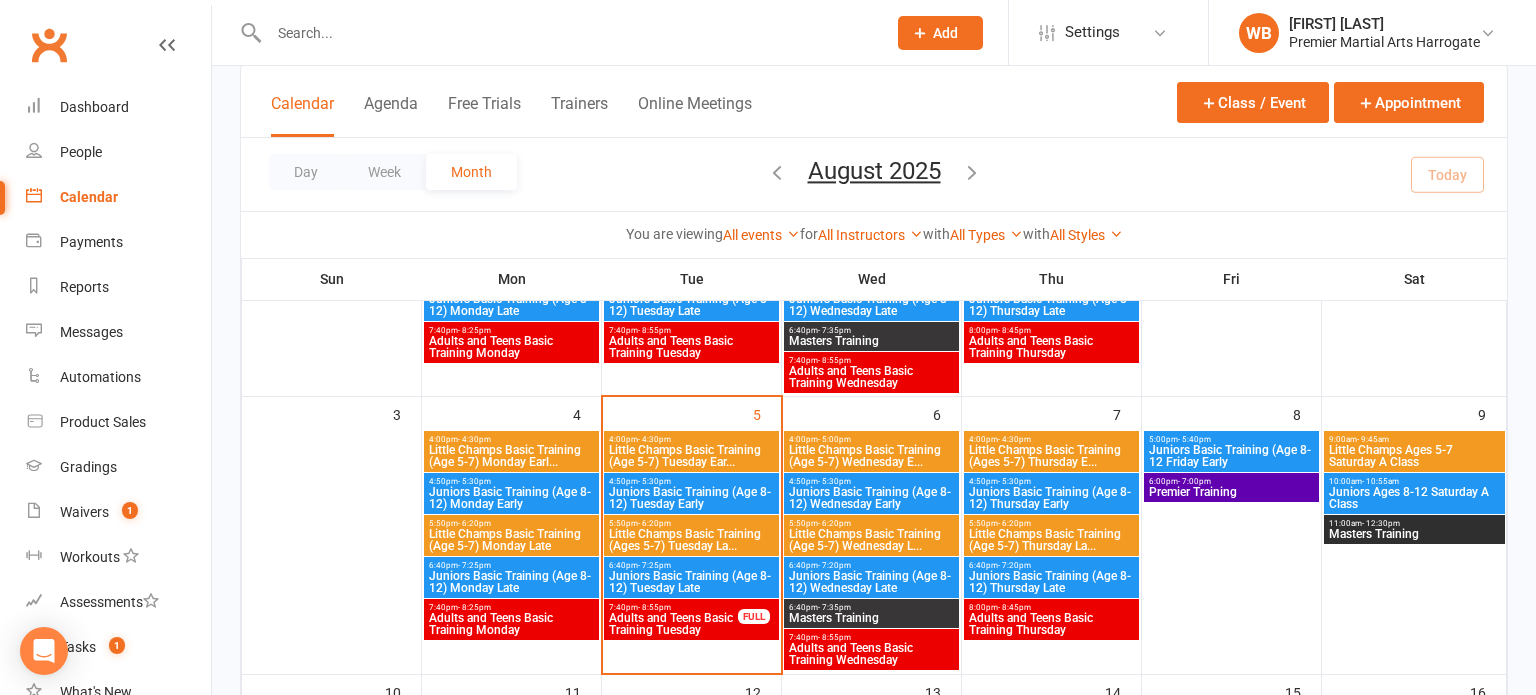 click on "Little Champs Basic Training (Ages 5-7) Tuesday La..." at bounding box center (691, 540) 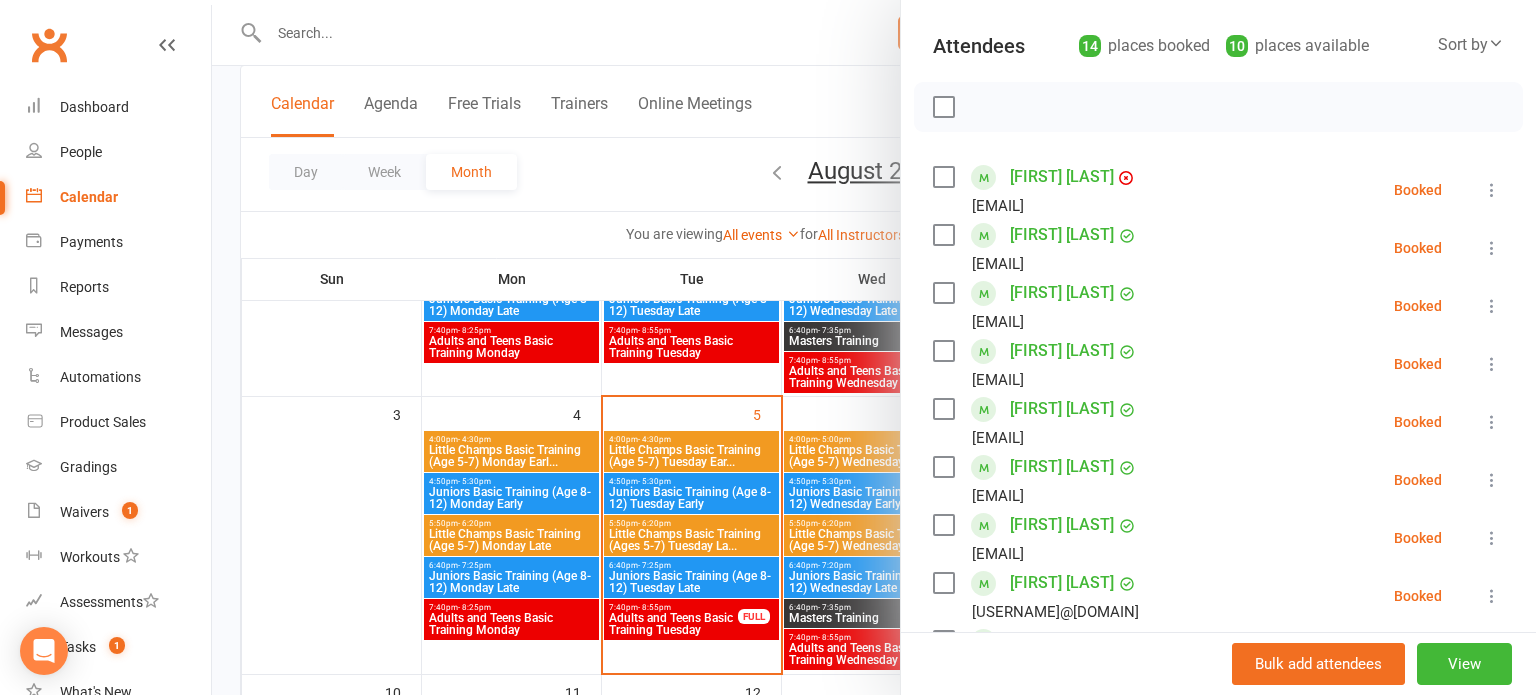 scroll, scrollTop: 212, scrollLeft: 0, axis: vertical 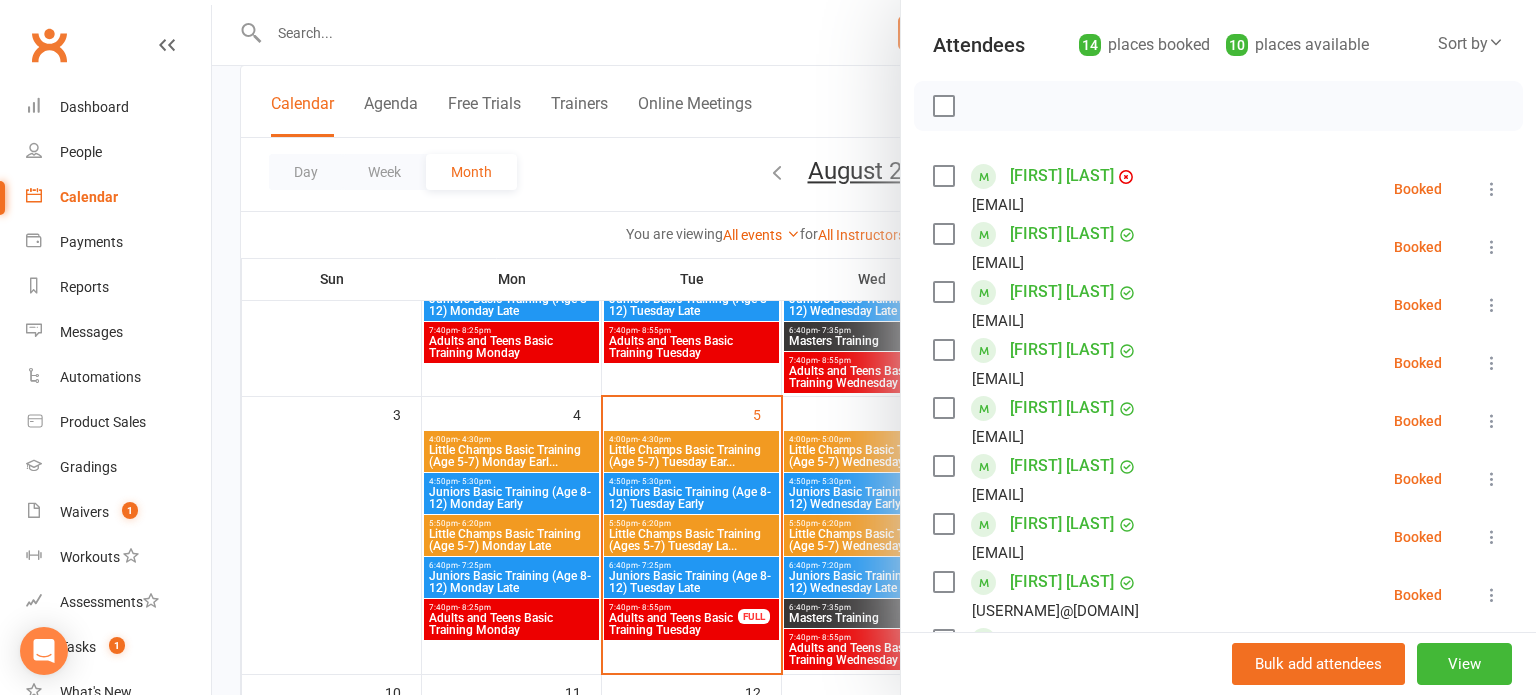 click at bounding box center (1492, 421) 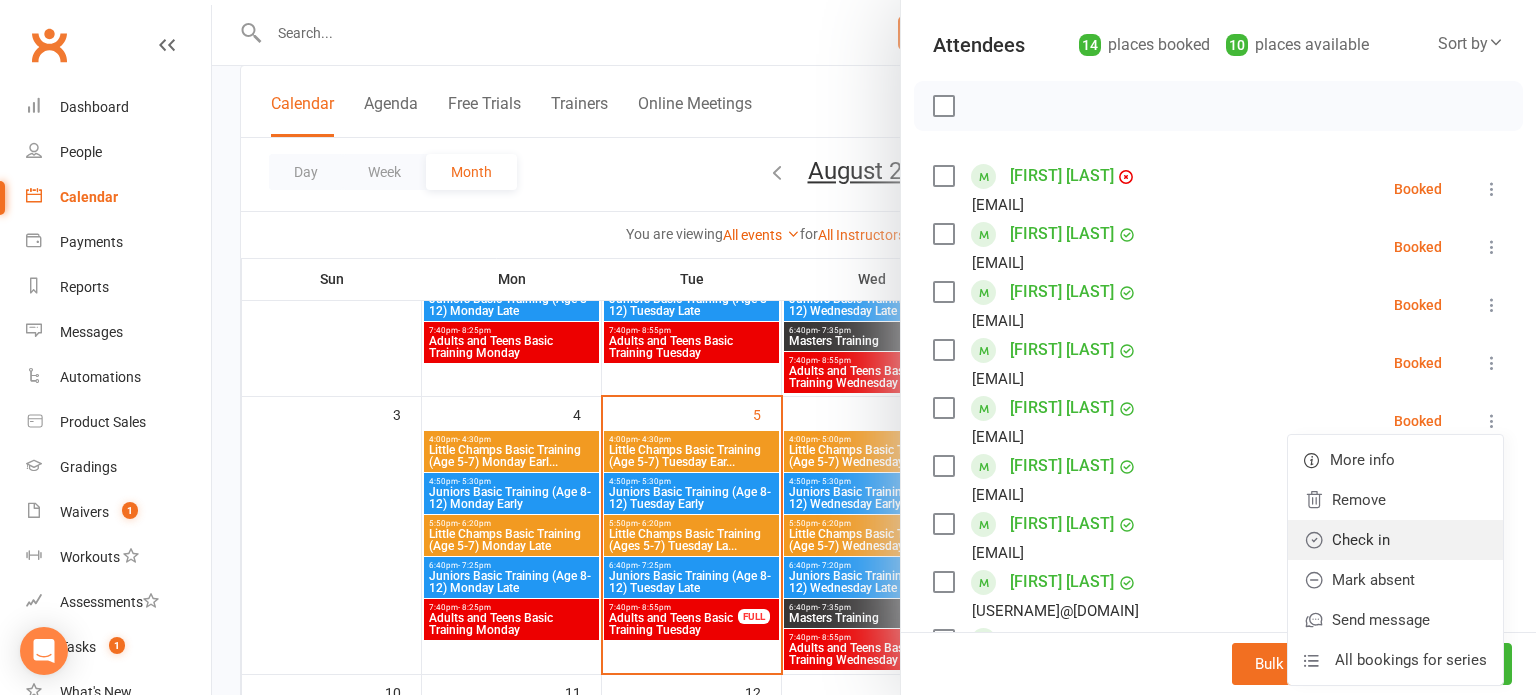 click on "Check in" at bounding box center (1395, 540) 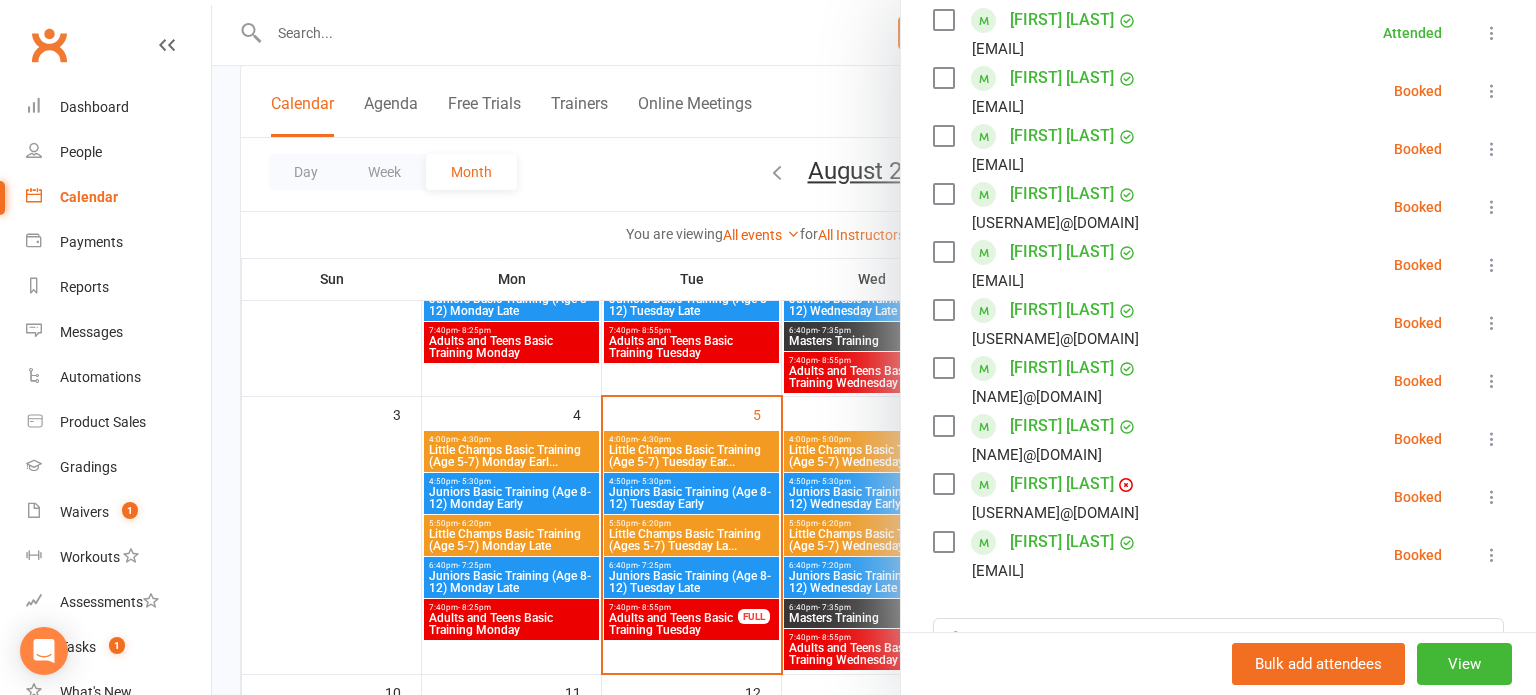 scroll, scrollTop: 623, scrollLeft: 0, axis: vertical 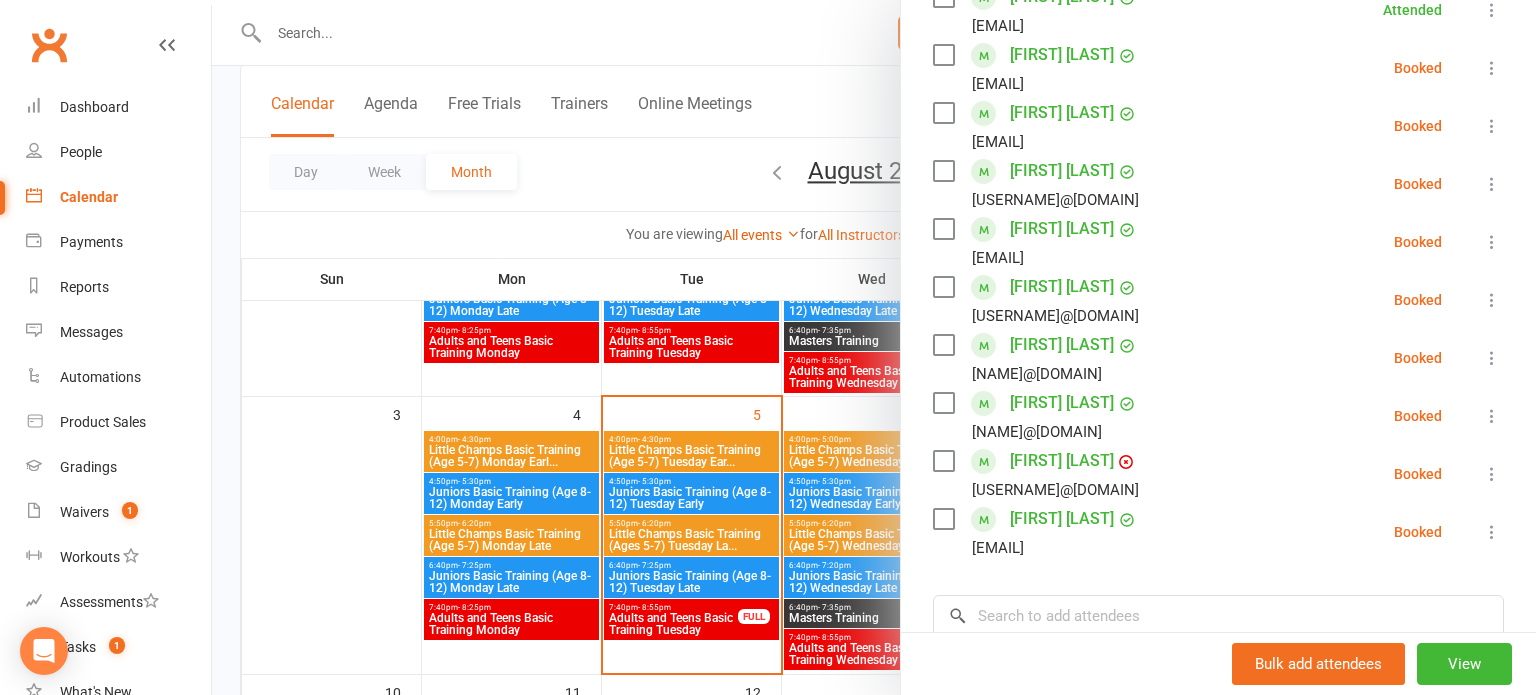 click at bounding box center [1492, 532] 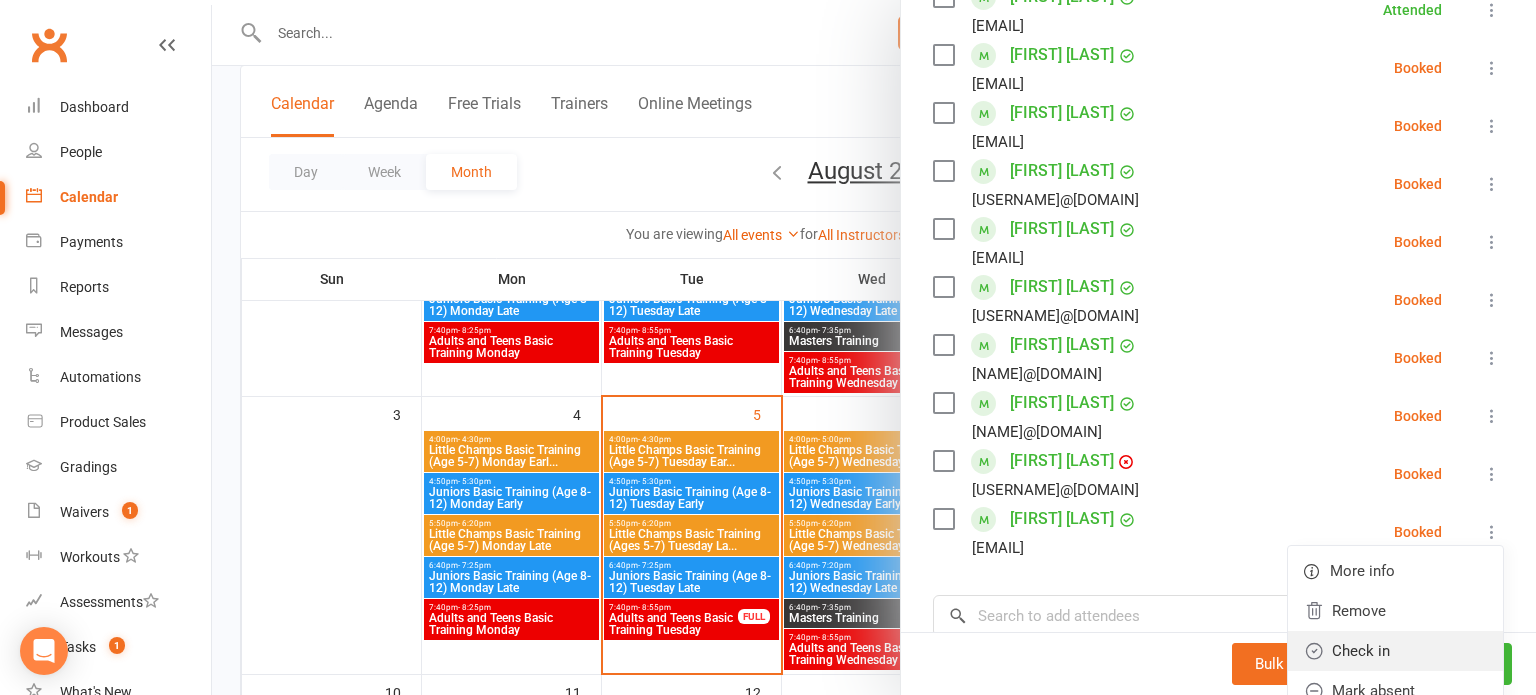 click on "Check in" at bounding box center [1395, 651] 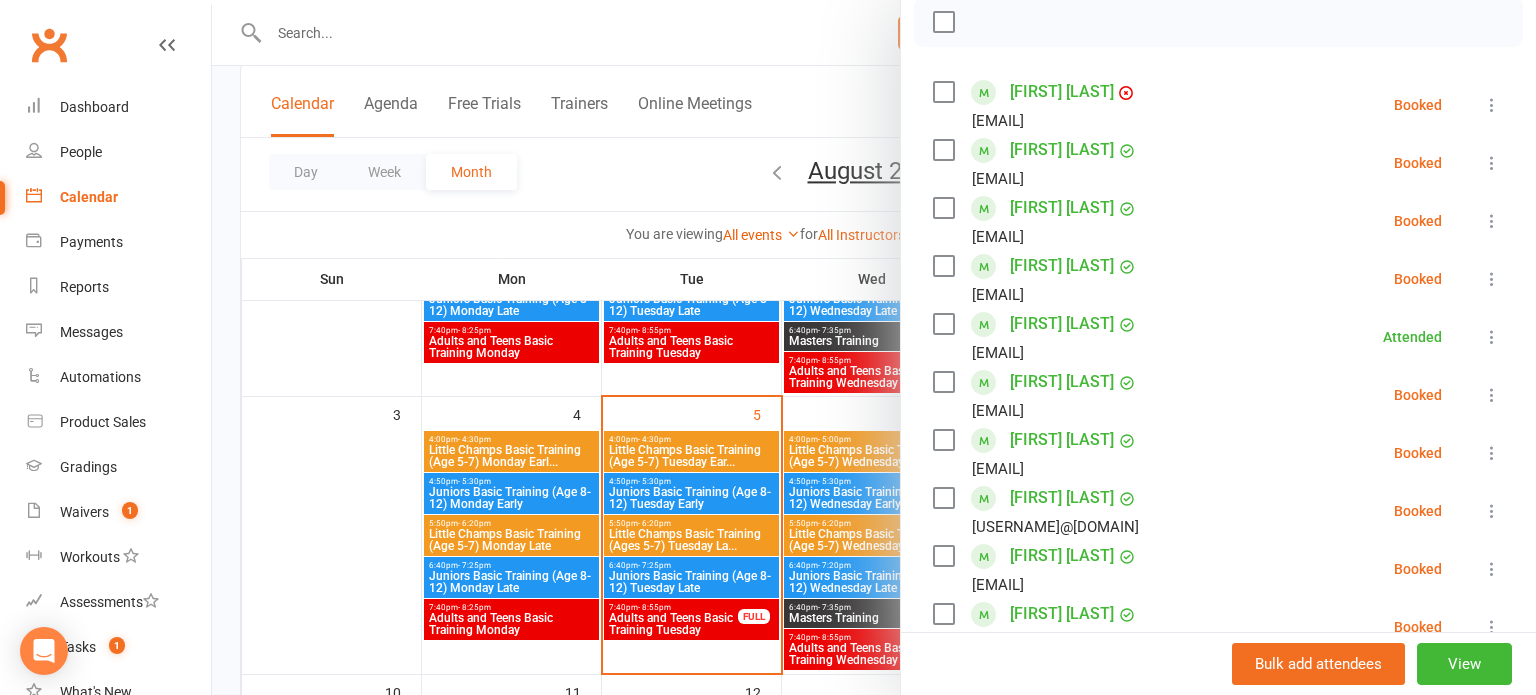 scroll, scrollTop: 294, scrollLeft: 0, axis: vertical 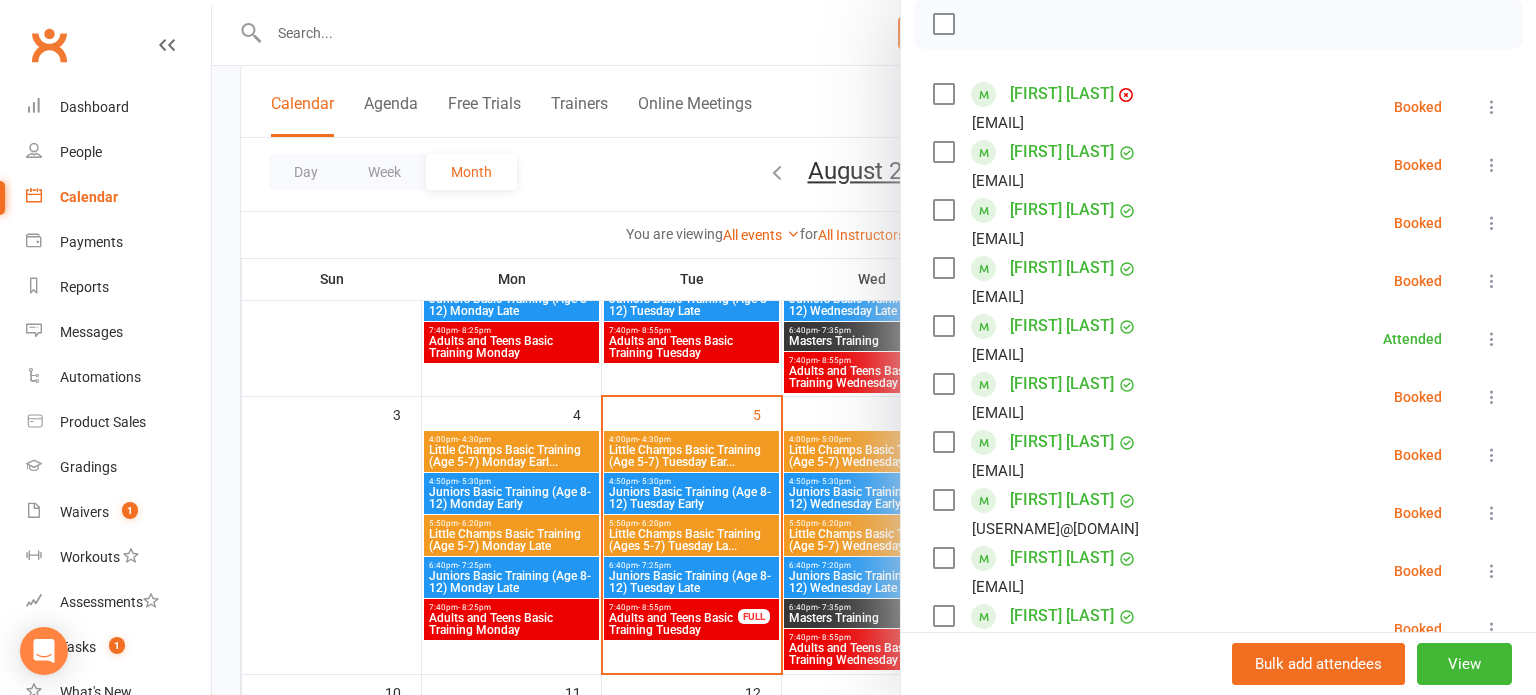 click at bounding box center (1492, 223) 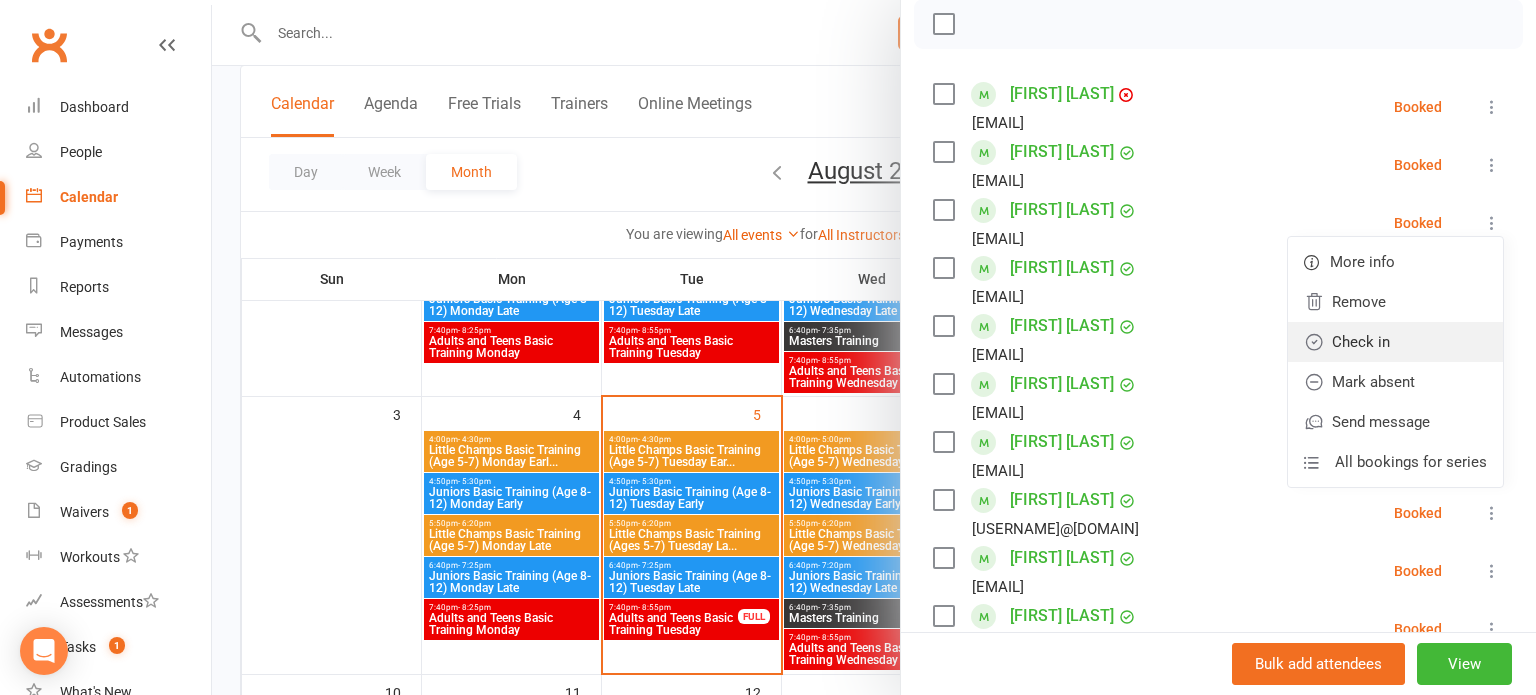 click on "Check in" at bounding box center [1395, 342] 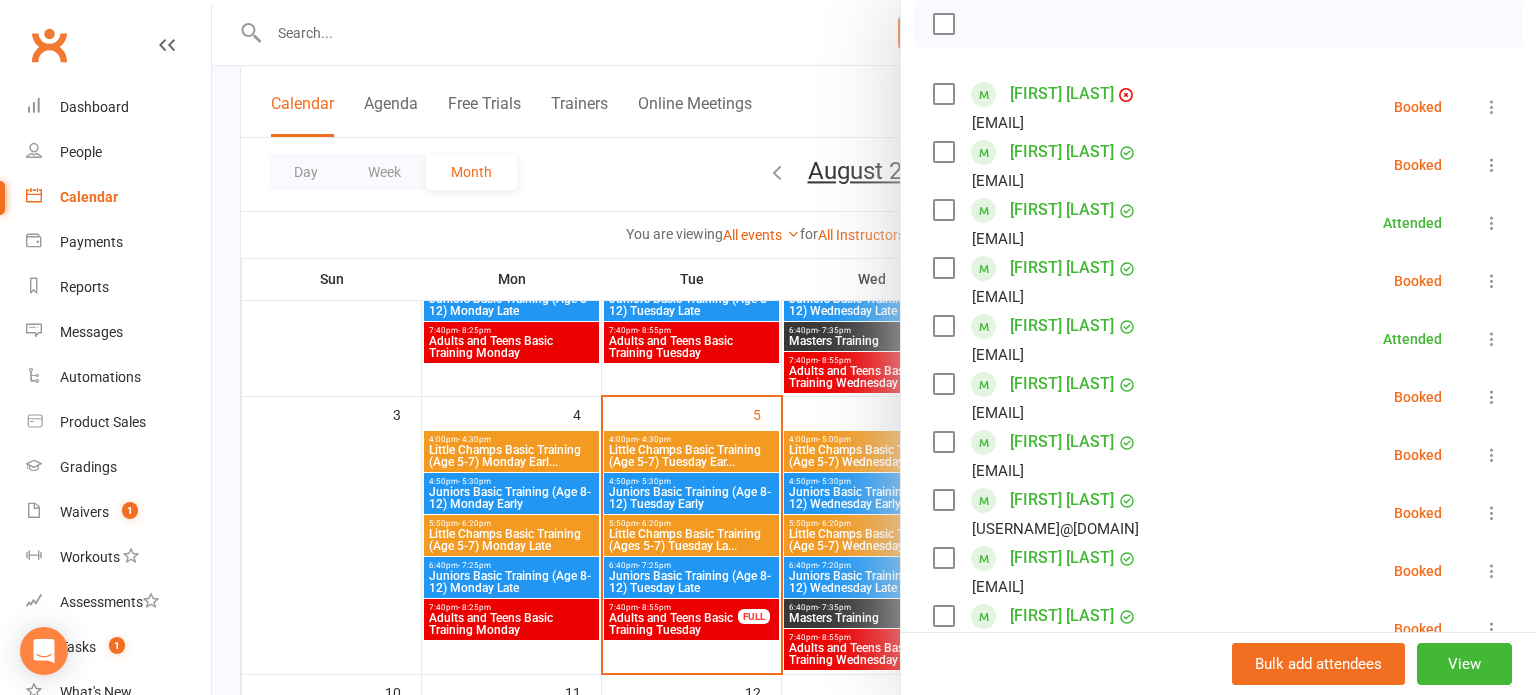 click at bounding box center (1492, 281) 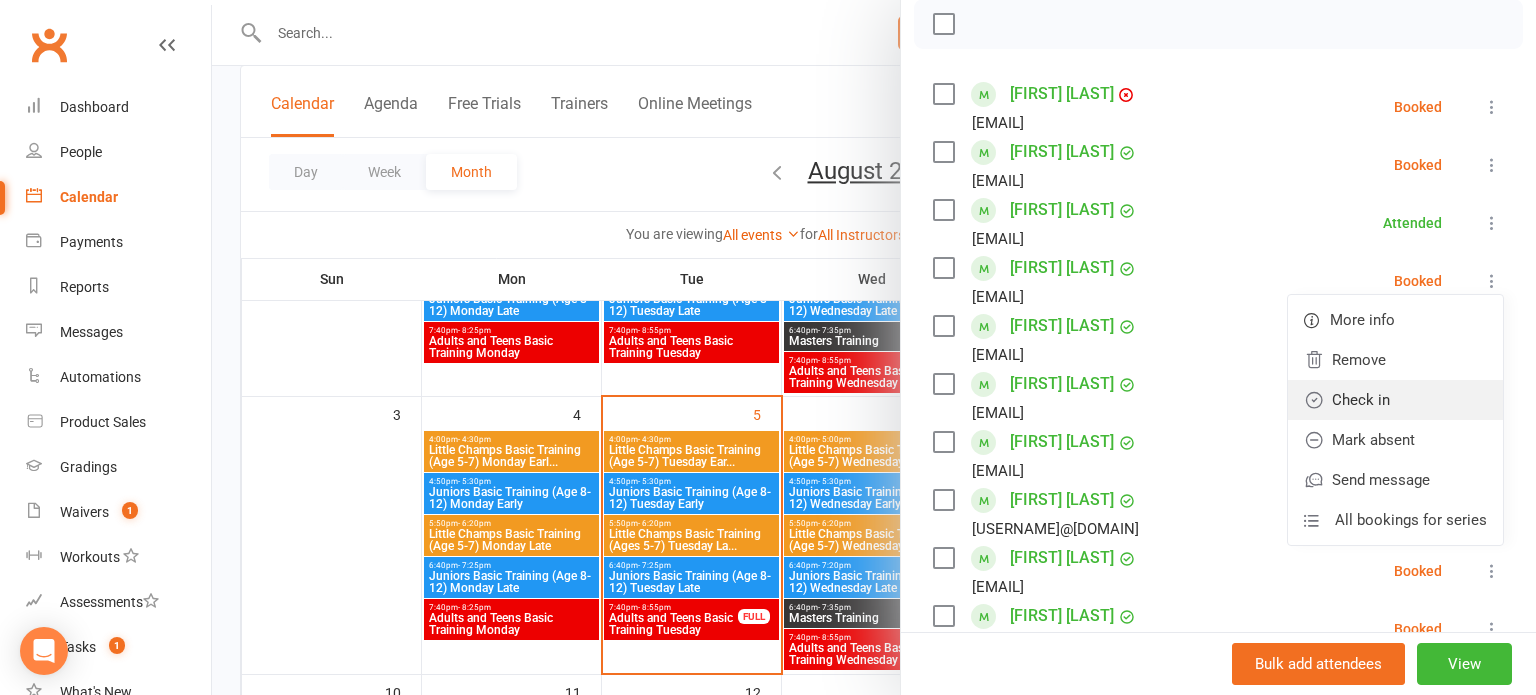 click on "Check in" at bounding box center (1395, 400) 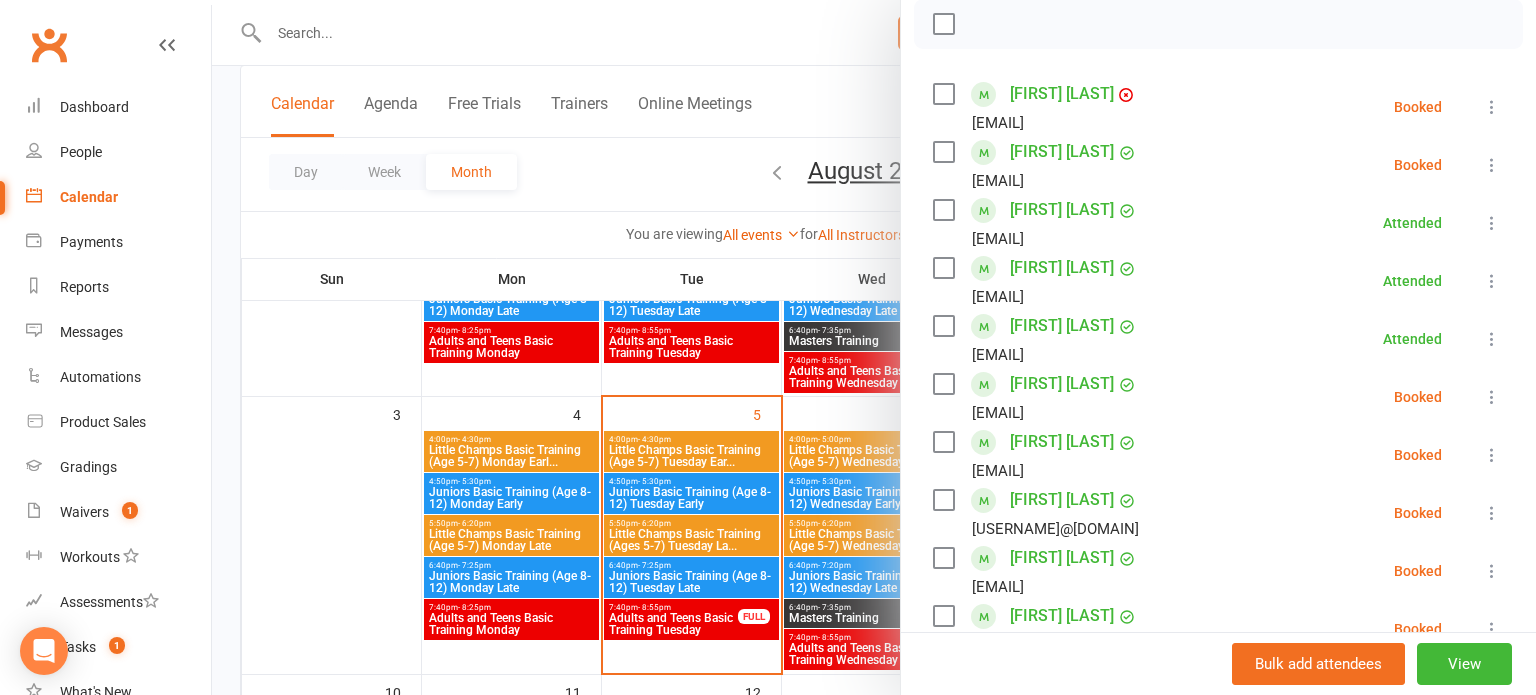 click at bounding box center (1492, 107) 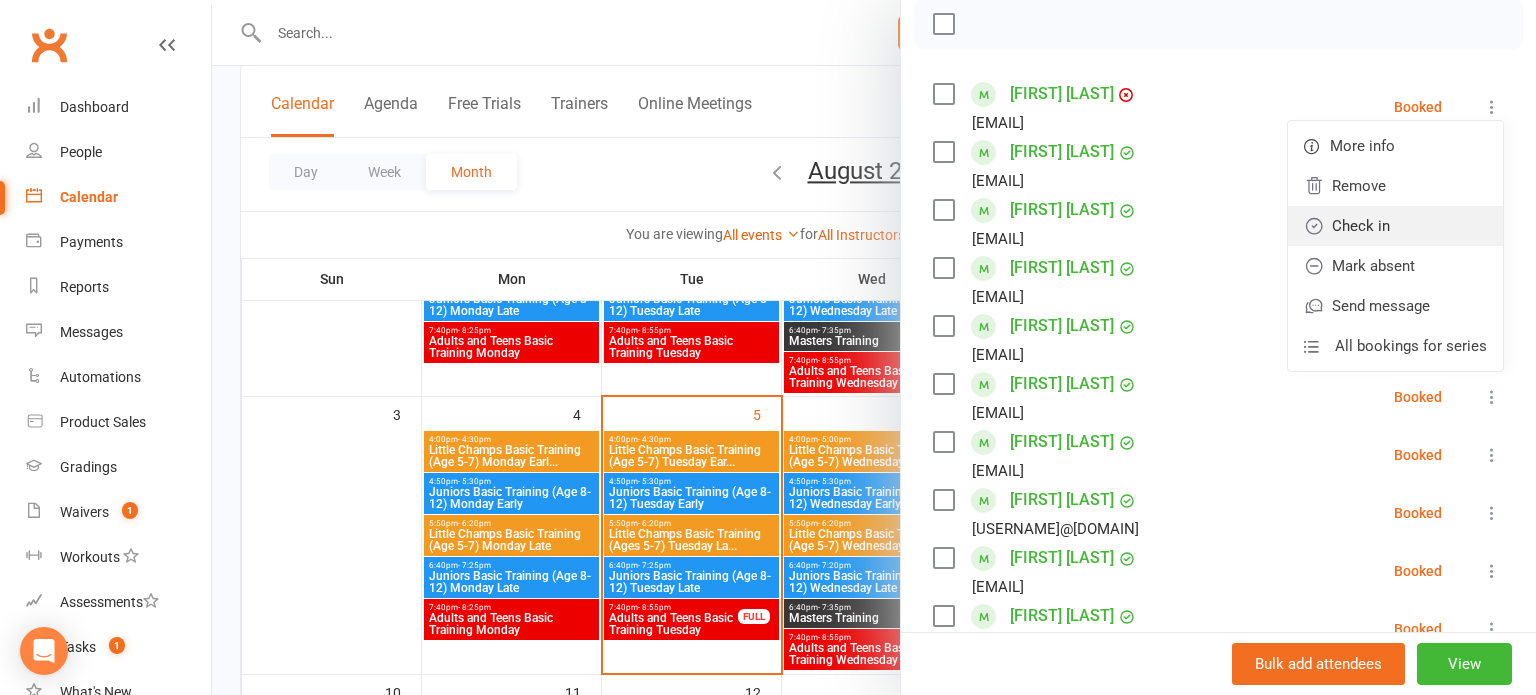 click on "Check in" at bounding box center [1395, 226] 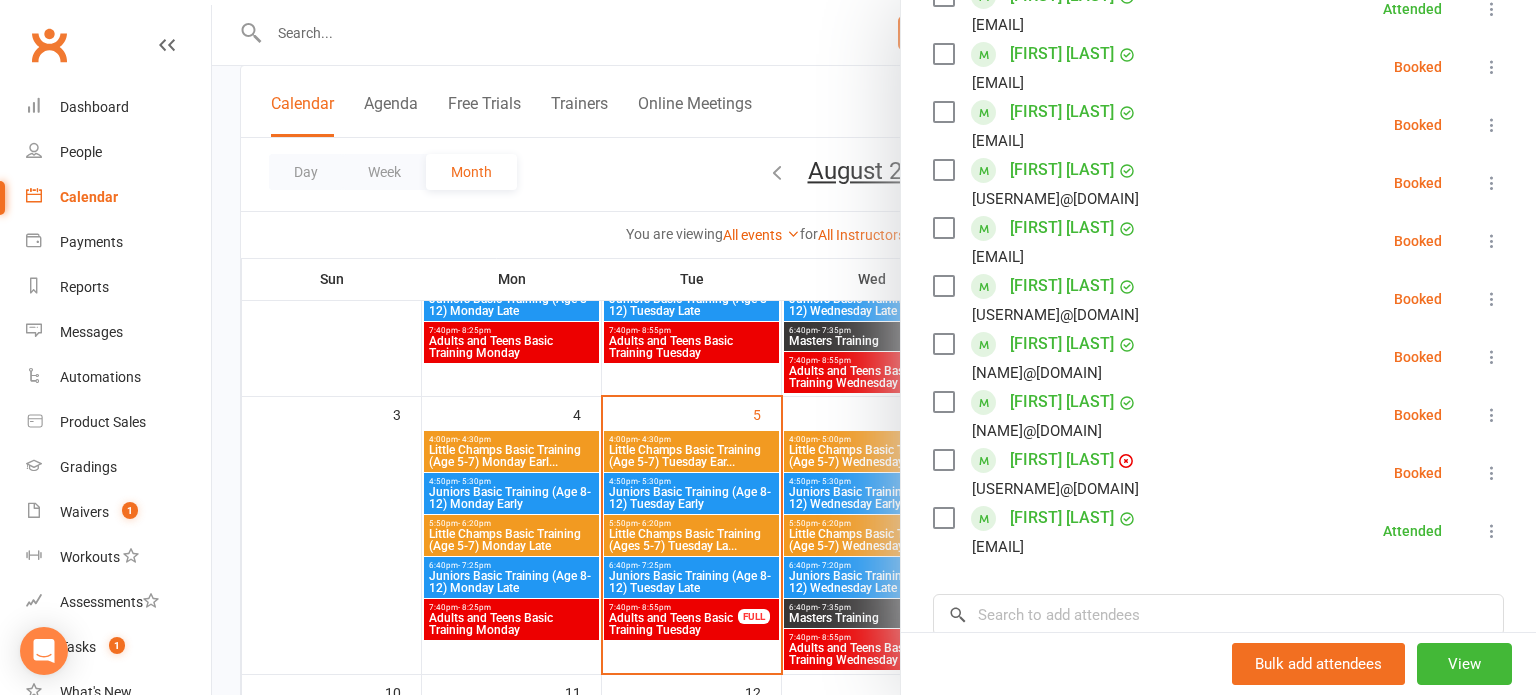 scroll, scrollTop: 632, scrollLeft: 0, axis: vertical 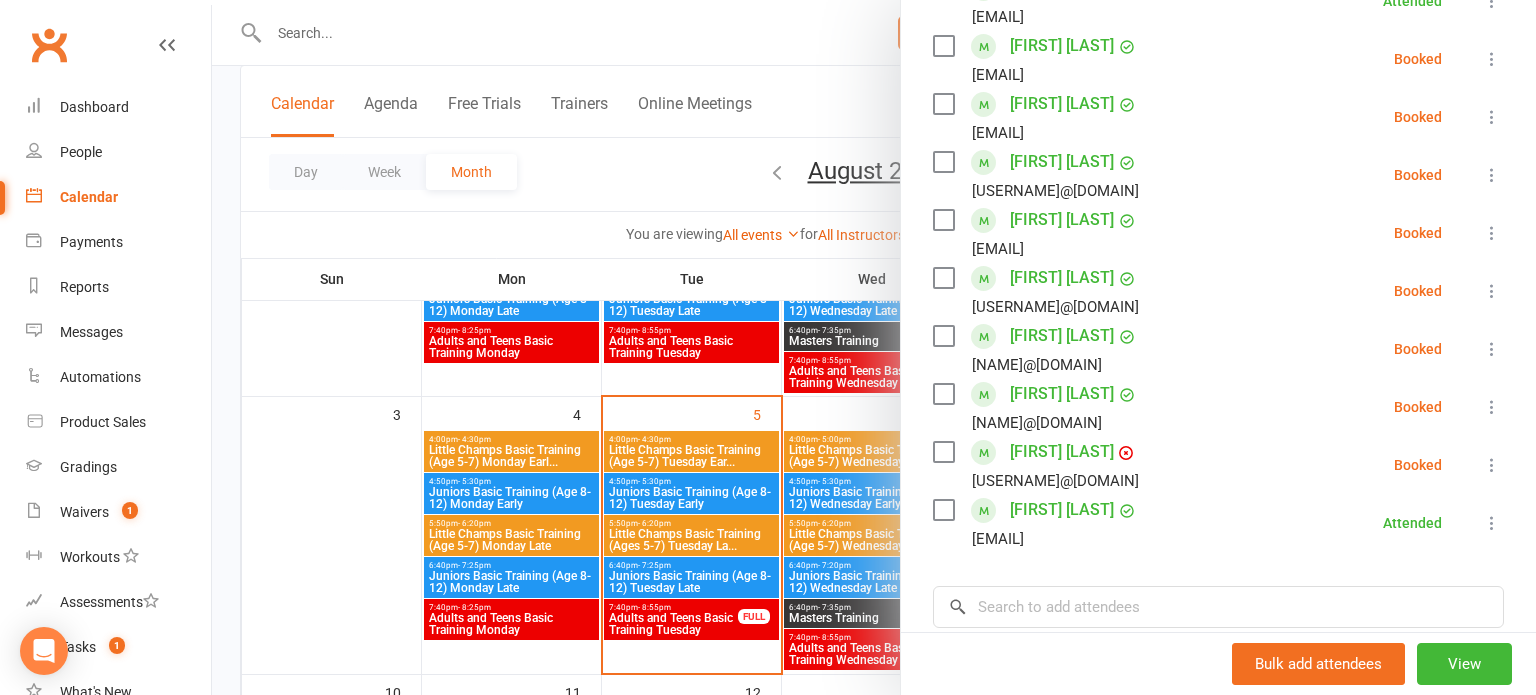 click at bounding box center (1492, 349) 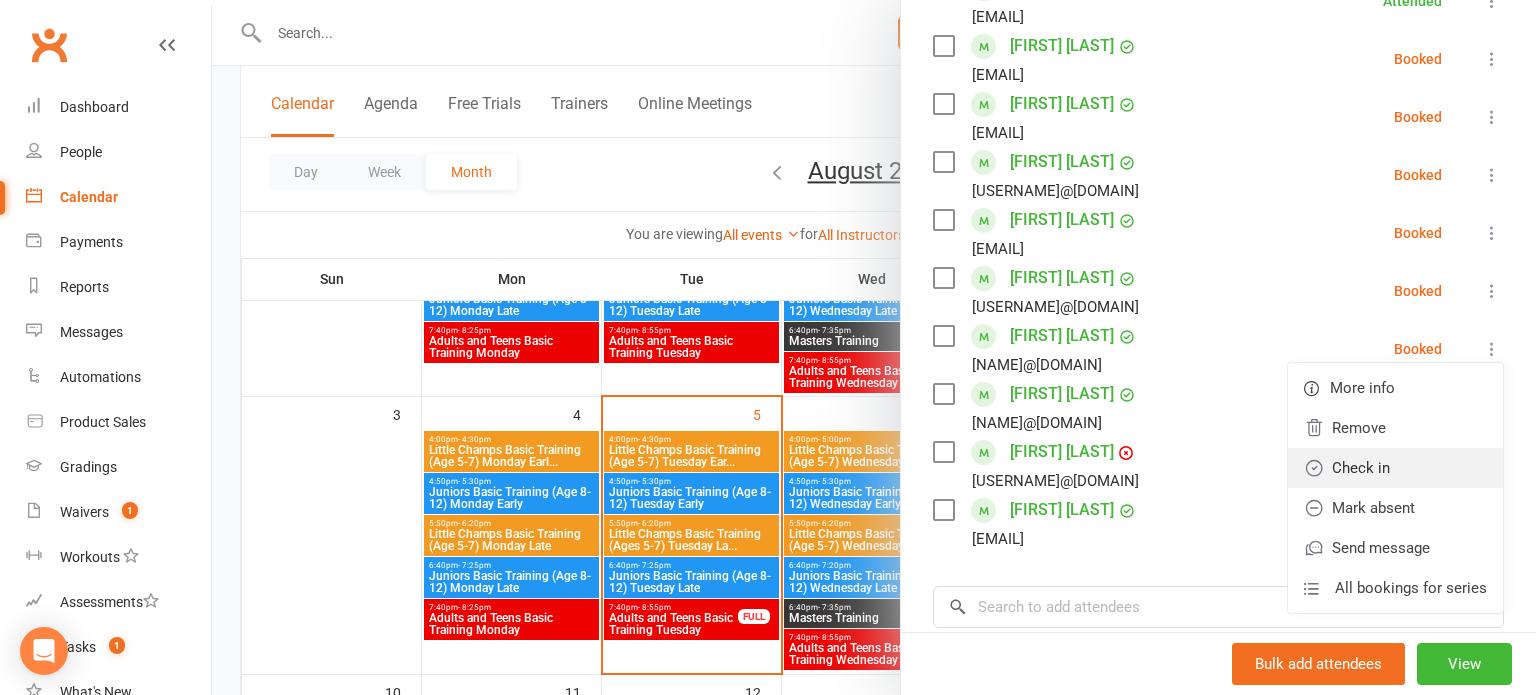 click on "Check in" at bounding box center (1395, 468) 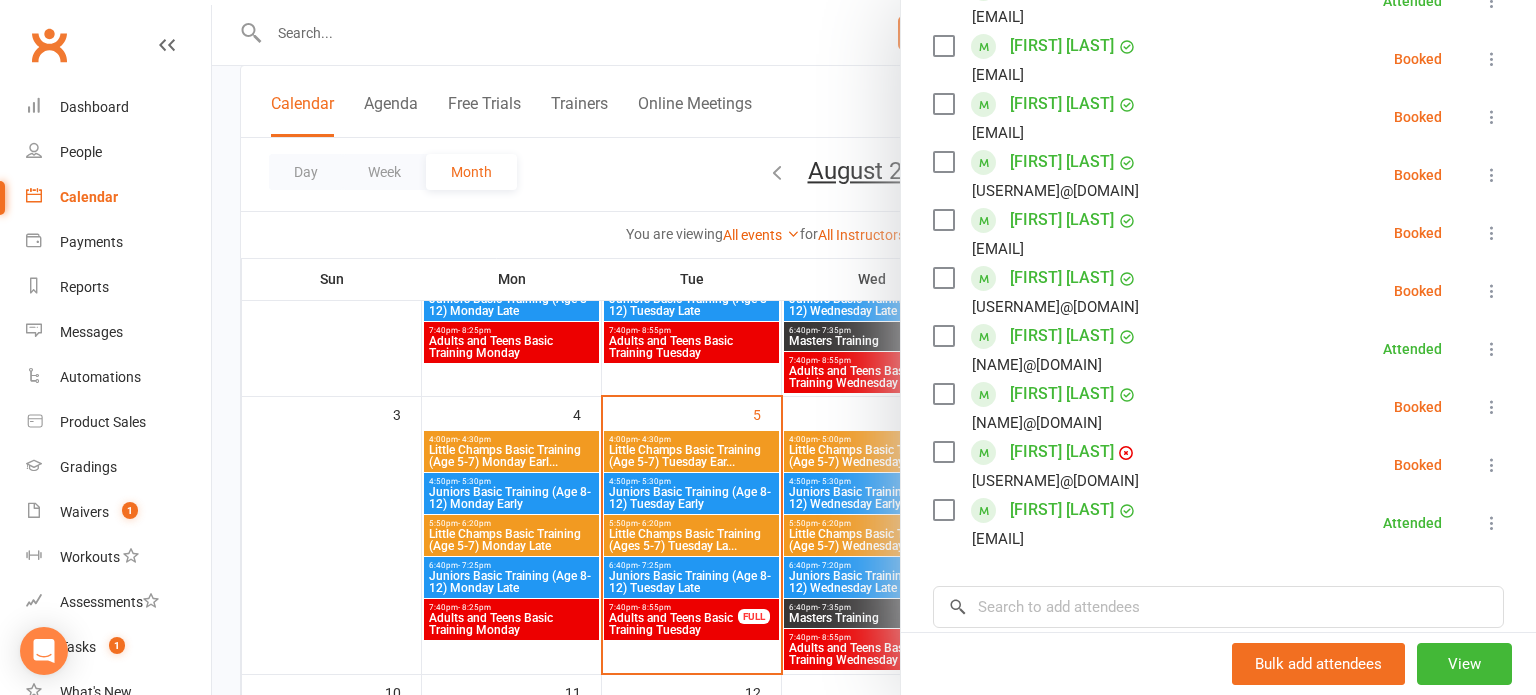 click at bounding box center [1492, 233] 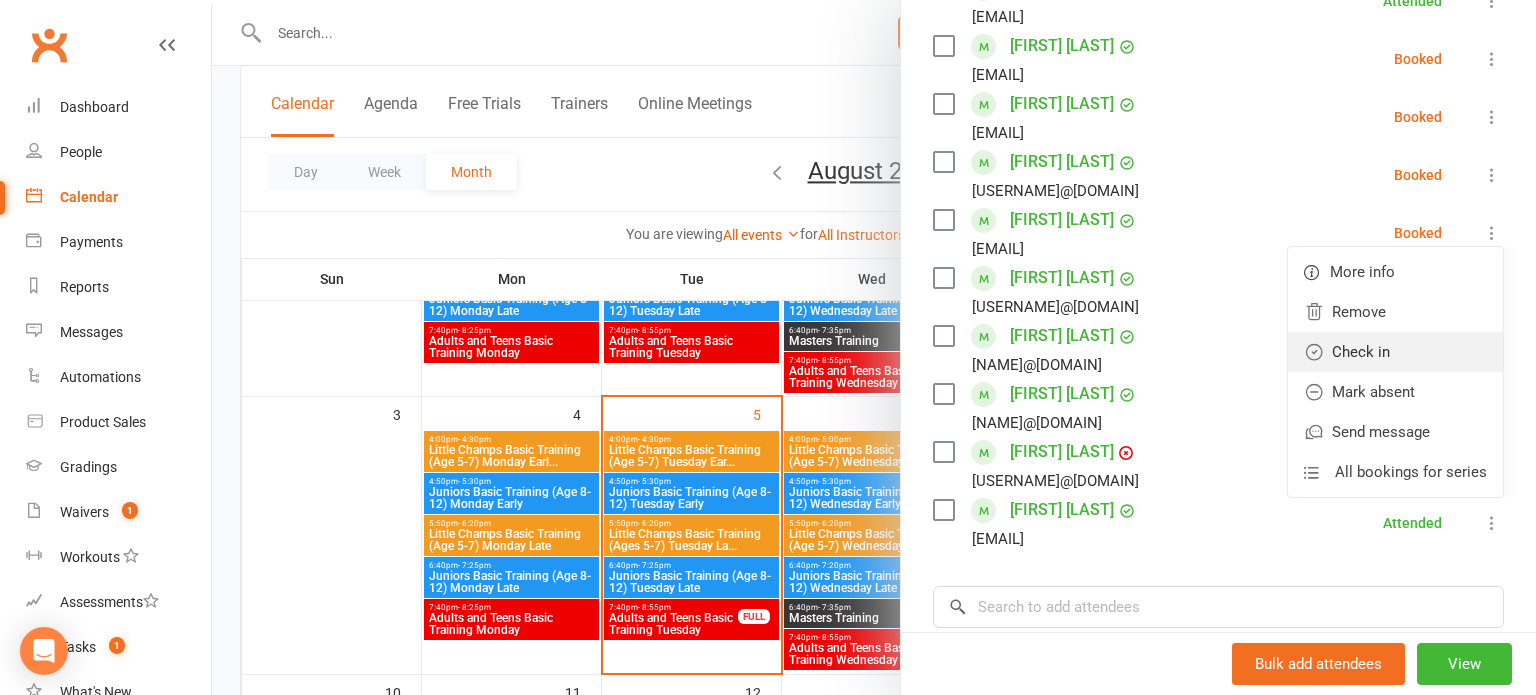 click on "Check in" at bounding box center (1395, 352) 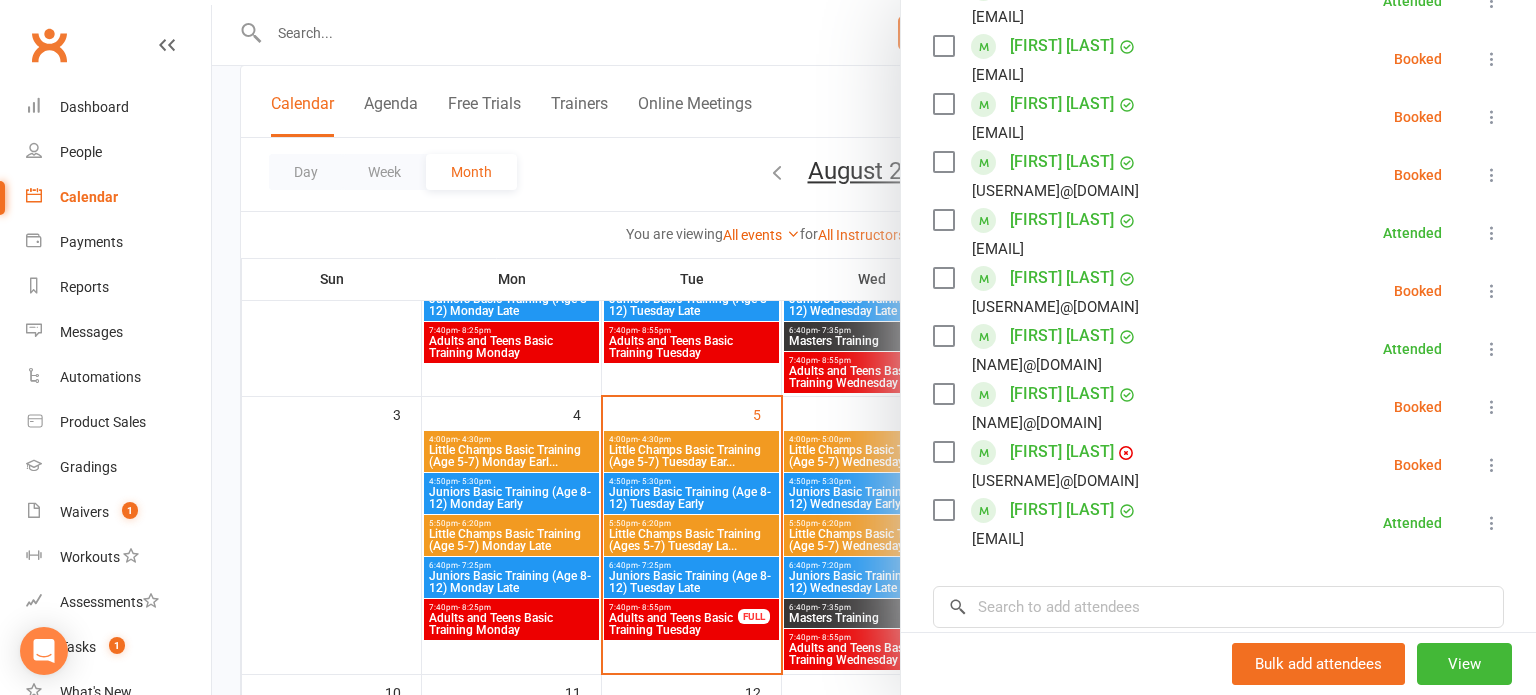 click at bounding box center (1492, 465) 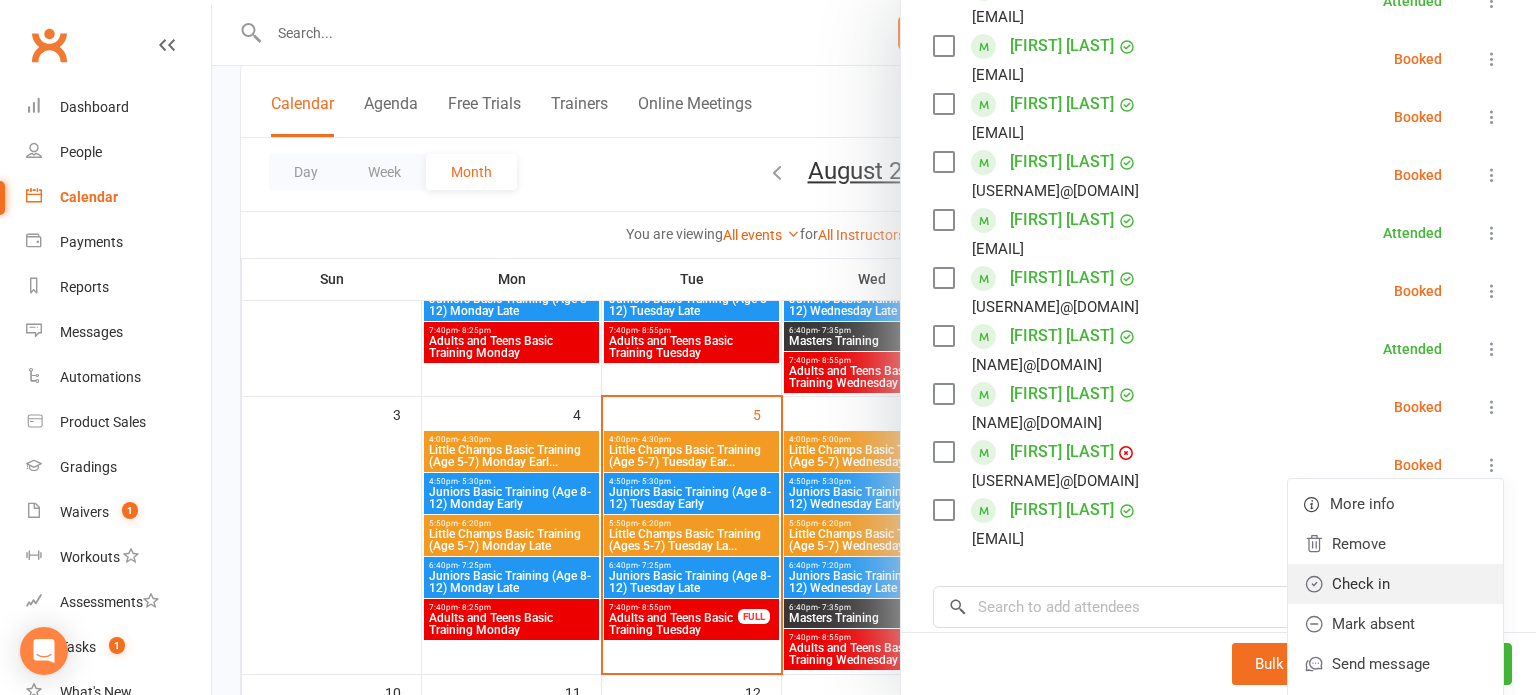 click on "Check in" at bounding box center [1395, 584] 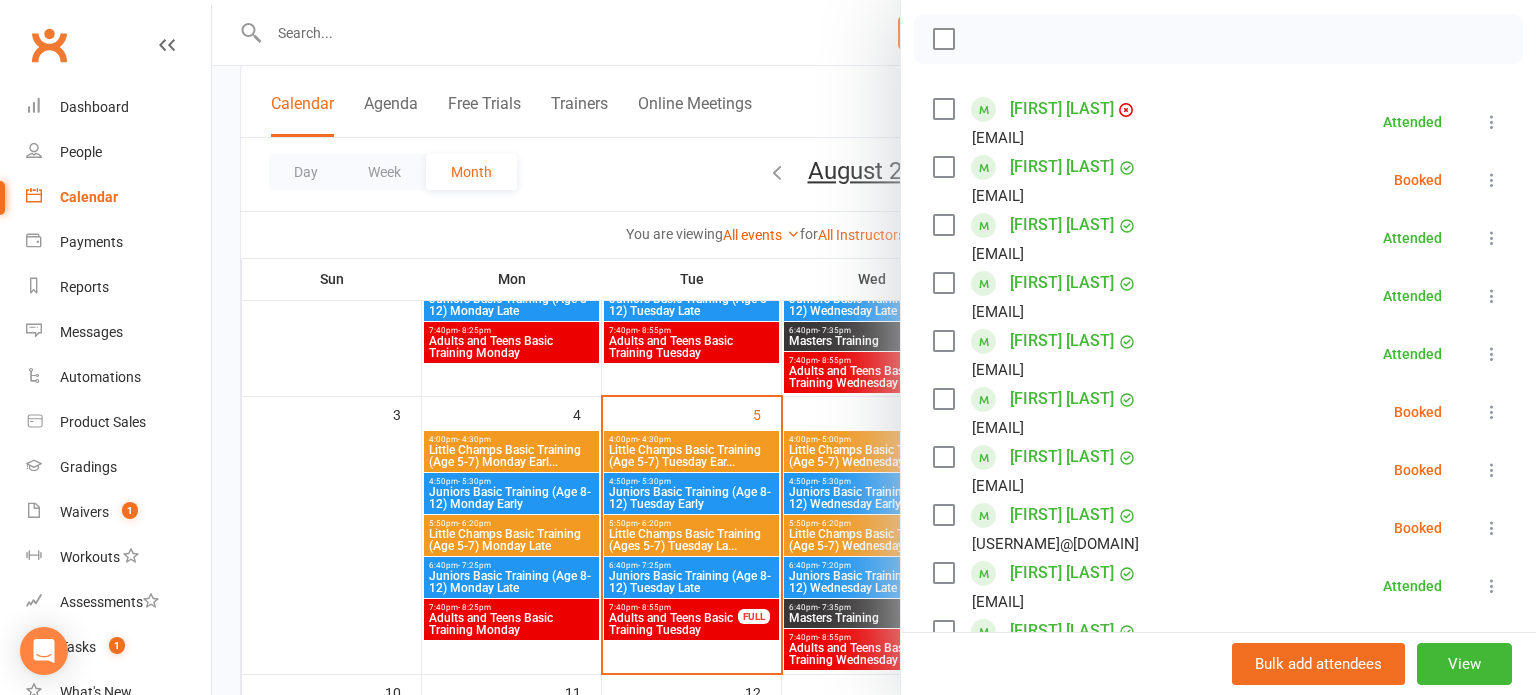 scroll, scrollTop: 258, scrollLeft: 0, axis: vertical 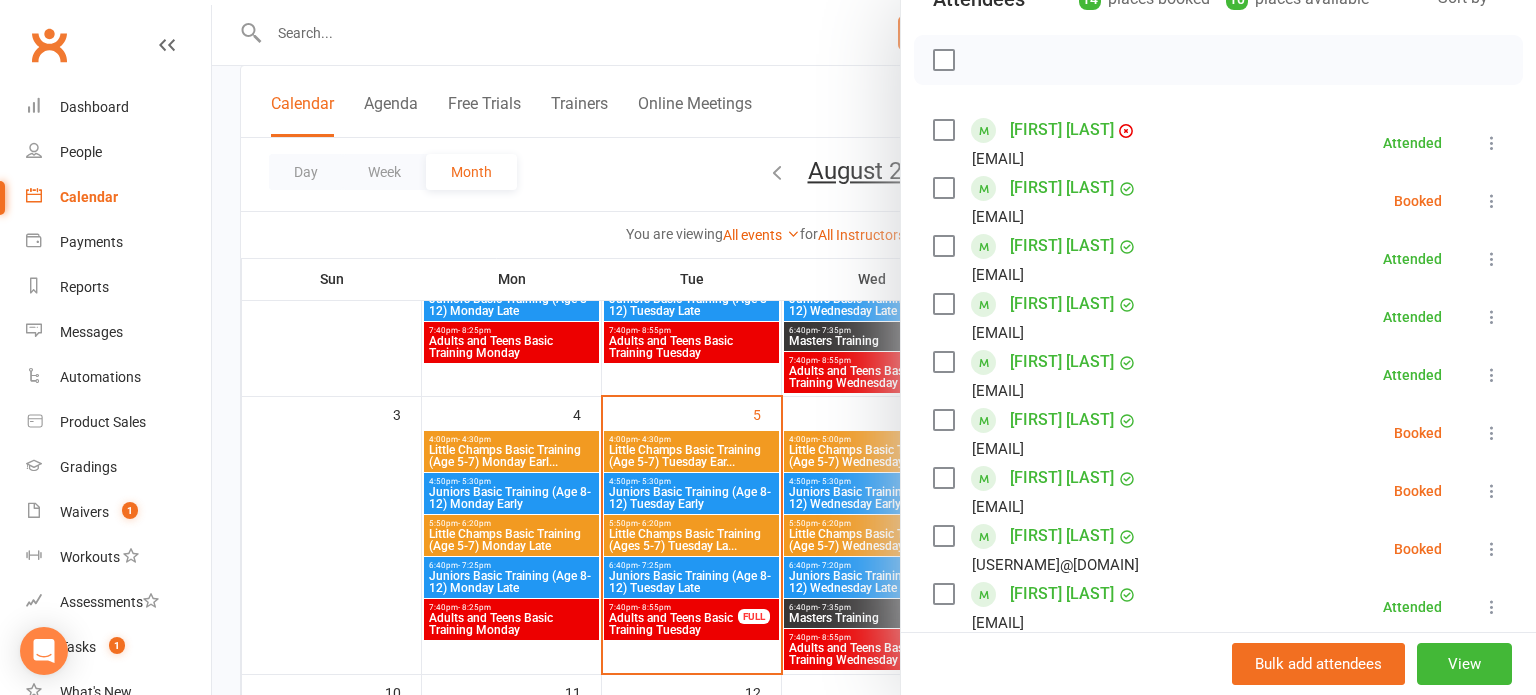 click at bounding box center [1492, 201] 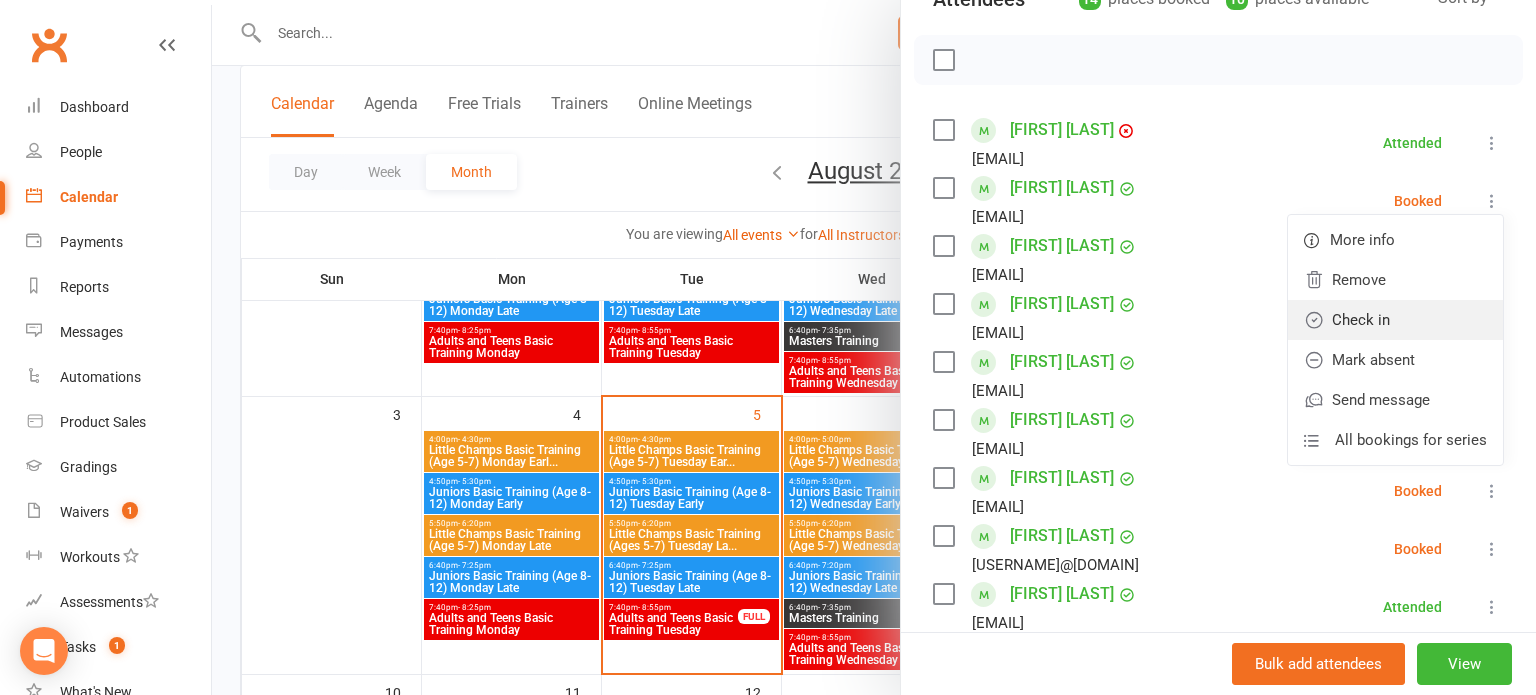 click on "Check in" at bounding box center [1395, 320] 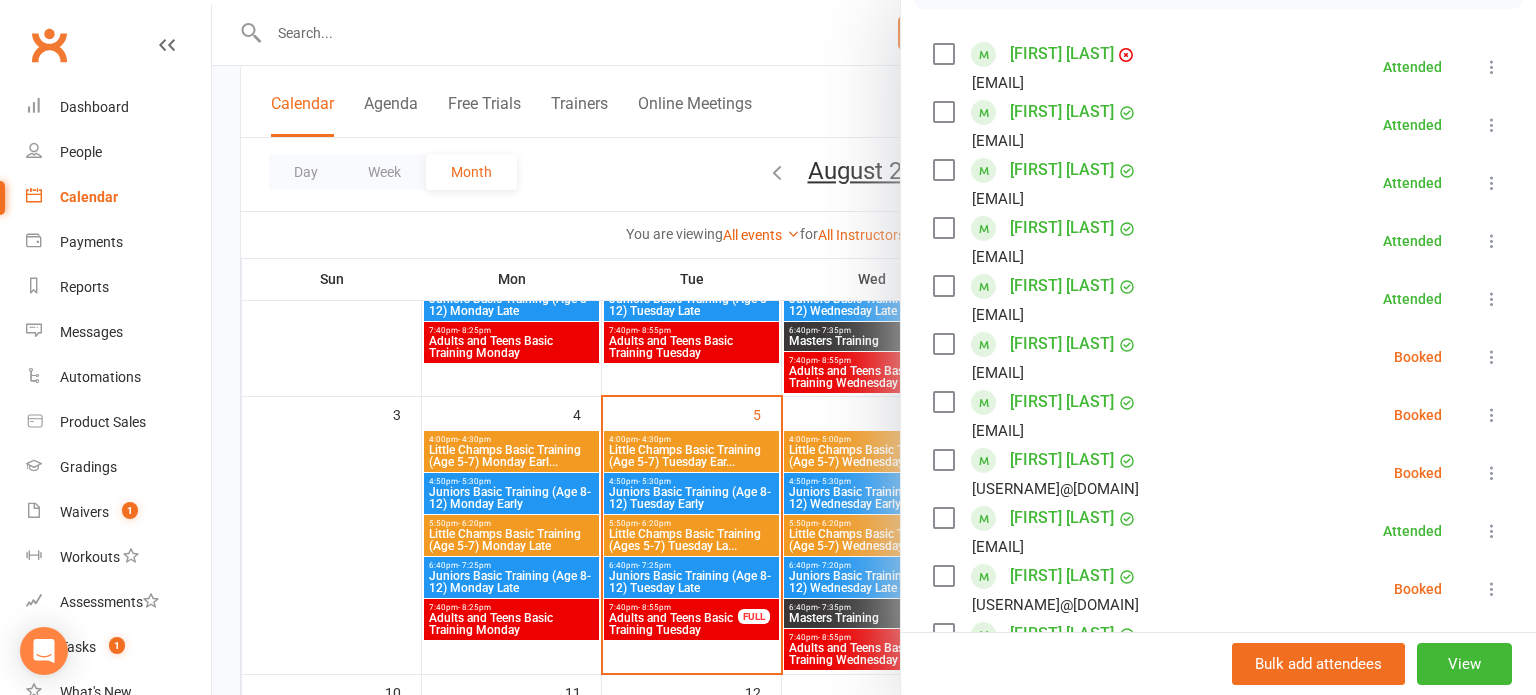 scroll, scrollTop: 339, scrollLeft: 0, axis: vertical 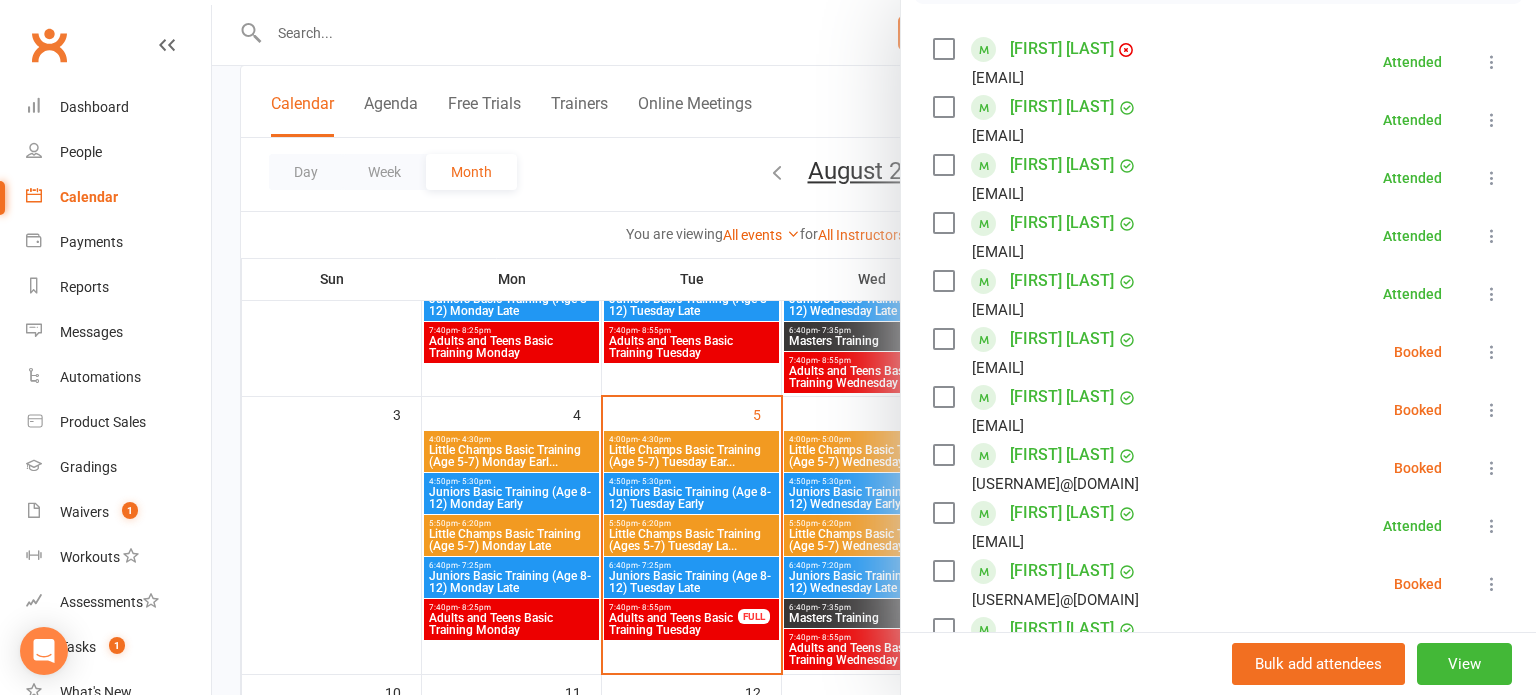 click at bounding box center [1492, 352] 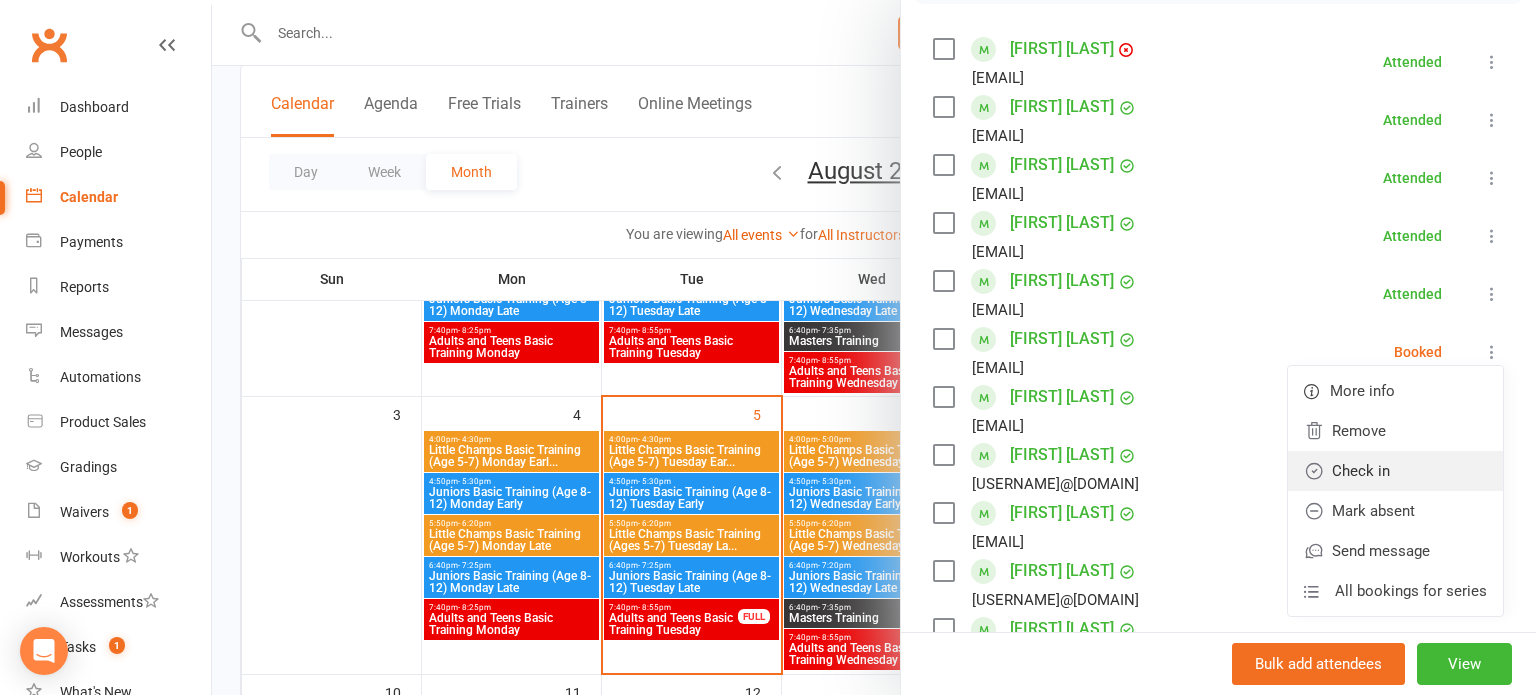 click on "Check in" at bounding box center [1395, 471] 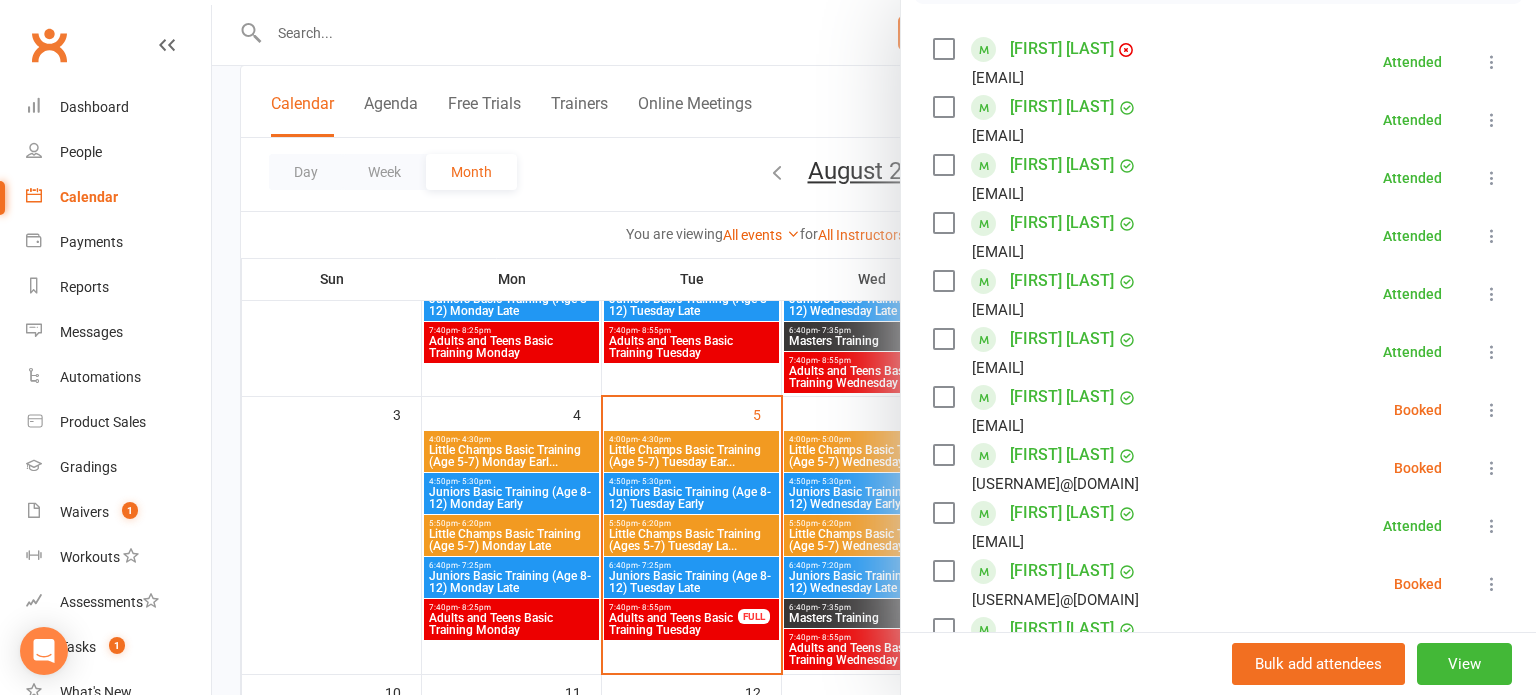 click at bounding box center (1492, 410) 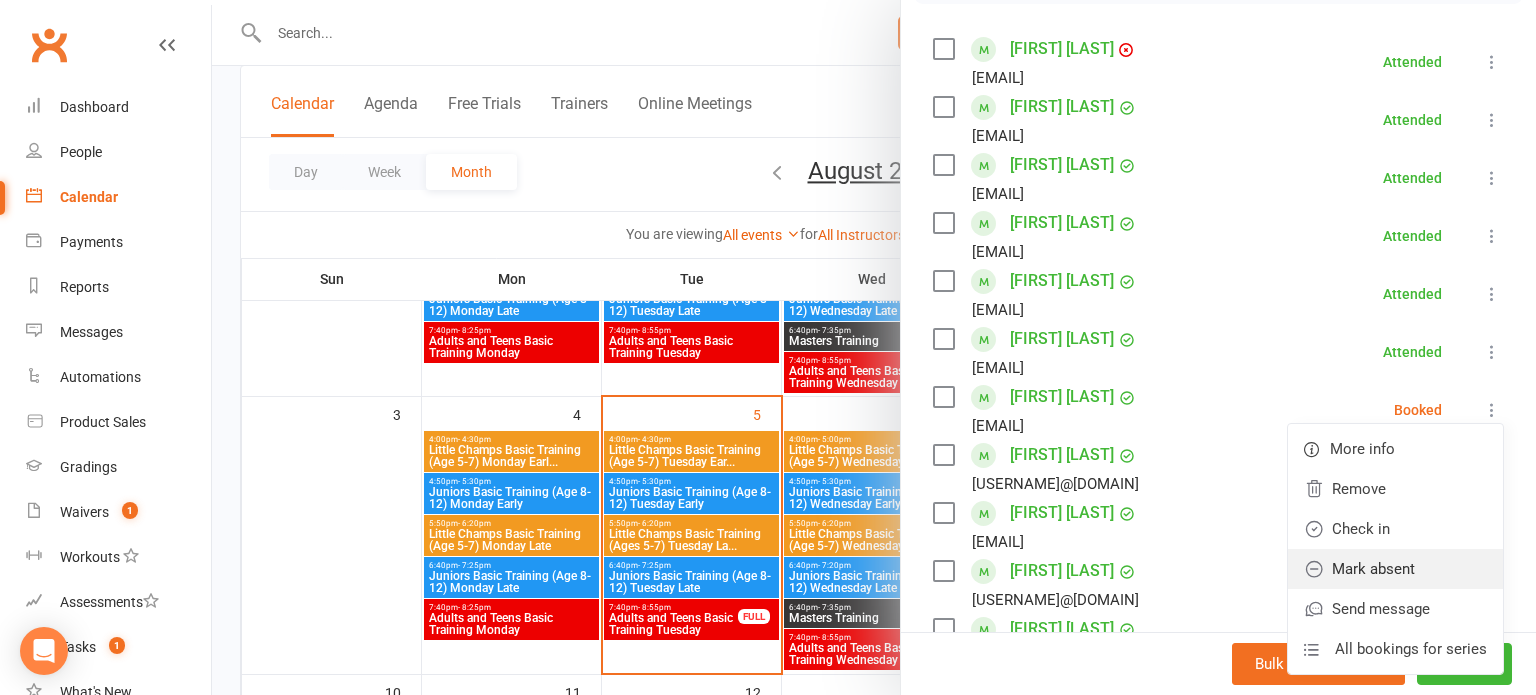 click on "Mark absent" at bounding box center [1395, 569] 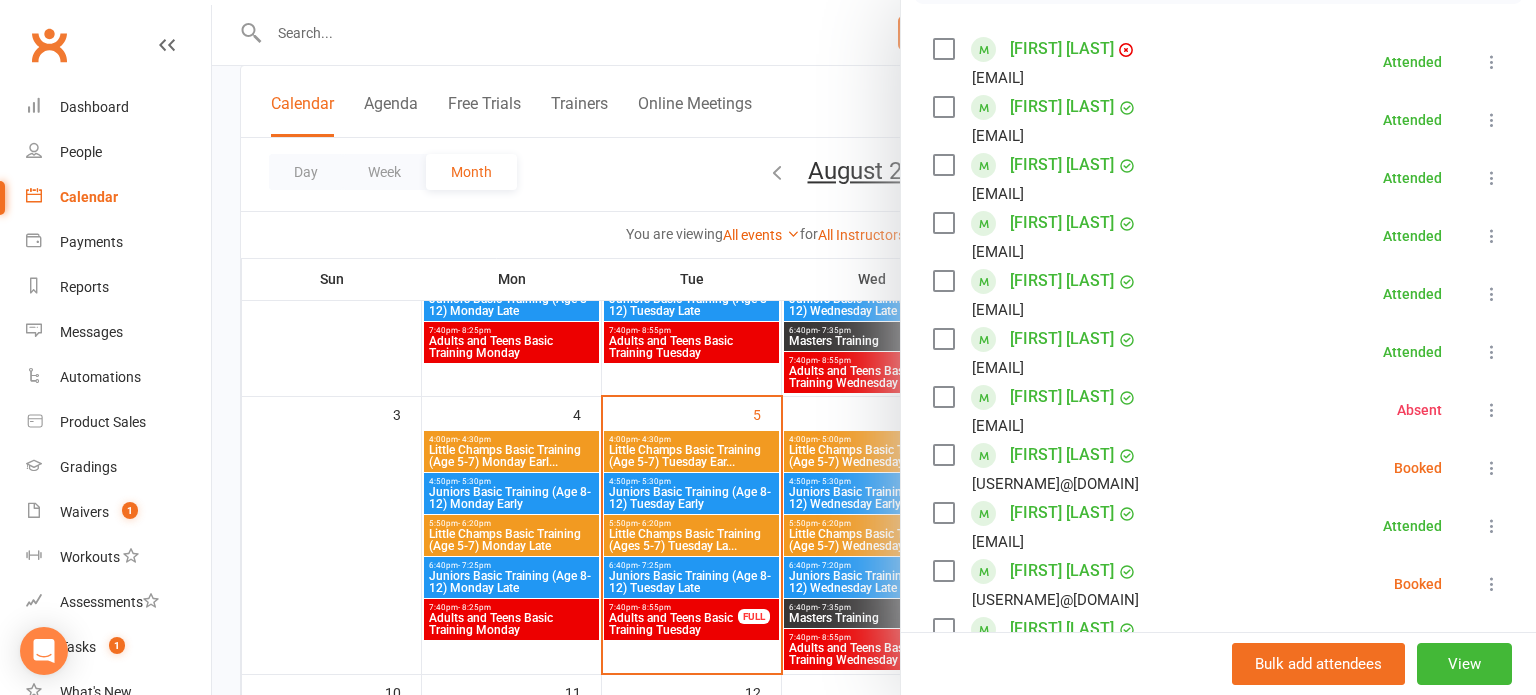 click at bounding box center (1492, 352) 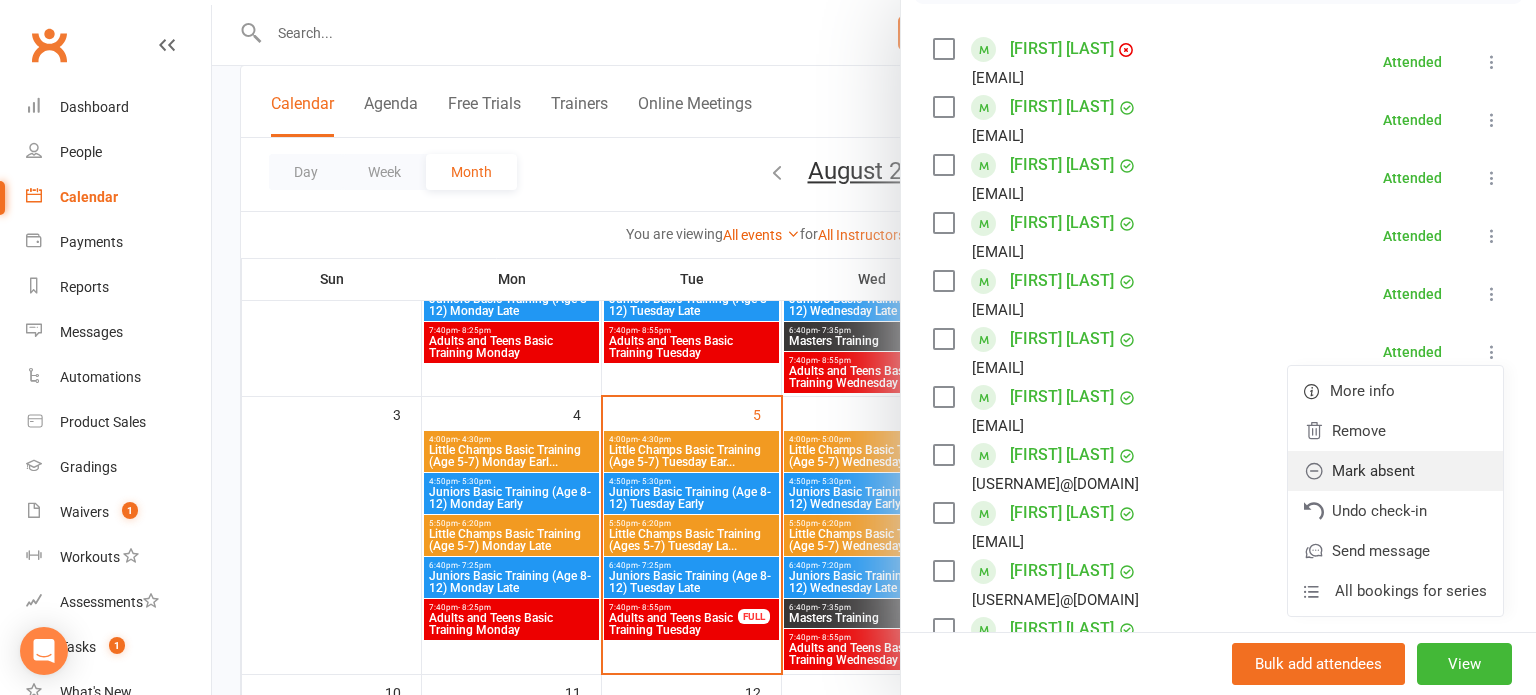 click on "Mark absent" at bounding box center [1395, 471] 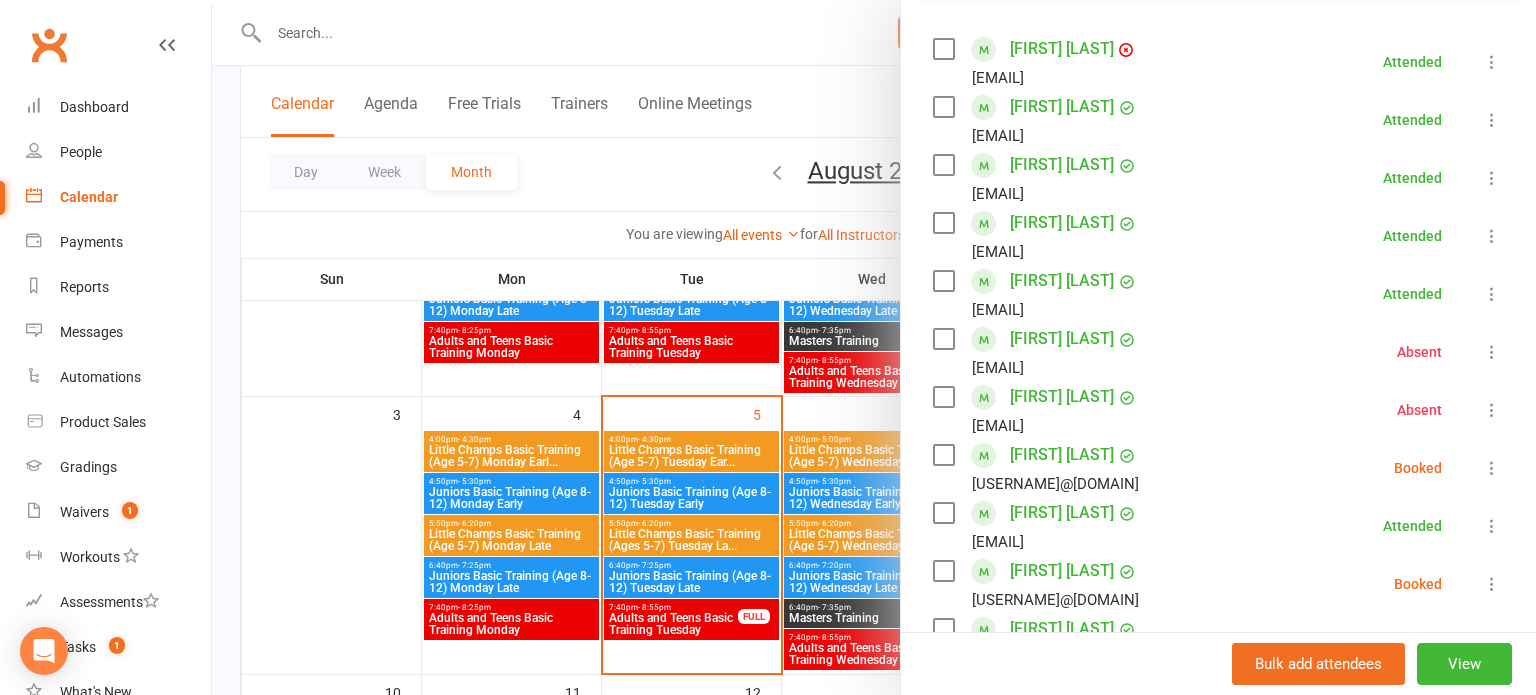 click at bounding box center [1492, 468] 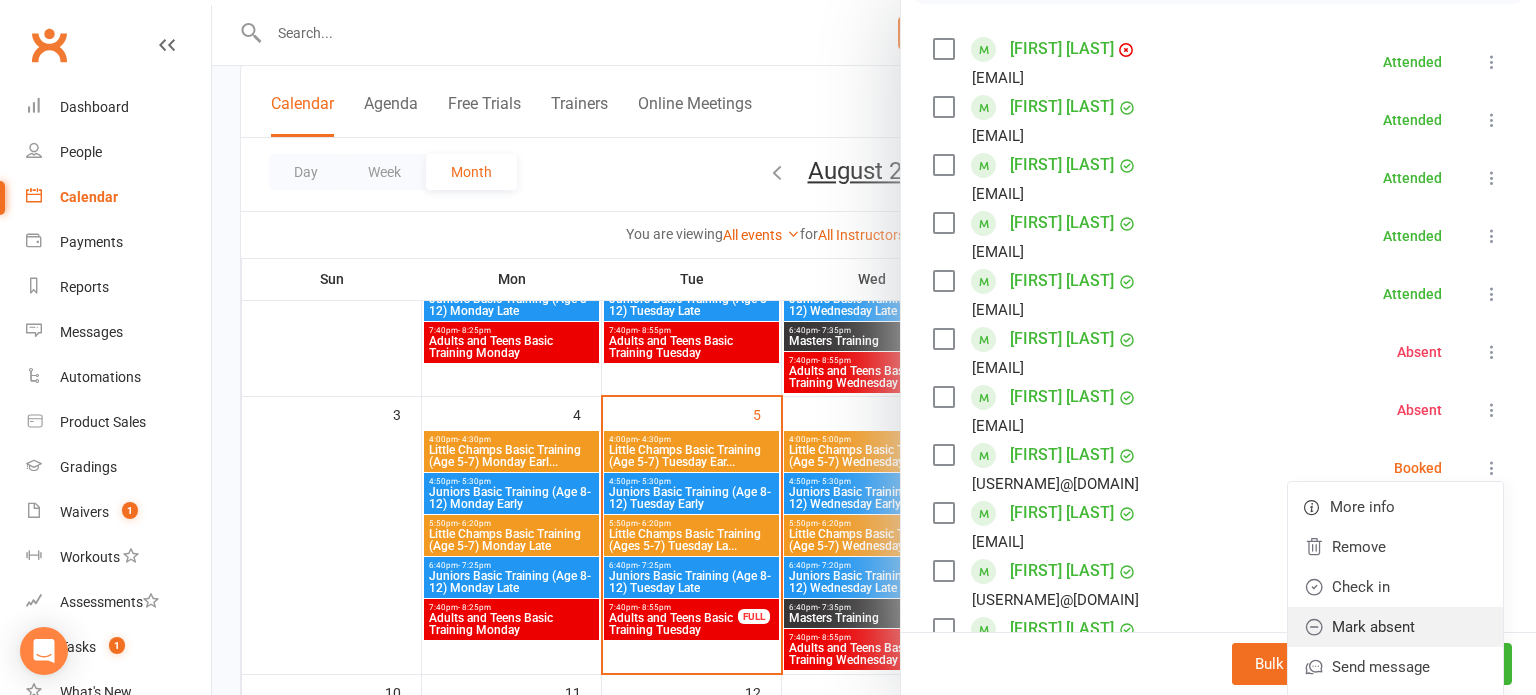 click on "Mark absent" at bounding box center [1395, 627] 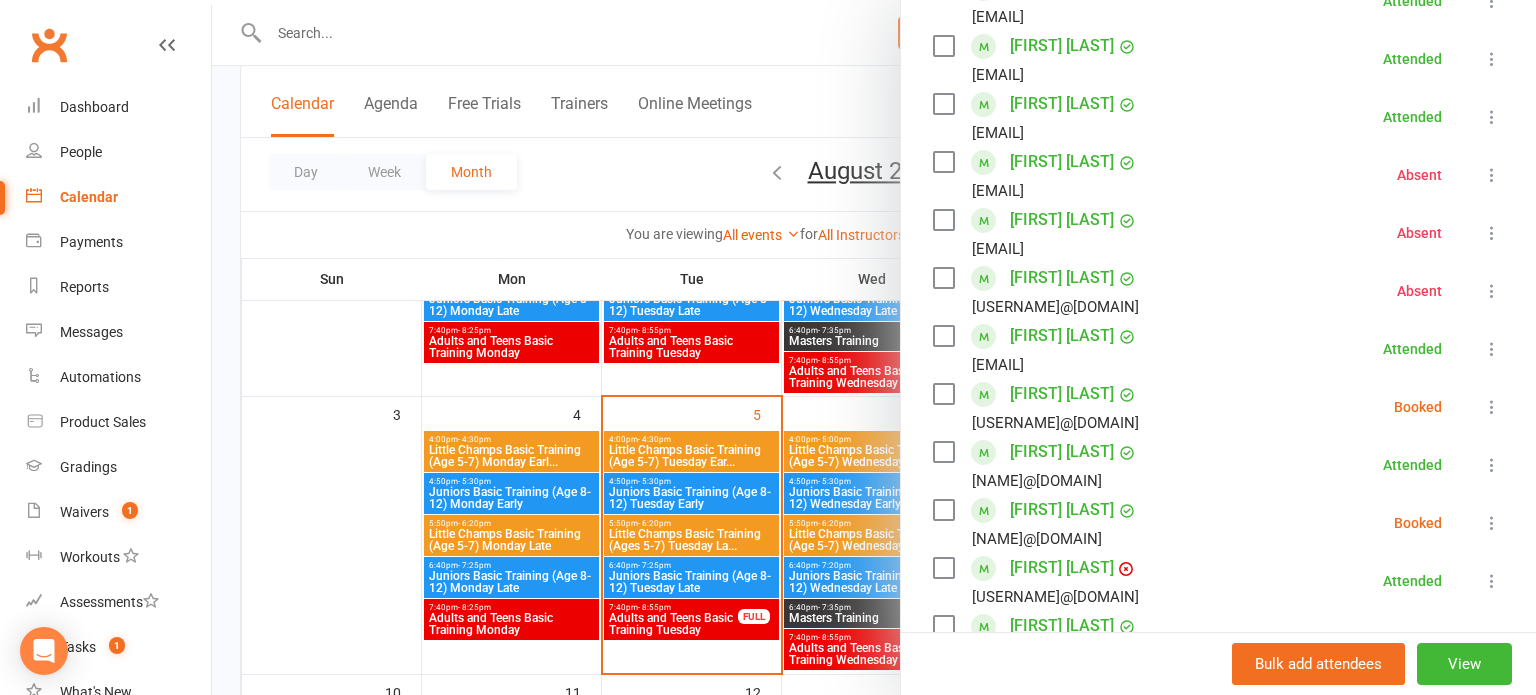 scroll, scrollTop: 516, scrollLeft: 0, axis: vertical 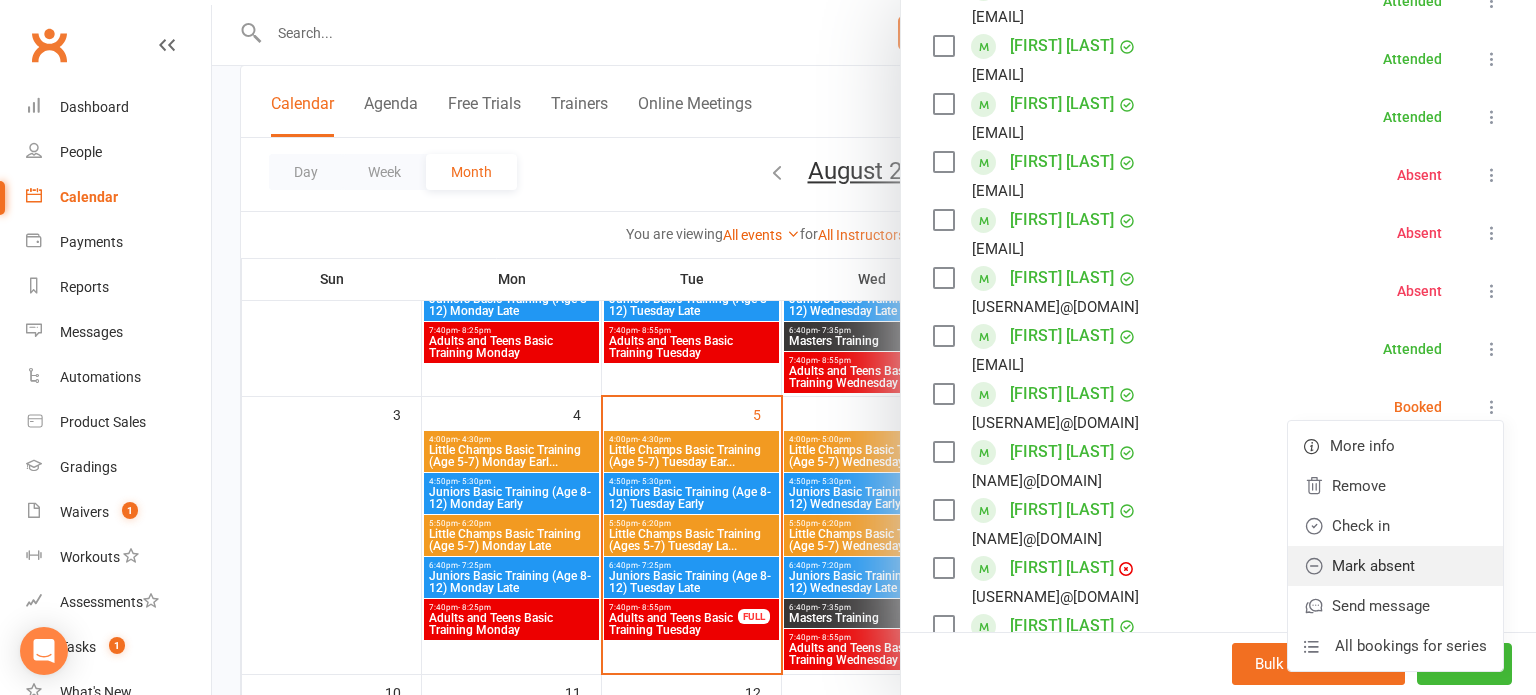 click on "Mark absent" at bounding box center (1395, 566) 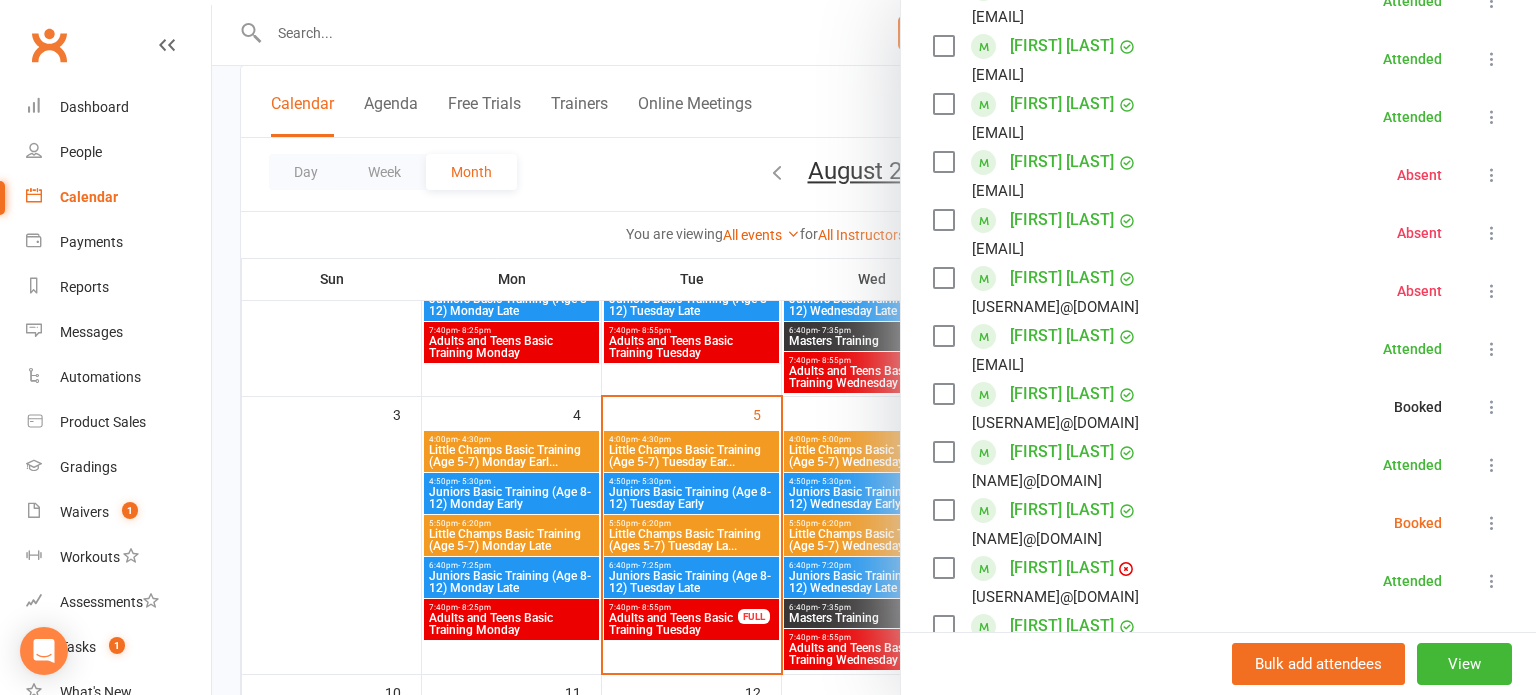 click at bounding box center (1492, 523) 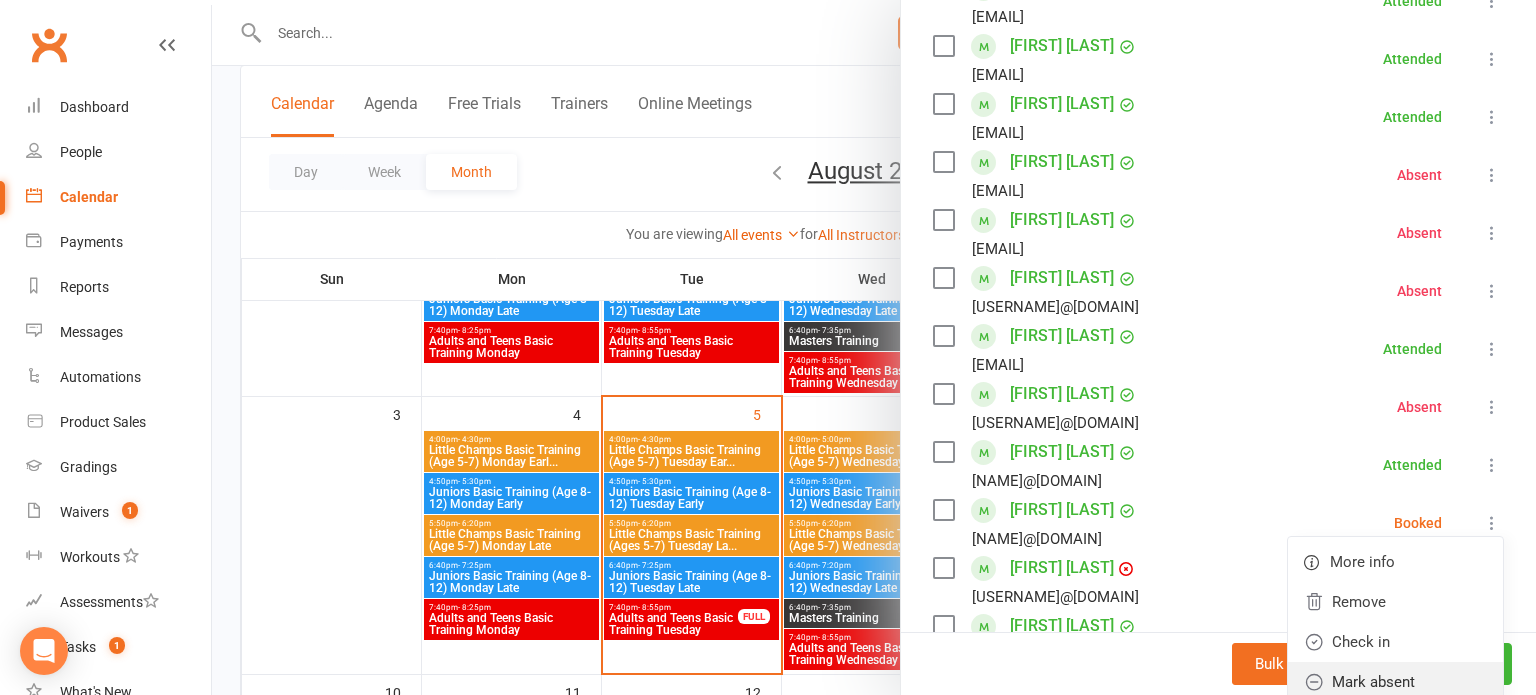 click on "Mark absent" at bounding box center [1395, 682] 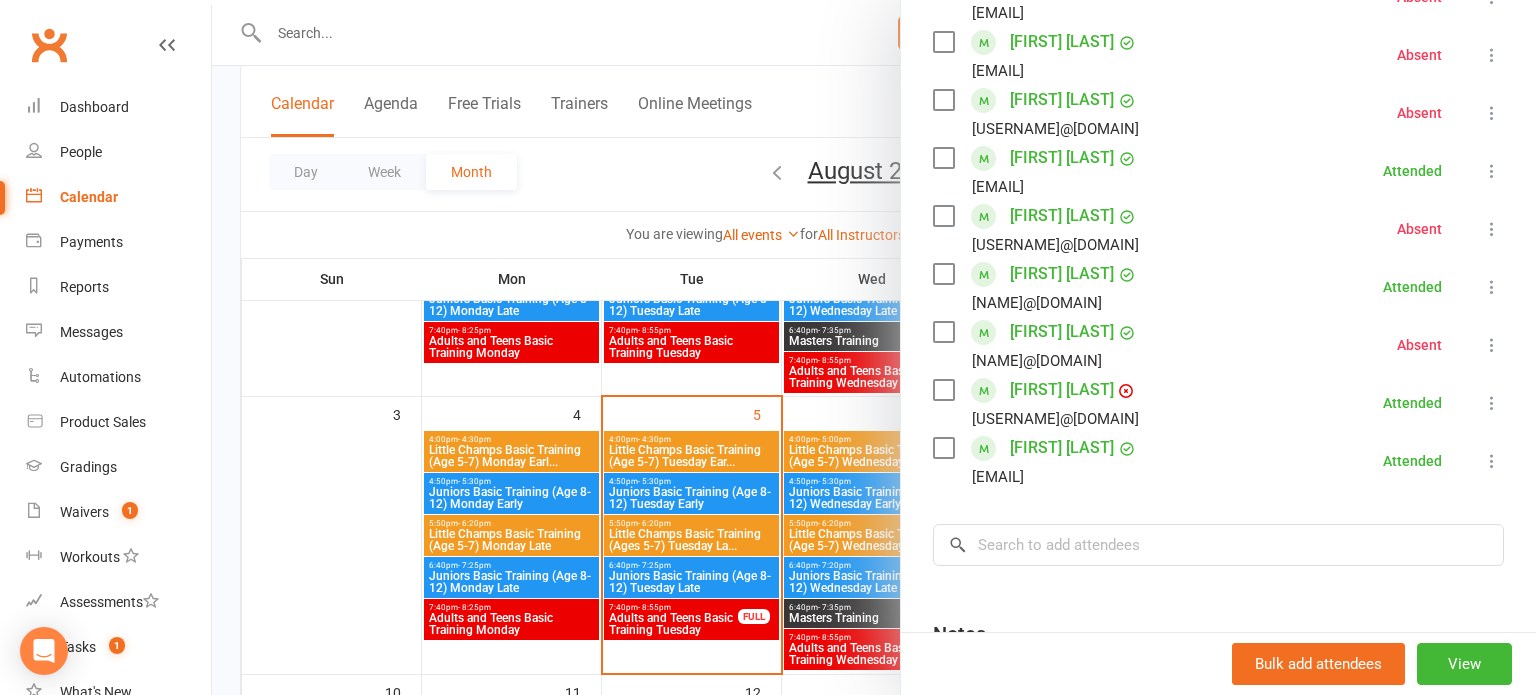 scroll, scrollTop: 695, scrollLeft: 0, axis: vertical 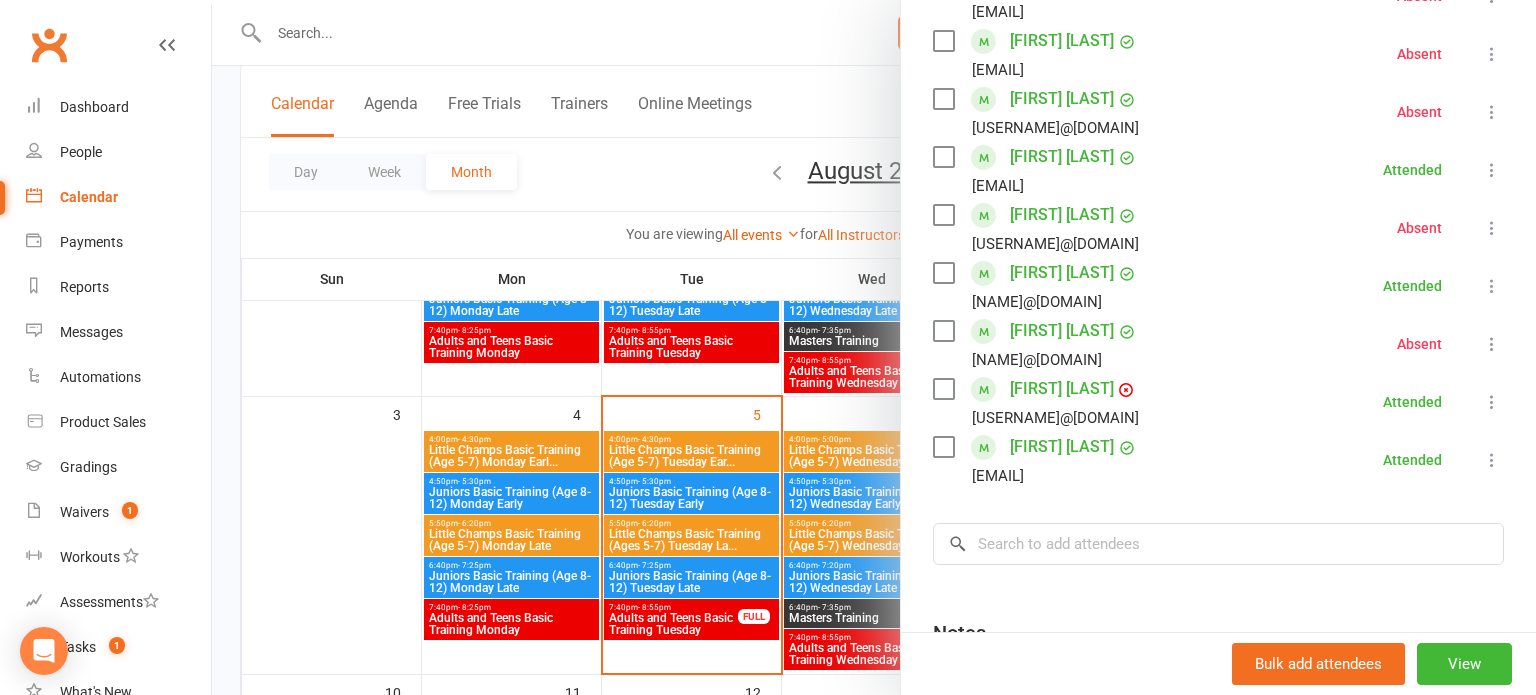 click at bounding box center (874, 347) 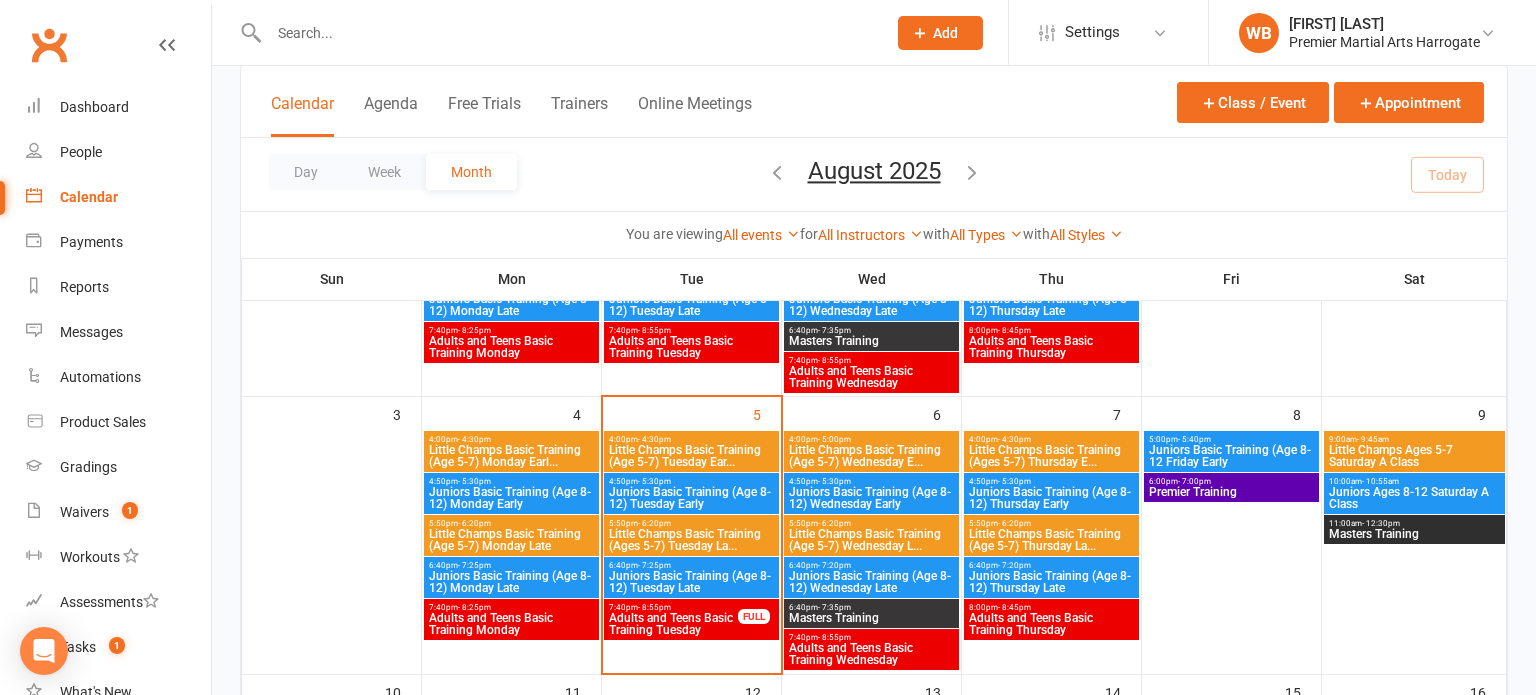 click on "Juniors Basic Training (Age 8-12) Tuesday Late" at bounding box center [691, 582] 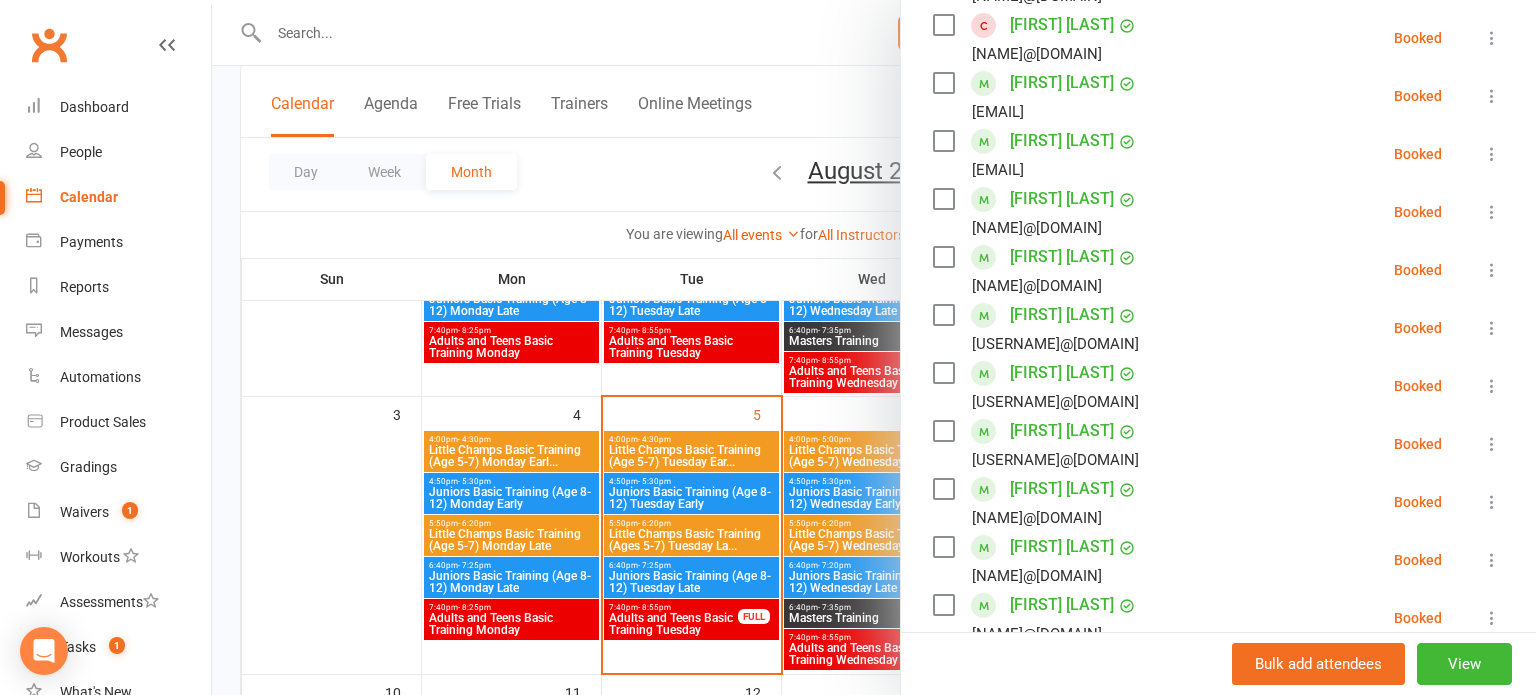 scroll, scrollTop: 562, scrollLeft: 0, axis: vertical 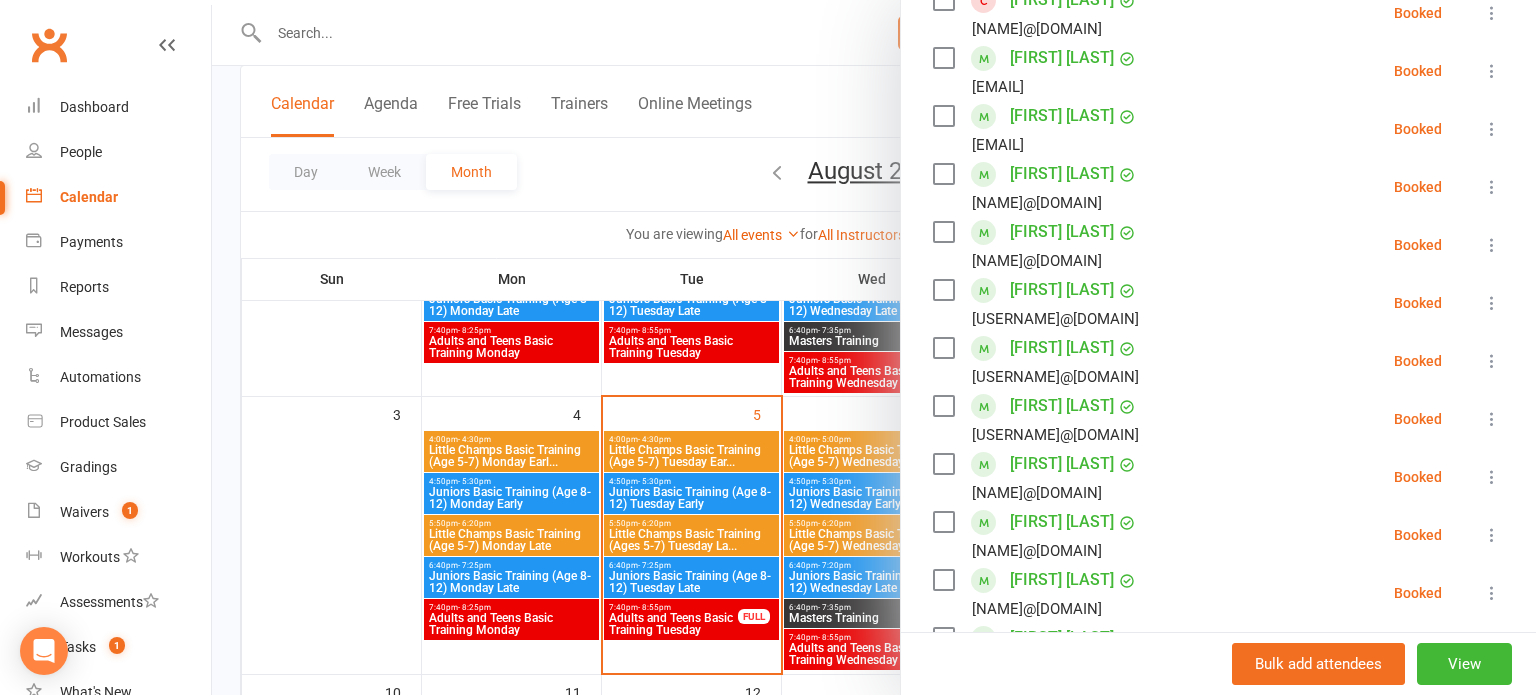click at bounding box center [1492, 361] 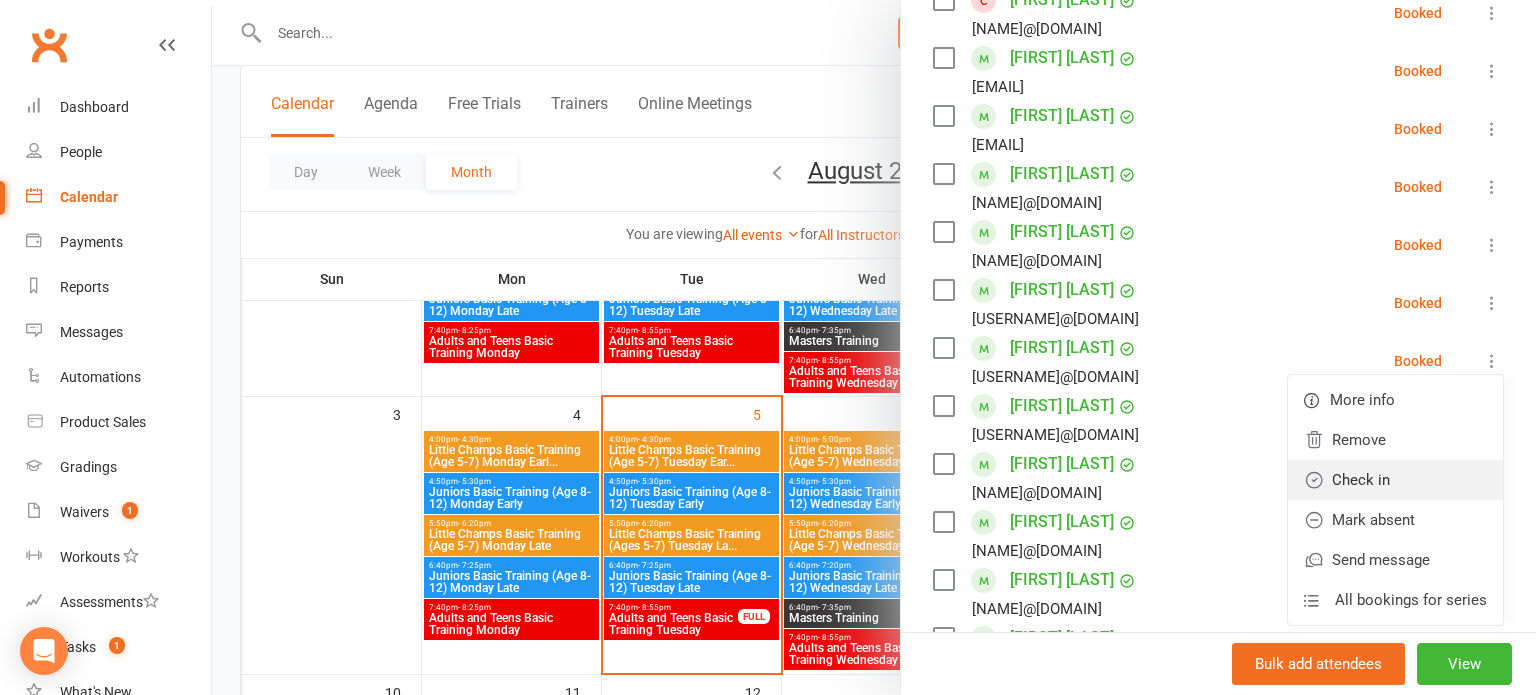 click on "Check in" at bounding box center (1395, 480) 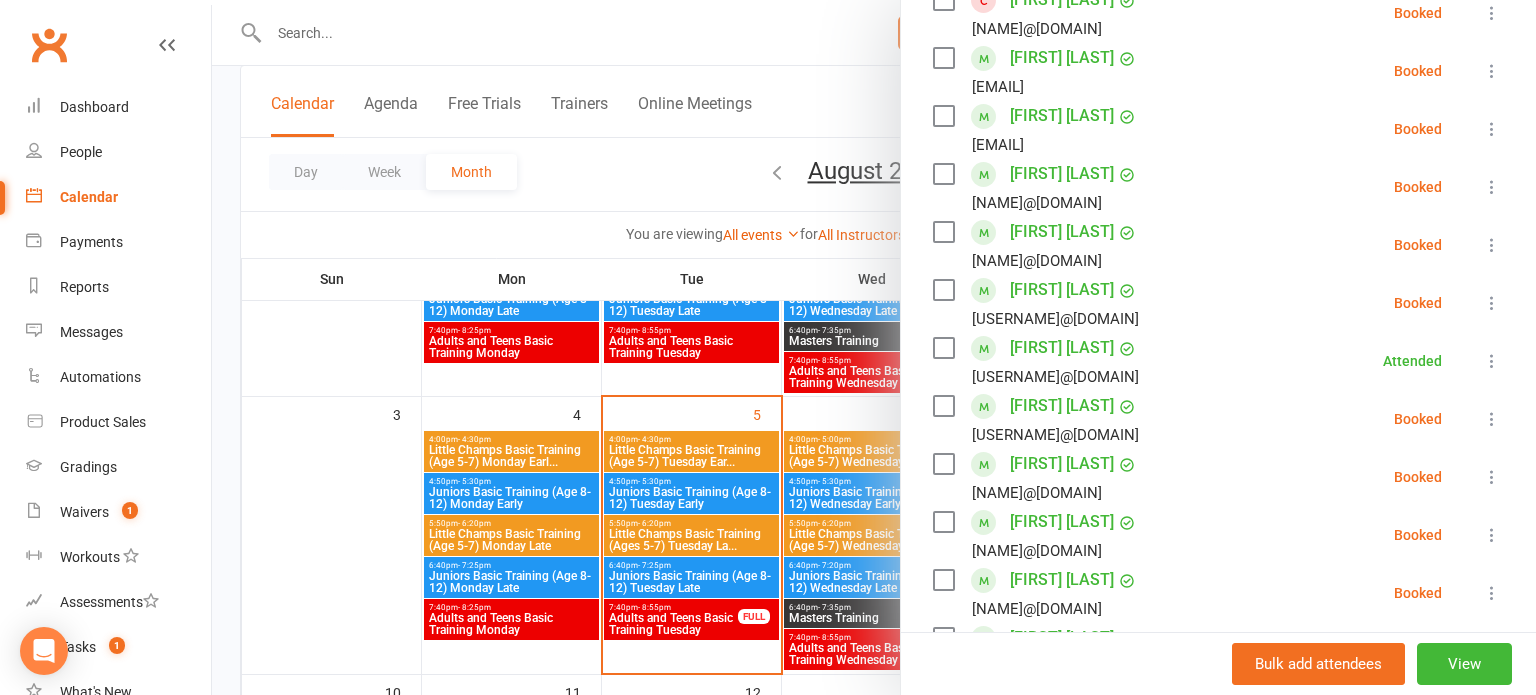 click at bounding box center [1492, 303] 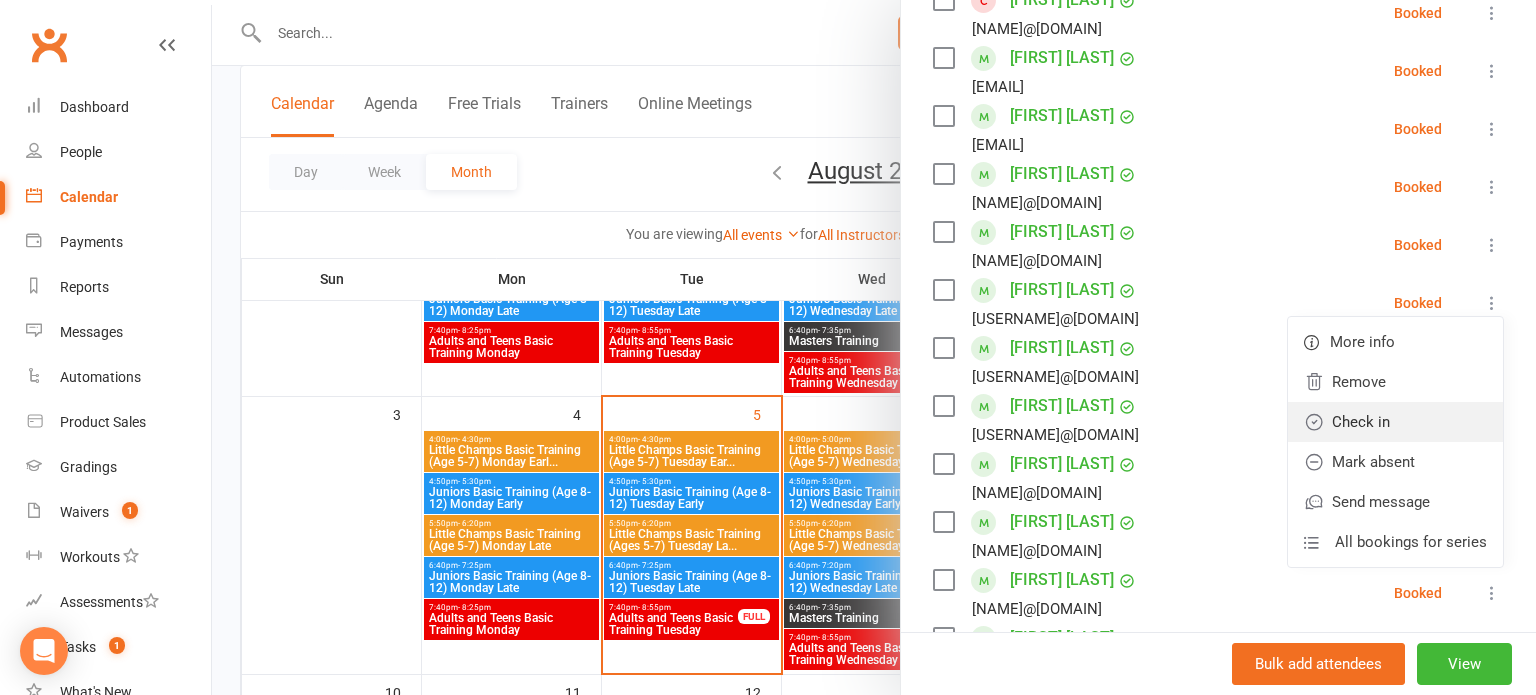 click on "Check in" at bounding box center [1395, 422] 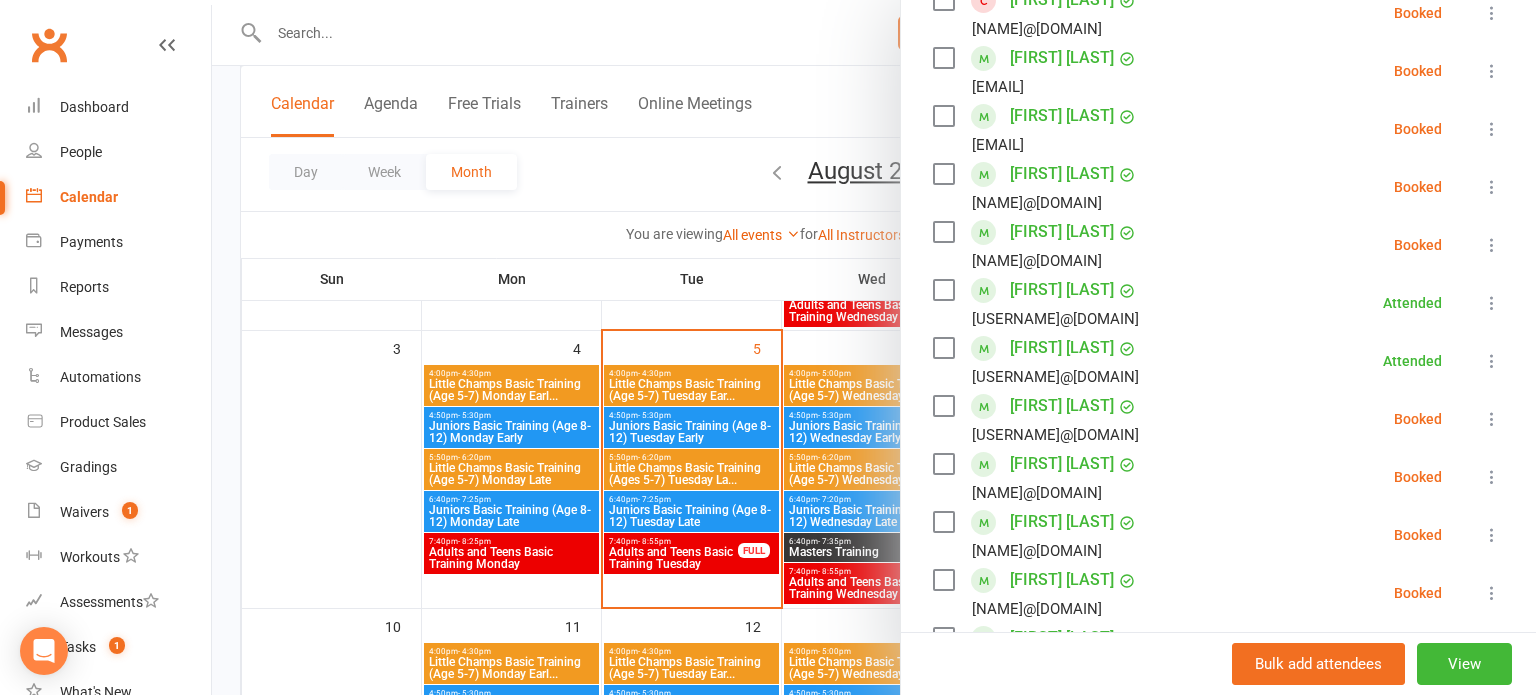 scroll, scrollTop: 374, scrollLeft: 0, axis: vertical 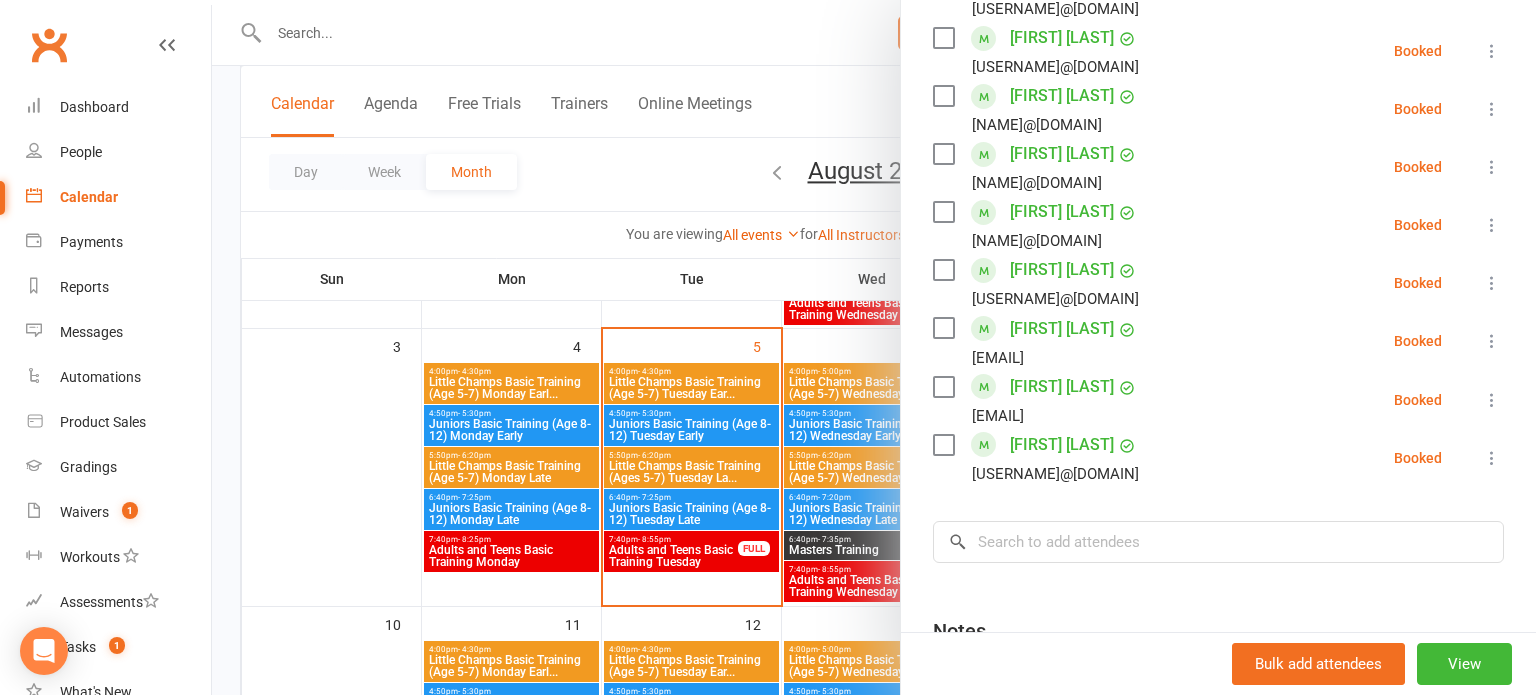 click at bounding box center (1492, 400) 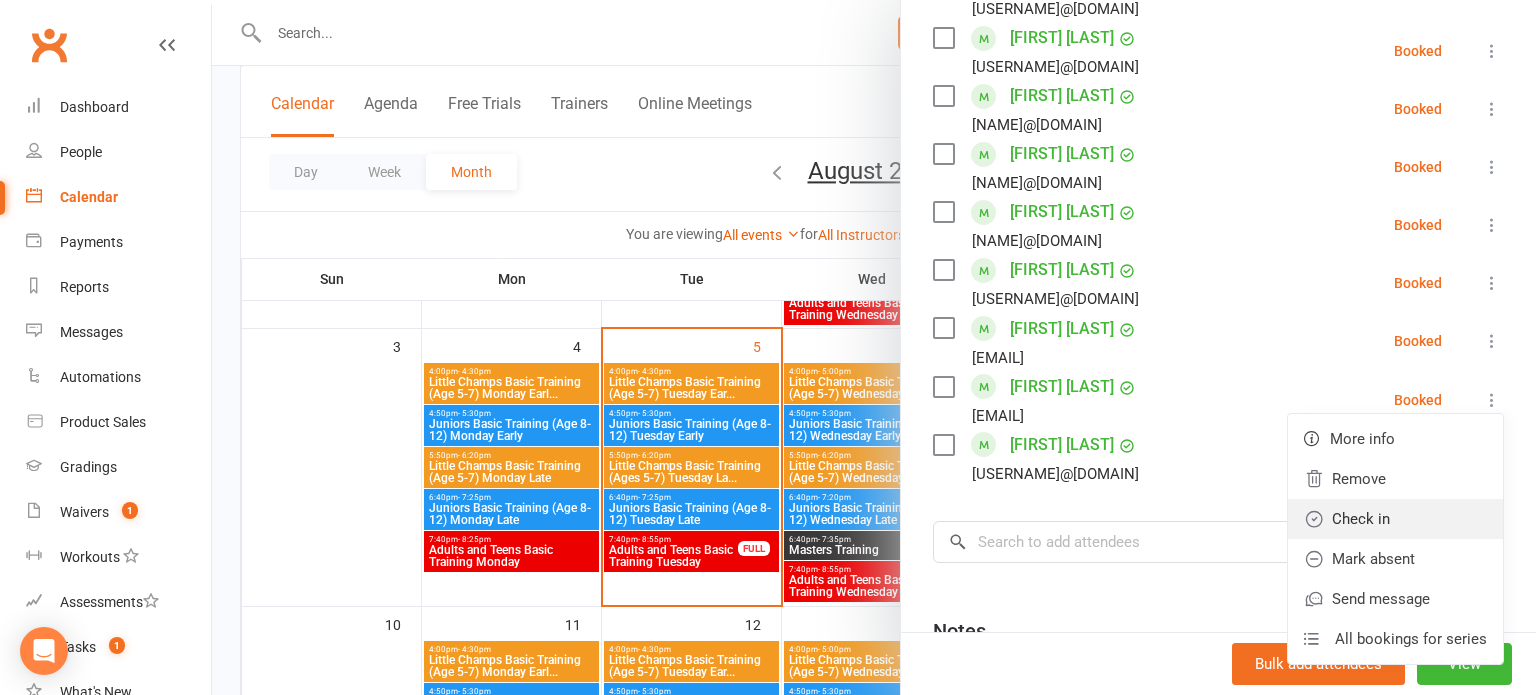 click on "Check in" at bounding box center [1395, 519] 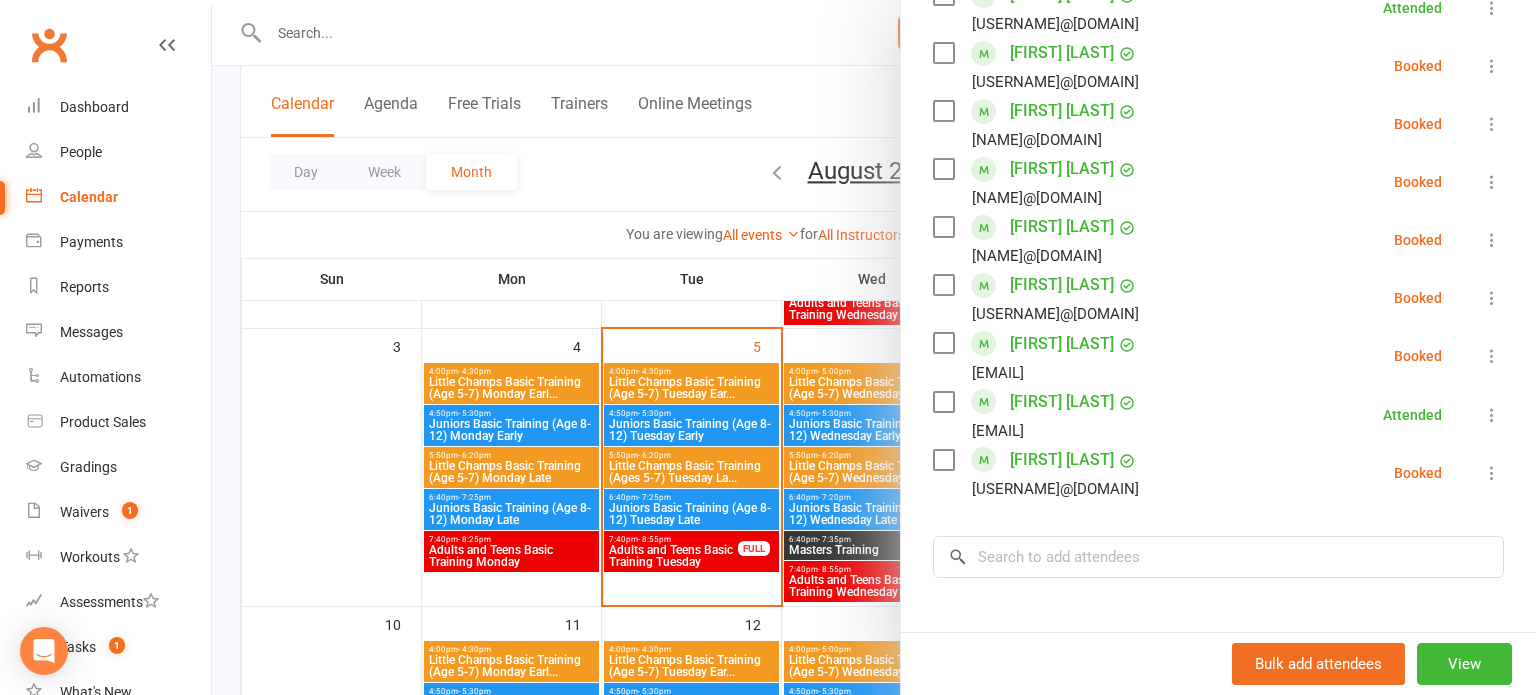 scroll, scrollTop: 920, scrollLeft: 0, axis: vertical 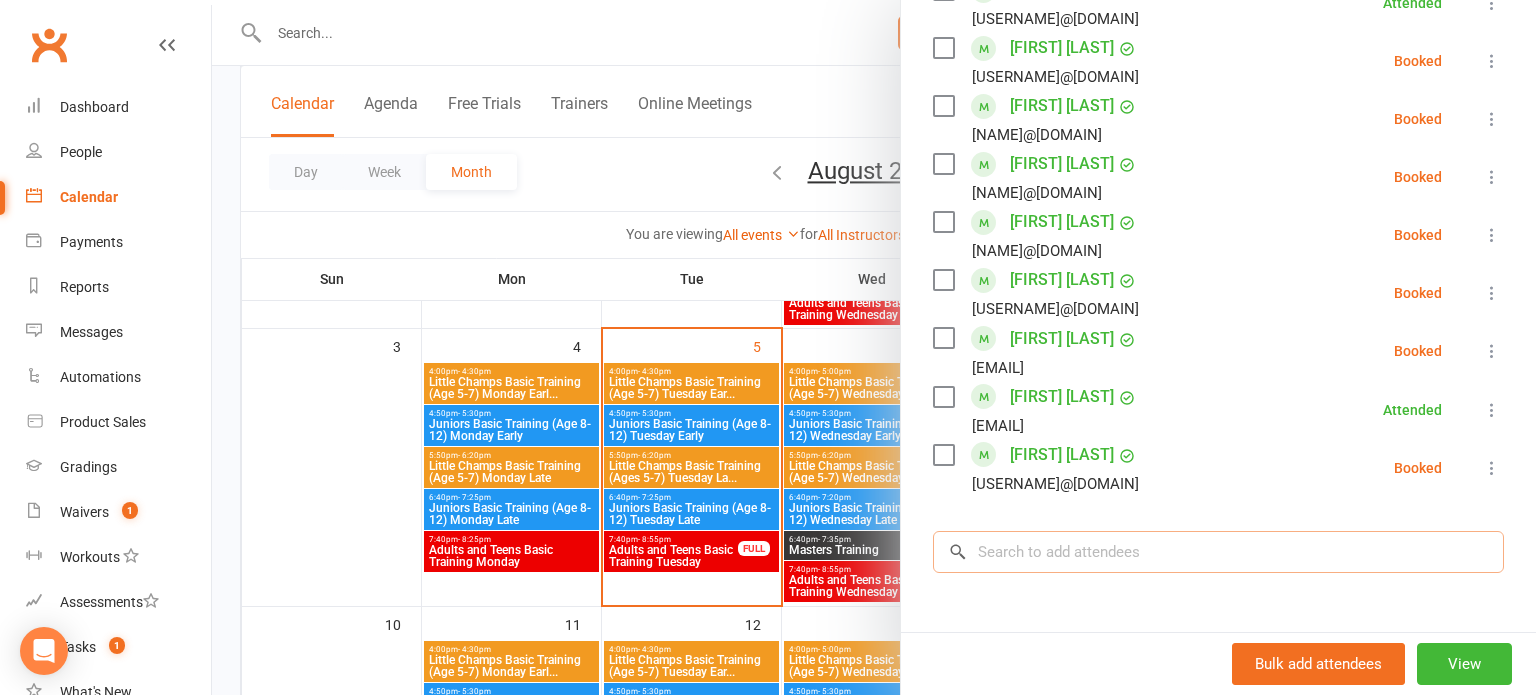 click at bounding box center (1218, 552) 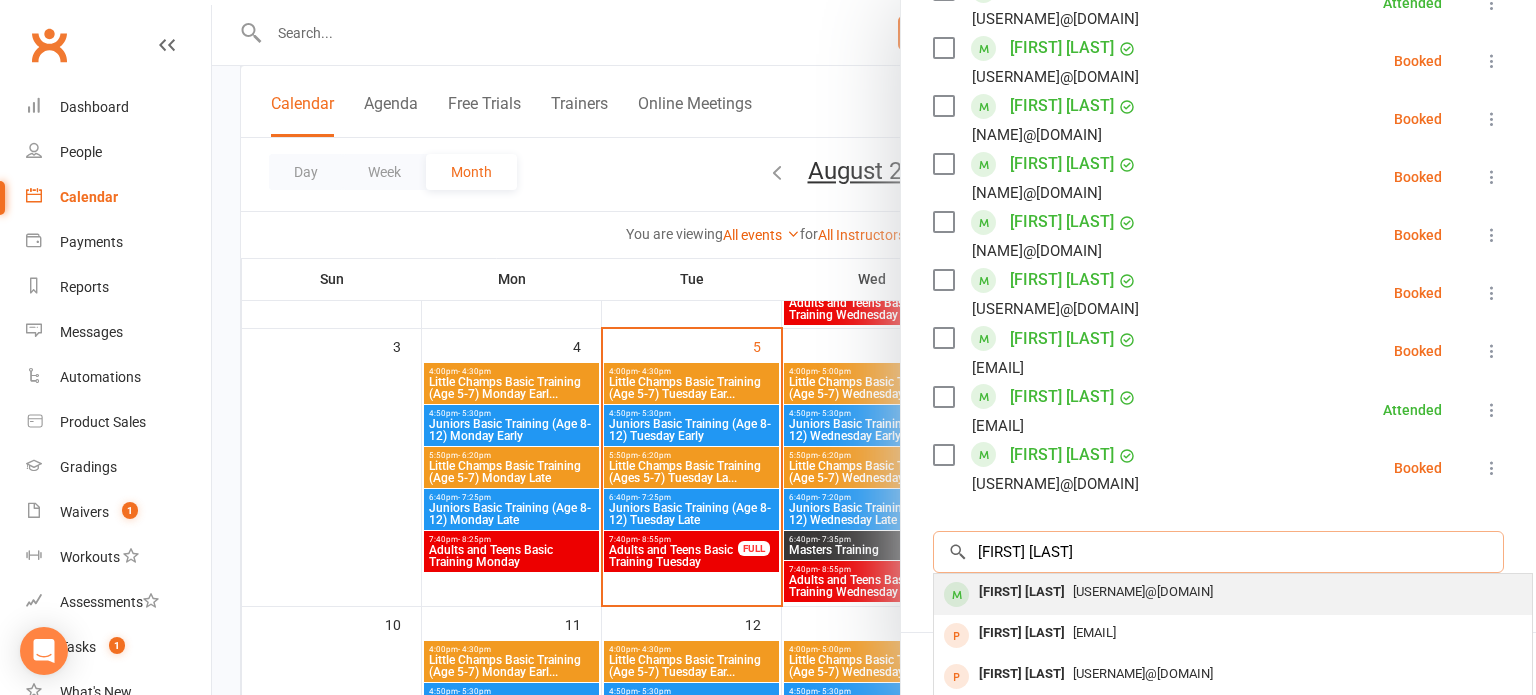 type on "[FIRST] [LAST]" 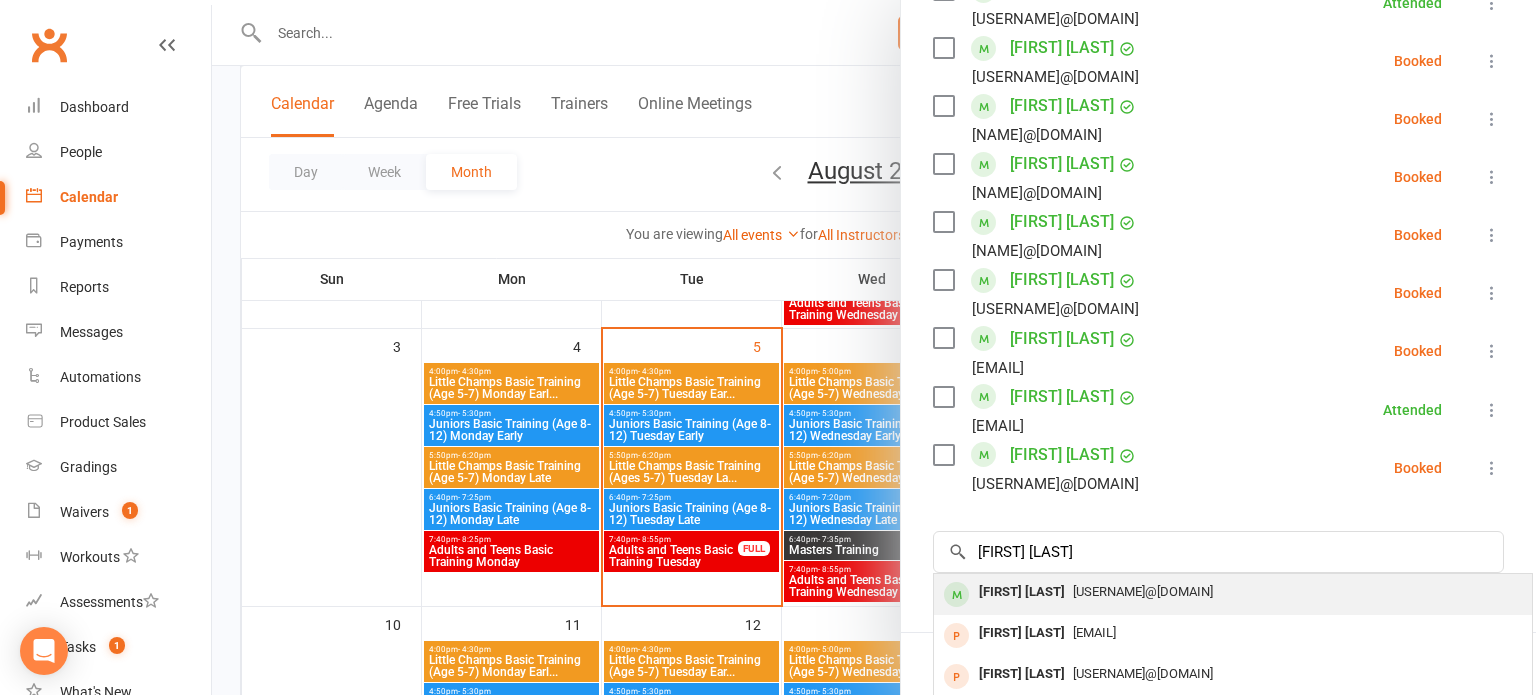 click on "[USERNAME]@[DOMAIN]" at bounding box center (1233, 592) 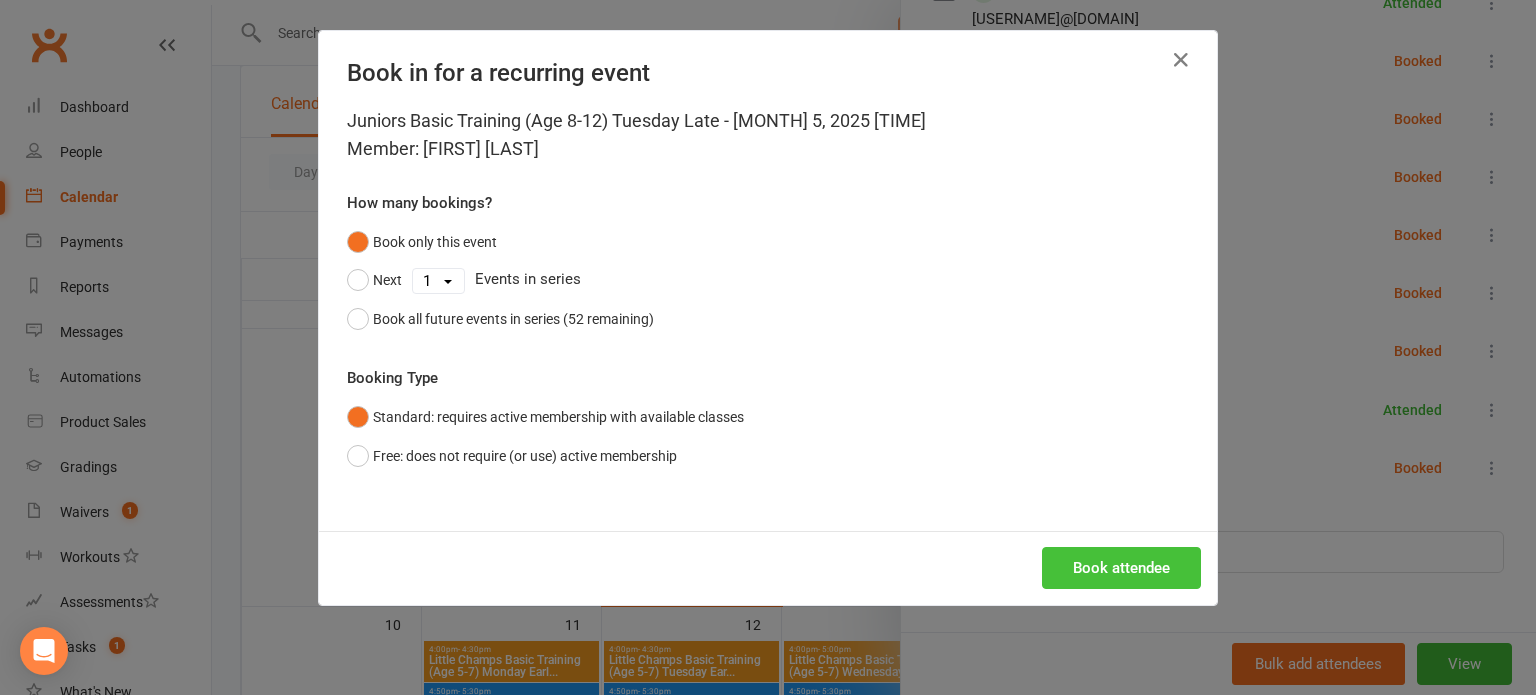 click on "Book attendee" at bounding box center (1121, 568) 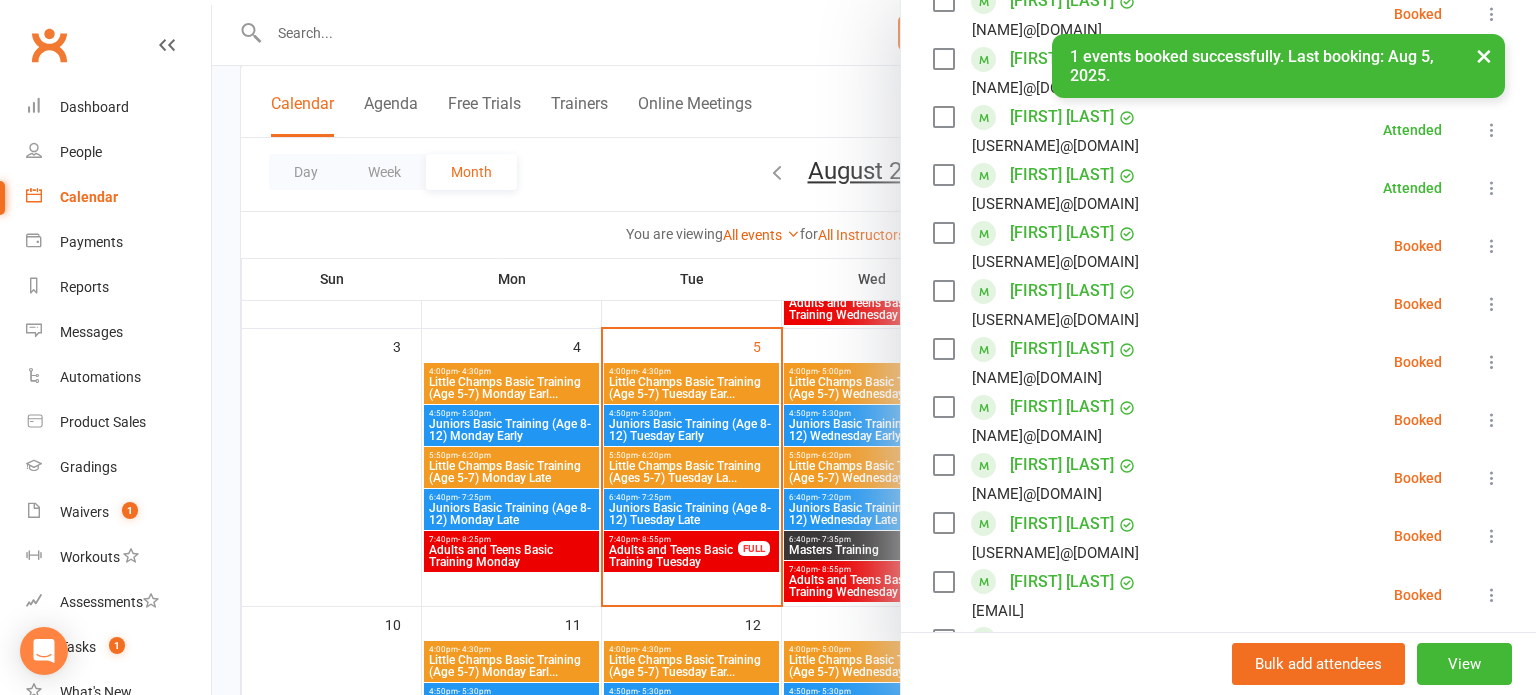 scroll, scrollTop: 702, scrollLeft: 0, axis: vertical 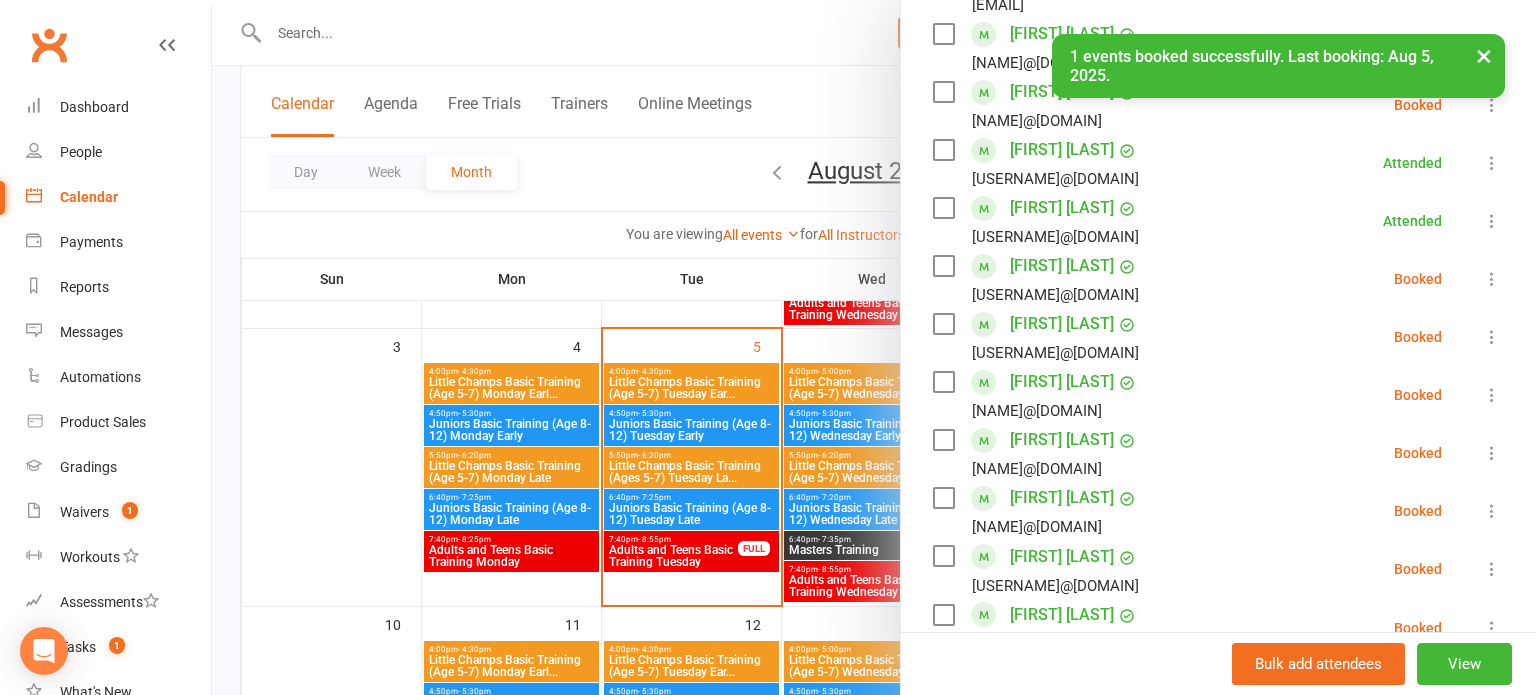 click at bounding box center [1492, 279] 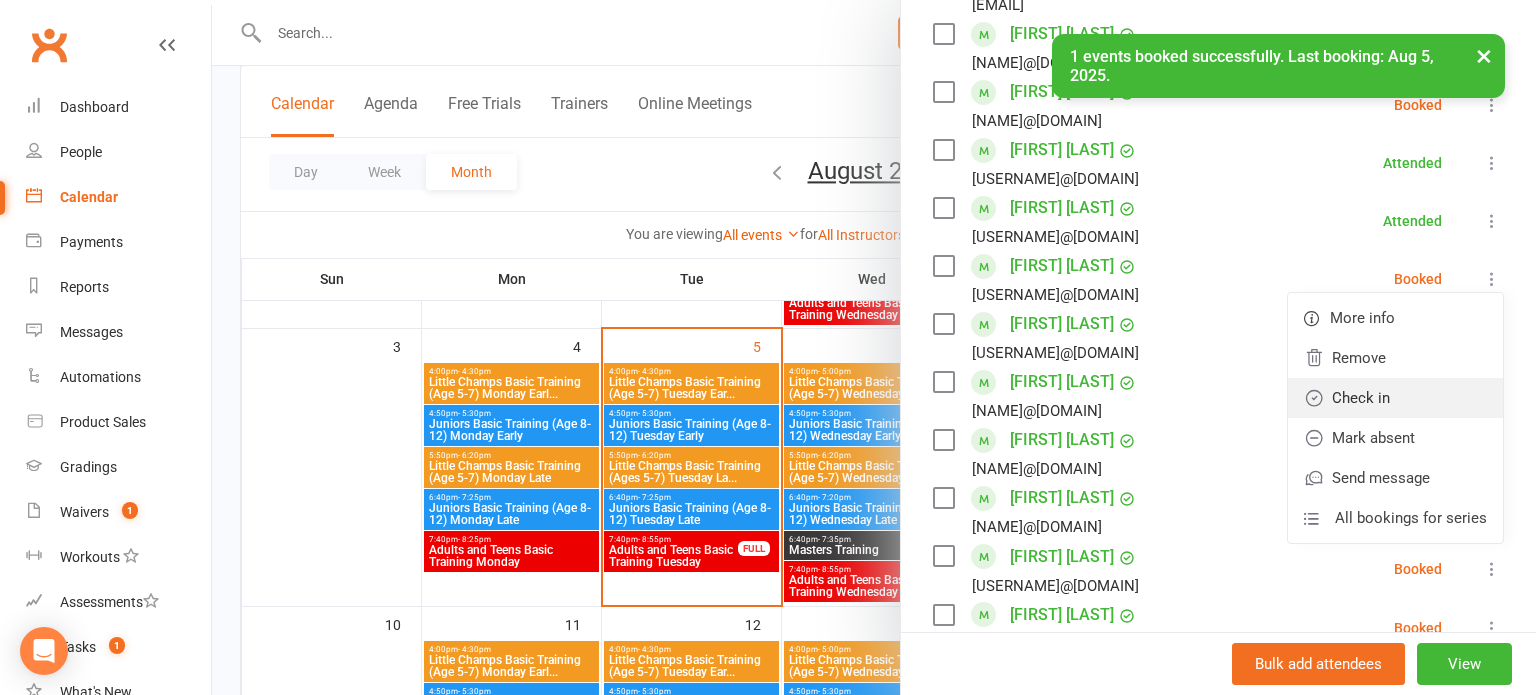 click on "Check in" at bounding box center (1395, 398) 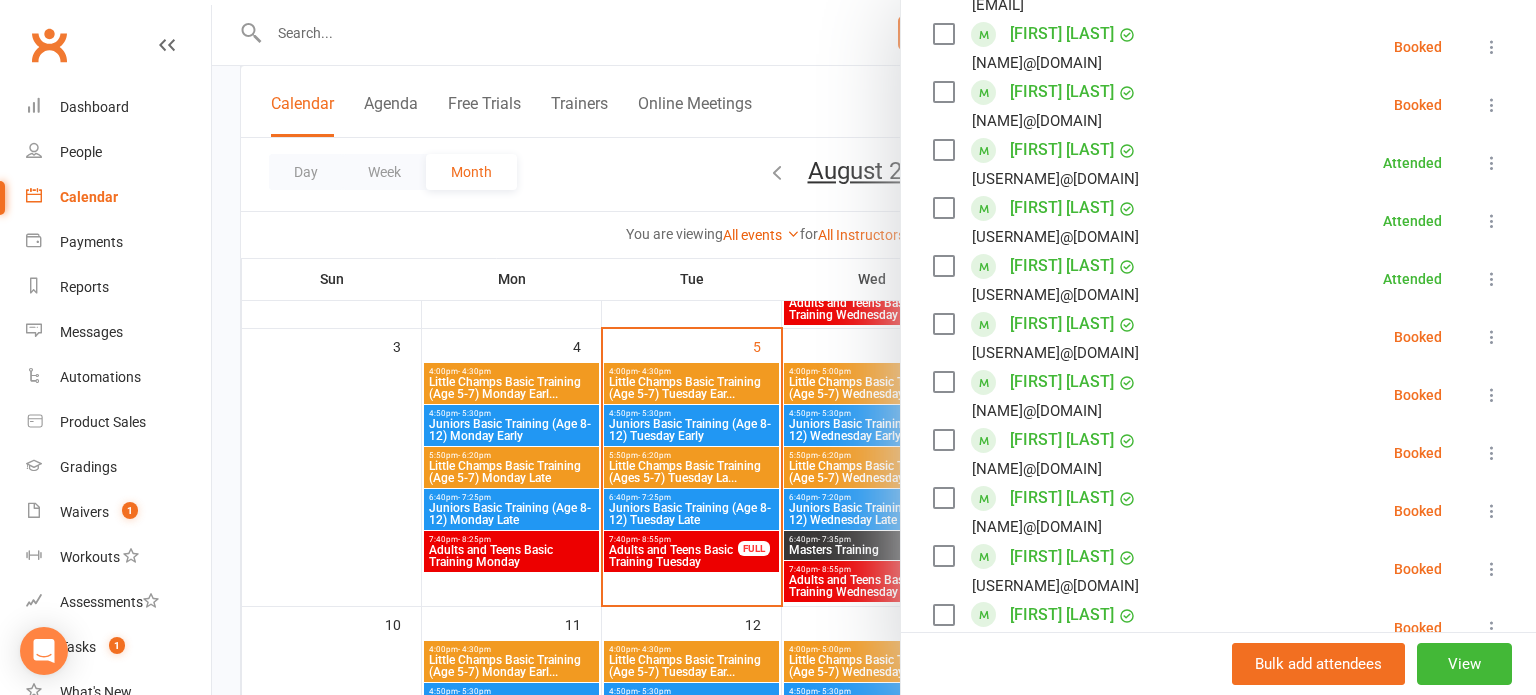 click at bounding box center (1492, 453) 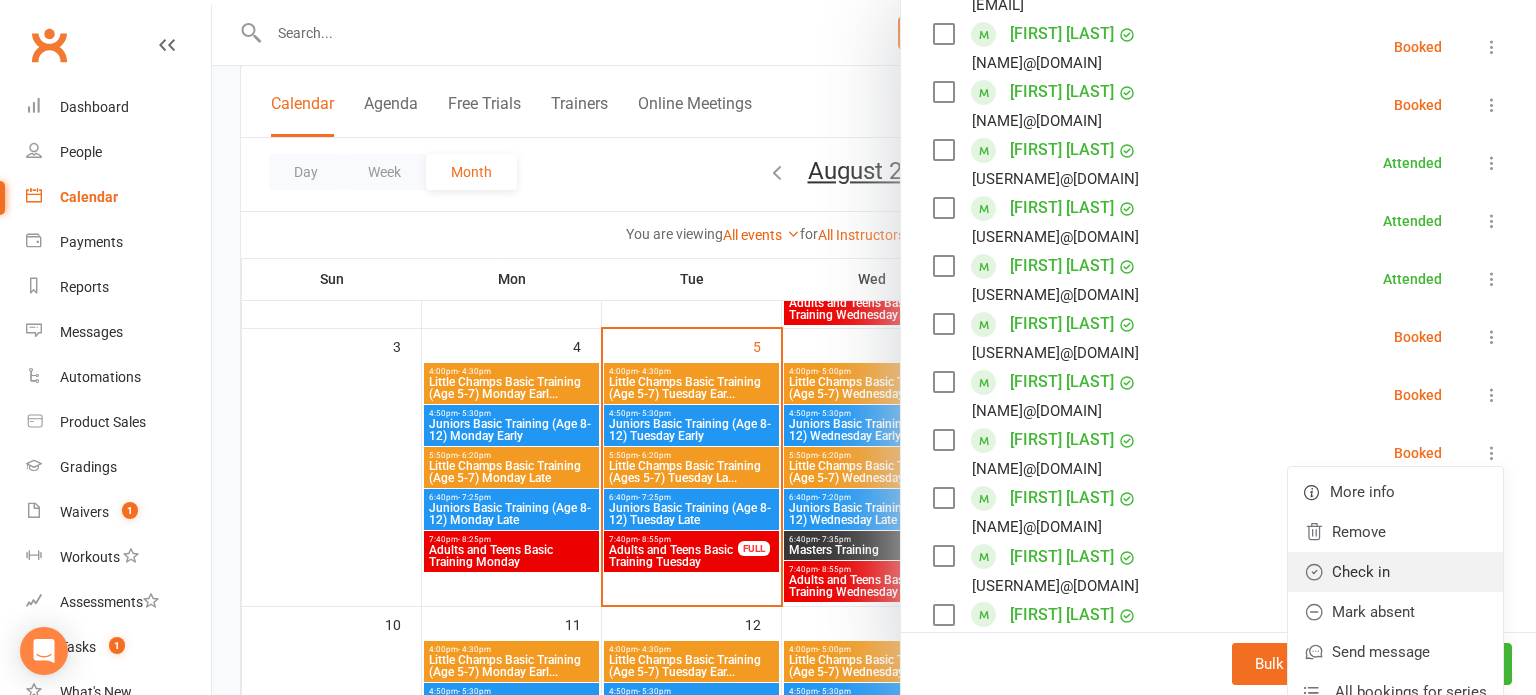 click on "Check in" at bounding box center [1395, 572] 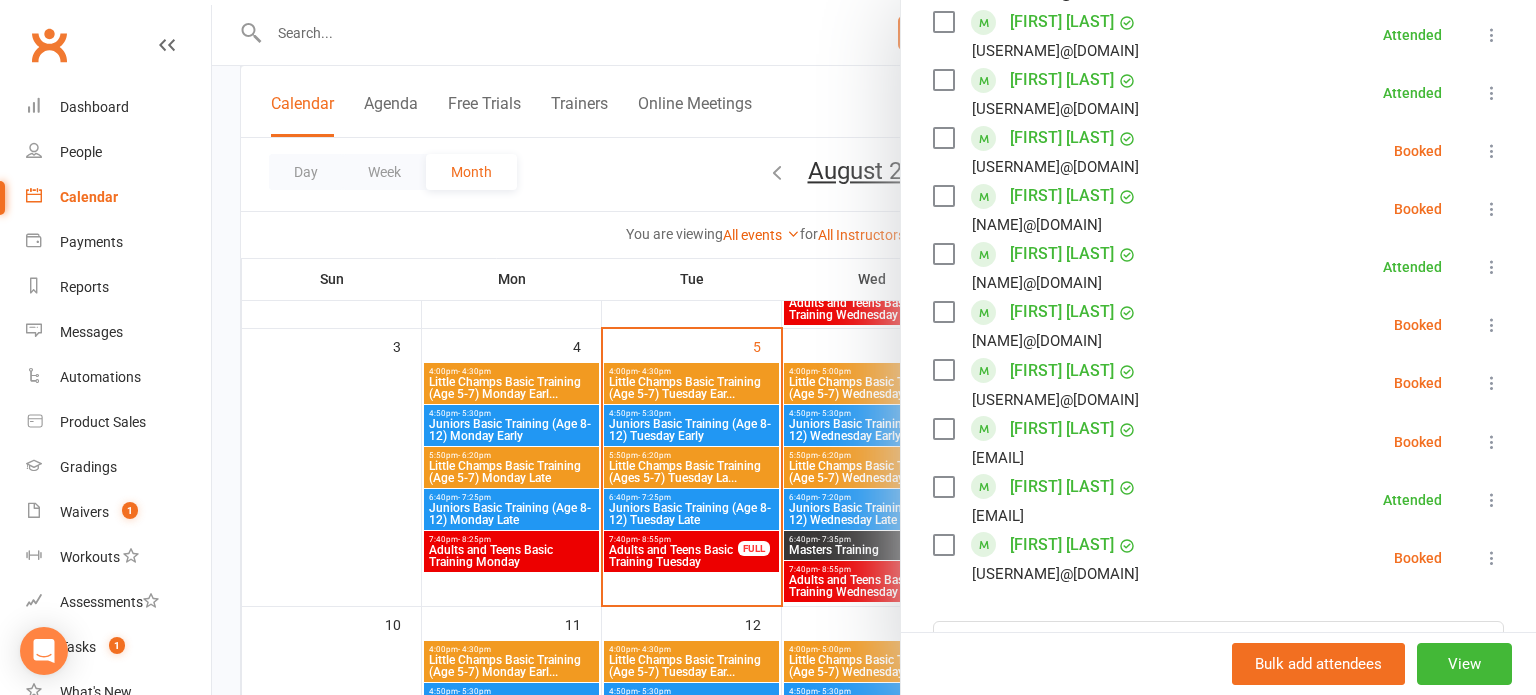 scroll, scrollTop: 888, scrollLeft: 0, axis: vertical 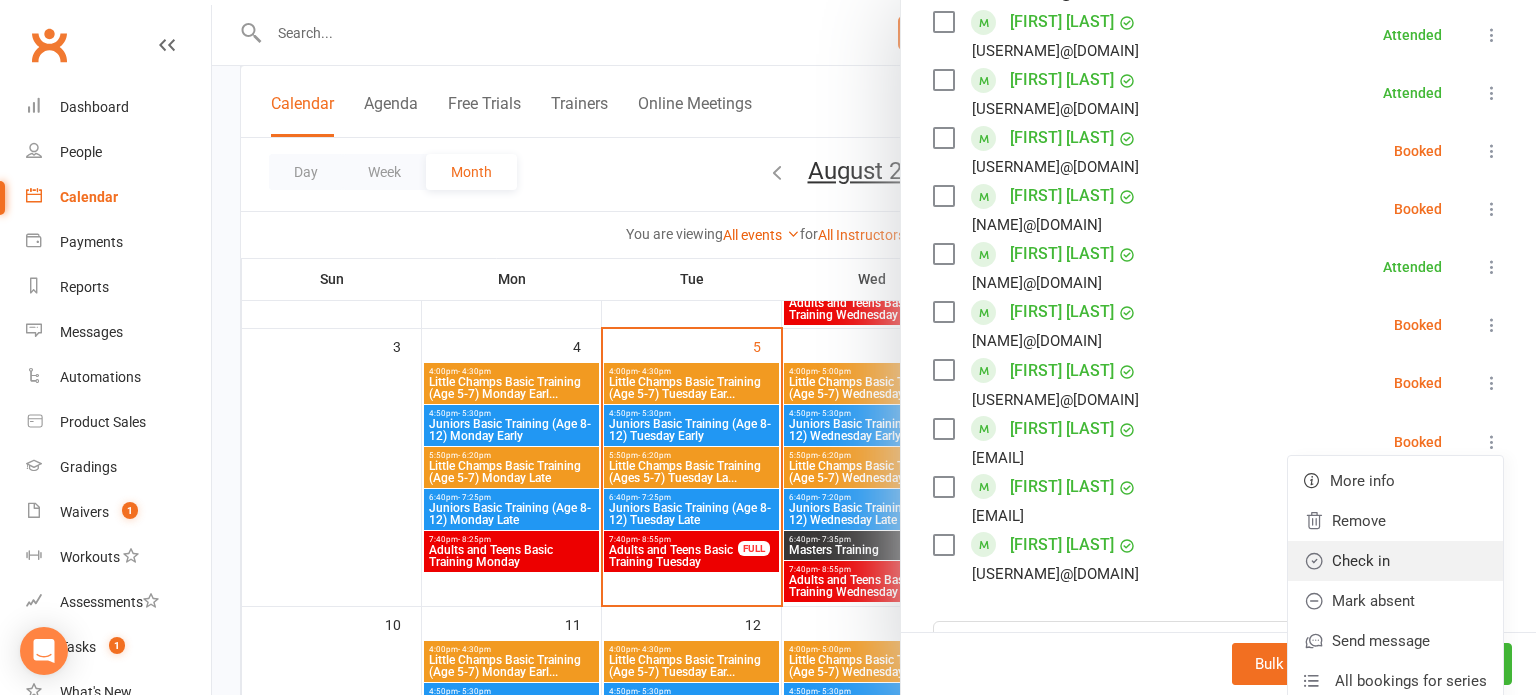 click on "Check in" at bounding box center [1395, 561] 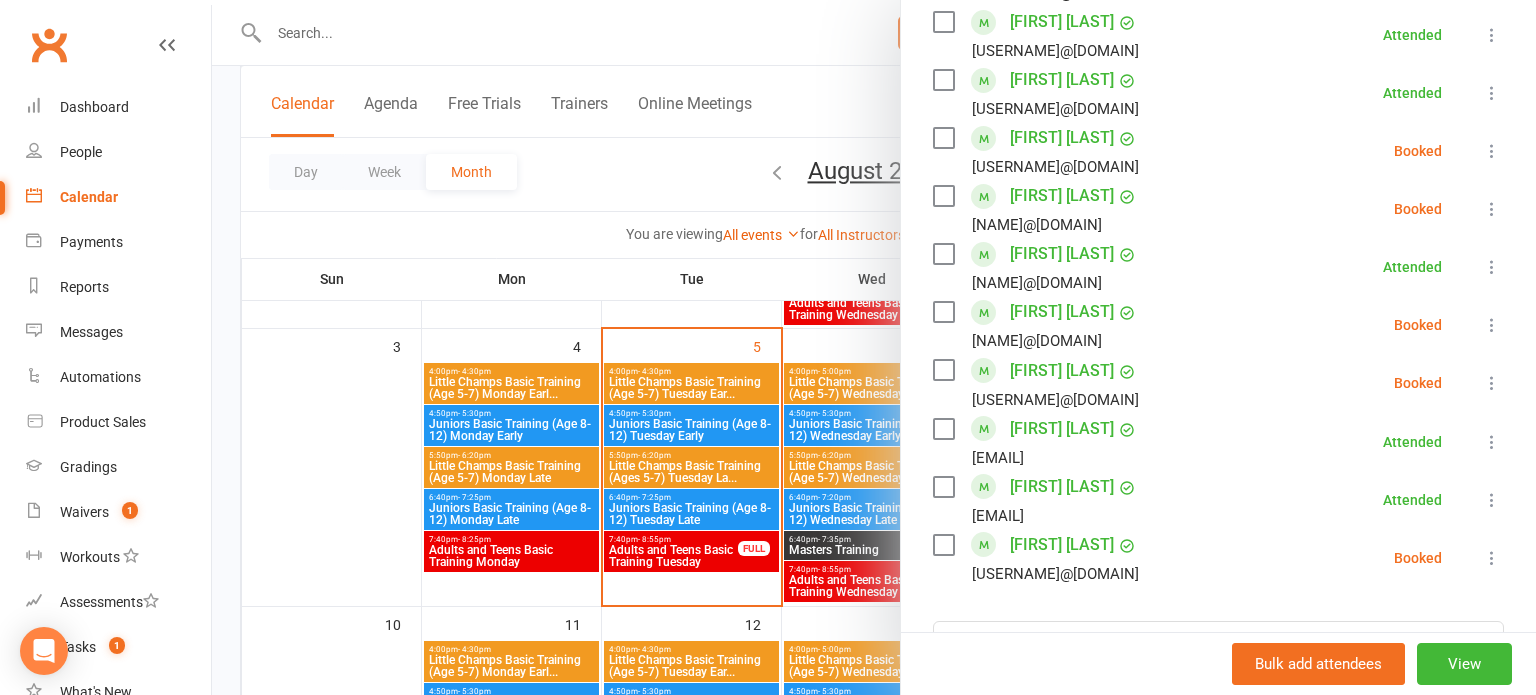 click at bounding box center (1492, 325) 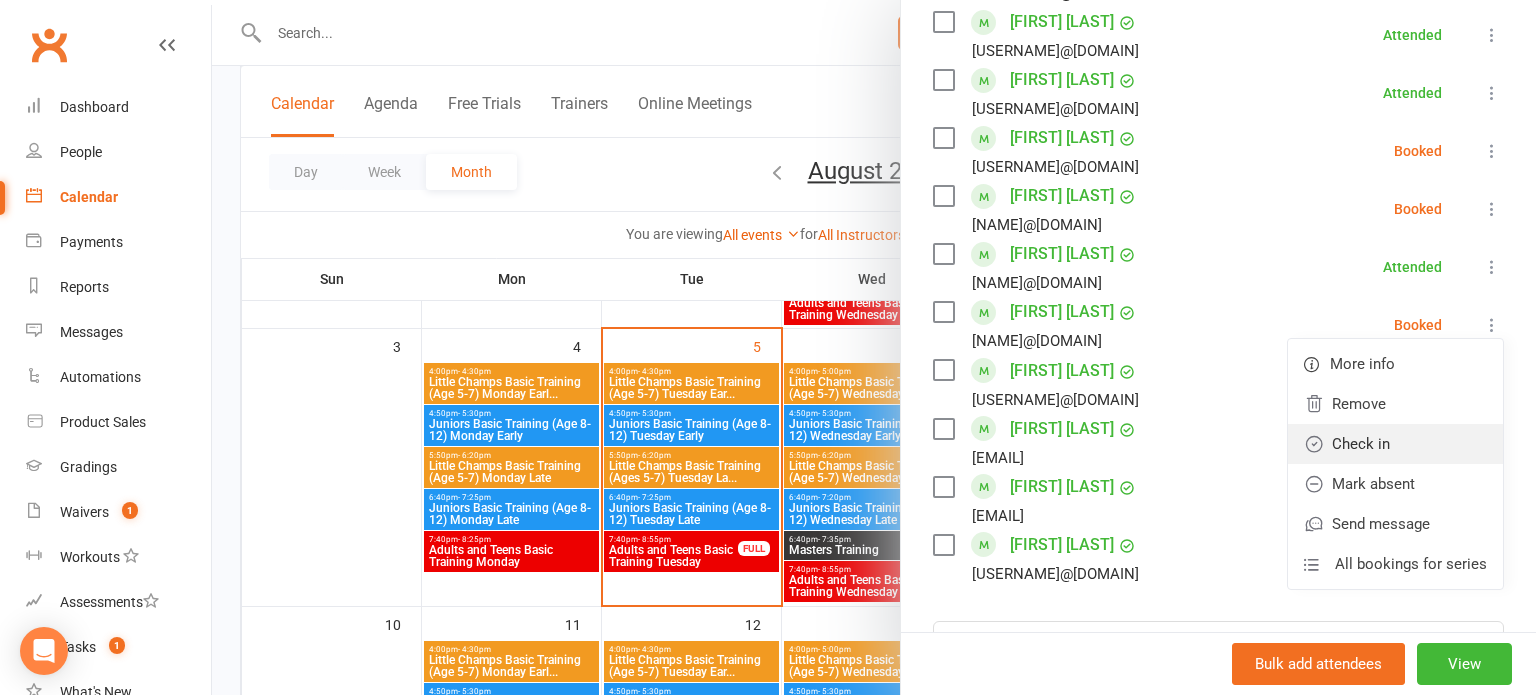 click on "Check in" at bounding box center [1395, 444] 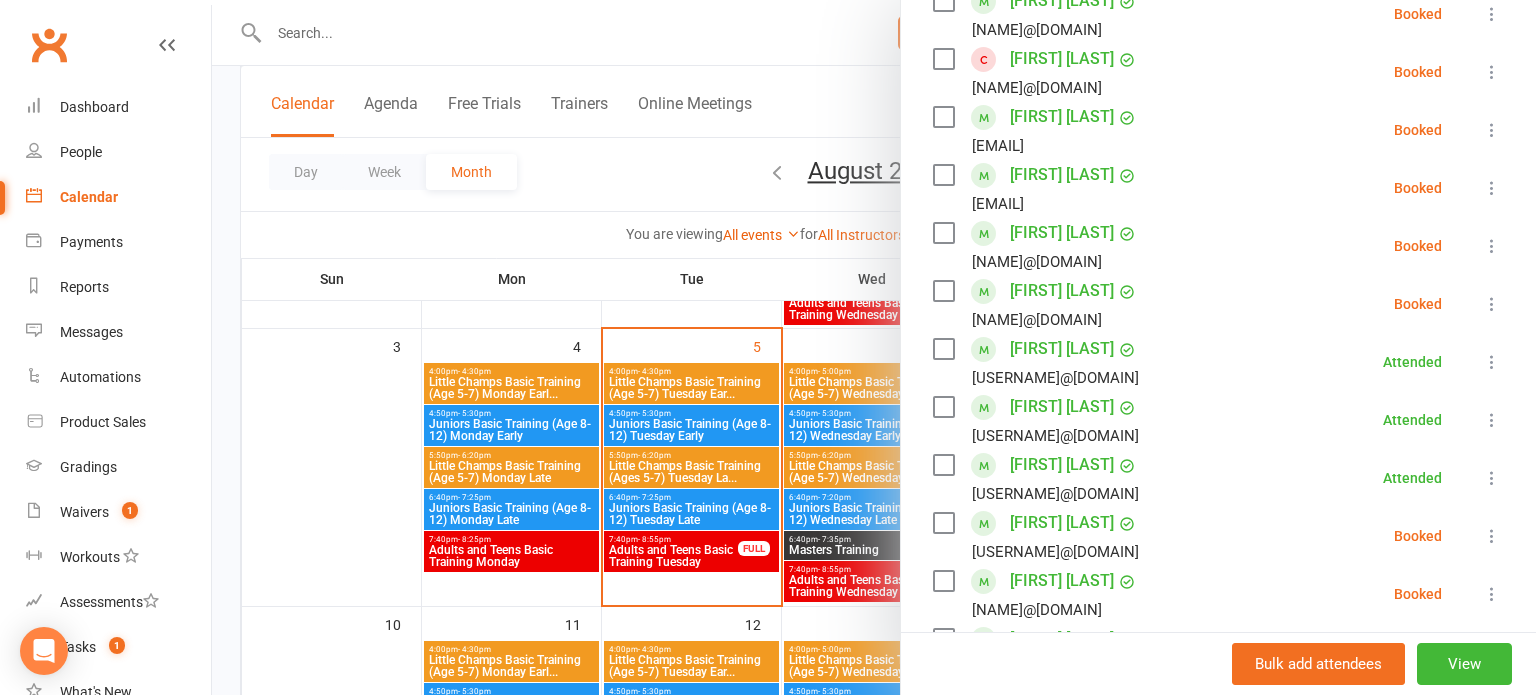 scroll, scrollTop: 498, scrollLeft: 0, axis: vertical 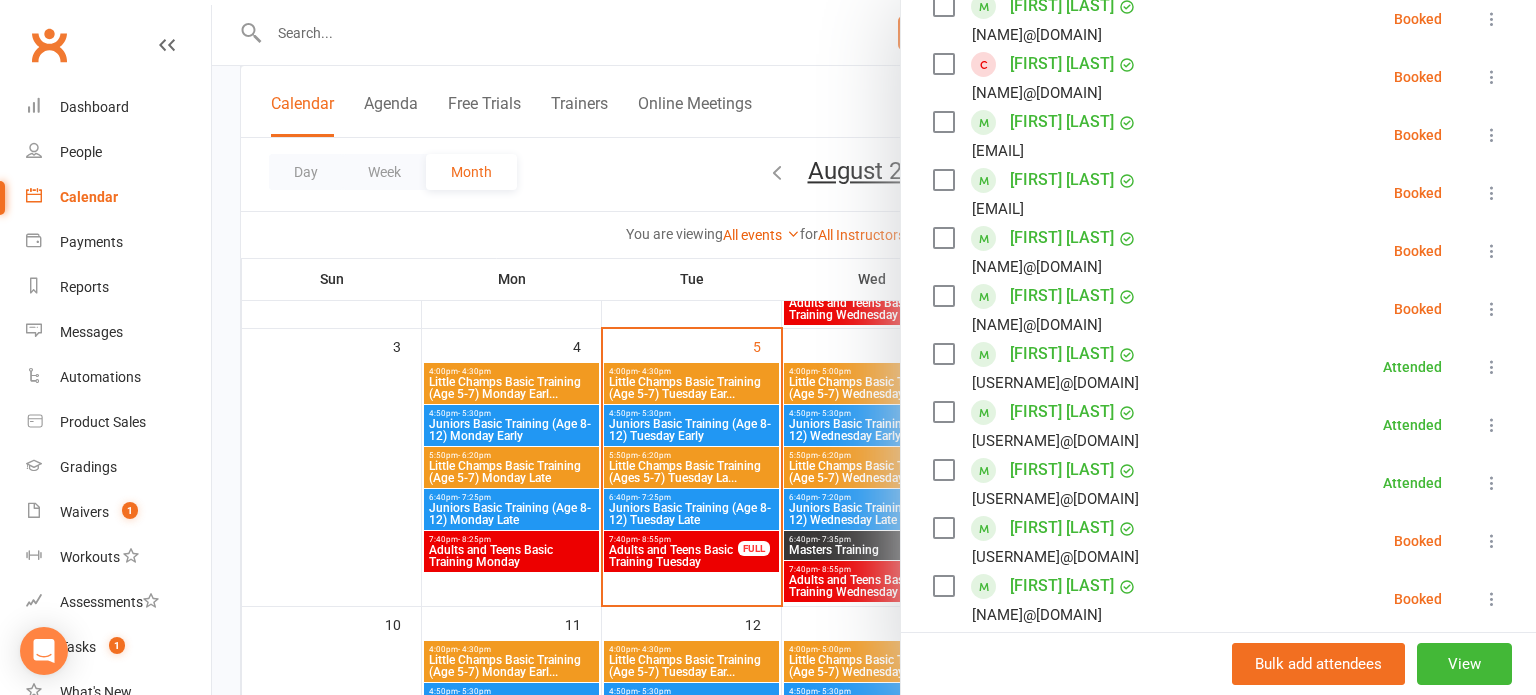 click at bounding box center (1492, 193) 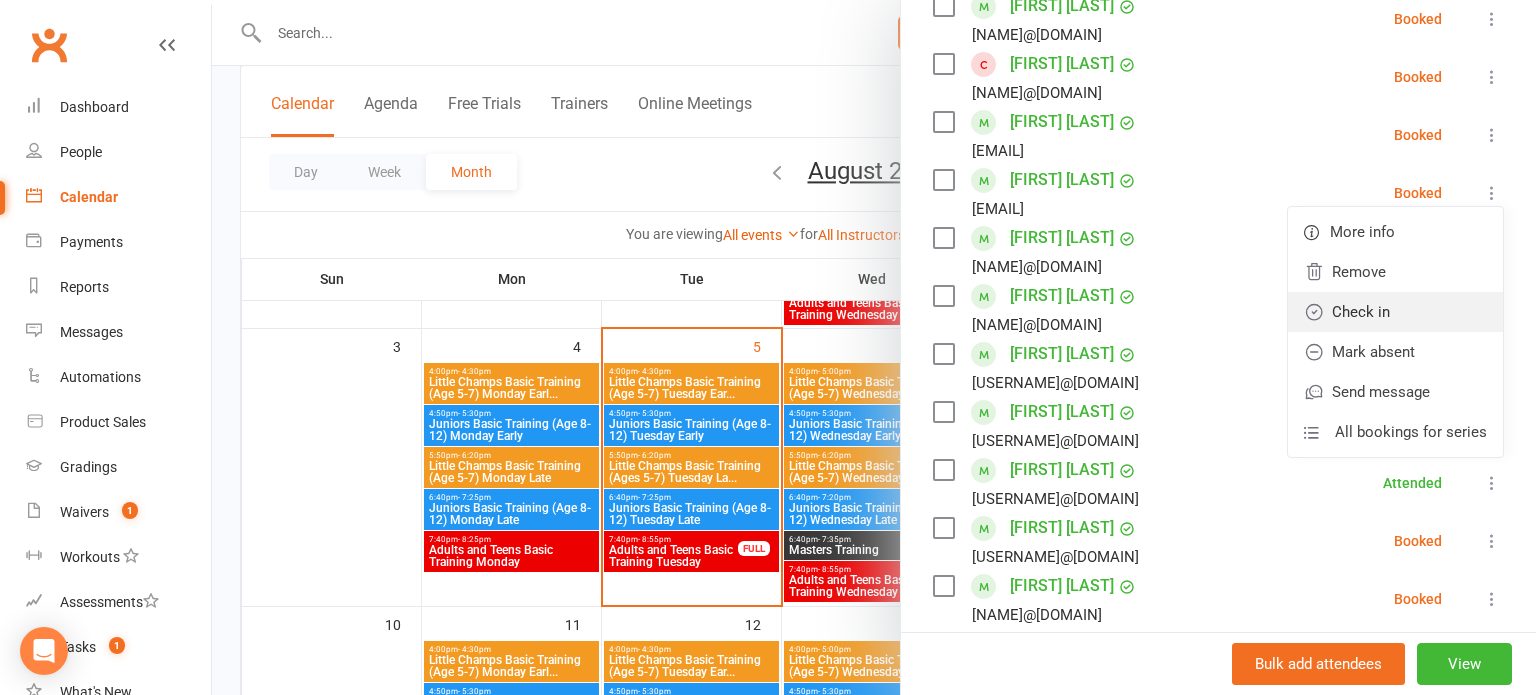 click on "Check in" at bounding box center (1395, 312) 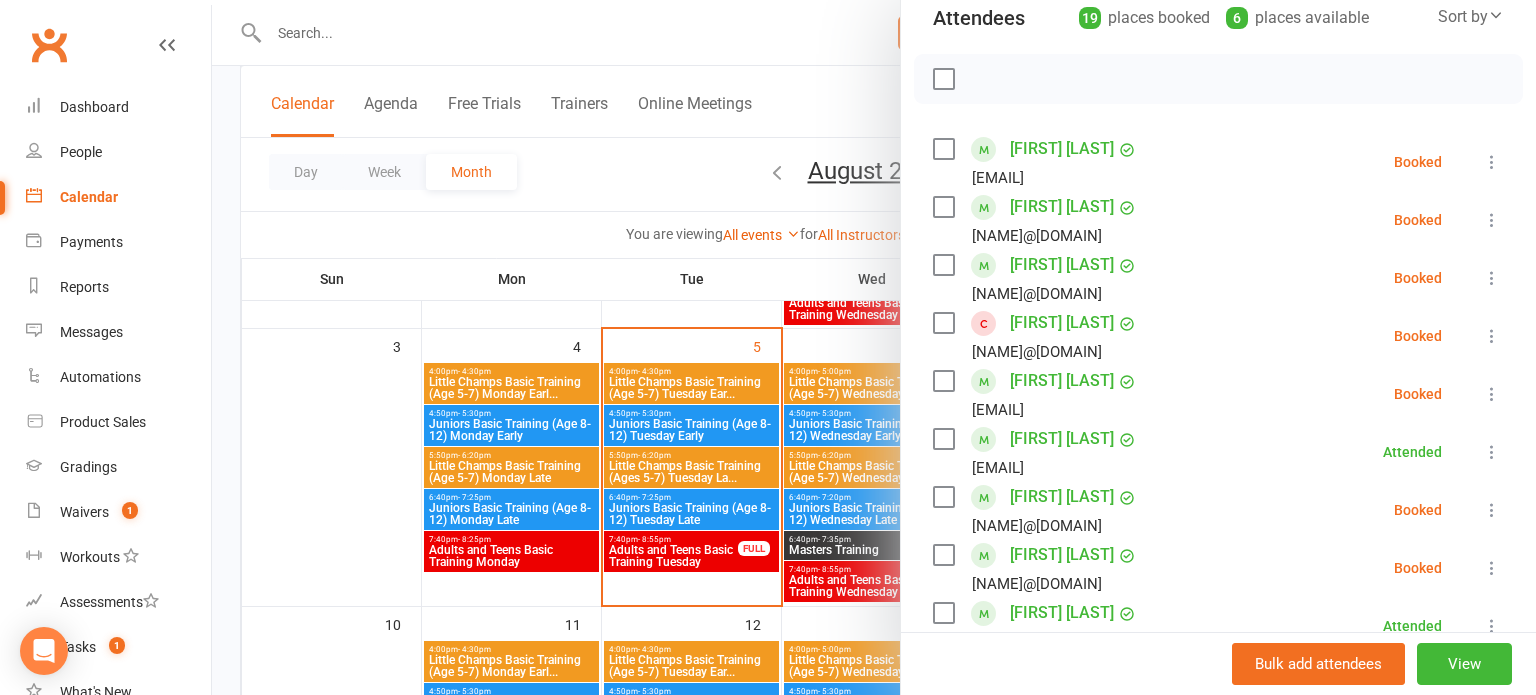 scroll, scrollTop: 237, scrollLeft: 0, axis: vertical 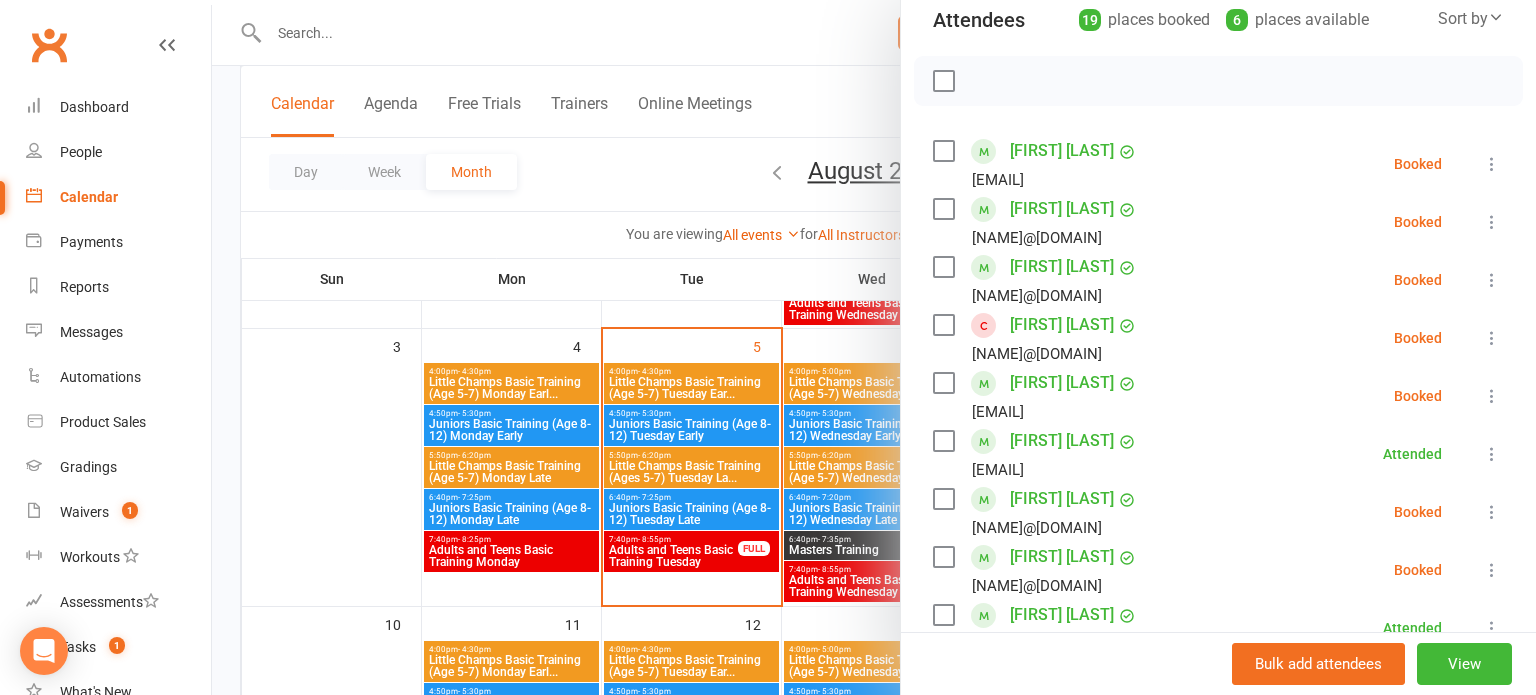 click at bounding box center [1492, 164] 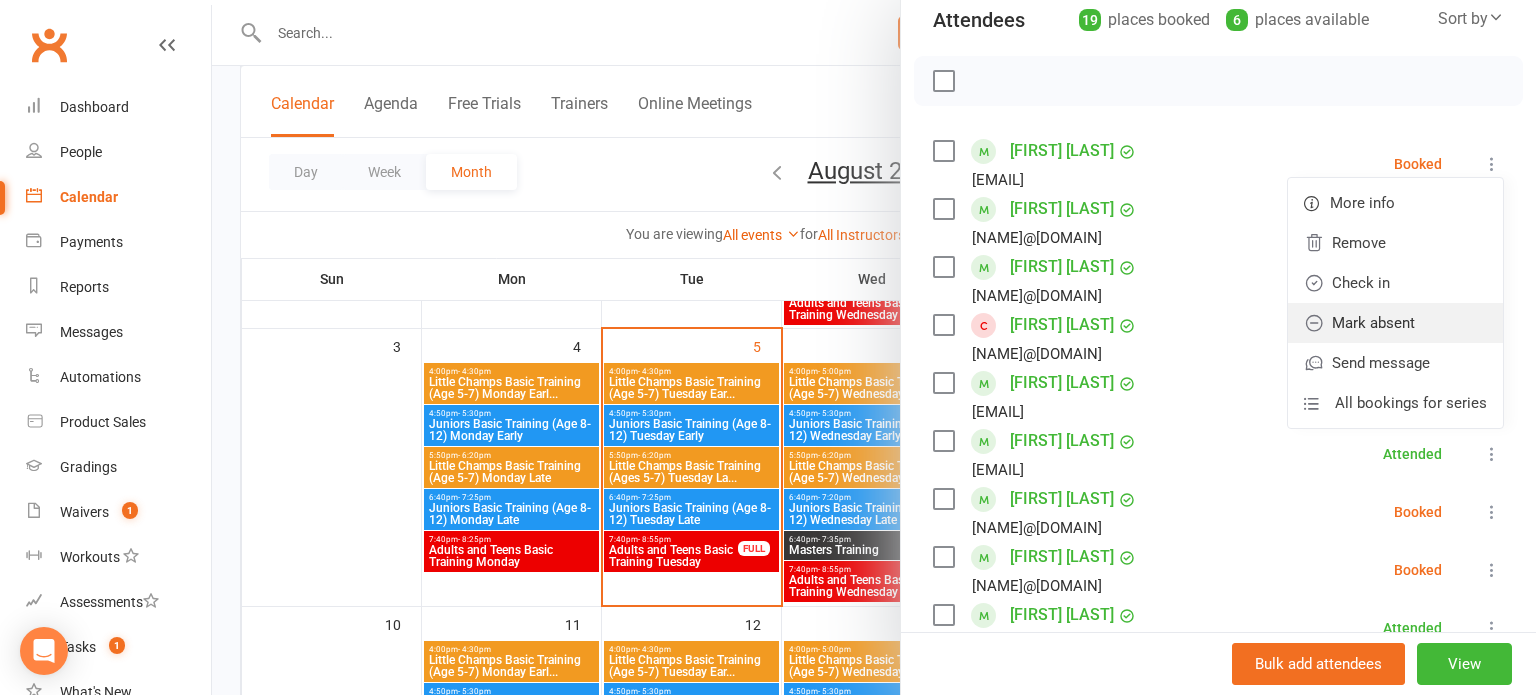 click on "Mark absent" at bounding box center (1395, 323) 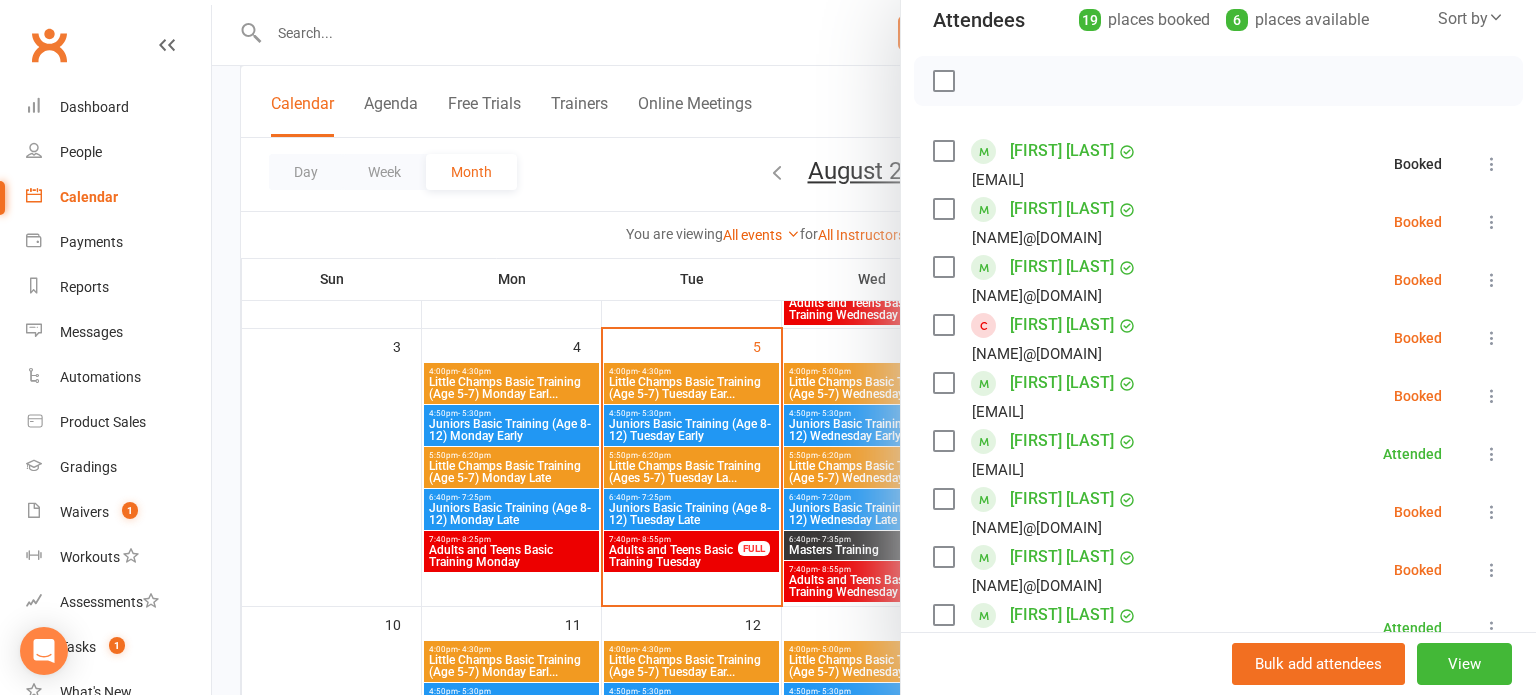 click at bounding box center (1492, 222) 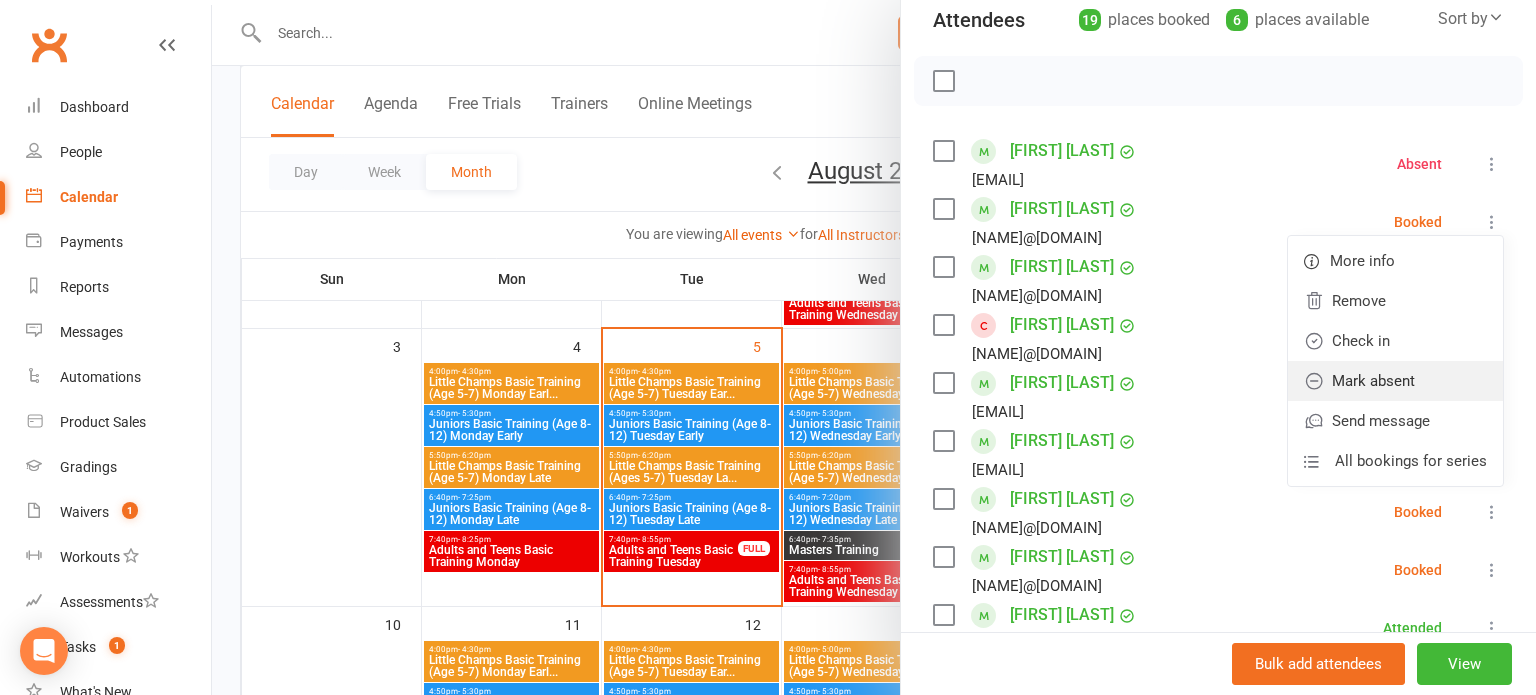 click on "Mark absent" at bounding box center (1395, 381) 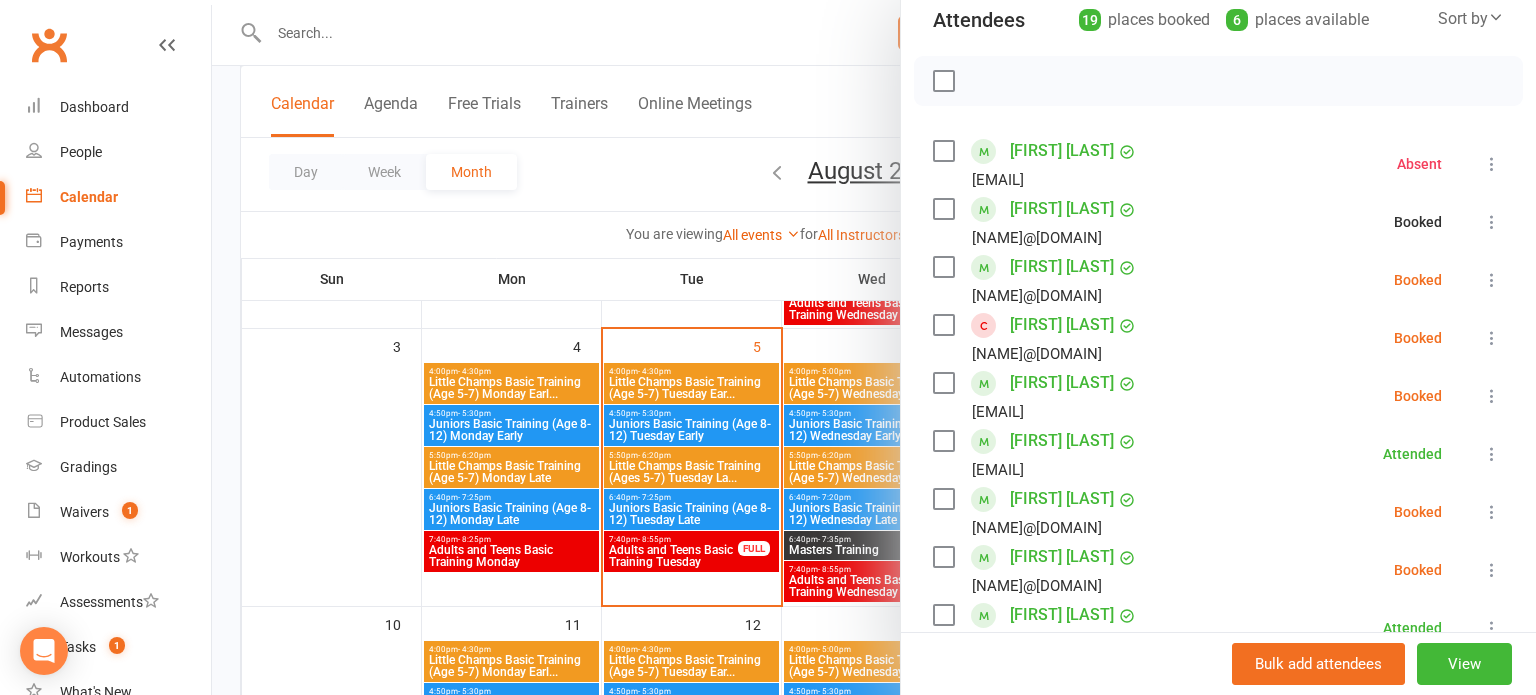 click at bounding box center (1492, 280) 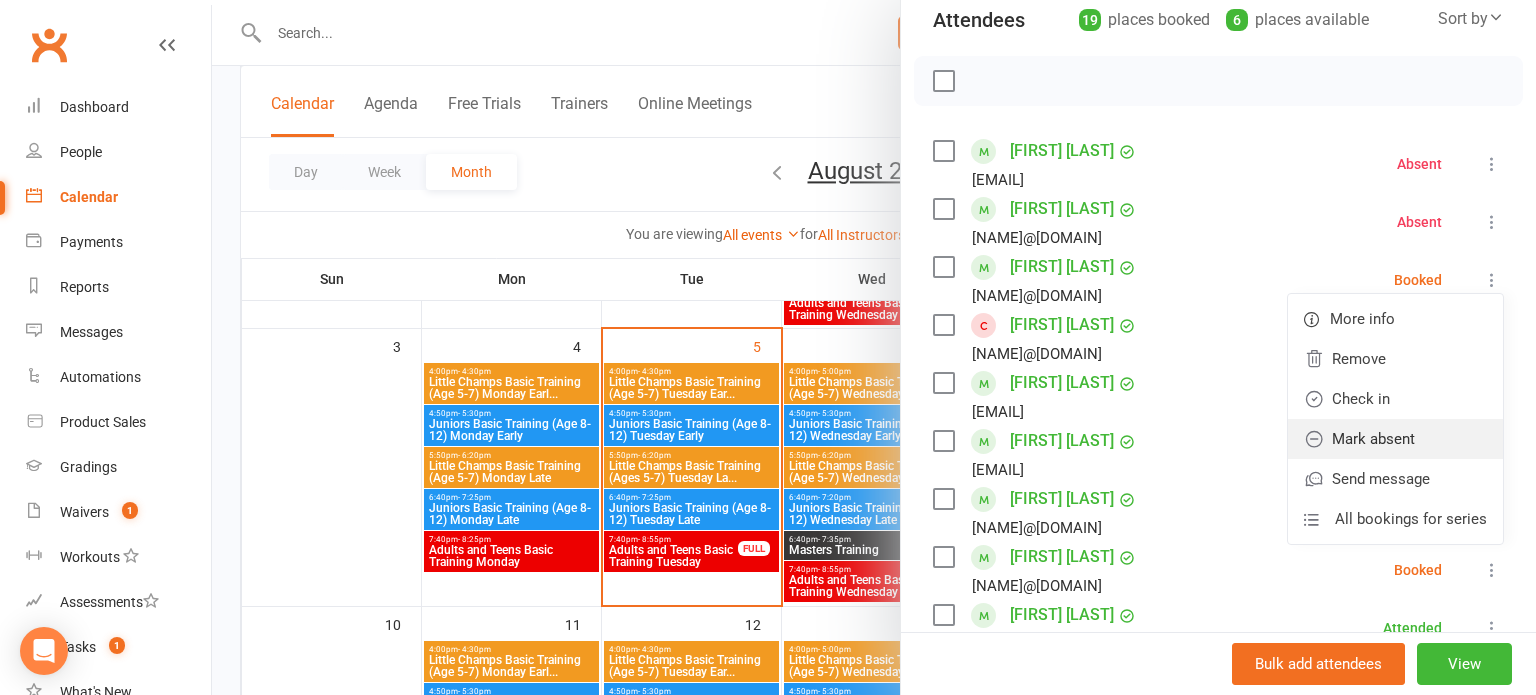 click on "Mark absent" at bounding box center [1395, 439] 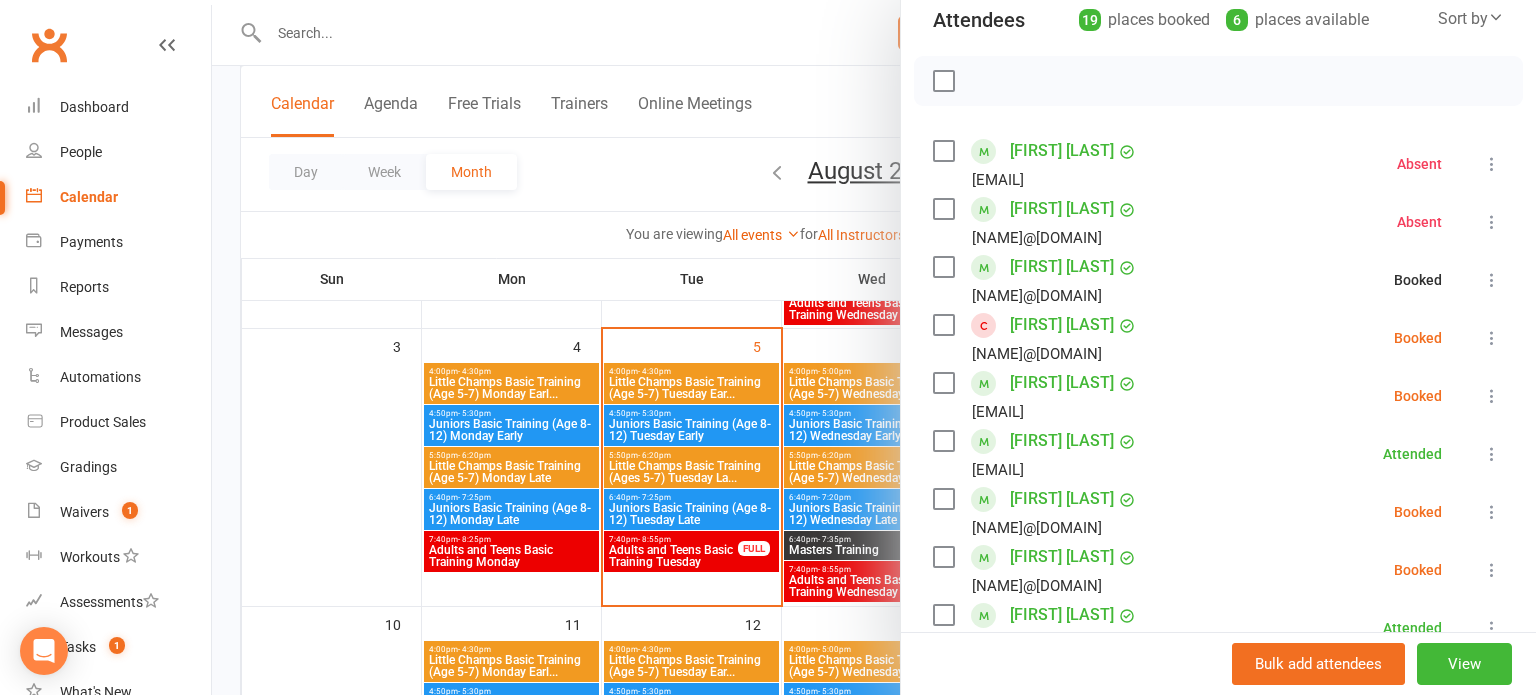 click on "[FIRST] [LAST]  [USERNAME]@[DOMAIN] Booked More info  Remove  Check in  Mark absent  Send message  All bookings for series" at bounding box center (1218, 338) 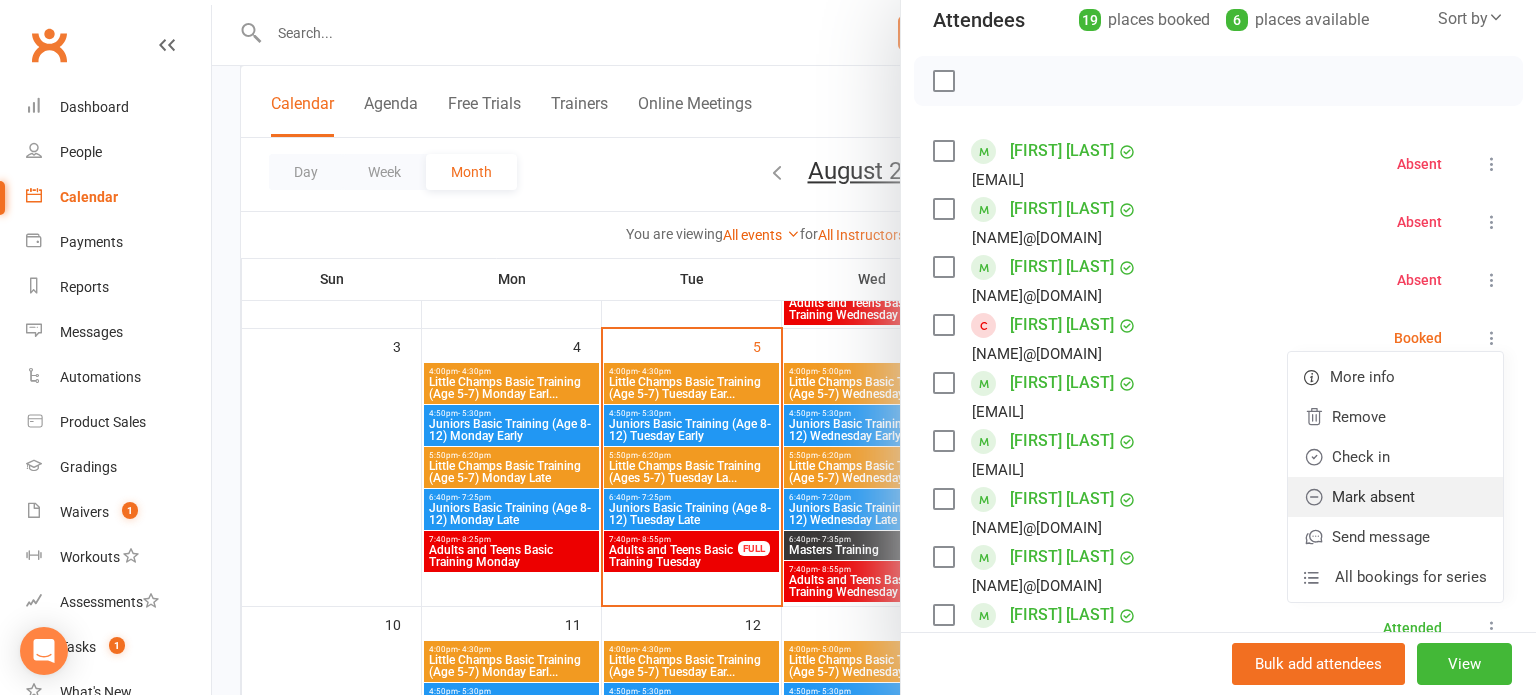 click on "Mark absent" at bounding box center (1395, 497) 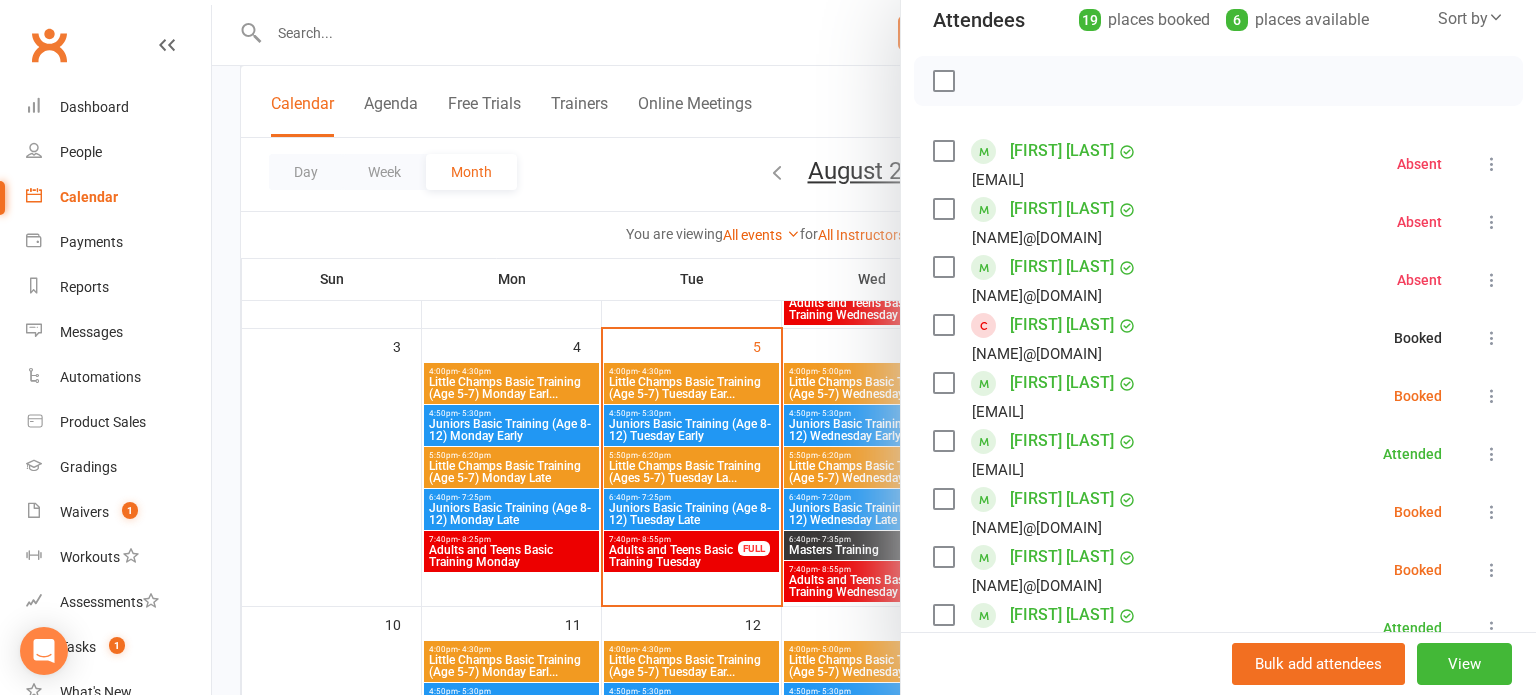 click at bounding box center (1492, 396) 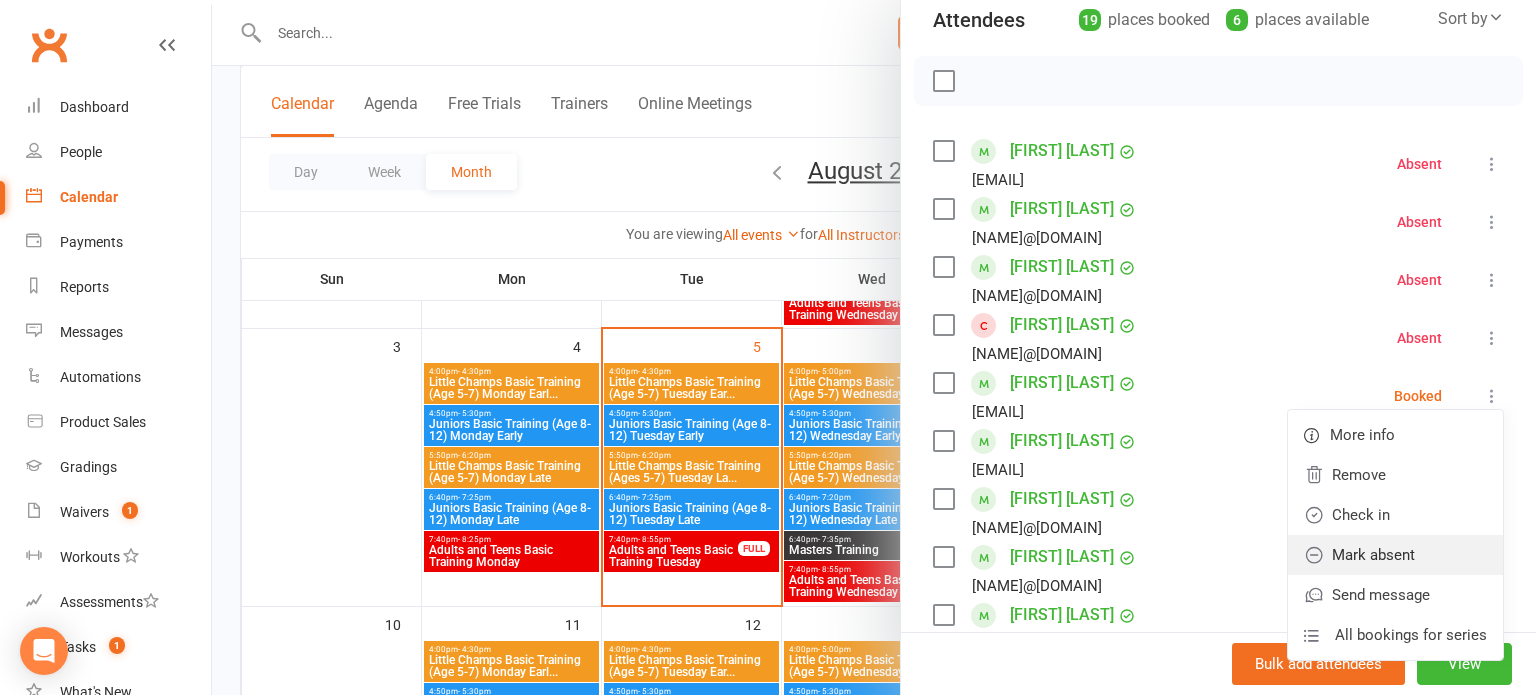 click on "Mark absent" at bounding box center [1395, 555] 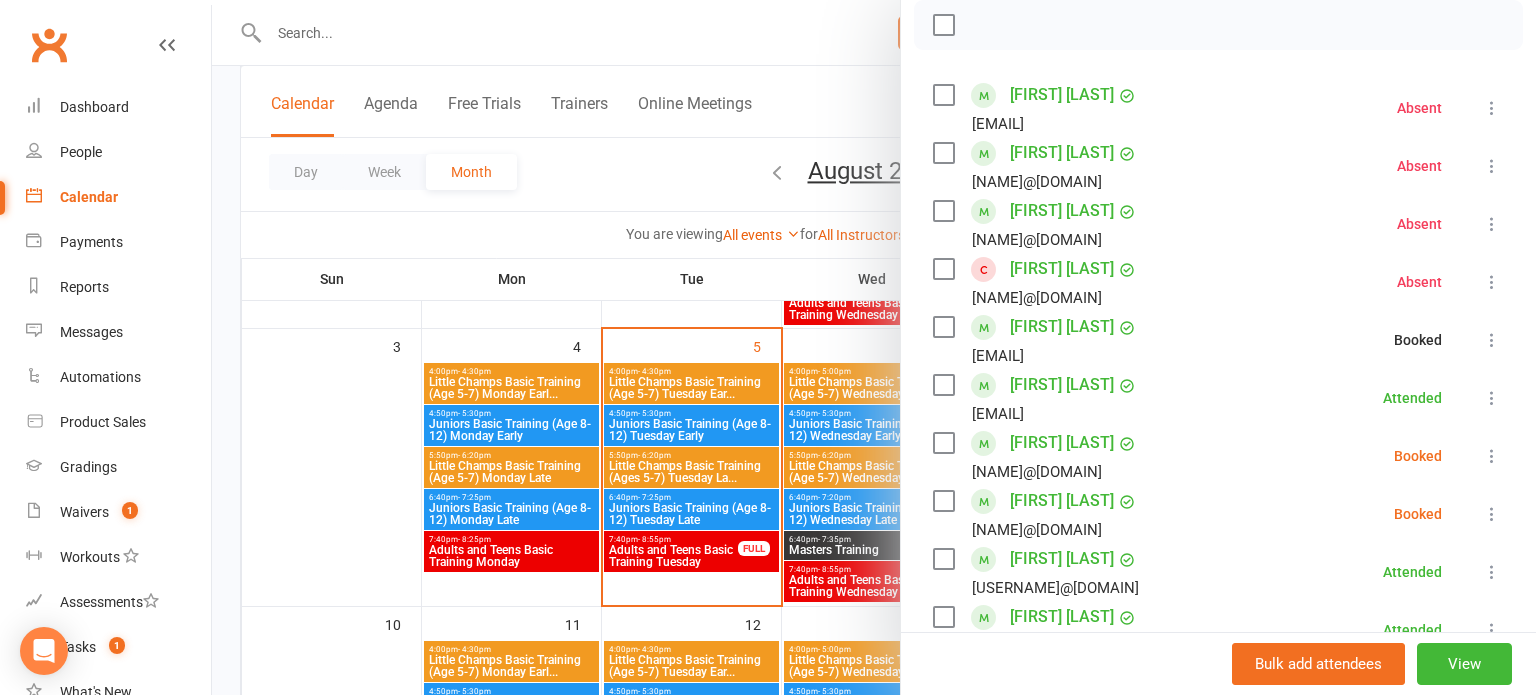 scroll, scrollTop: 304, scrollLeft: 0, axis: vertical 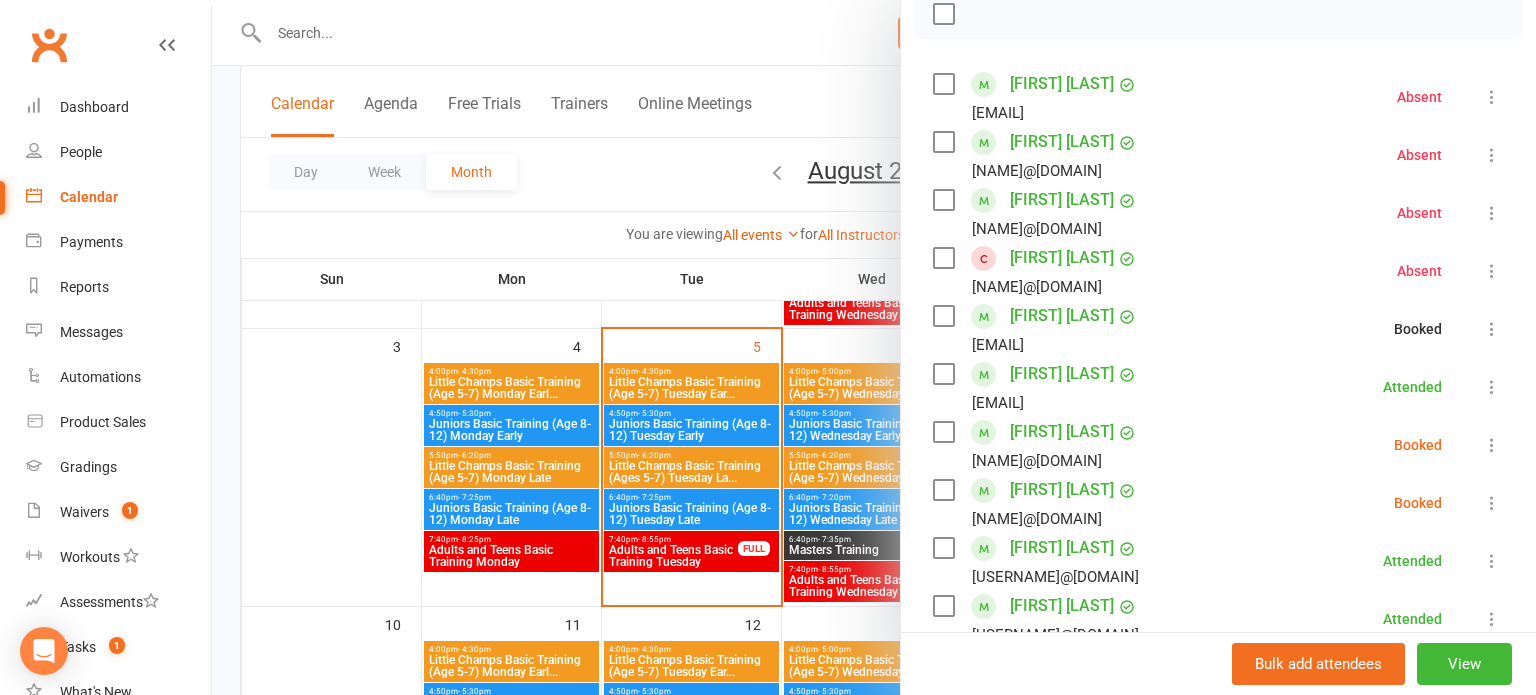 click at bounding box center (1492, 445) 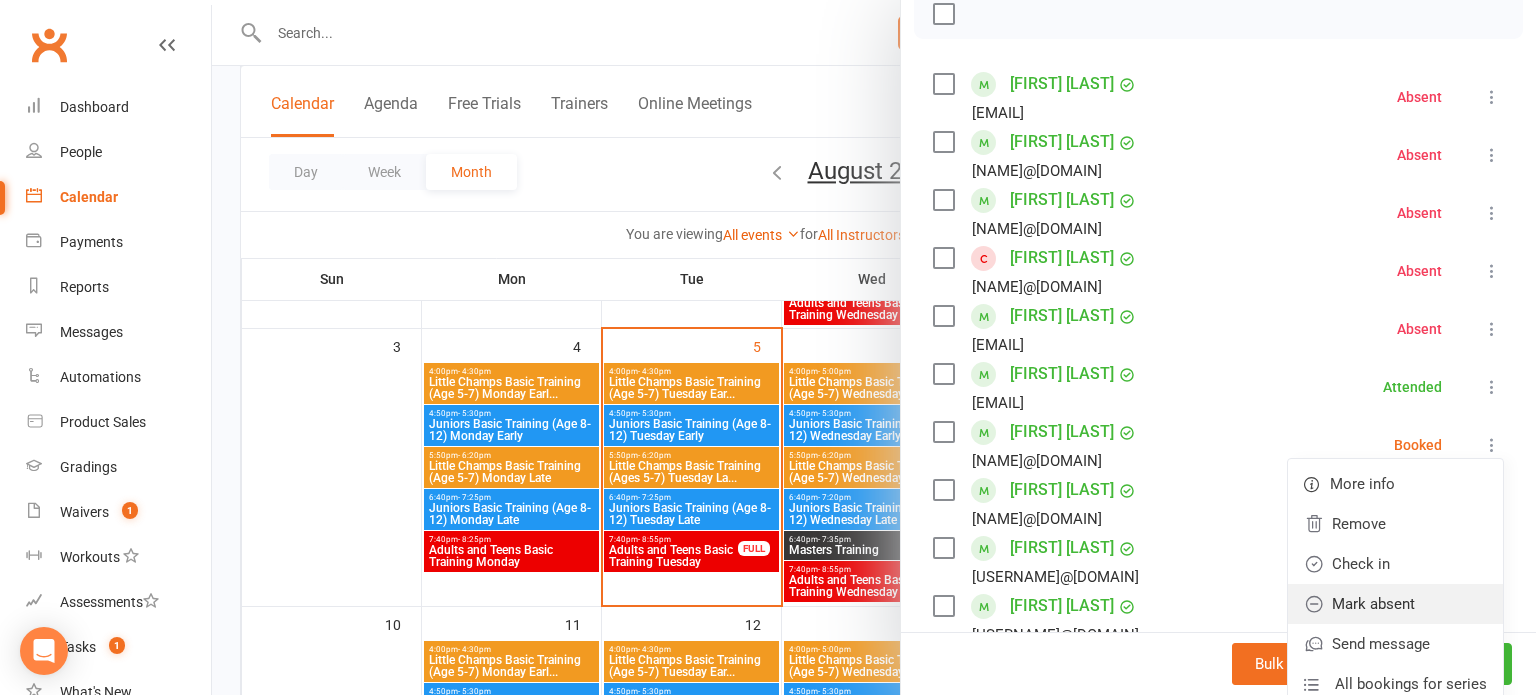 click on "Mark absent" at bounding box center [1395, 604] 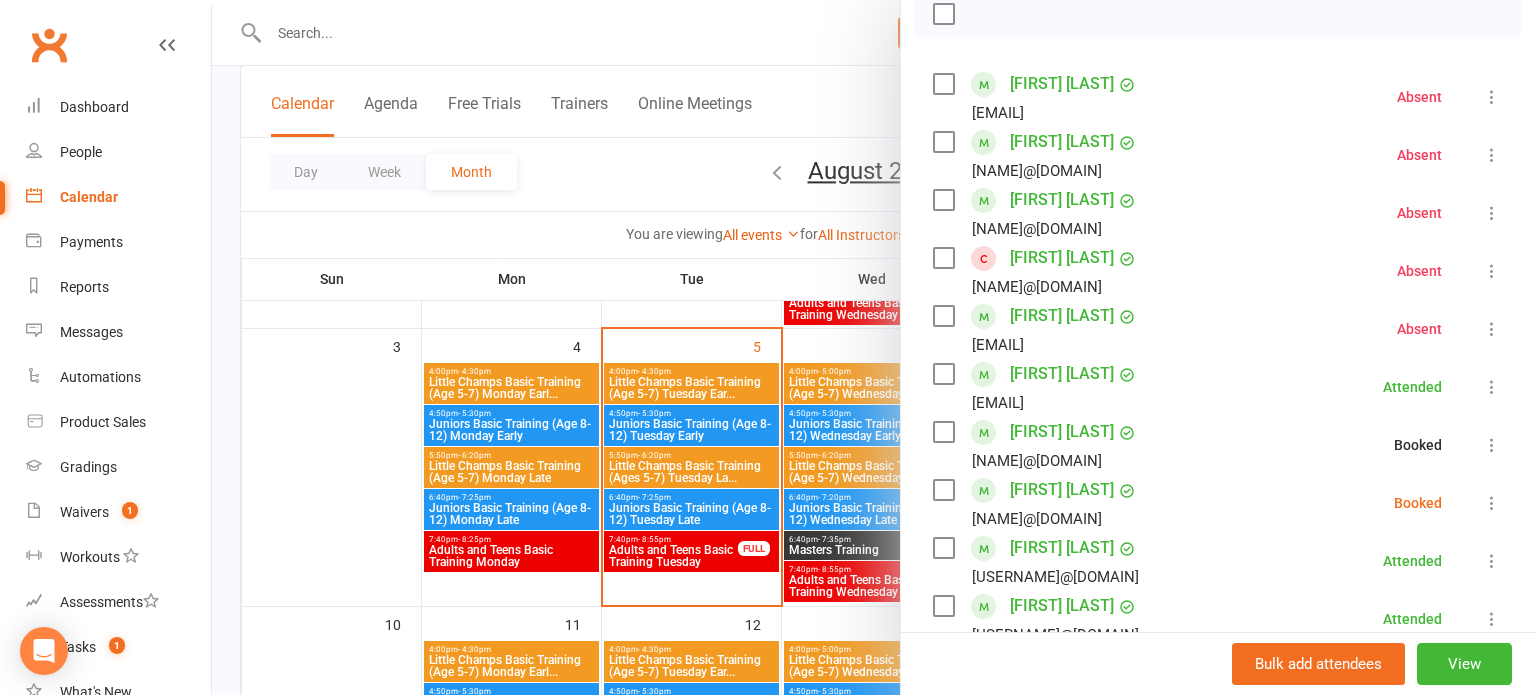 scroll, scrollTop: 359, scrollLeft: 0, axis: vertical 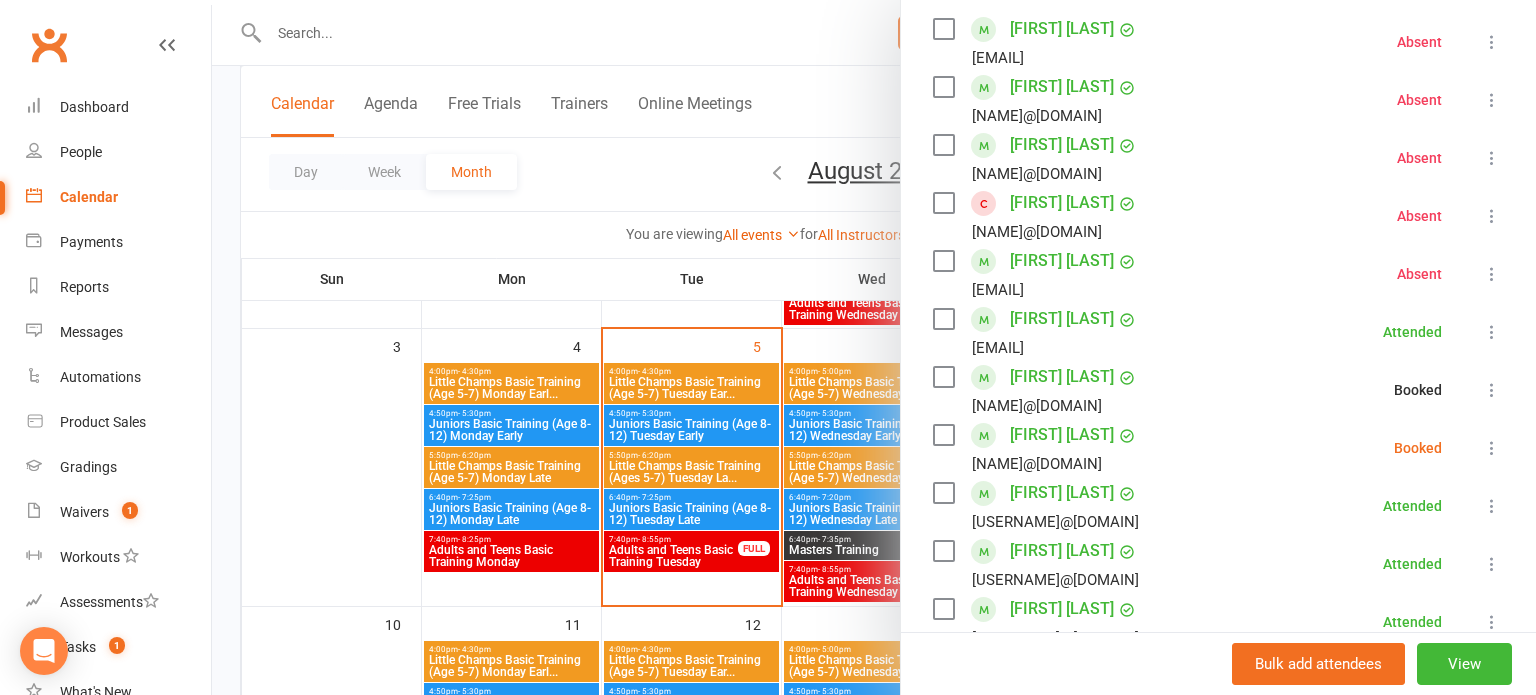 click at bounding box center (1492, 448) 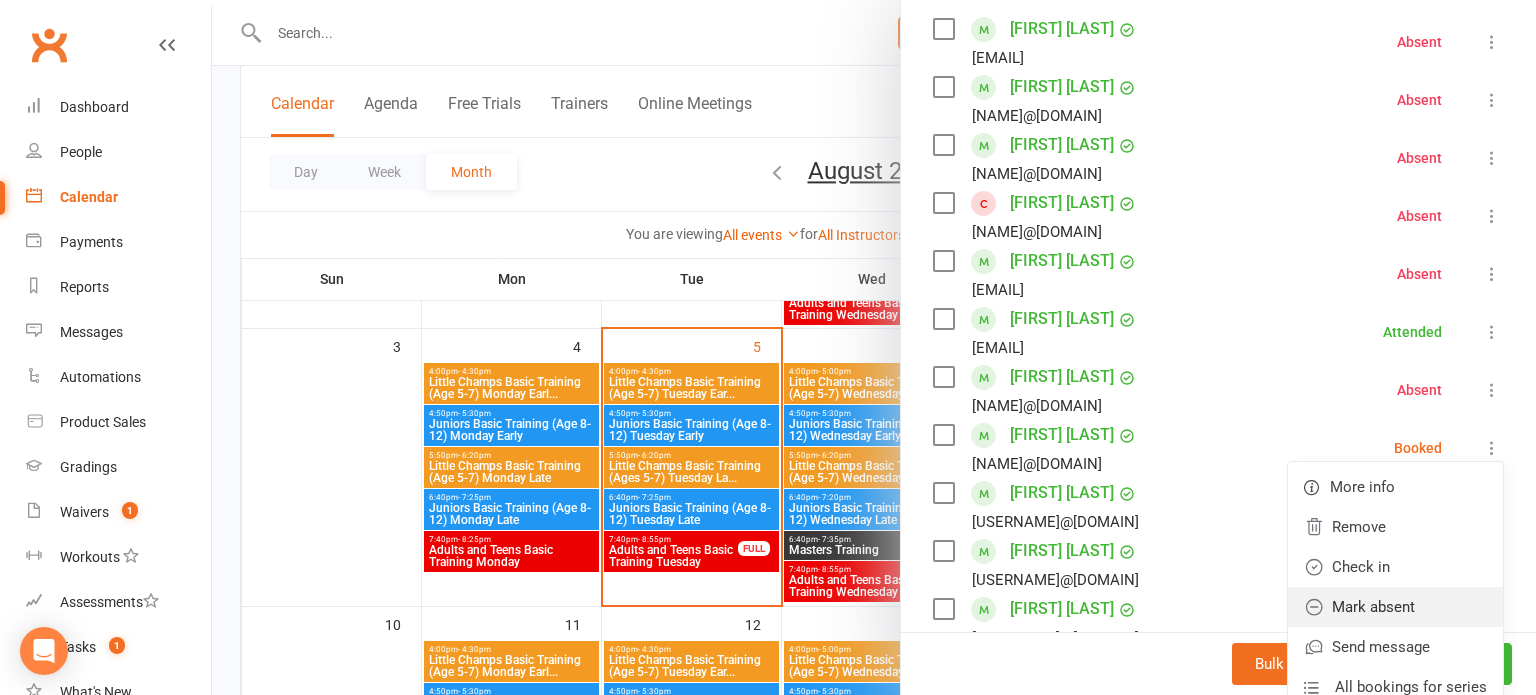 click on "Mark absent" at bounding box center [1395, 607] 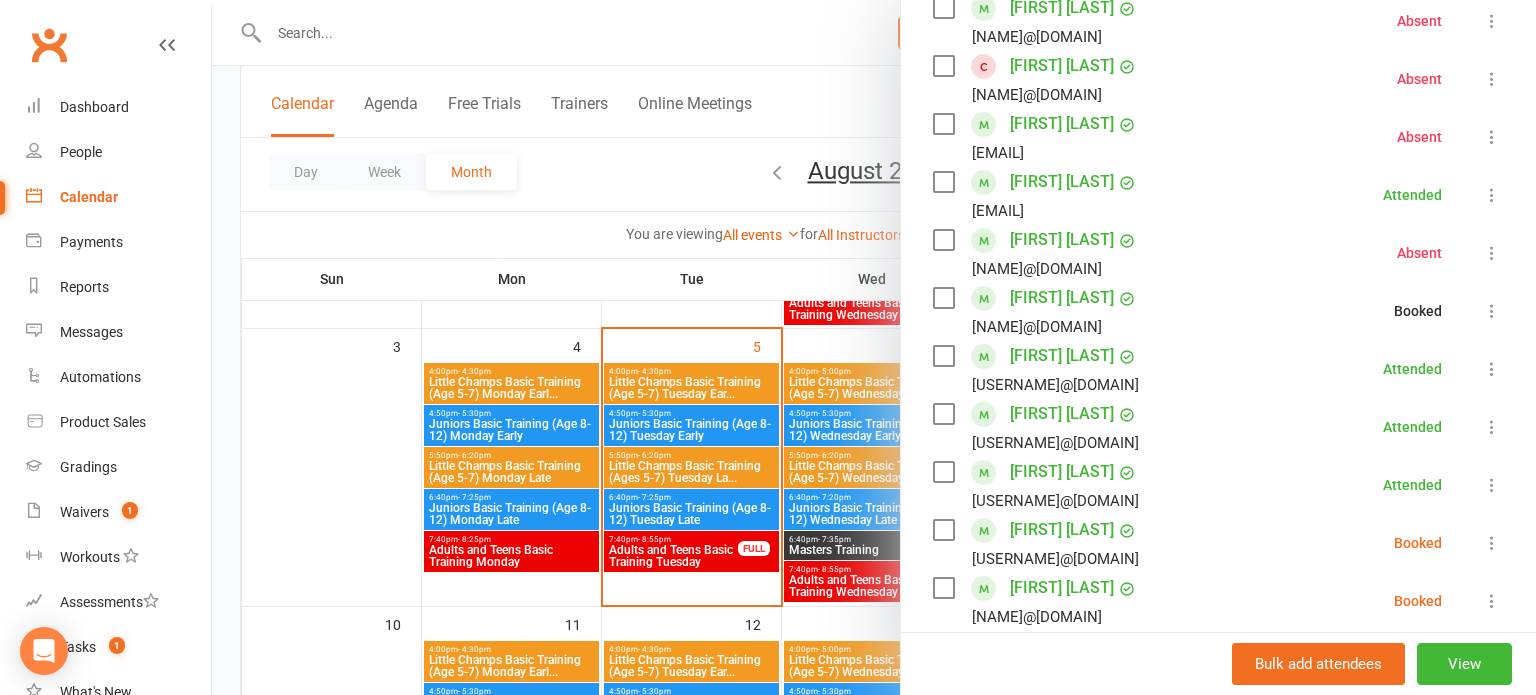 scroll, scrollTop: 496, scrollLeft: 0, axis: vertical 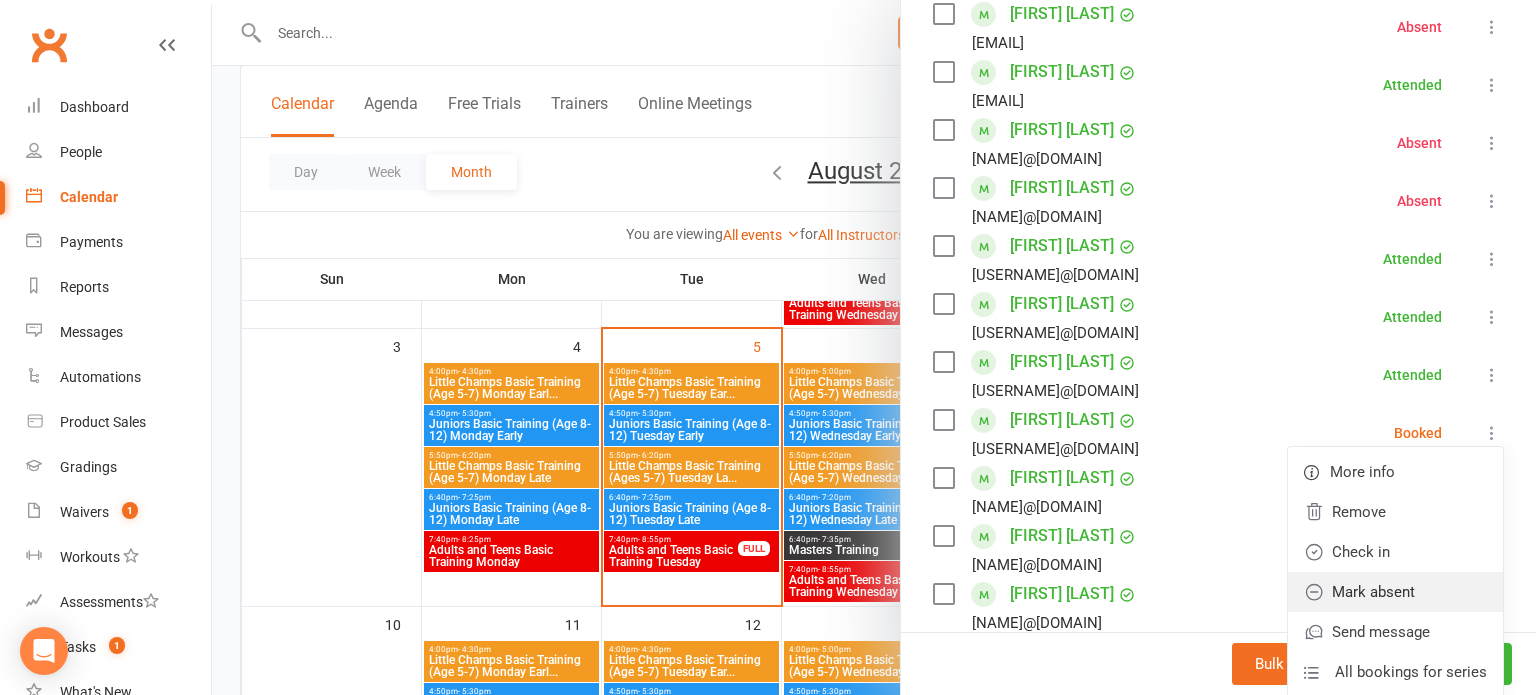 click on "Mark absent" at bounding box center [1395, 592] 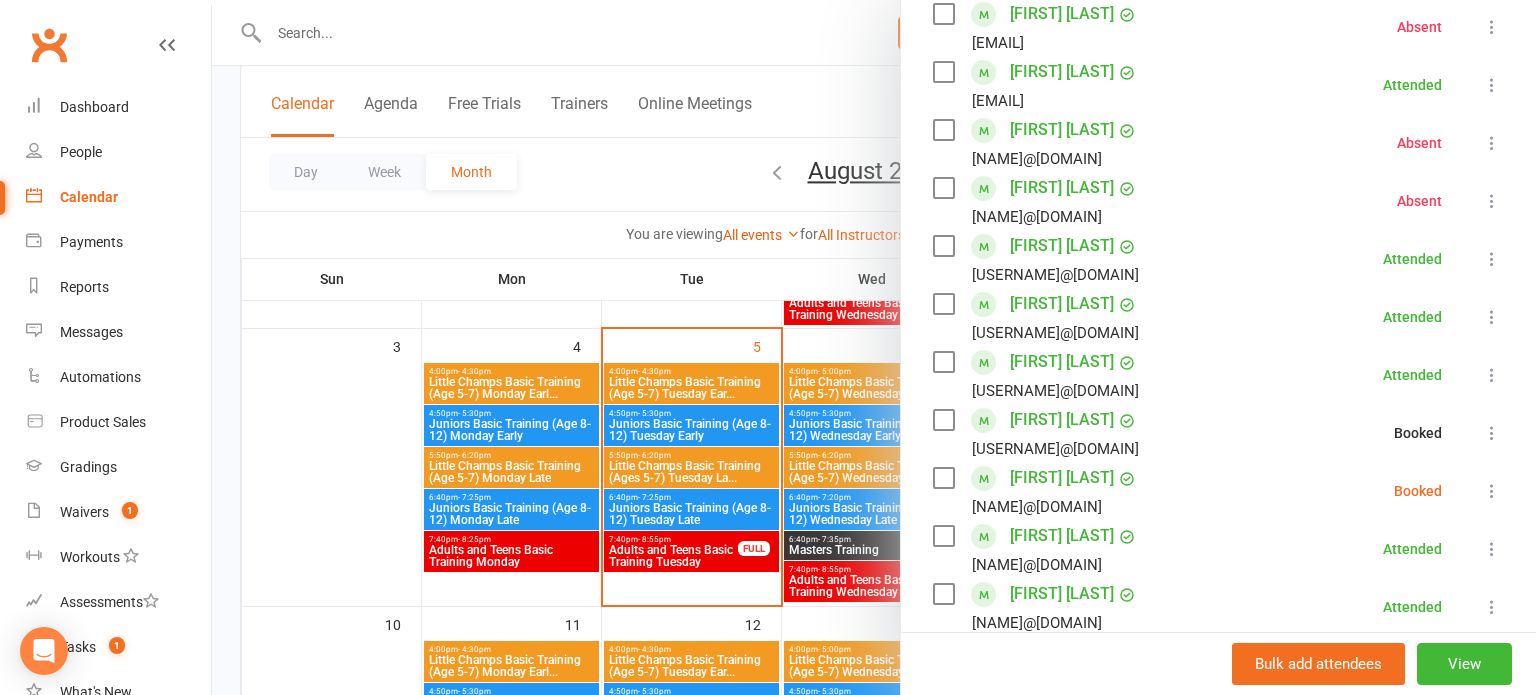 click at bounding box center (1492, 491) 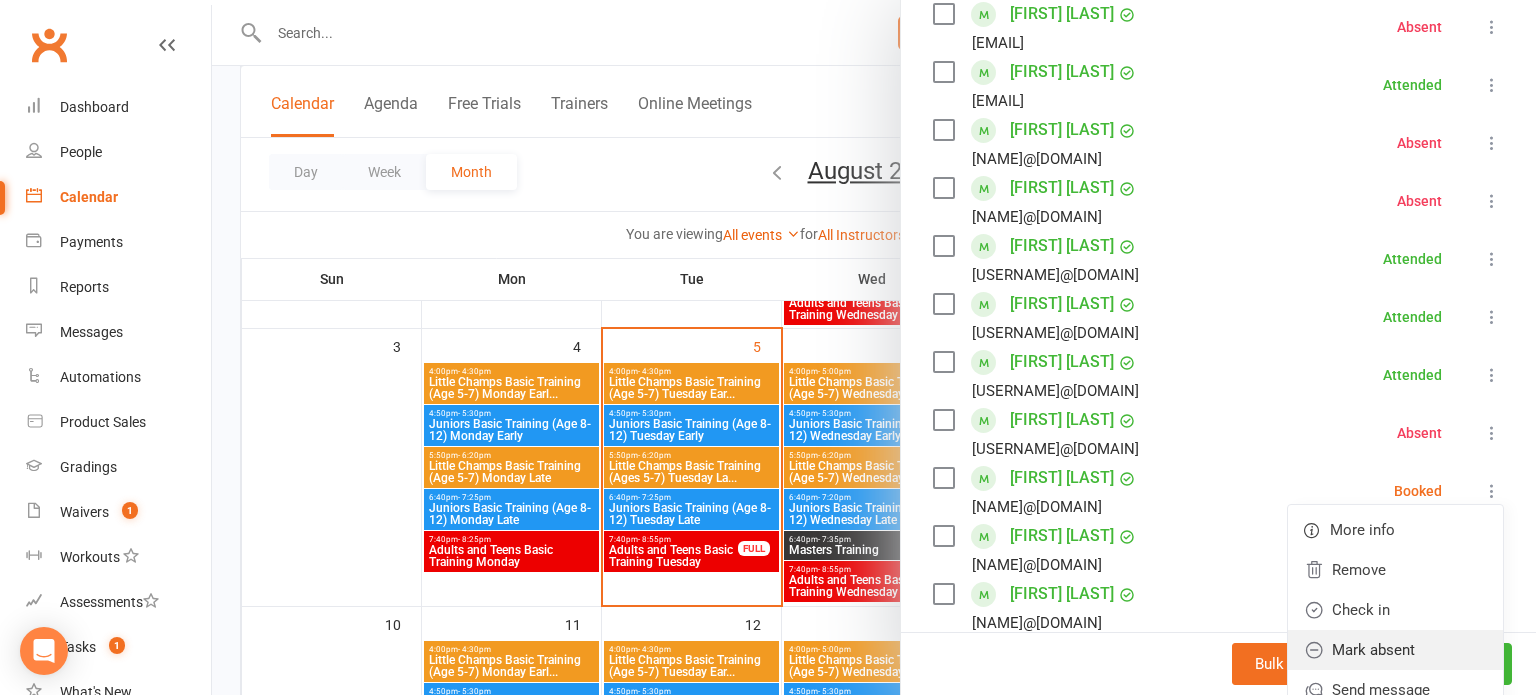 click on "Mark absent" at bounding box center (1395, 650) 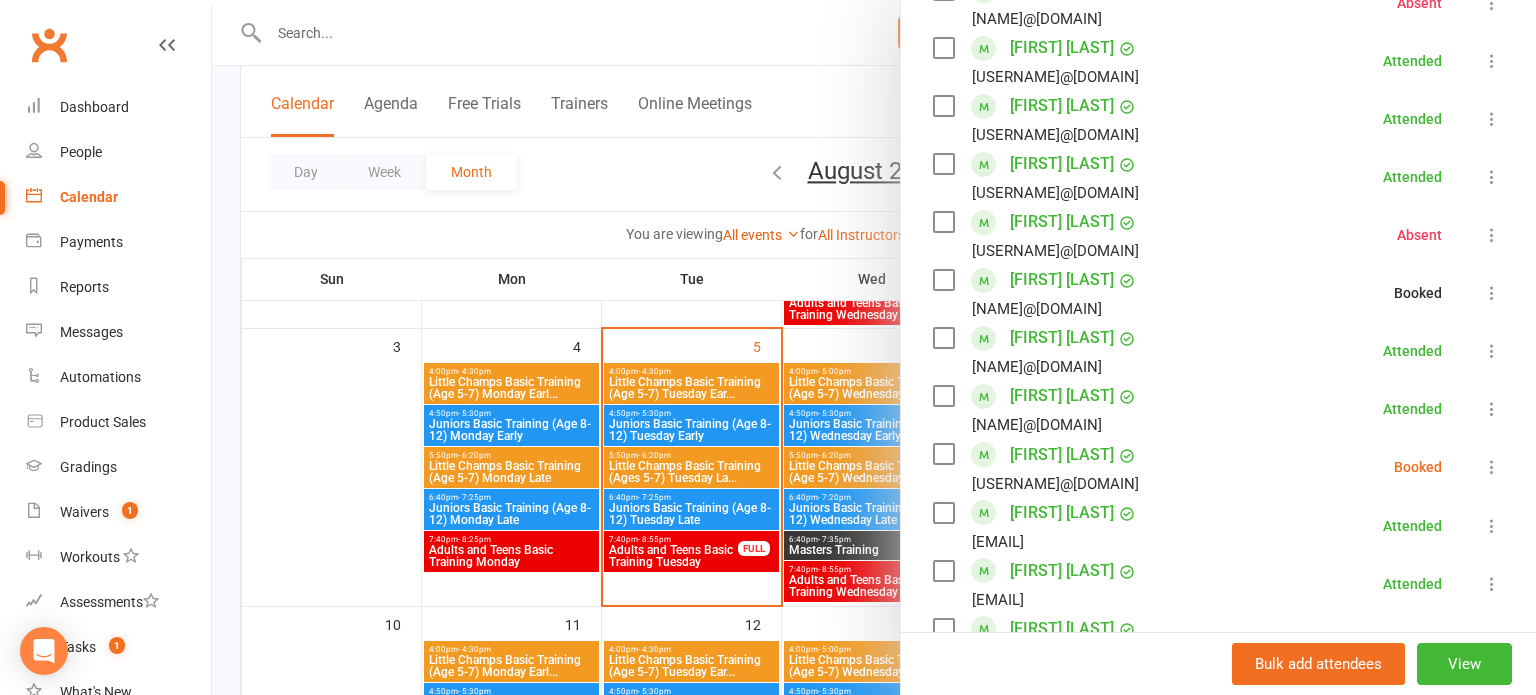 scroll, scrollTop: 819, scrollLeft: 0, axis: vertical 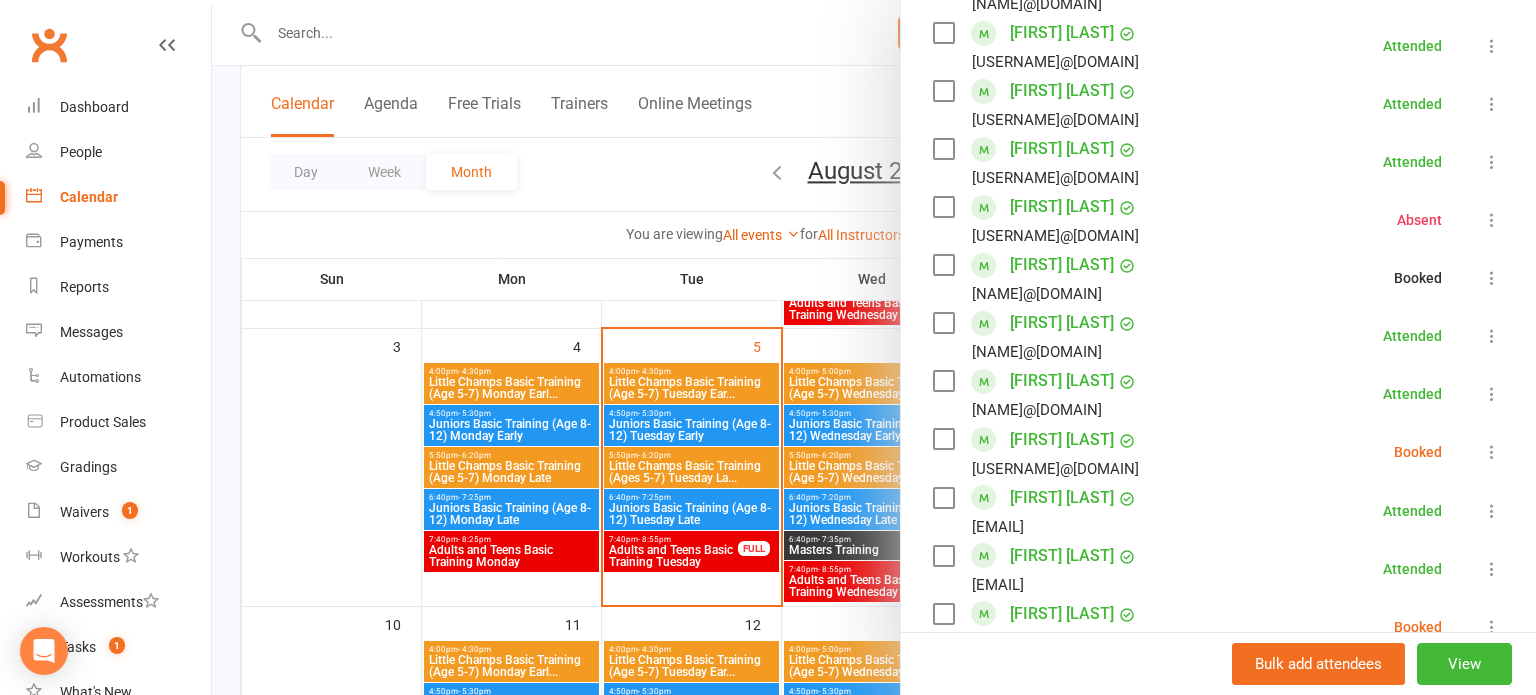 click at bounding box center [1492, 452] 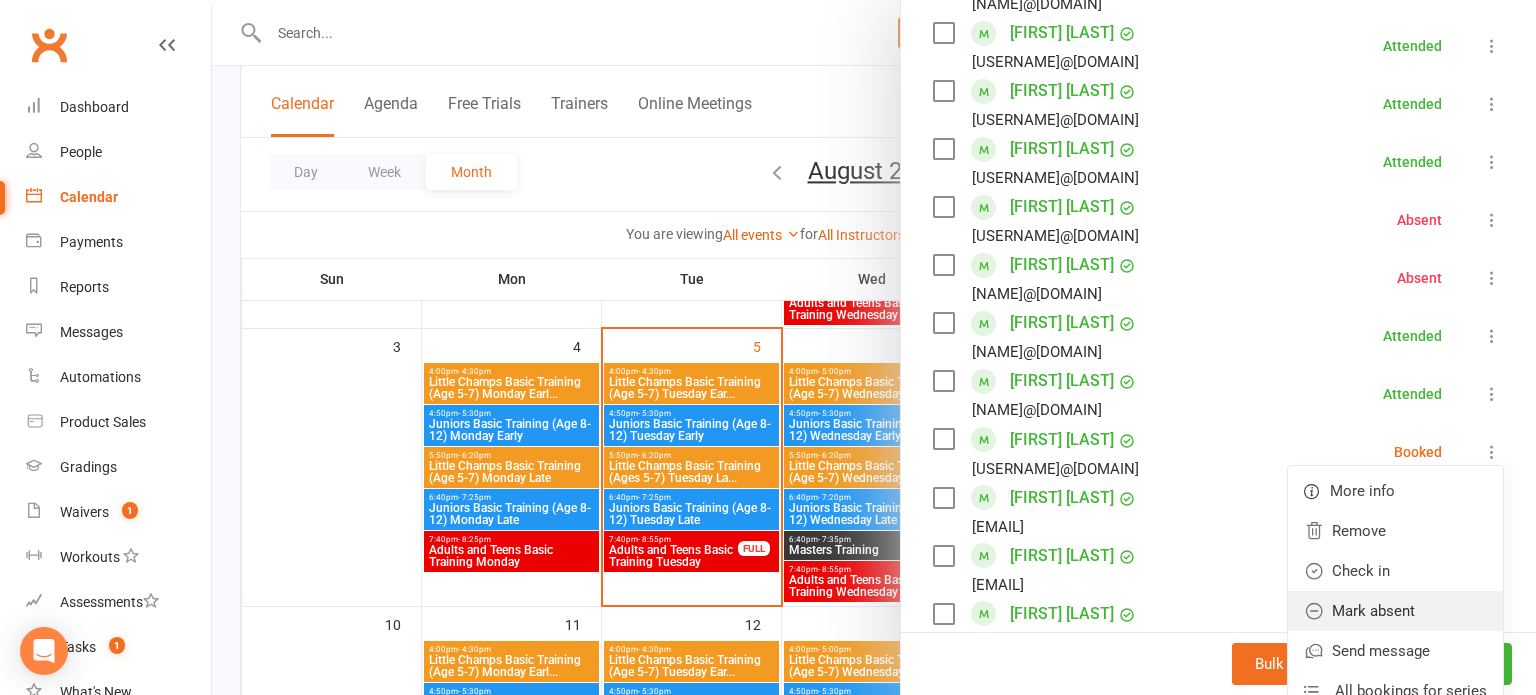 click on "Mark absent" at bounding box center (1395, 611) 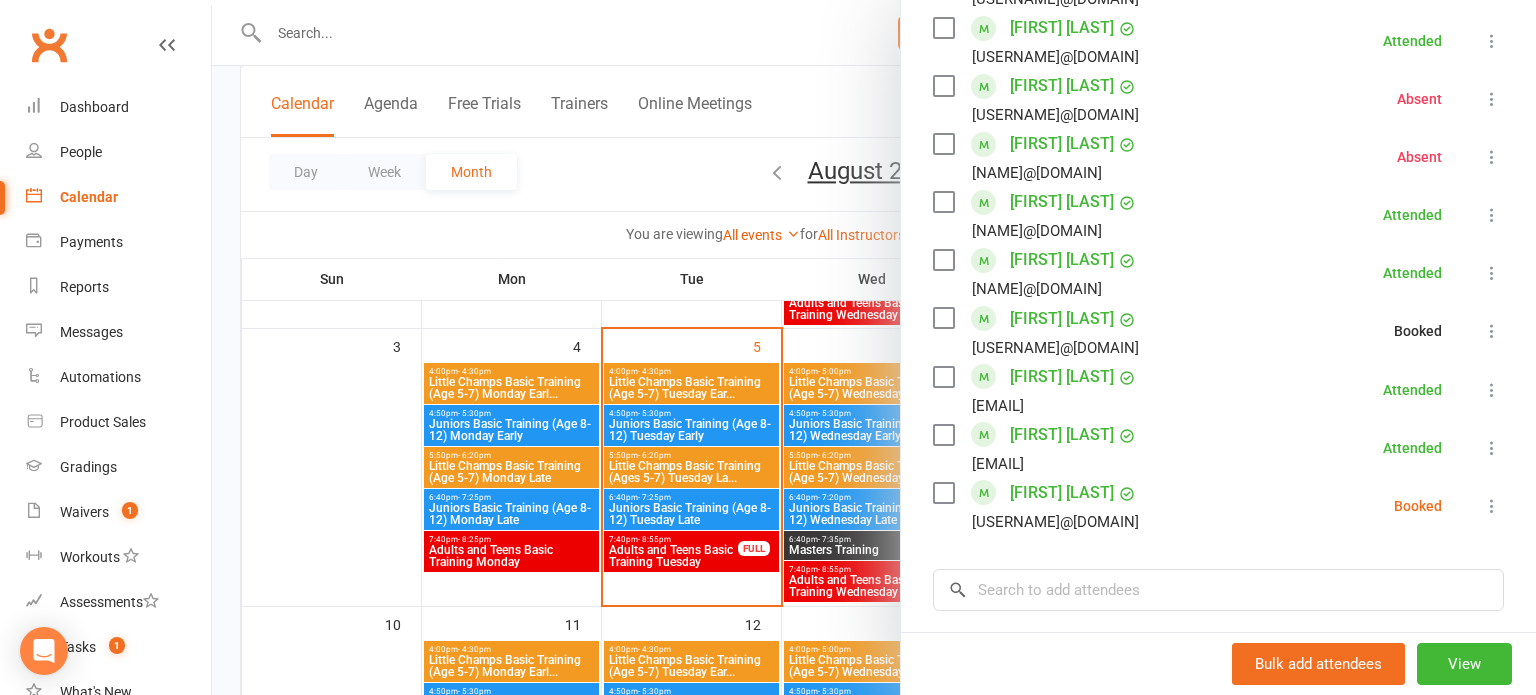 scroll, scrollTop: 944, scrollLeft: 0, axis: vertical 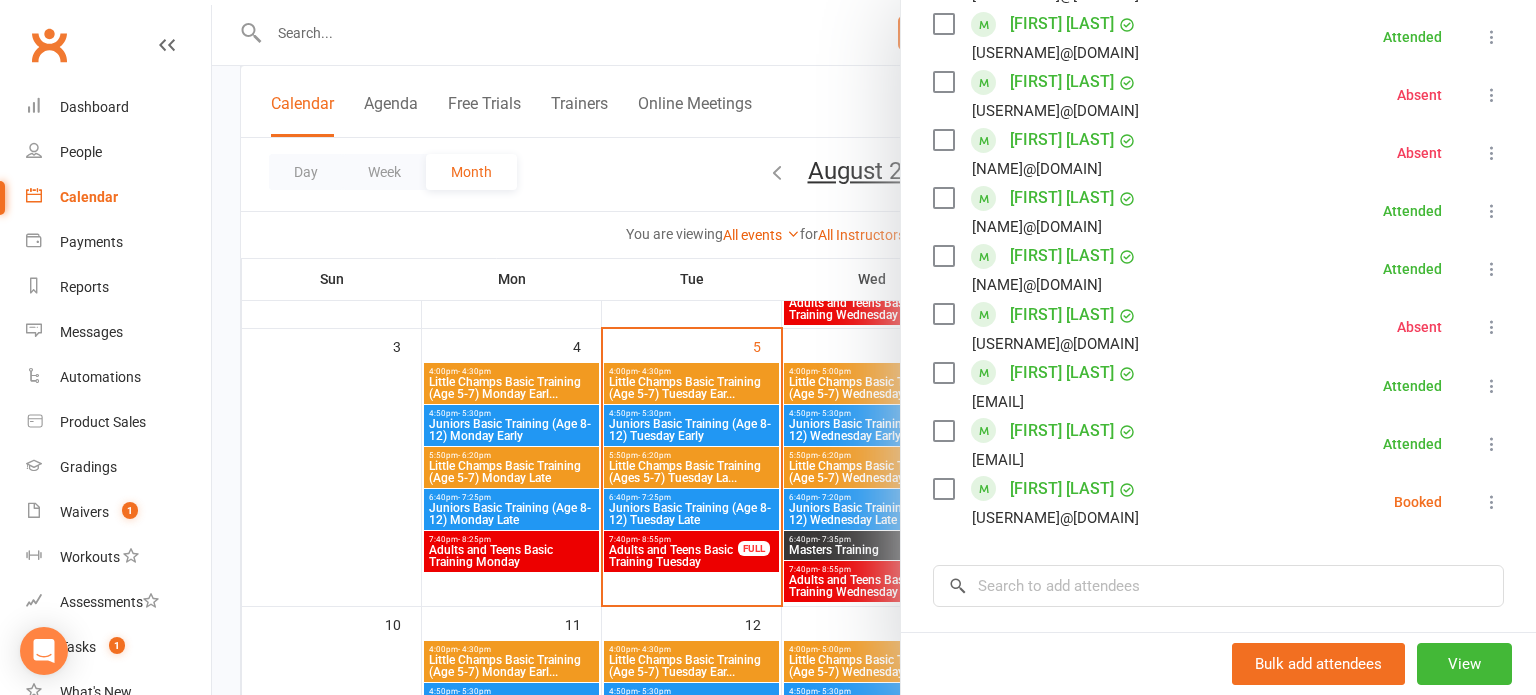 click at bounding box center [1492, 502] 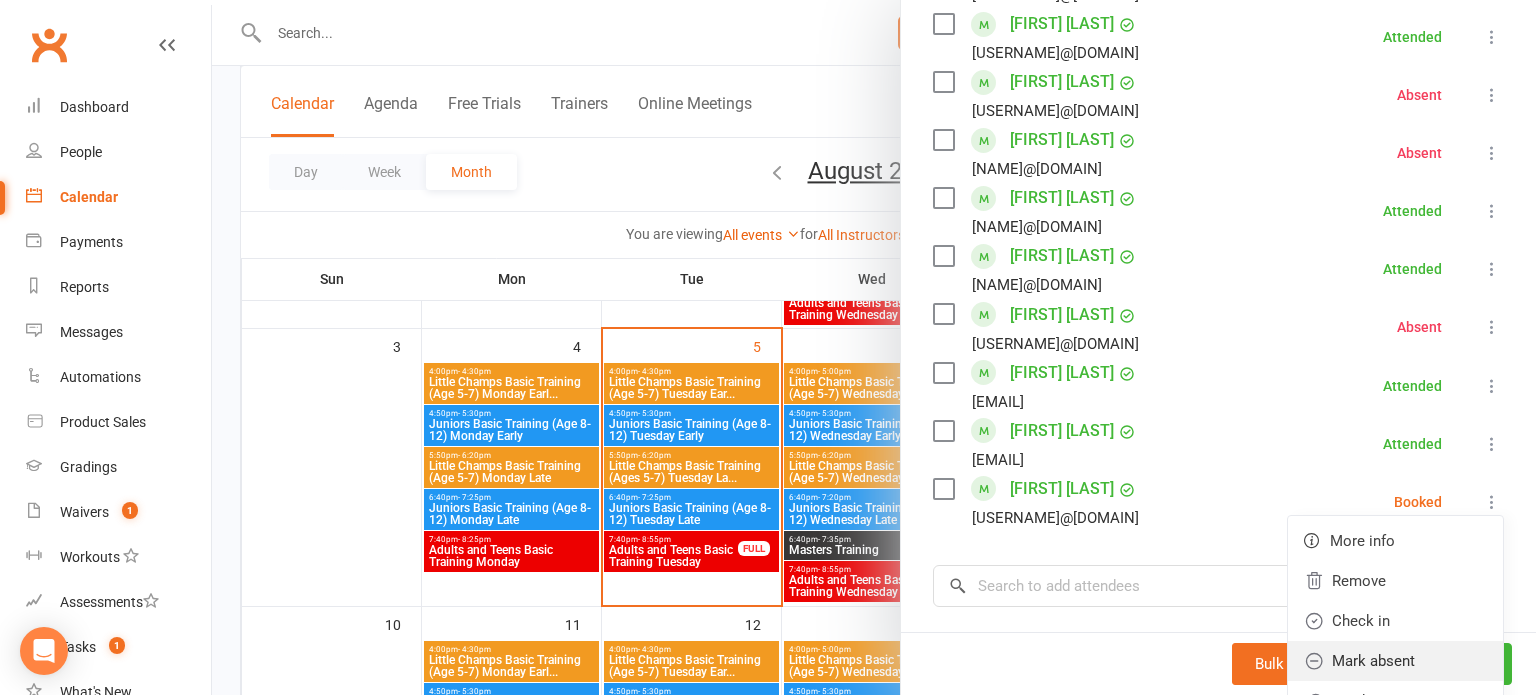 click on "Mark absent" at bounding box center [1395, 661] 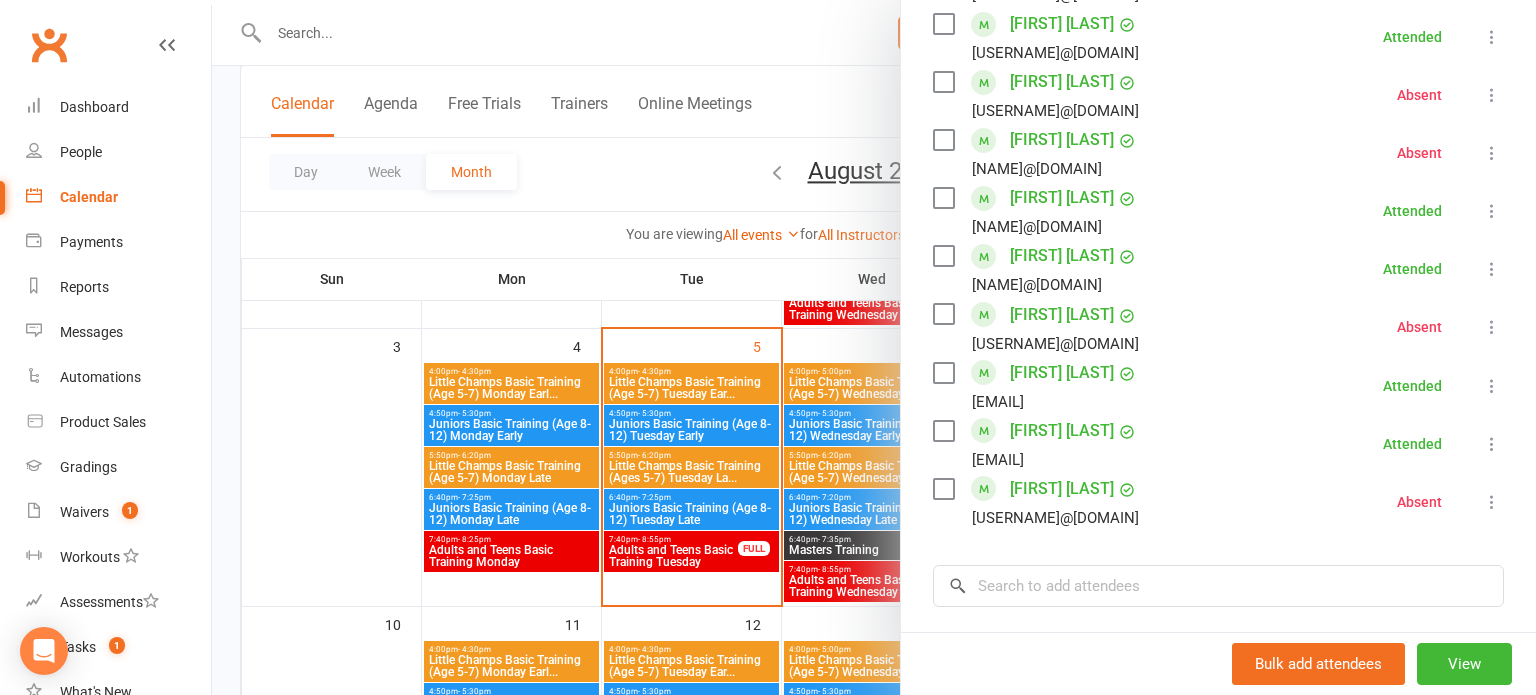 click at bounding box center (874, 347) 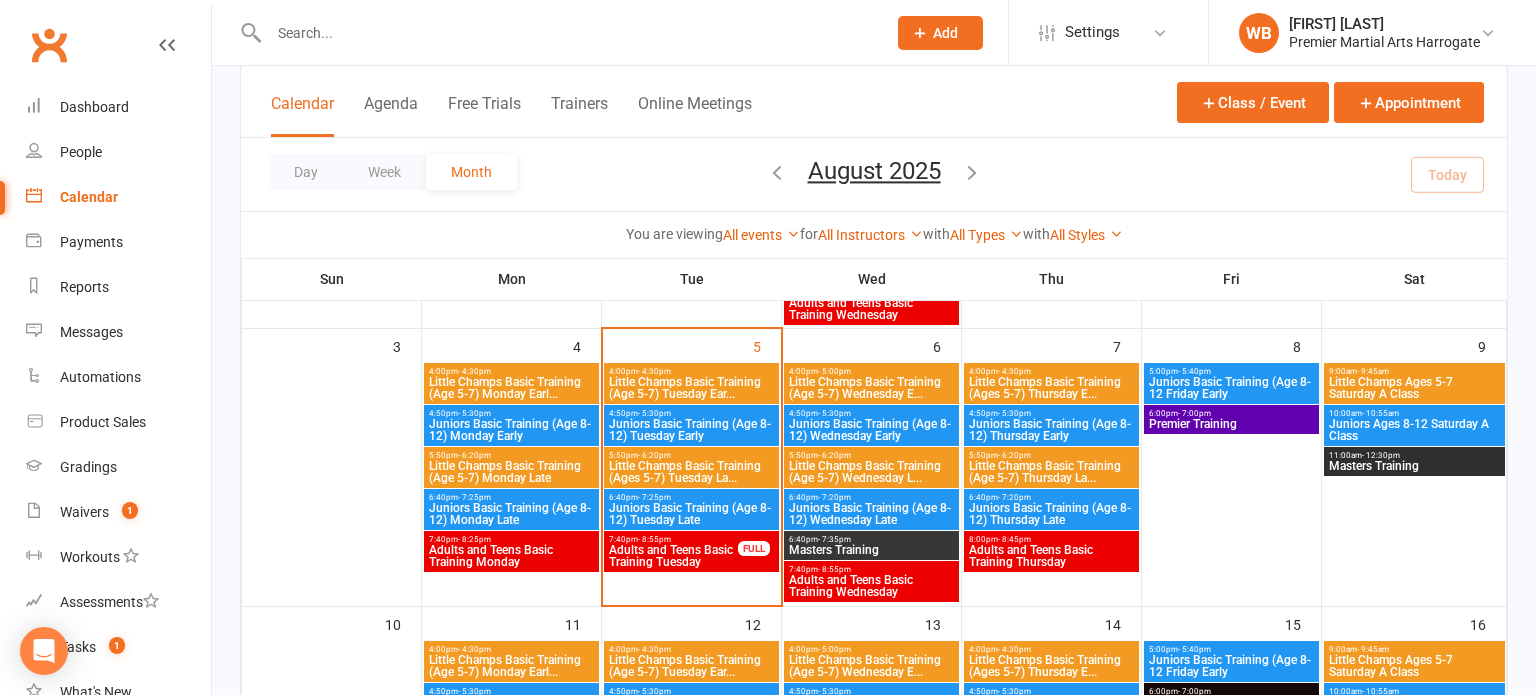 click on "Little Champs Basic Training (Ages 5-7) Tuesday La..." at bounding box center [691, 472] 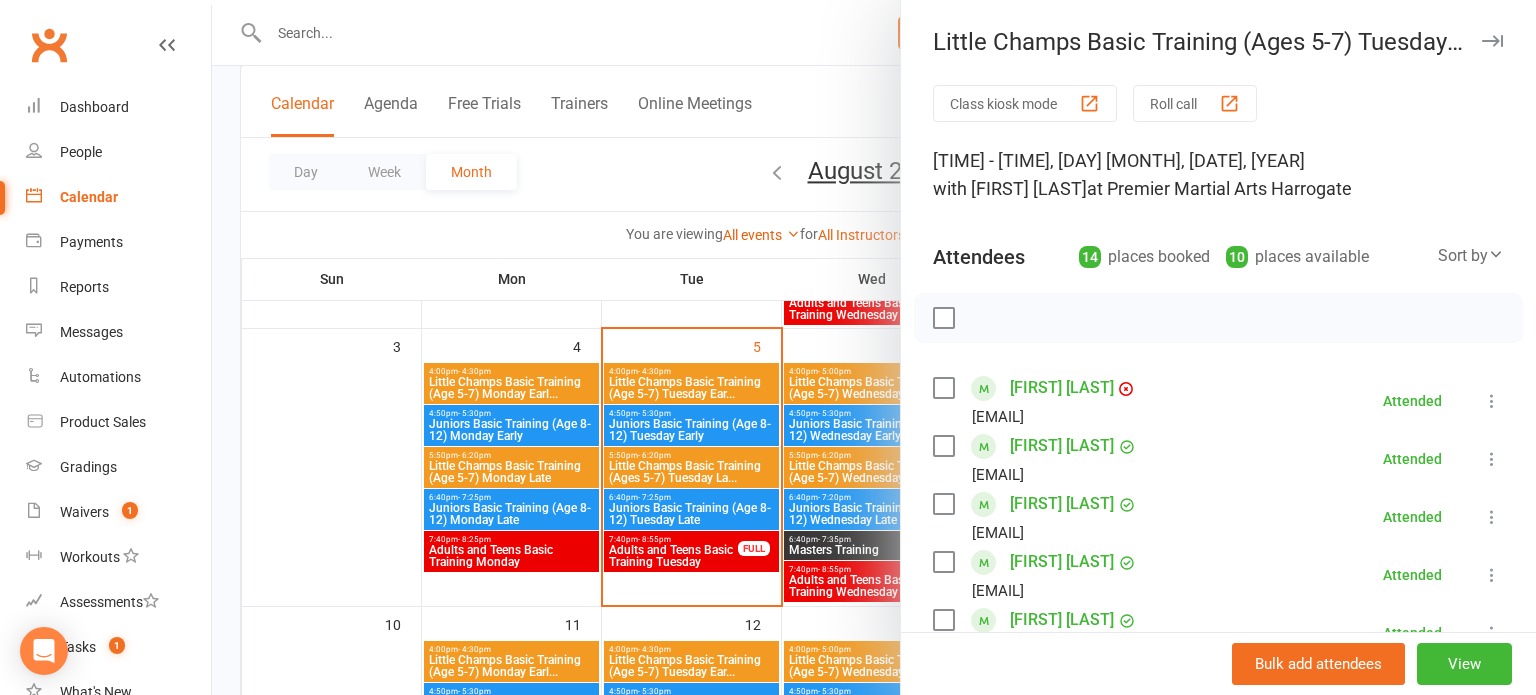 click on "[FIRST] [LAST]" at bounding box center [1062, 388] 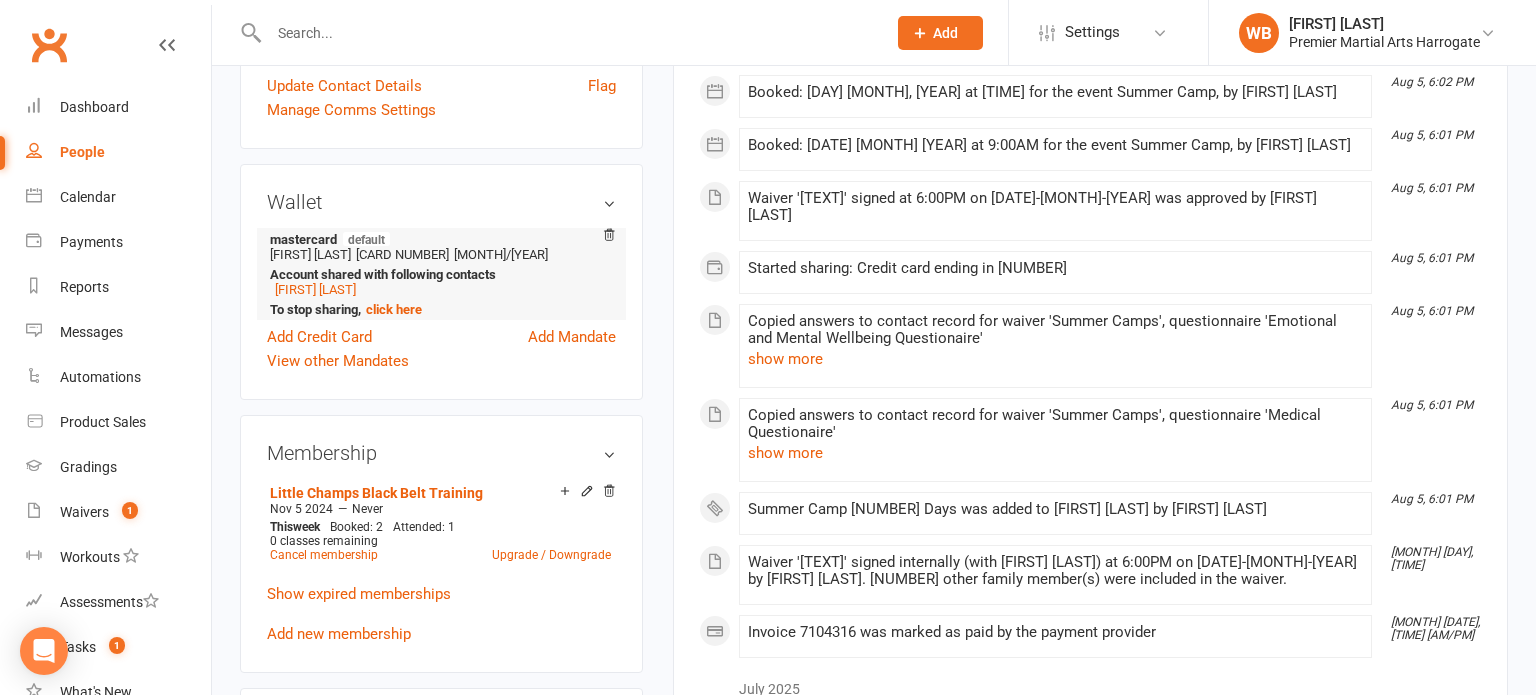 scroll, scrollTop: 539, scrollLeft: 0, axis: vertical 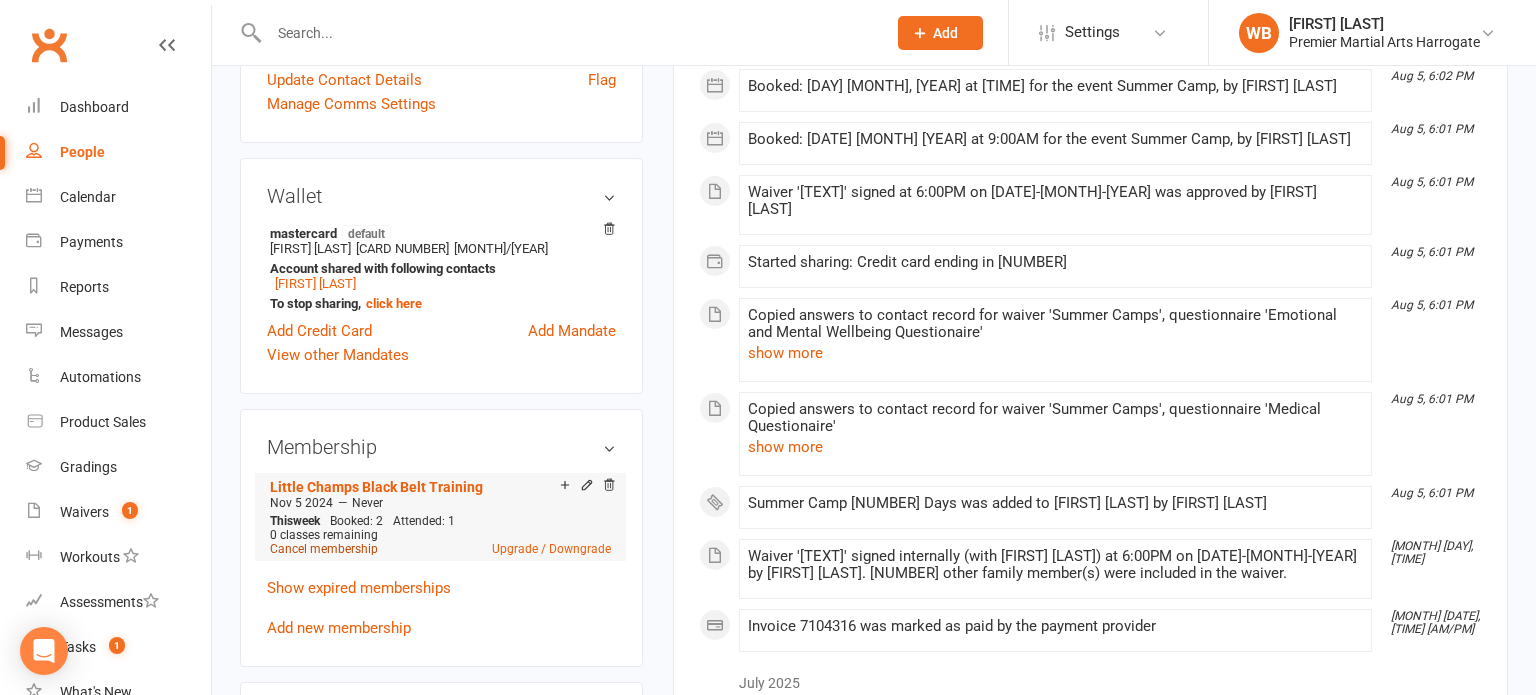 click on "Cancel membership" at bounding box center (324, 549) 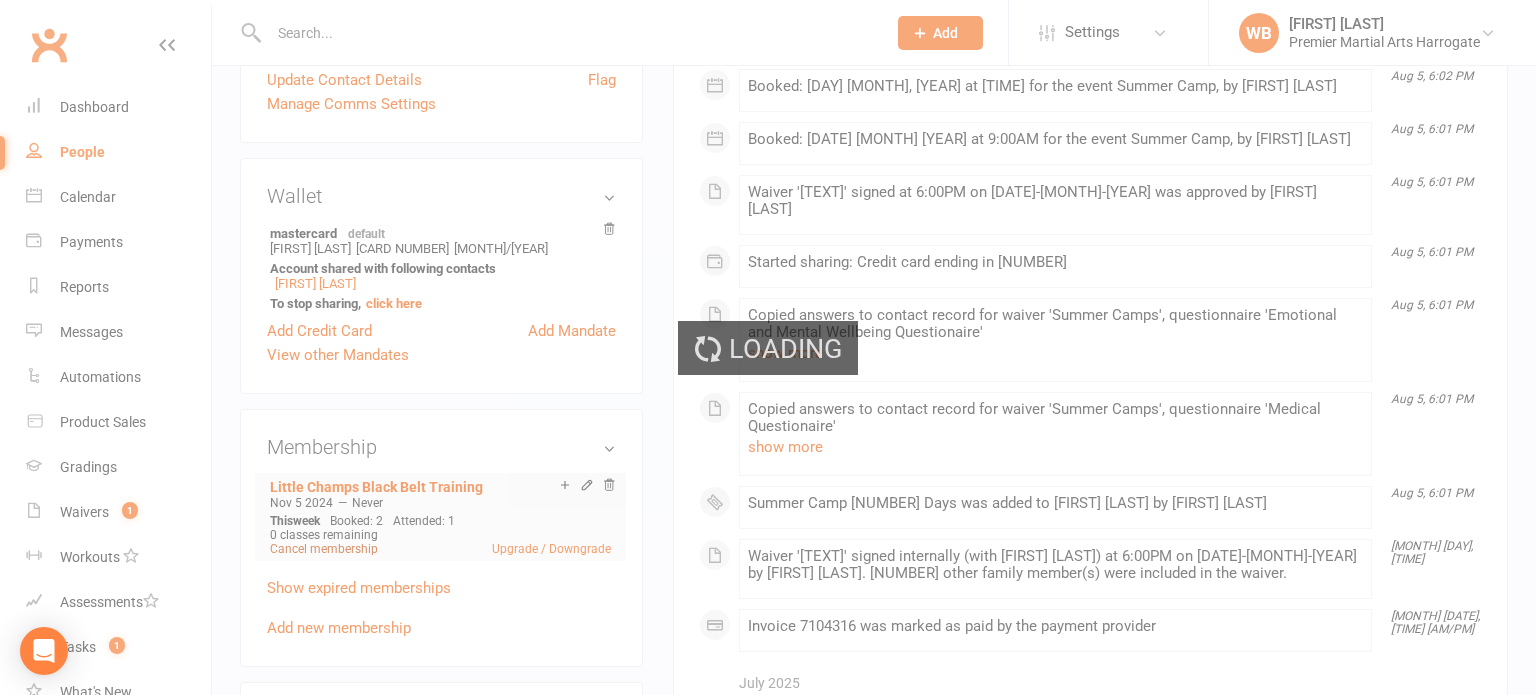 scroll, scrollTop: 0, scrollLeft: 0, axis: both 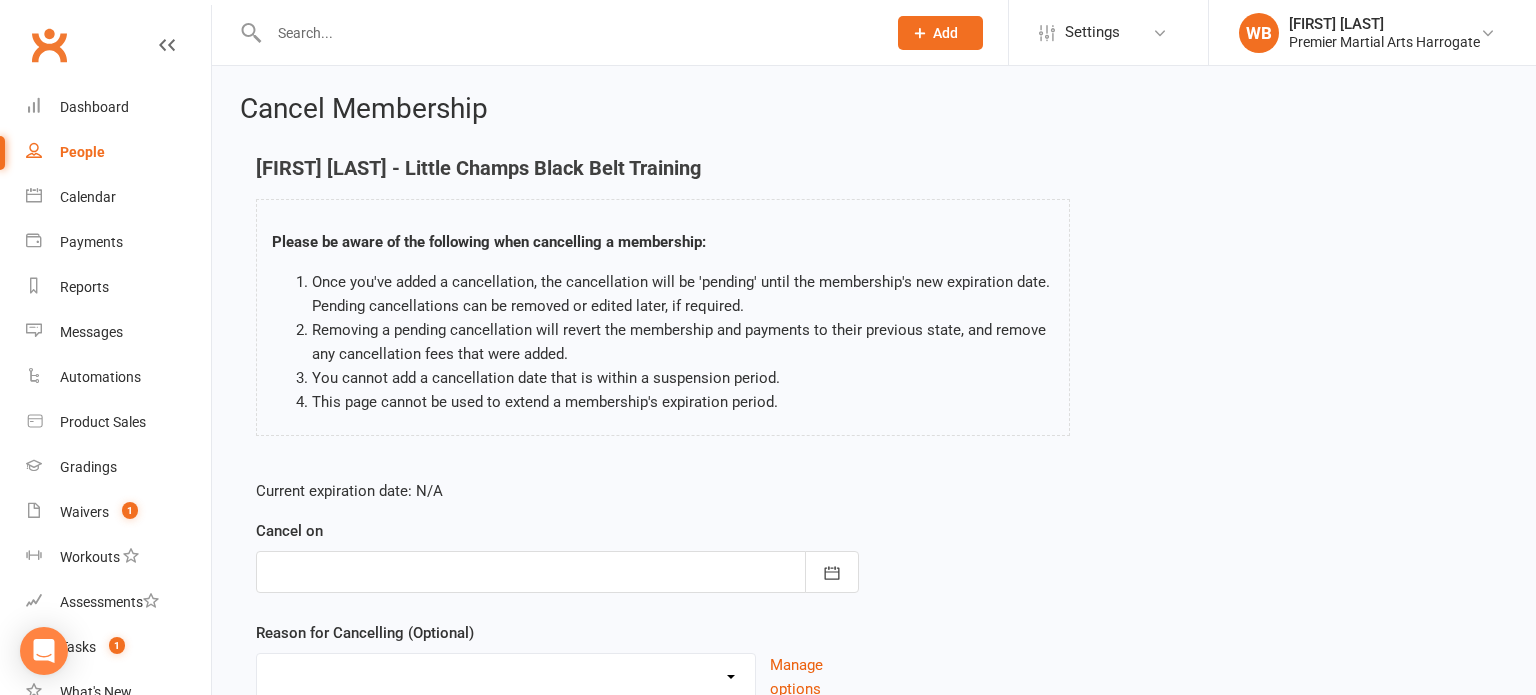 click at bounding box center (557, 572) 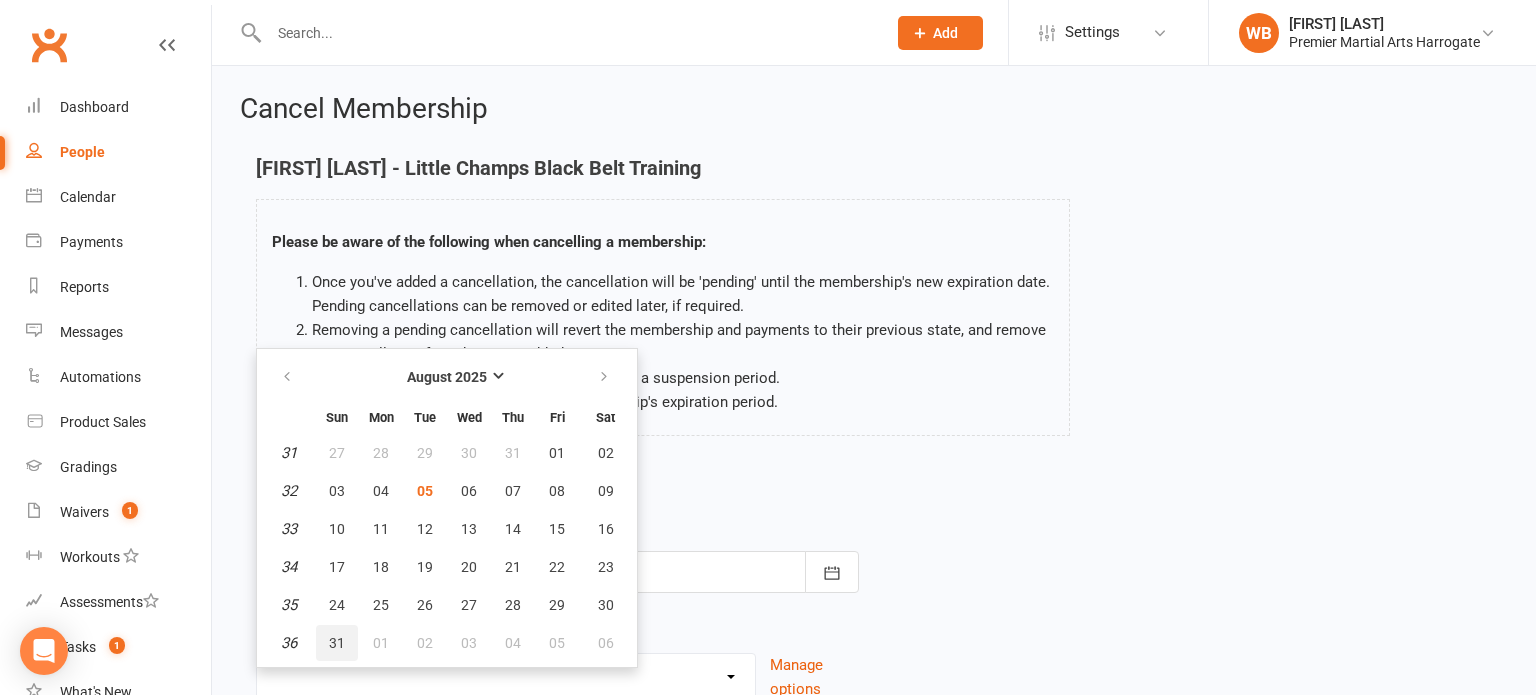 click on "31" at bounding box center (337, 643) 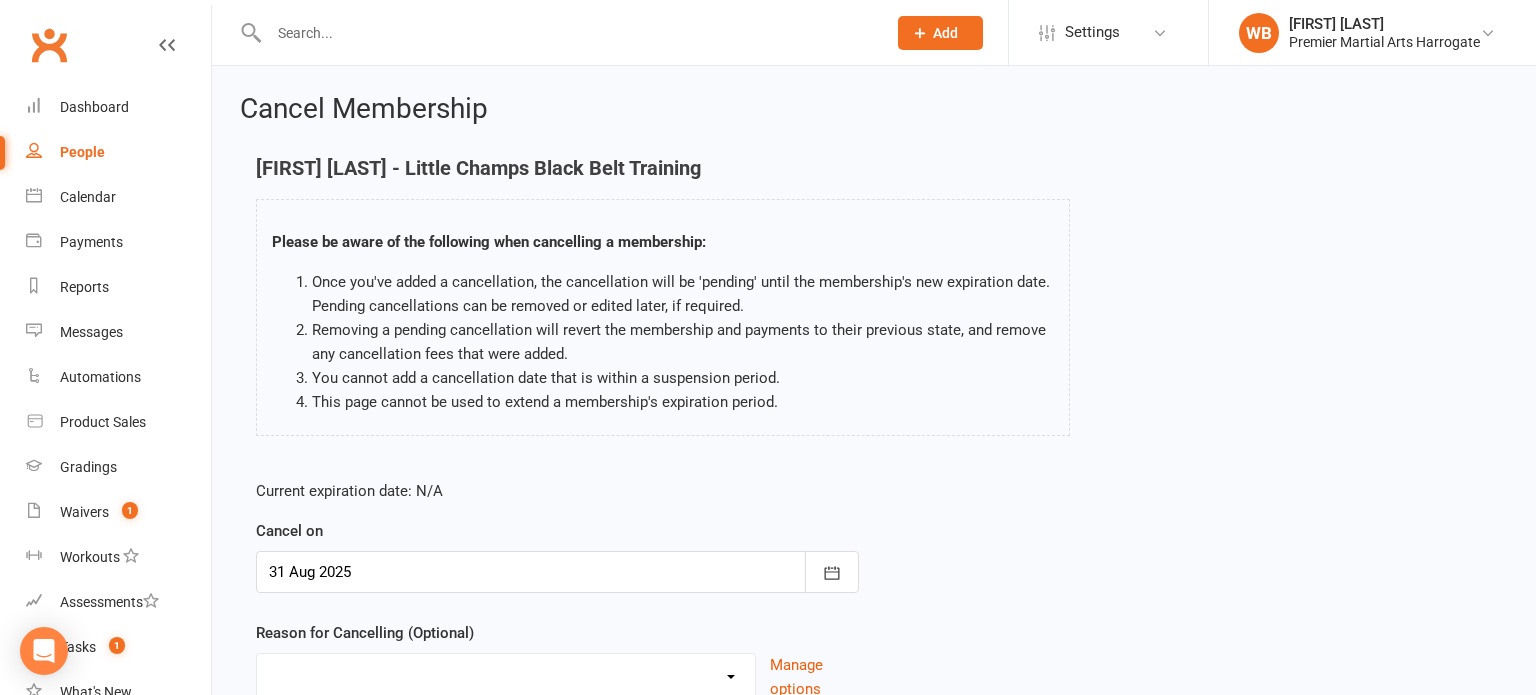 click at bounding box center (557, 572) 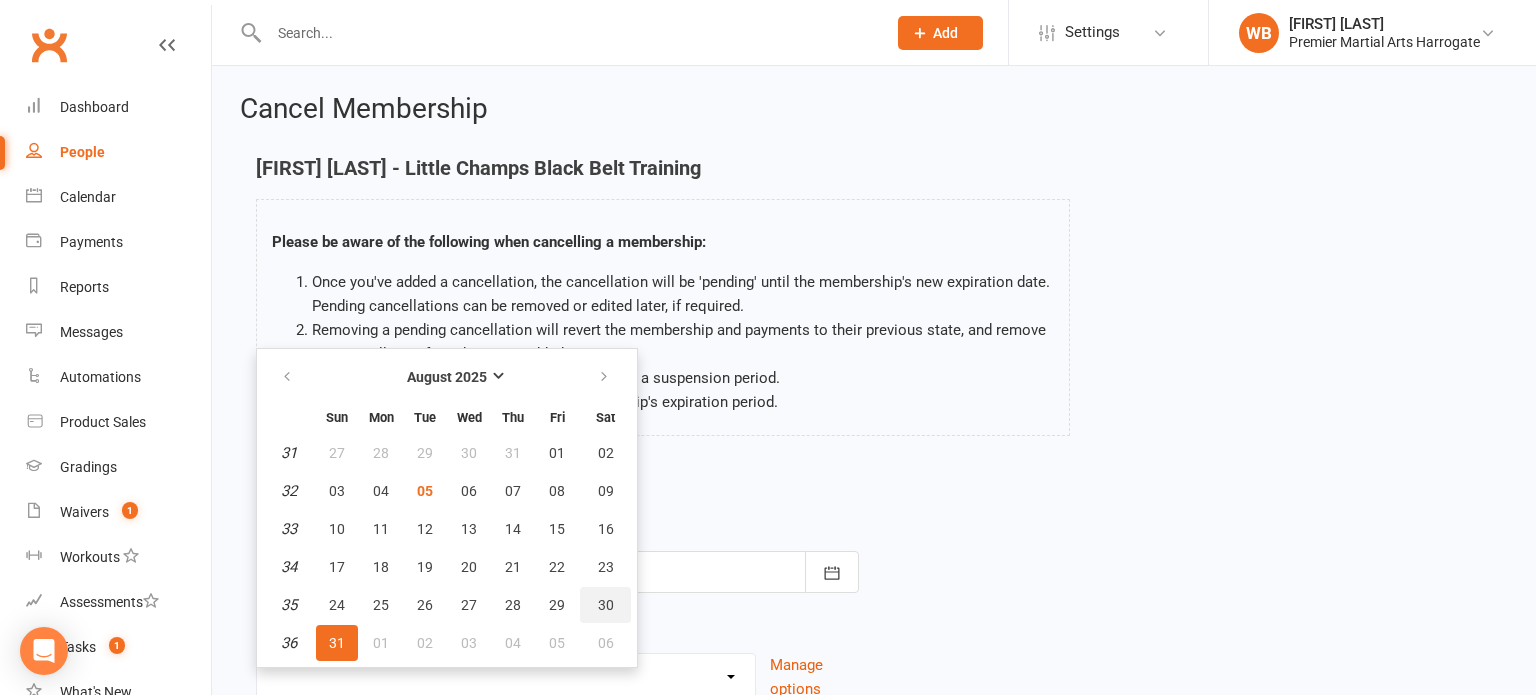 click on "30" at bounding box center (606, 605) 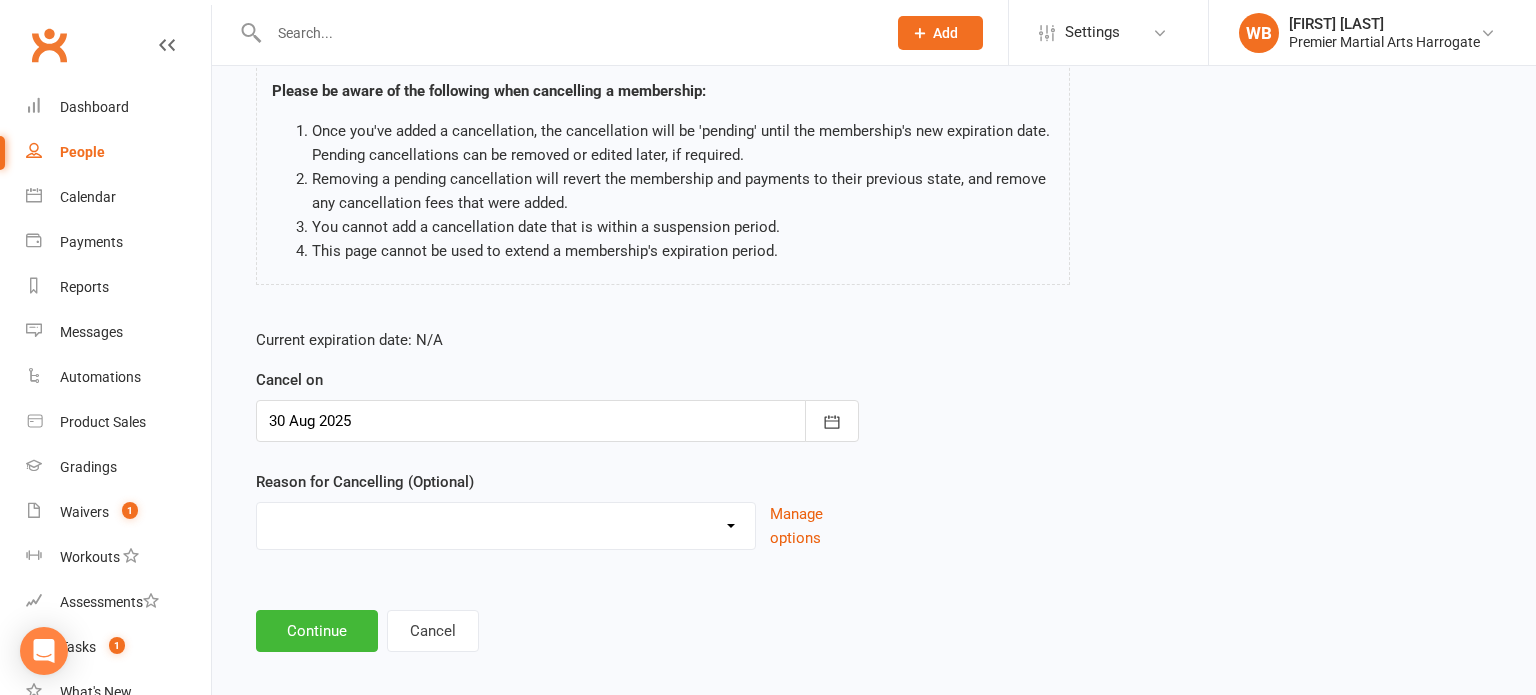 scroll, scrollTop: 158, scrollLeft: 0, axis: vertical 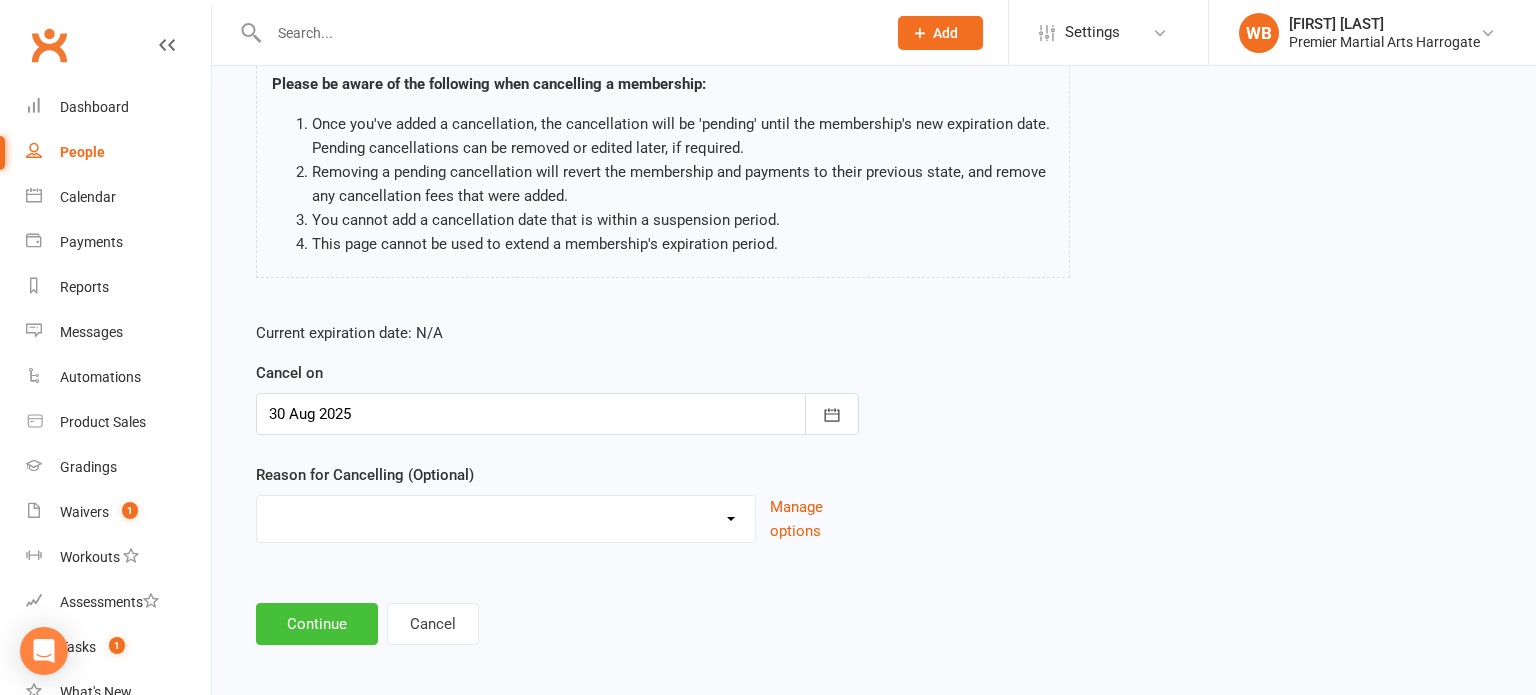 click on "Continue" at bounding box center (317, 624) 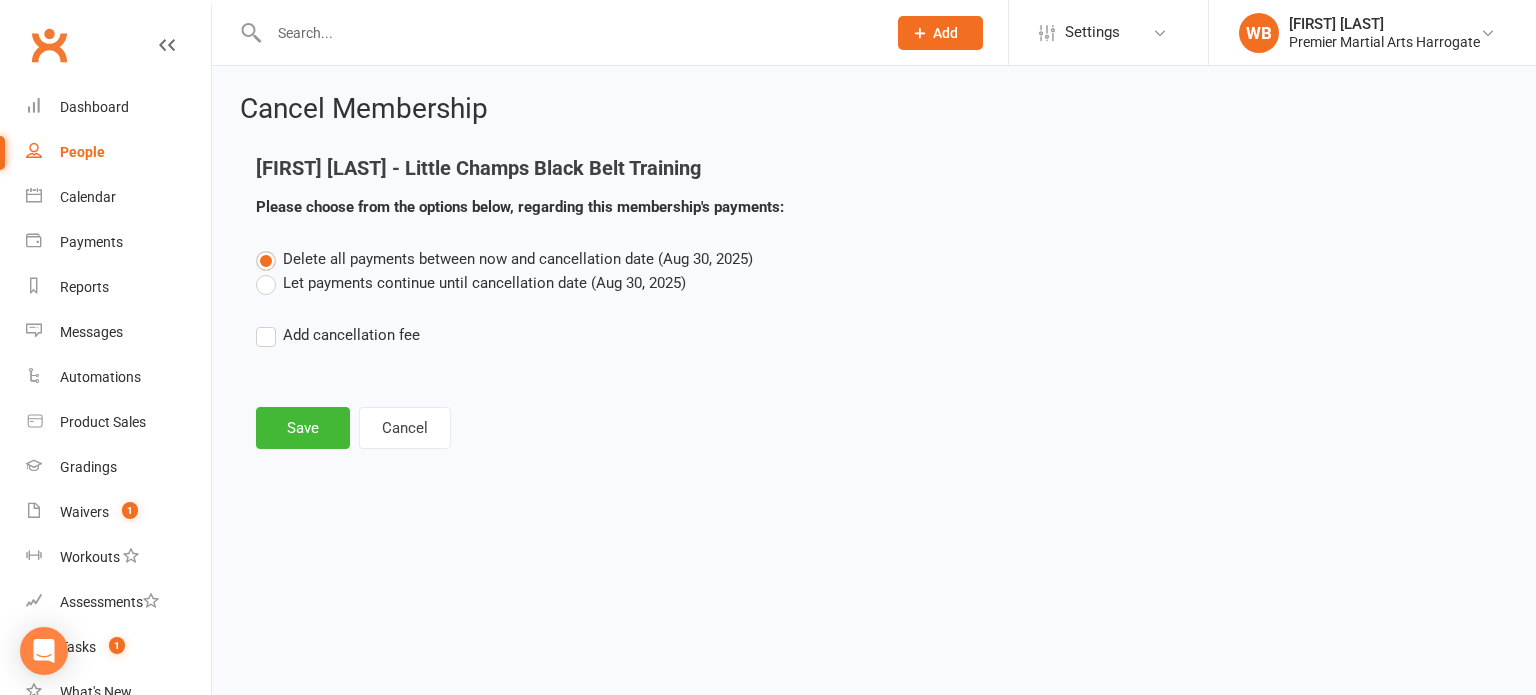 click on "Let payments continue until cancellation date (Aug 30, 2025)" at bounding box center [471, 283] 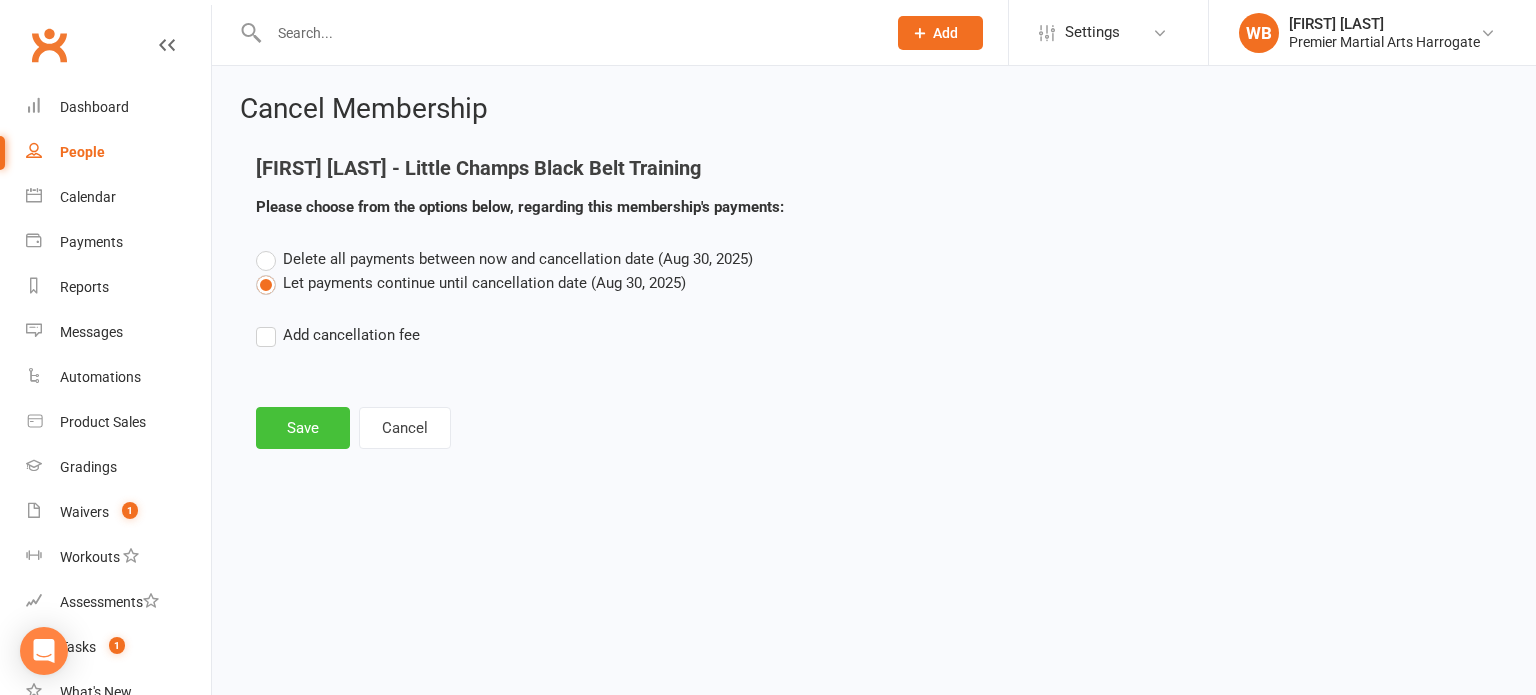 click on "Save" at bounding box center (303, 428) 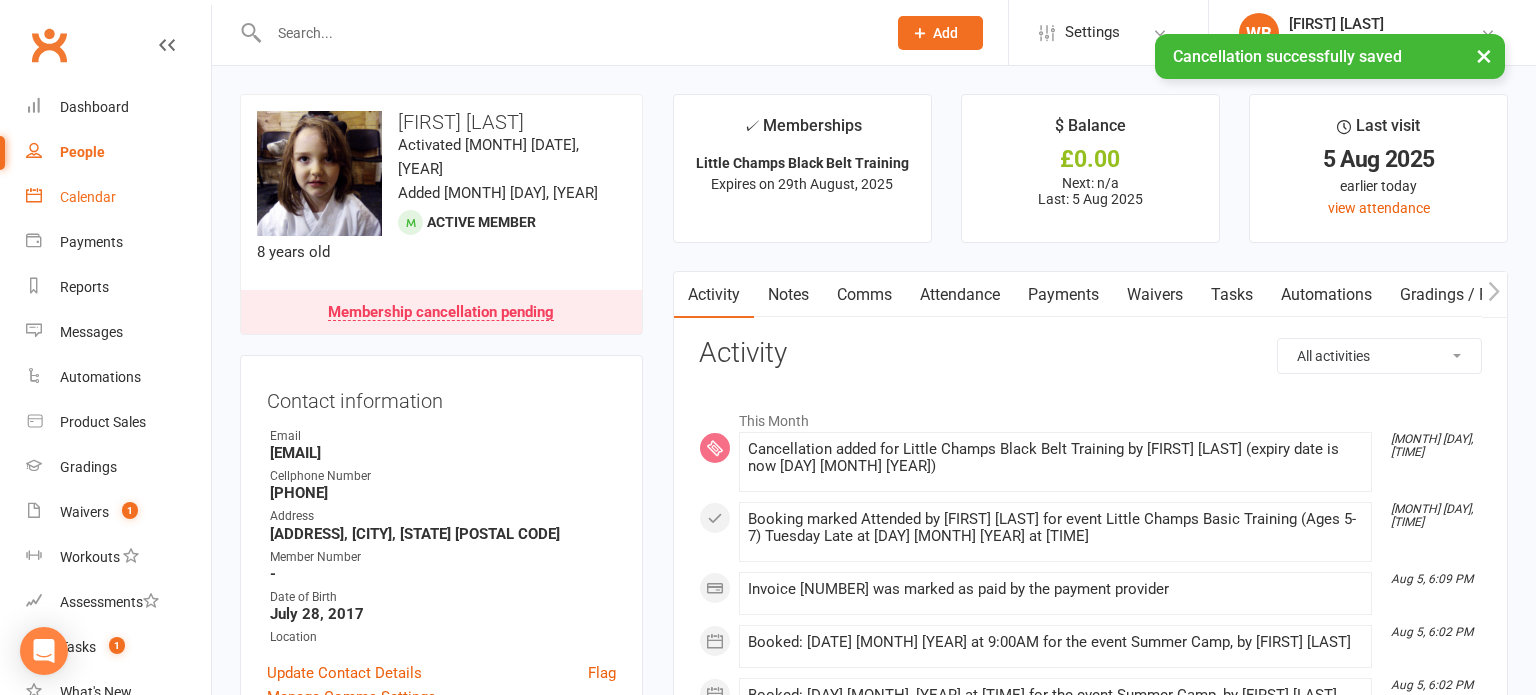 click on "Calendar" at bounding box center (88, 197) 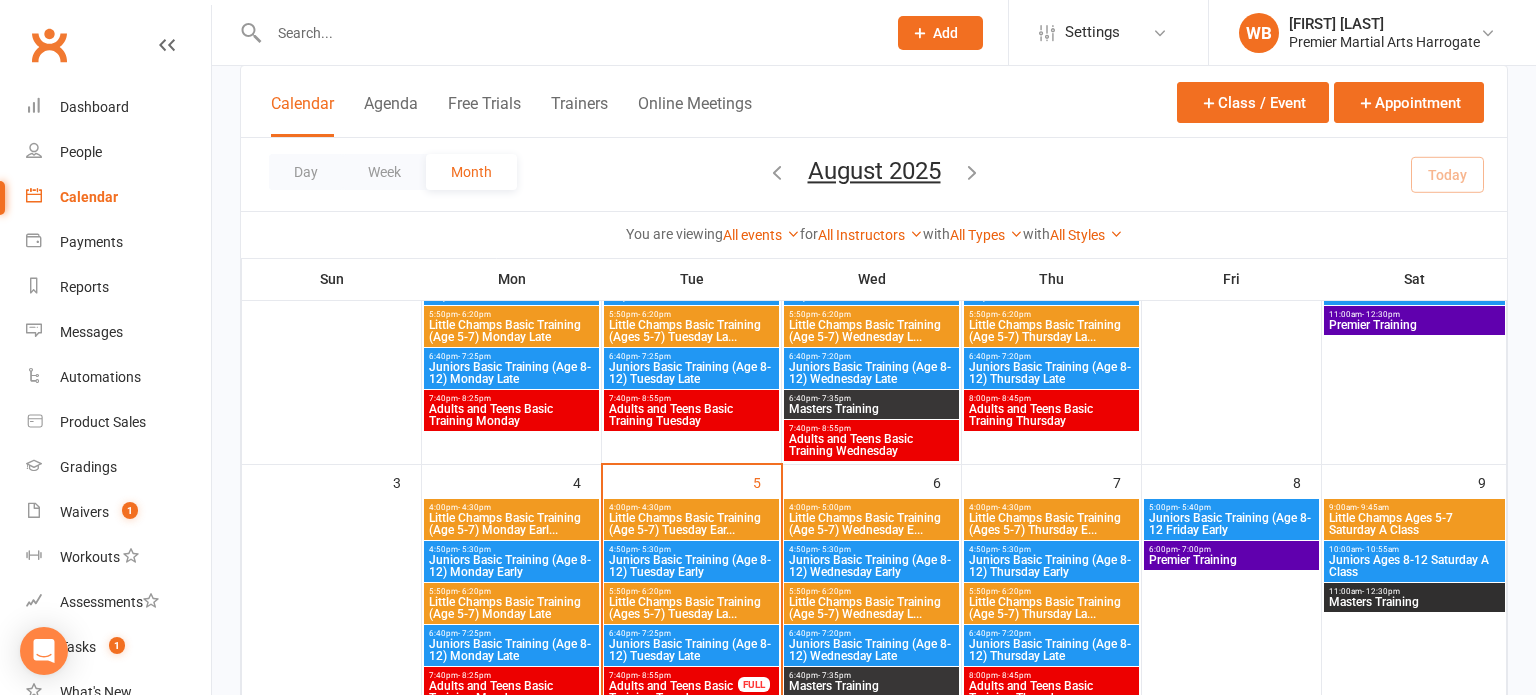 scroll, scrollTop: 240, scrollLeft: 0, axis: vertical 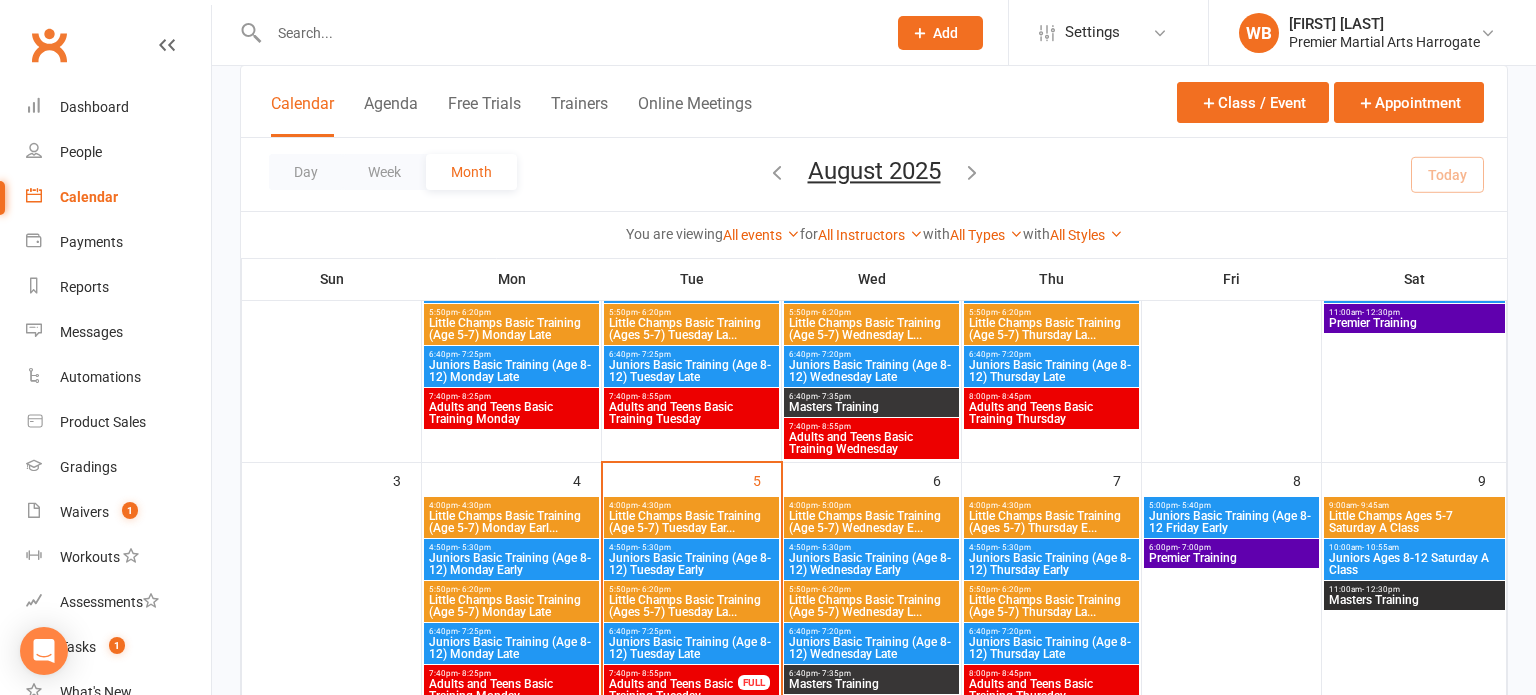 click on "Adults and Teens Basic Training Tuesday" at bounding box center (691, 413) 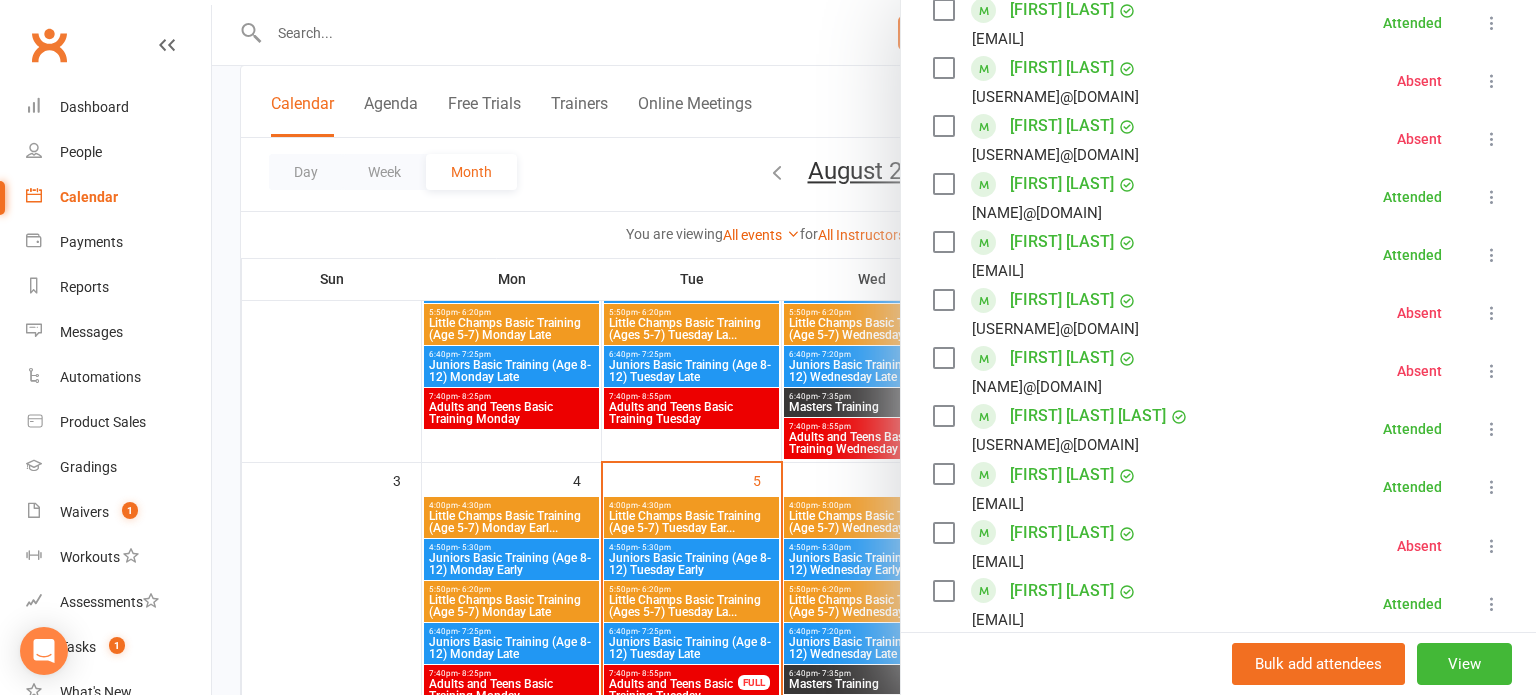 scroll, scrollTop: 787, scrollLeft: 0, axis: vertical 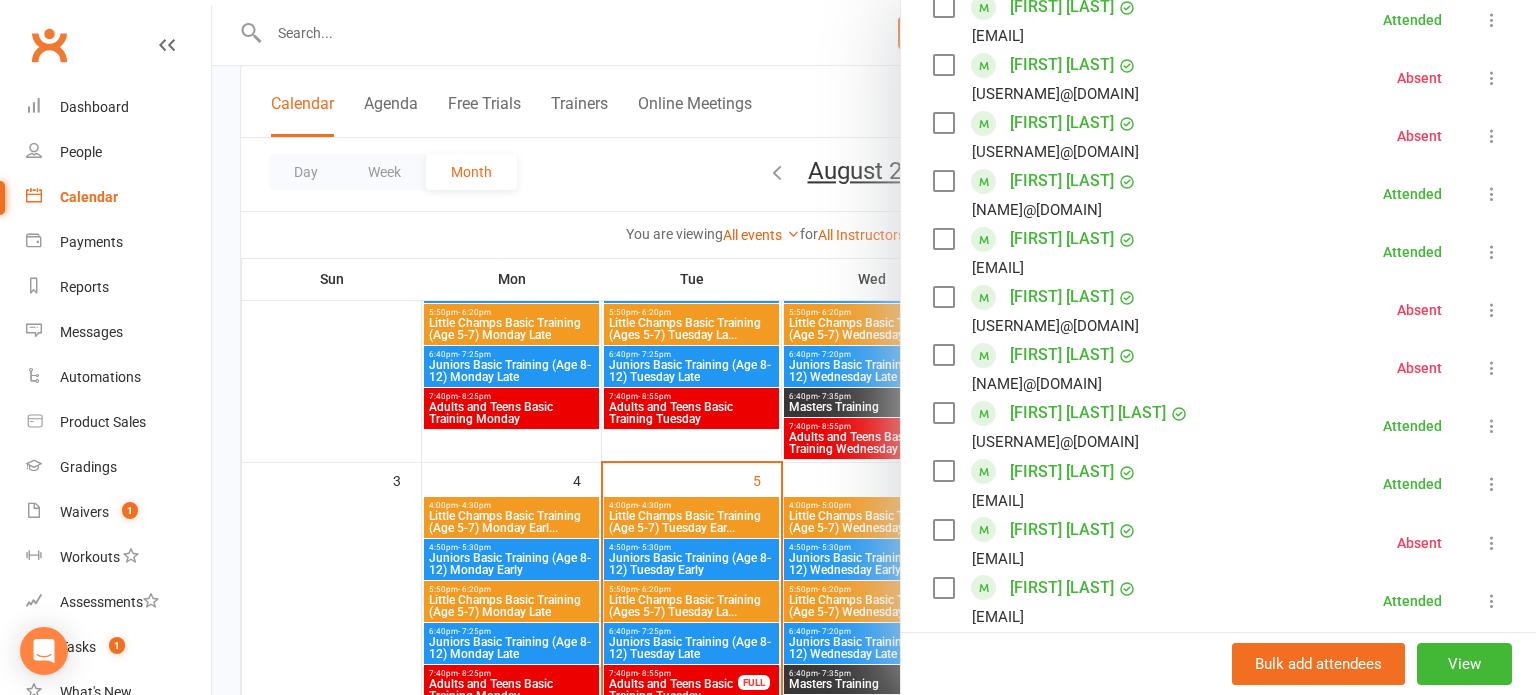click at bounding box center (874, 347) 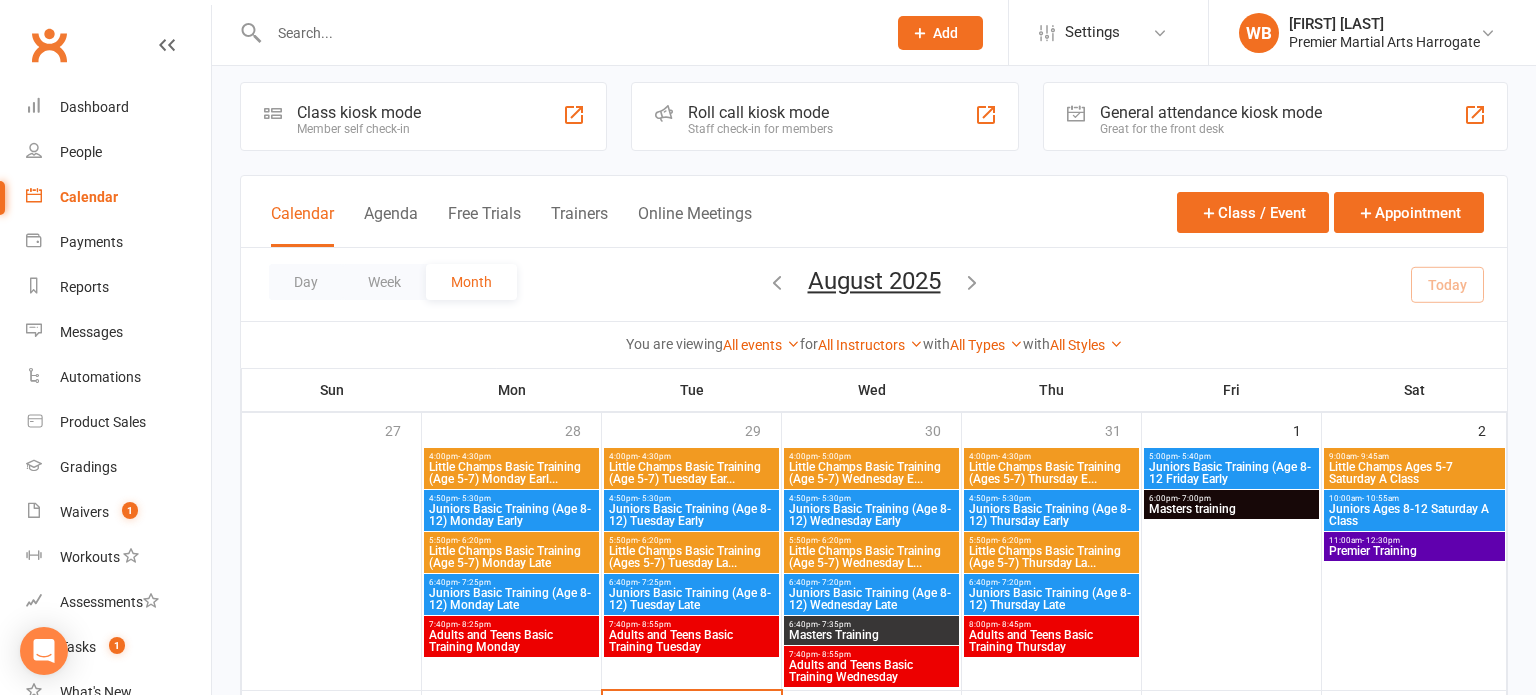 scroll, scrollTop: 0, scrollLeft: 0, axis: both 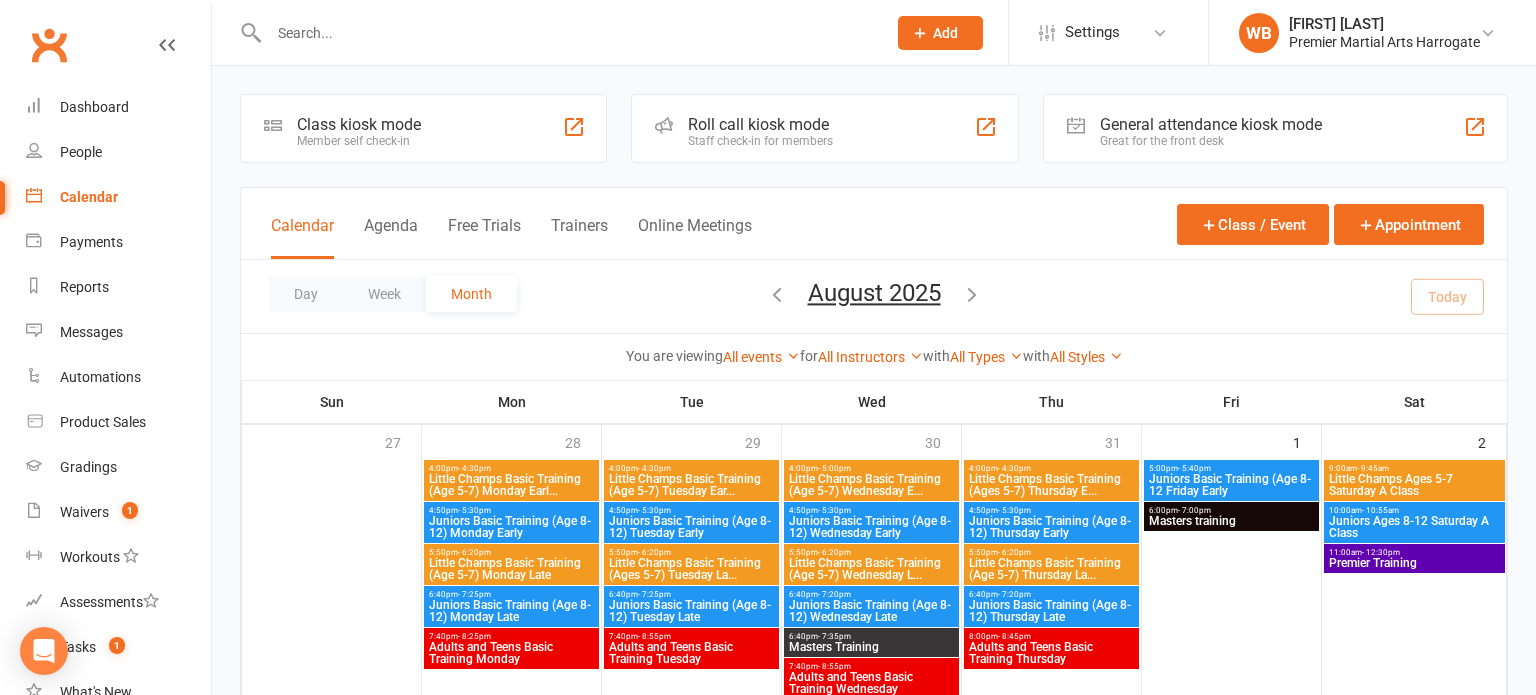 click at bounding box center (777, 296) 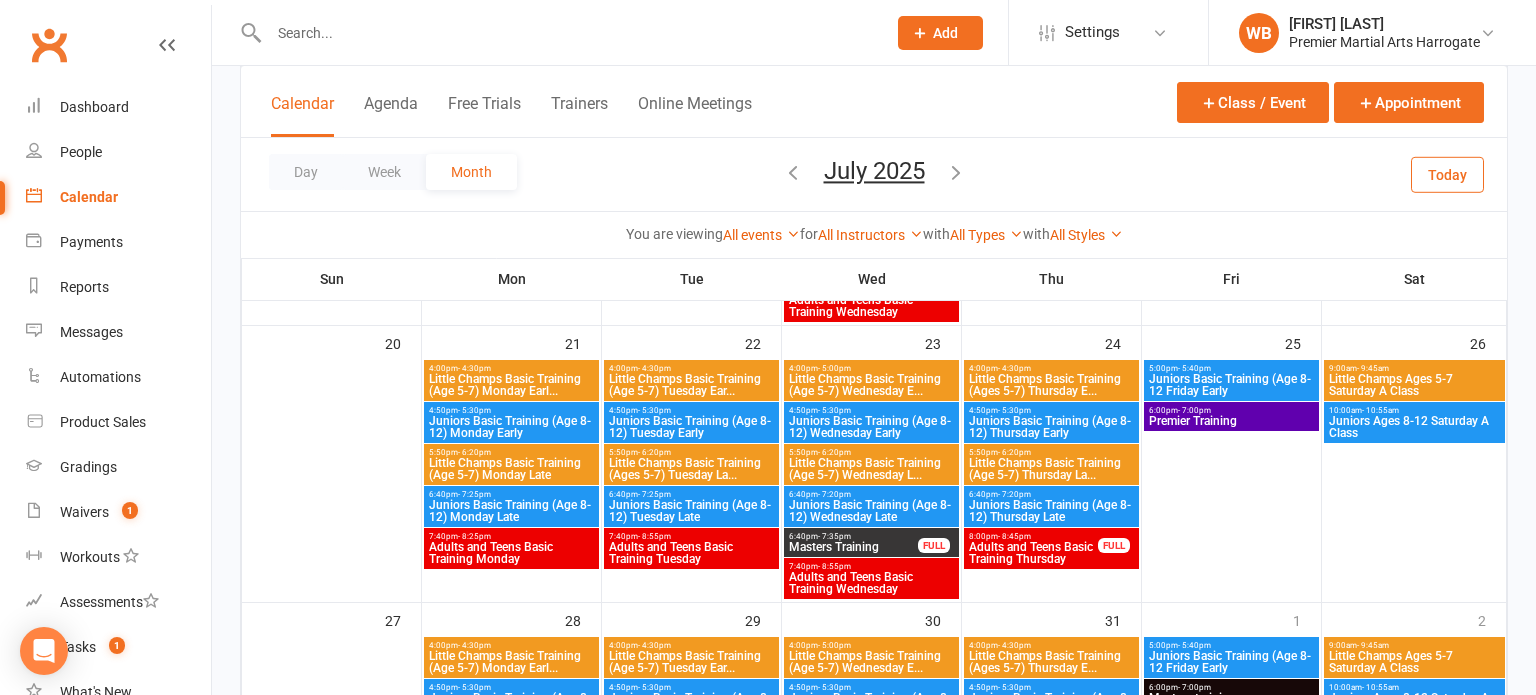 scroll, scrollTop: 929, scrollLeft: 0, axis: vertical 